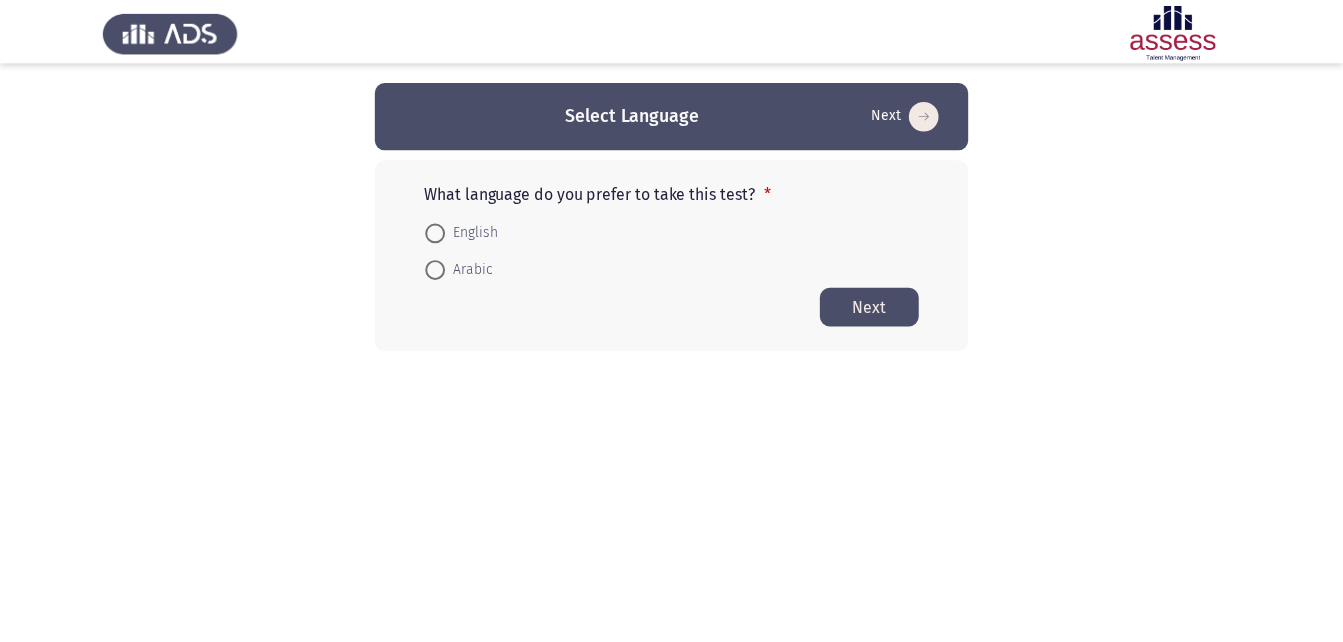 scroll, scrollTop: 0, scrollLeft: 0, axis: both 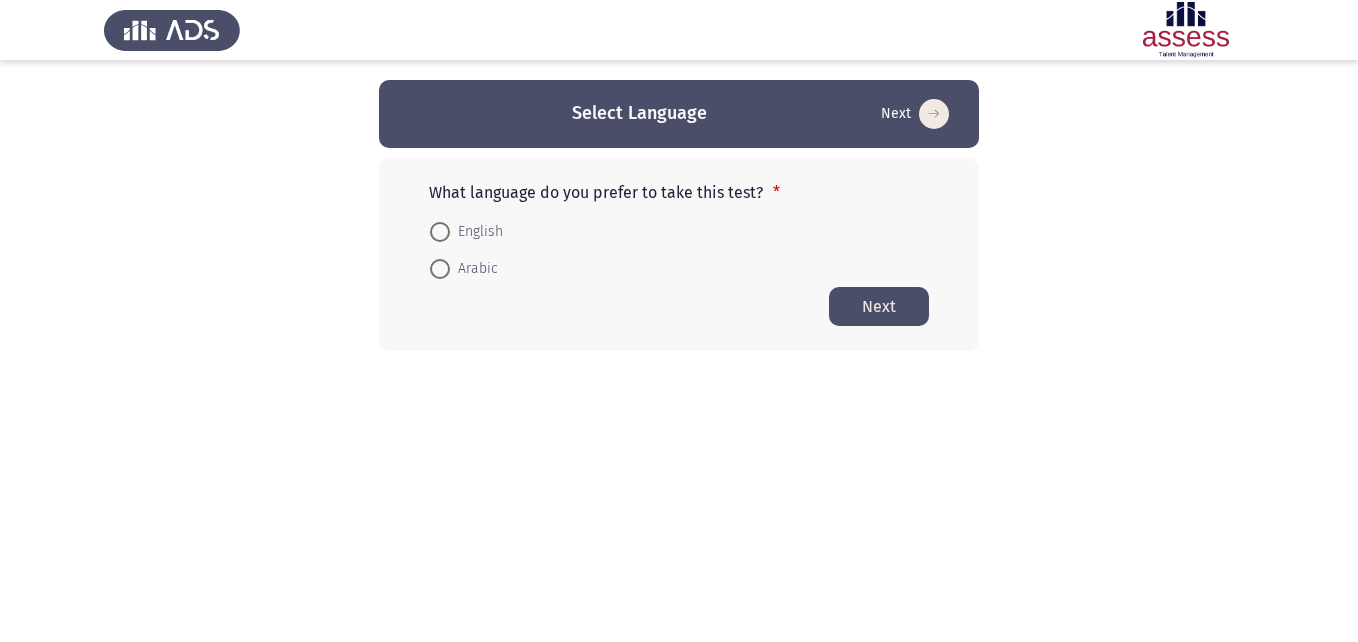 click at bounding box center (440, 269) 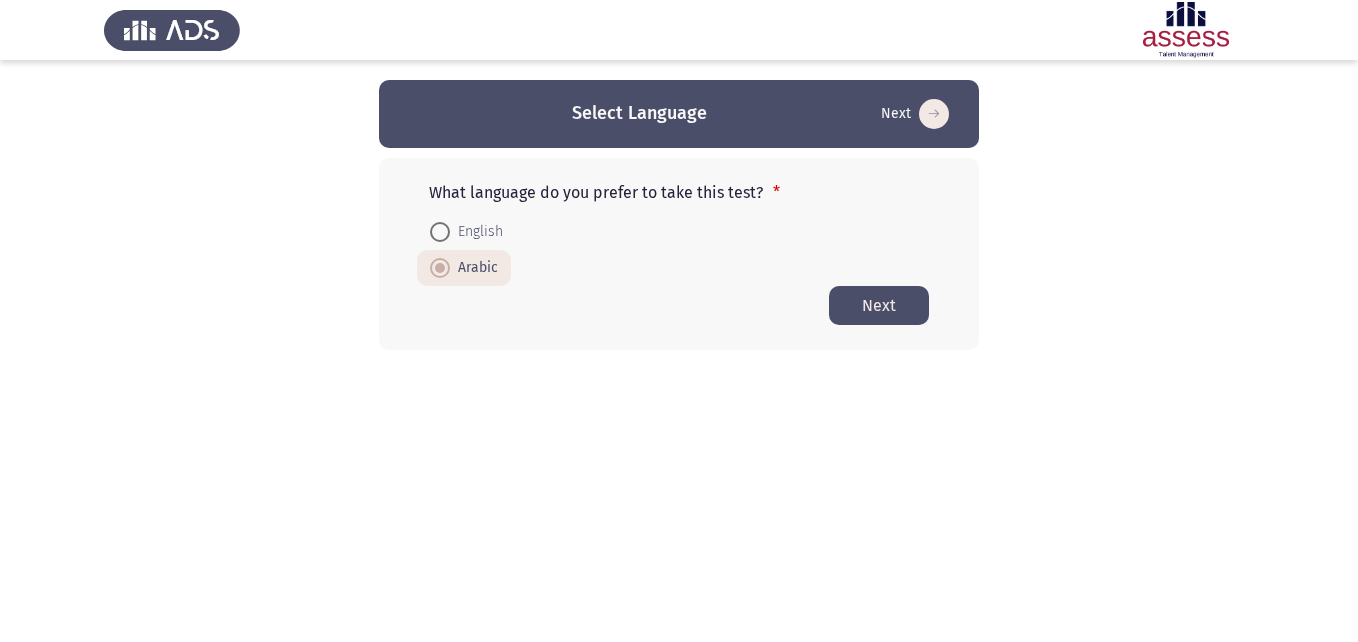 click on "Next" 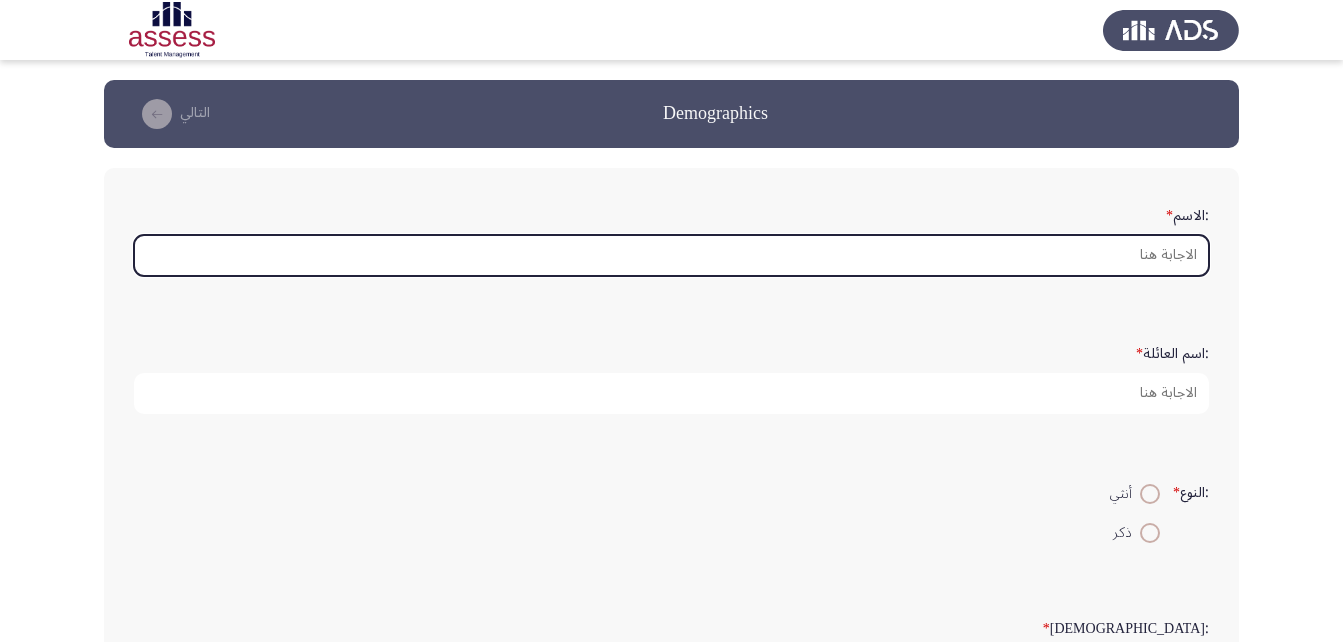 click on ":الاسم   *" at bounding box center (671, 255) 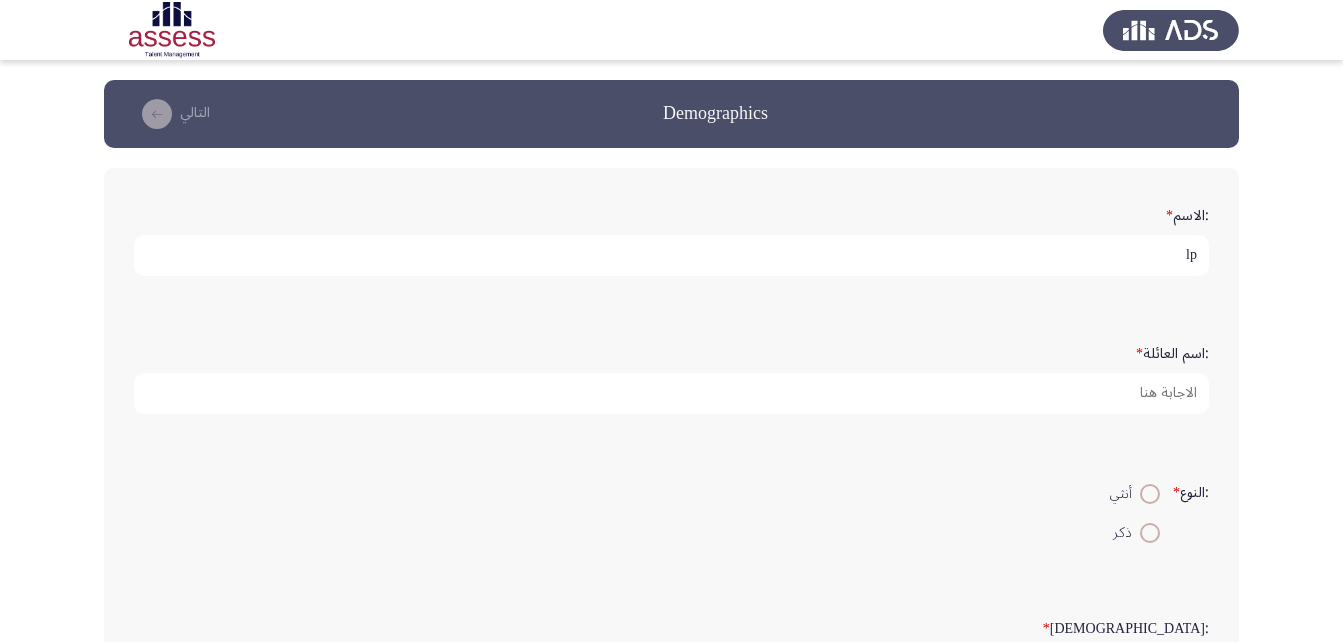 type on "l" 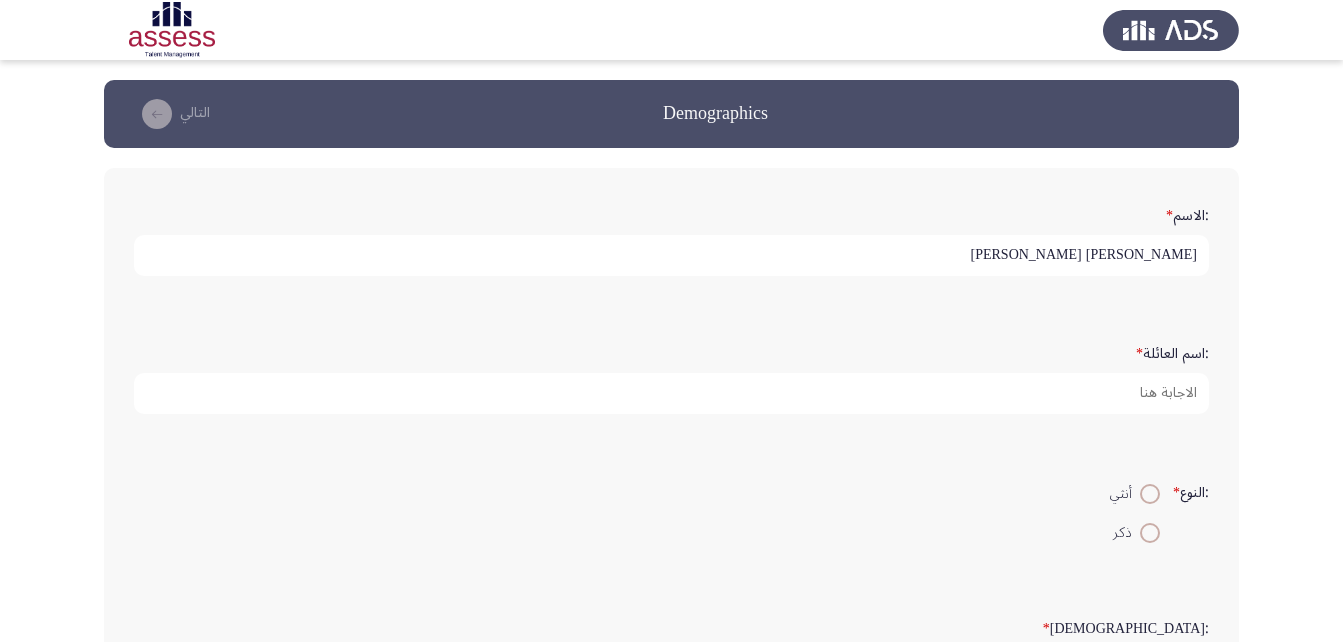 type on "محمد احمد كامل احمد الجزار" 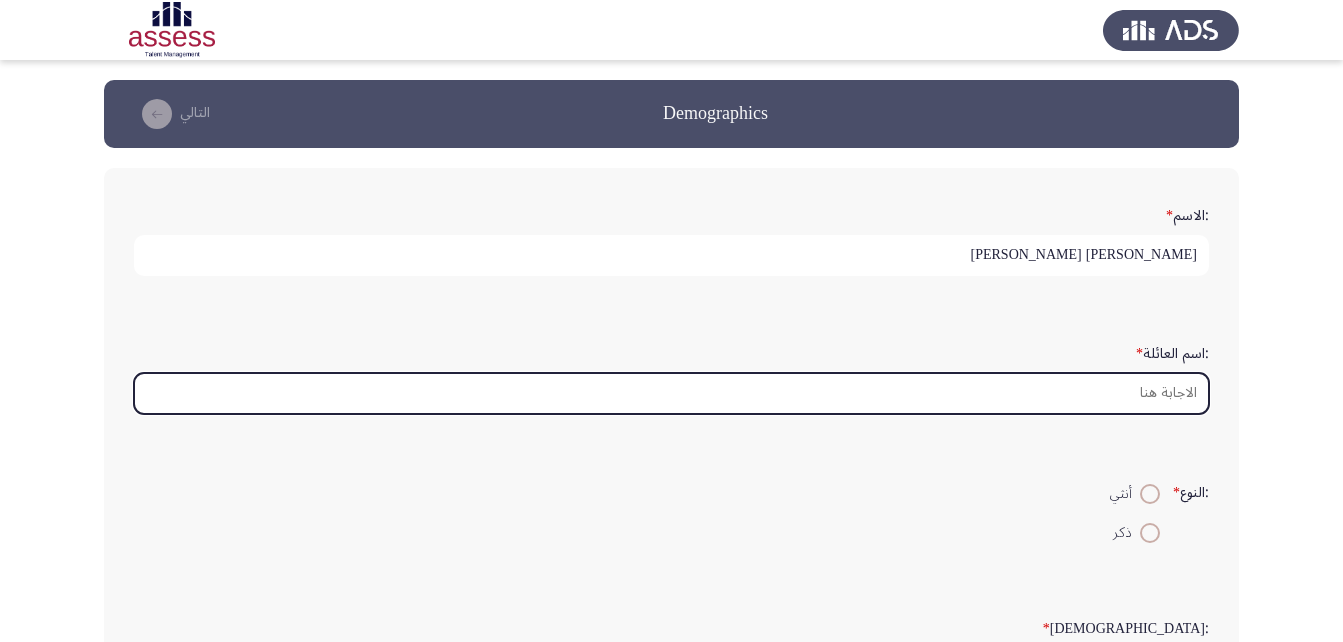 click on ":اسم العائلة   *" at bounding box center [671, 393] 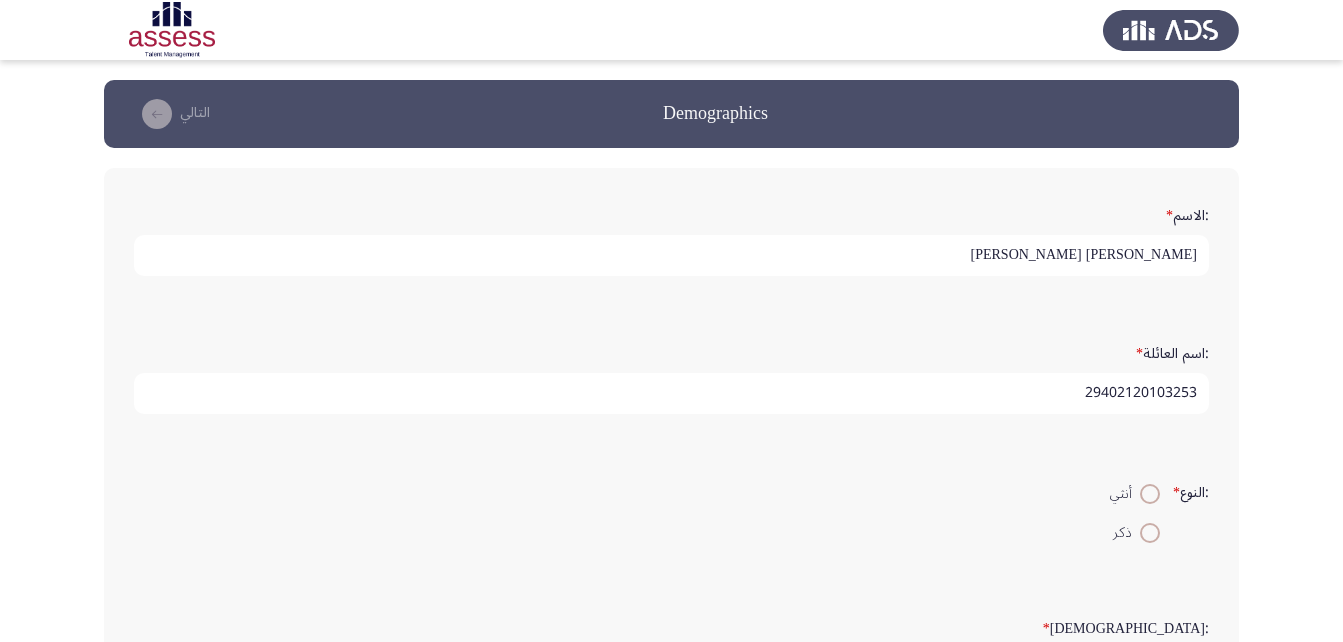 type on "29402120103253" 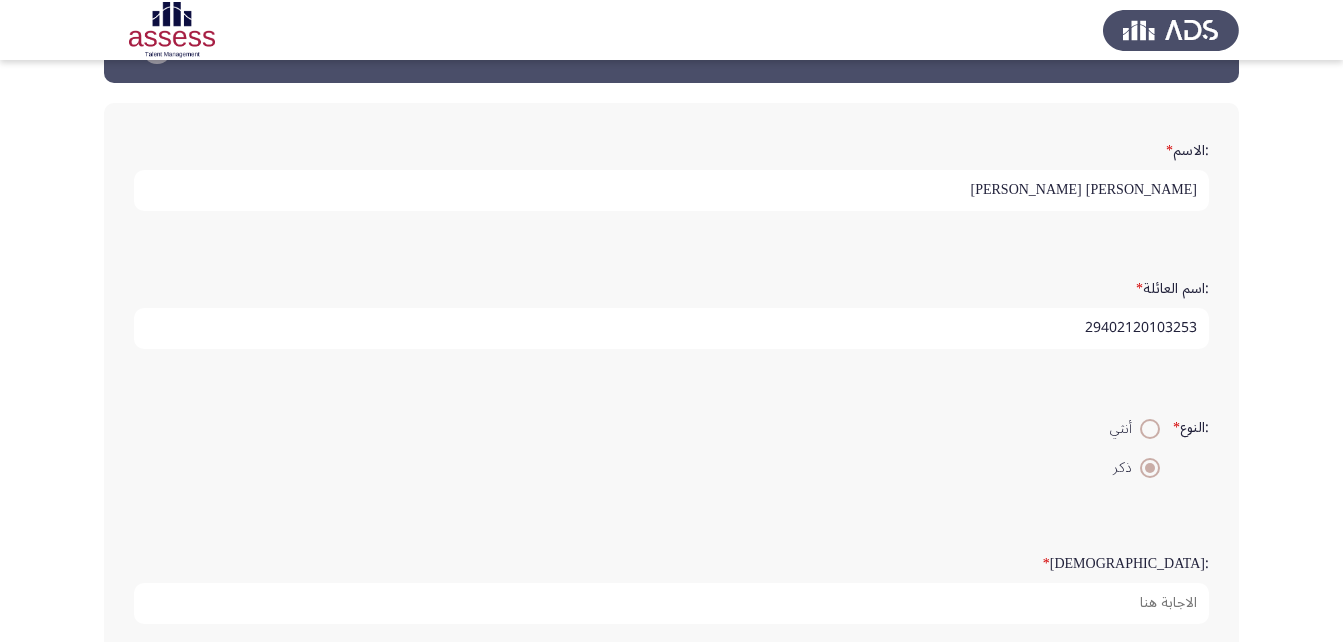 scroll, scrollTop: 100, scrollLeft: 0, axis: vertical 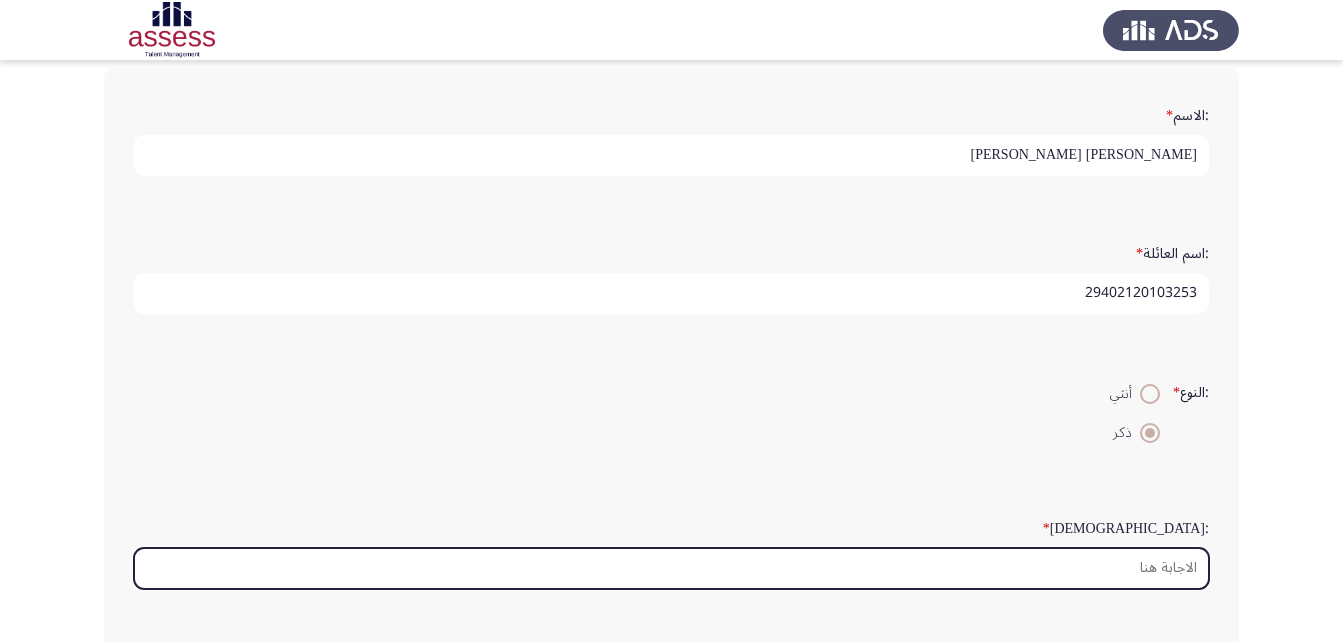 click on ":السن   *" at bounding box center [671, 568] 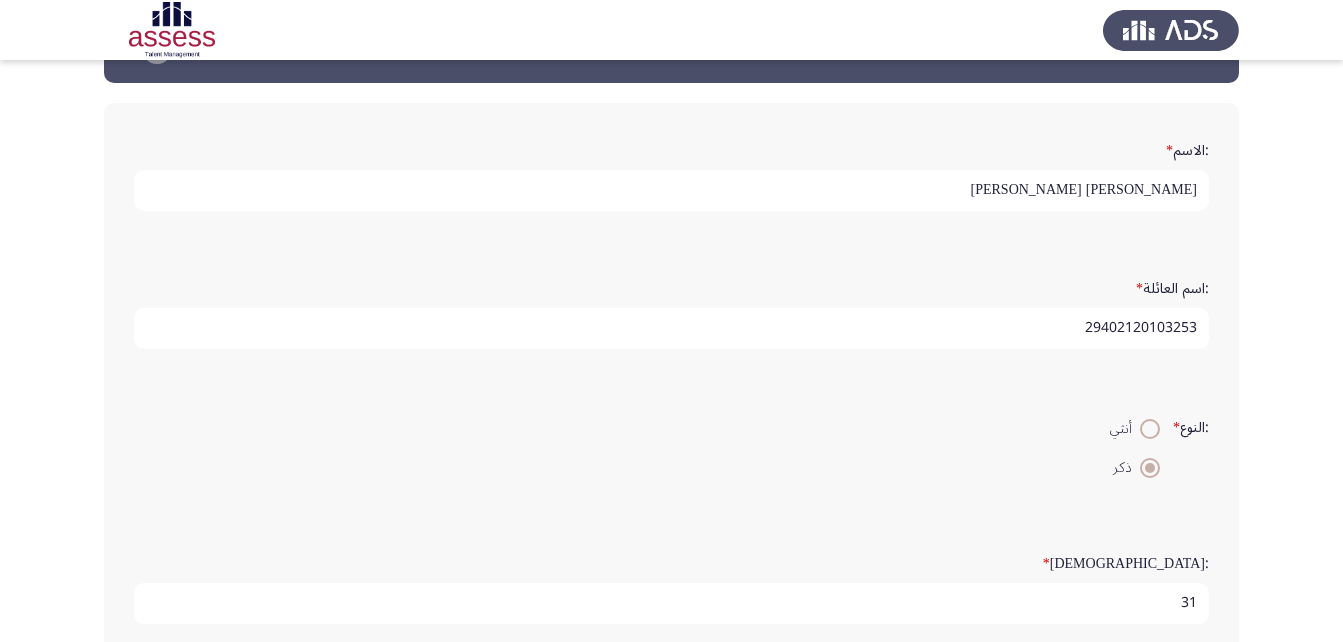 scroll, scrollTop: 100, scrollLeft: 0, axis: vertical 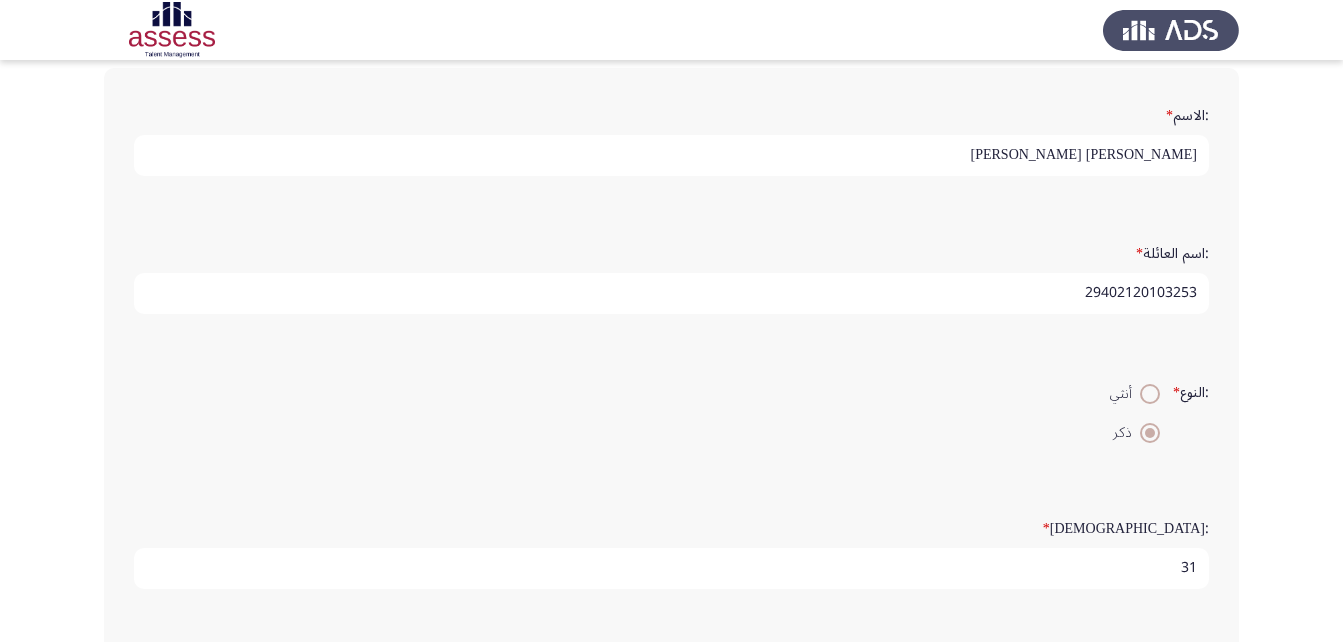 type on "31" 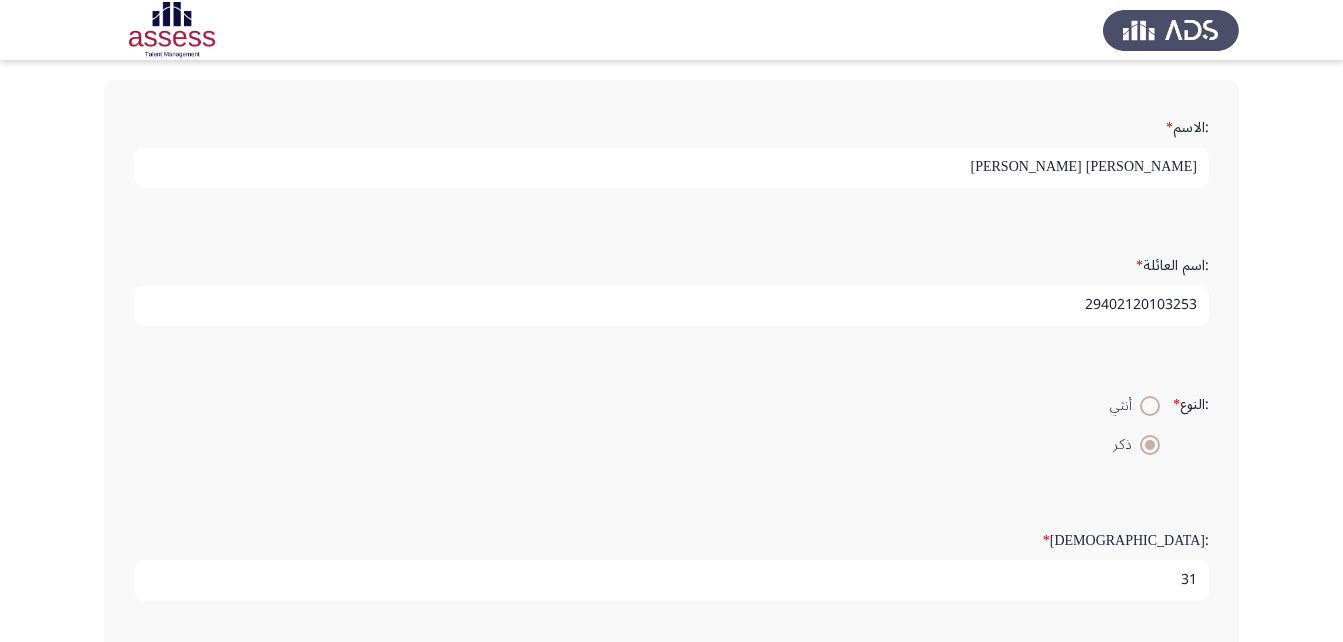 scroll, scrollTop: 100, scrollLeft: 0, axis: vertical 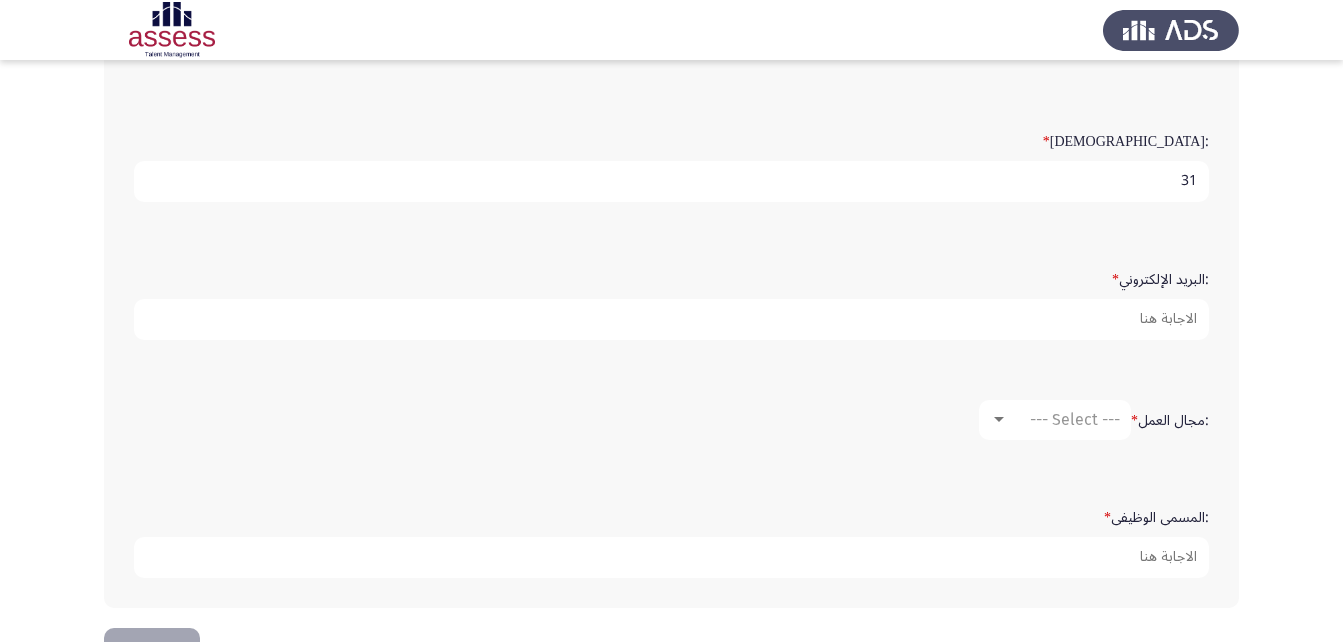 click on ":البريد الإلكتروني   *" 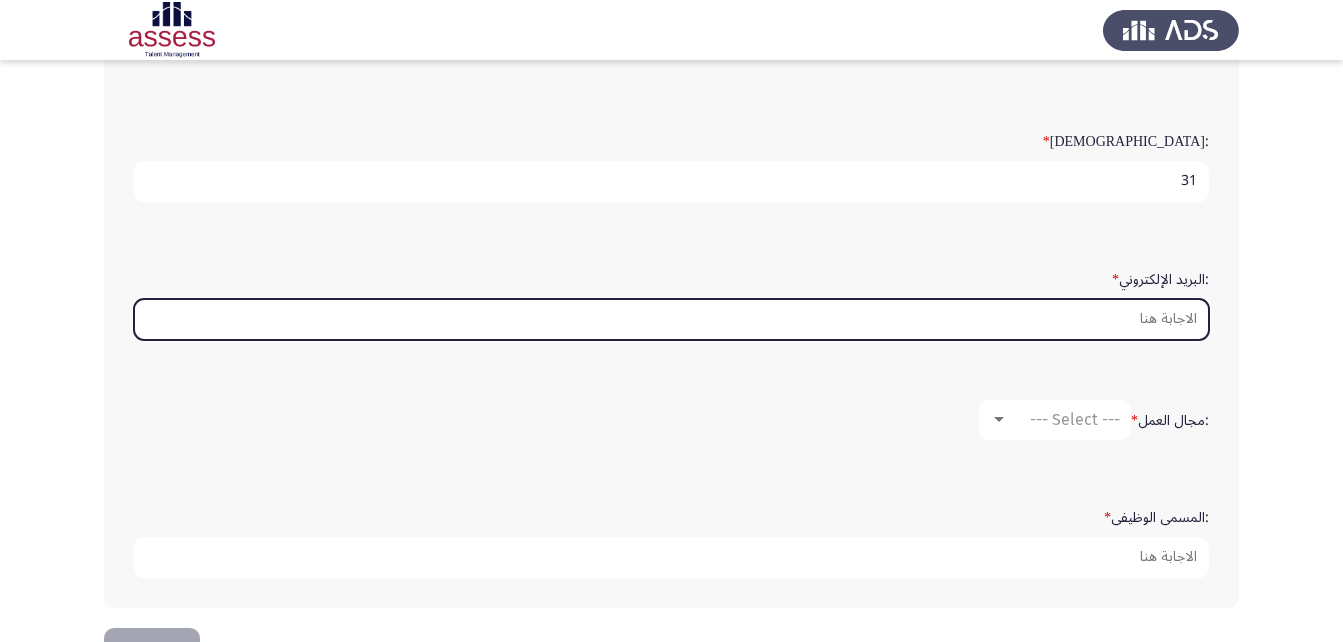 click on ":البريد الإلكتروني   *" at bounding box center [671, 319] 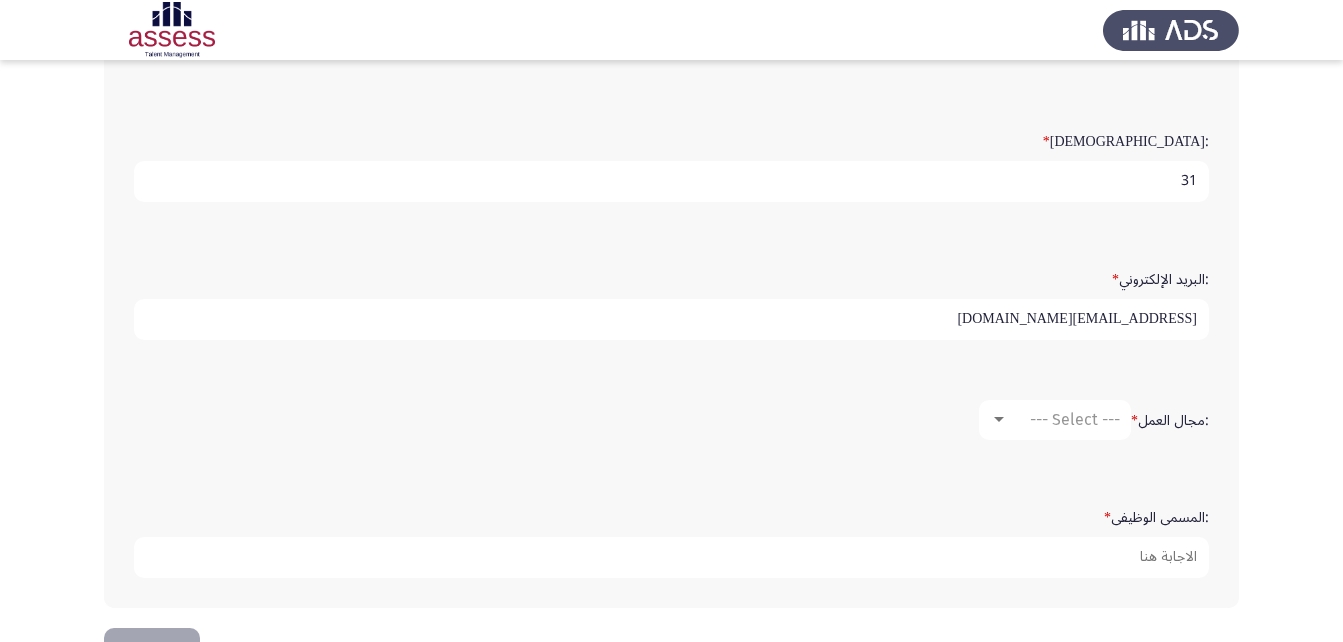 type on "kamel11500@gmail.com" 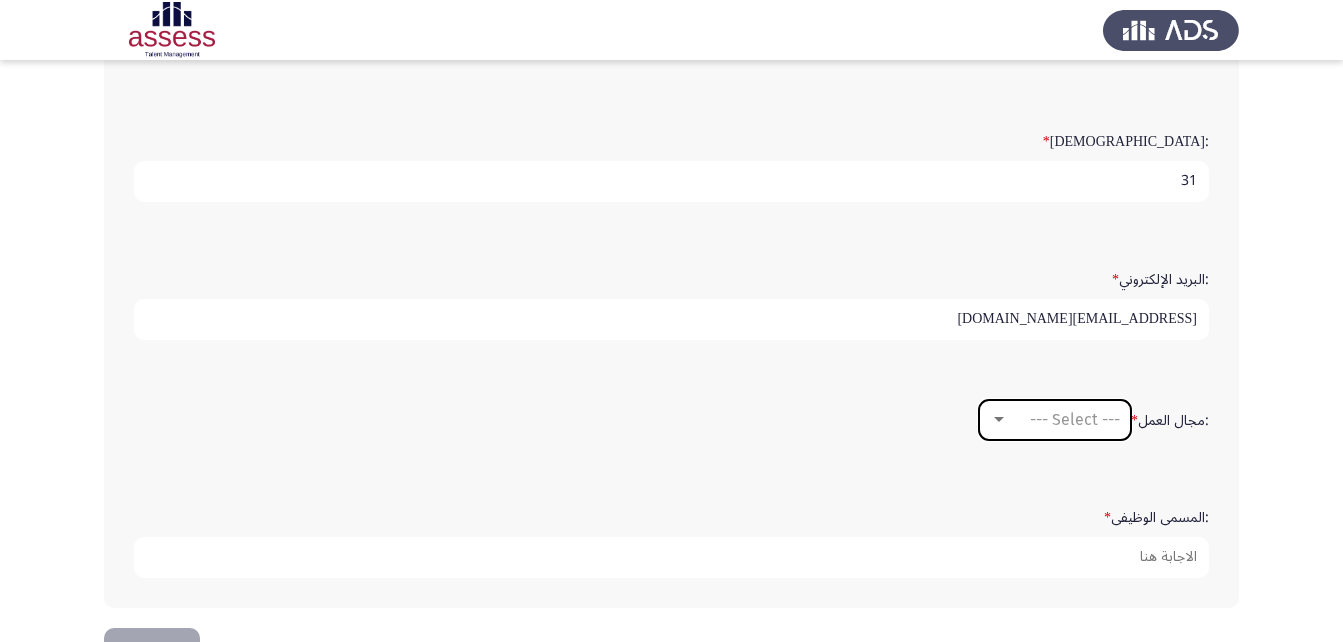 click on "--- Select ---" at bounding box center (1055, 420) 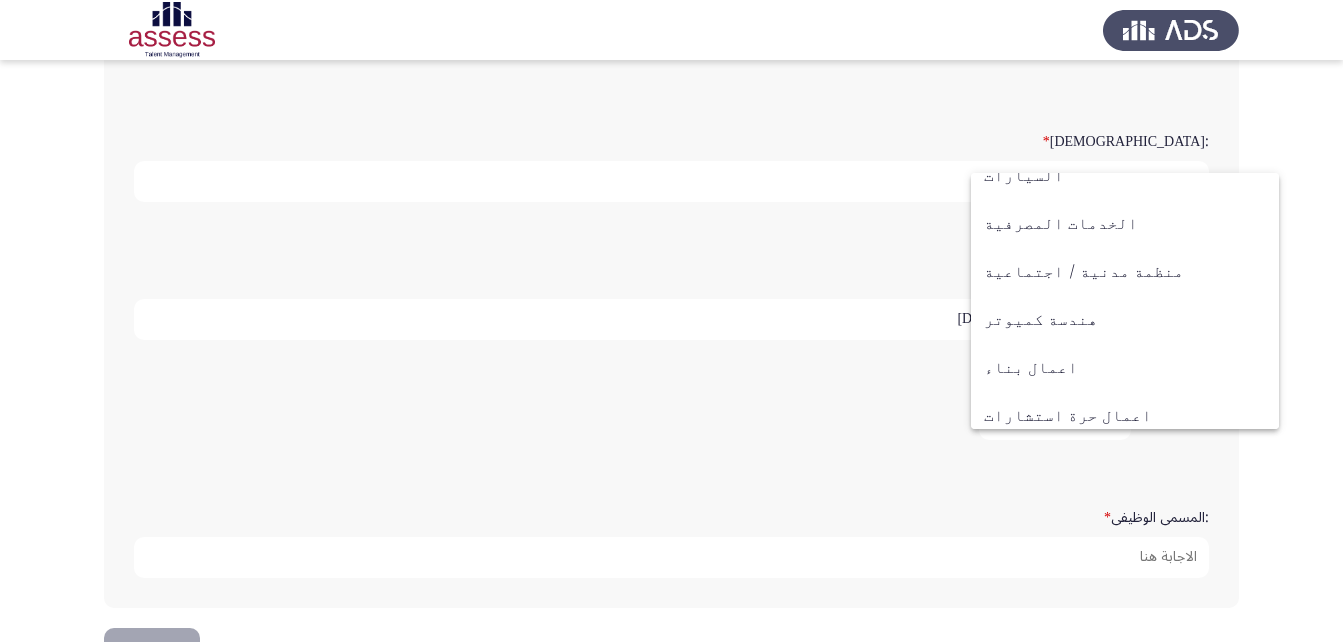 scroll, scrollTop: 191, scrollLeft: 0, axis: vertical 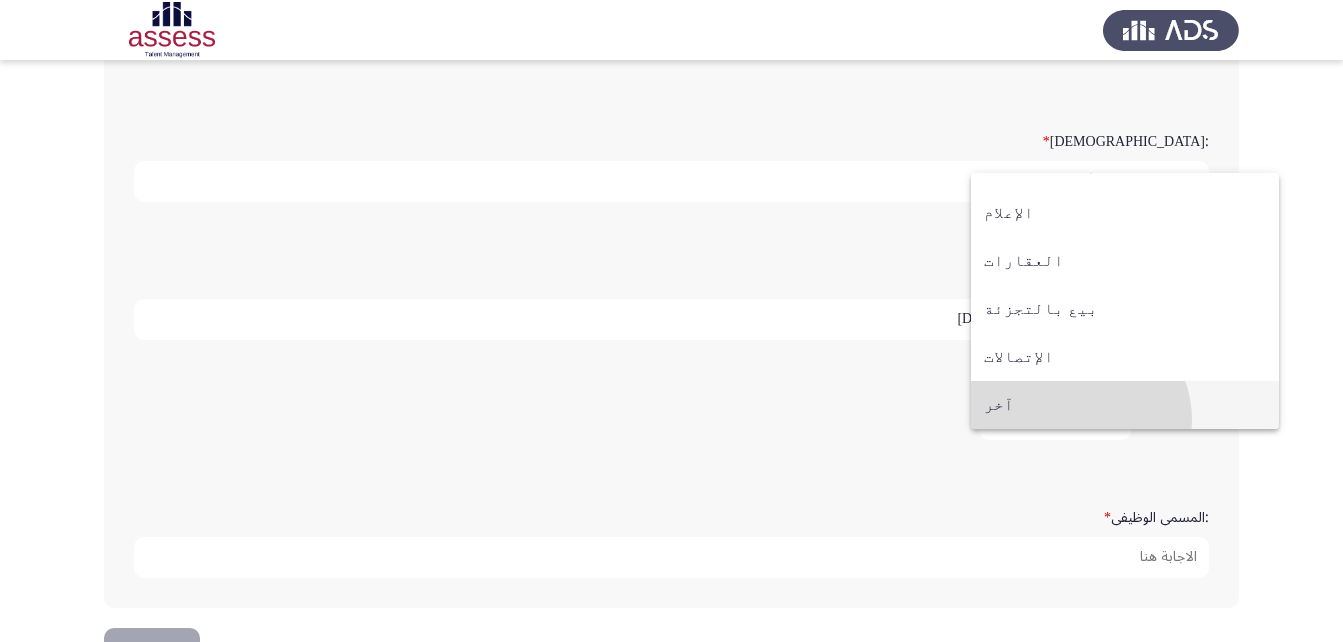 click on "آخر" at bounding box center (1125, 405) 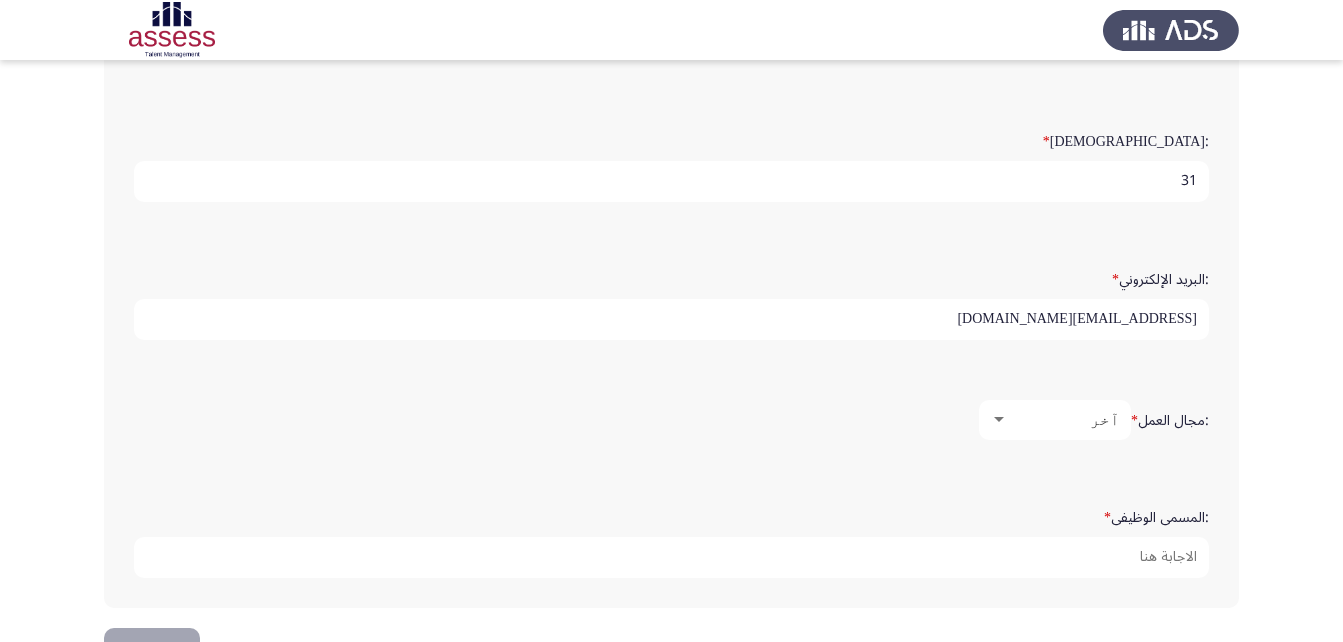 click on ":المسمى الوظيفى   *" 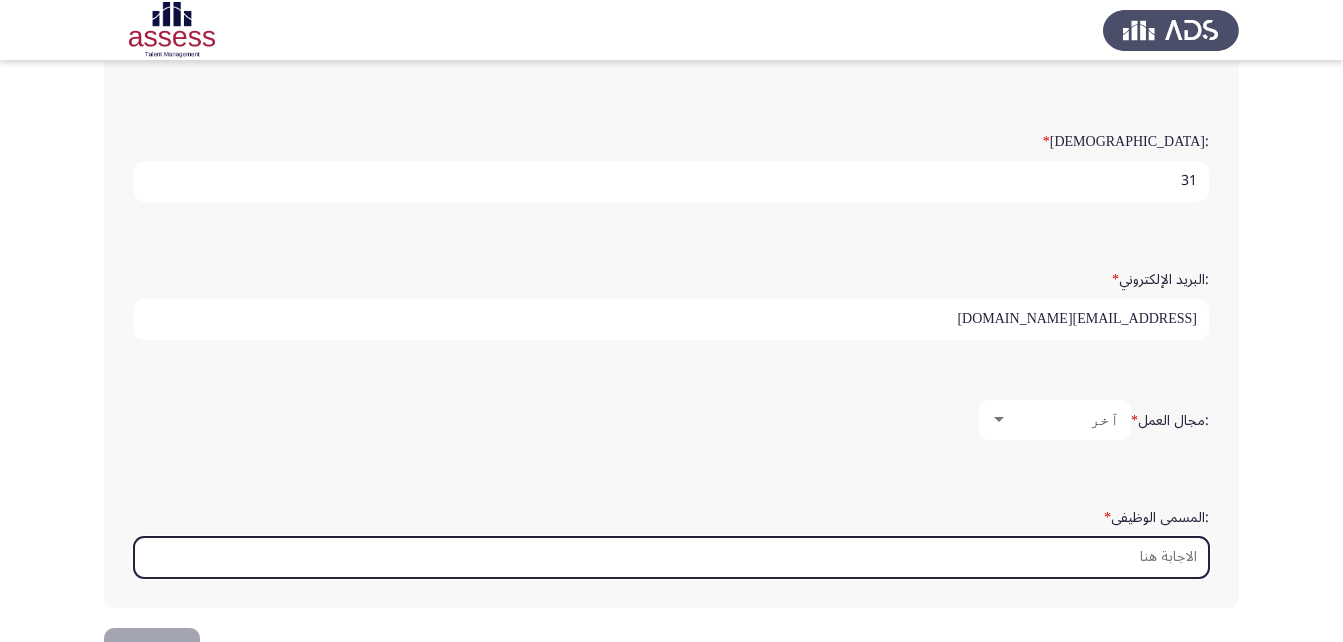 click on ":المسمى الوظيفى   *" at bounding box center (671, 557) 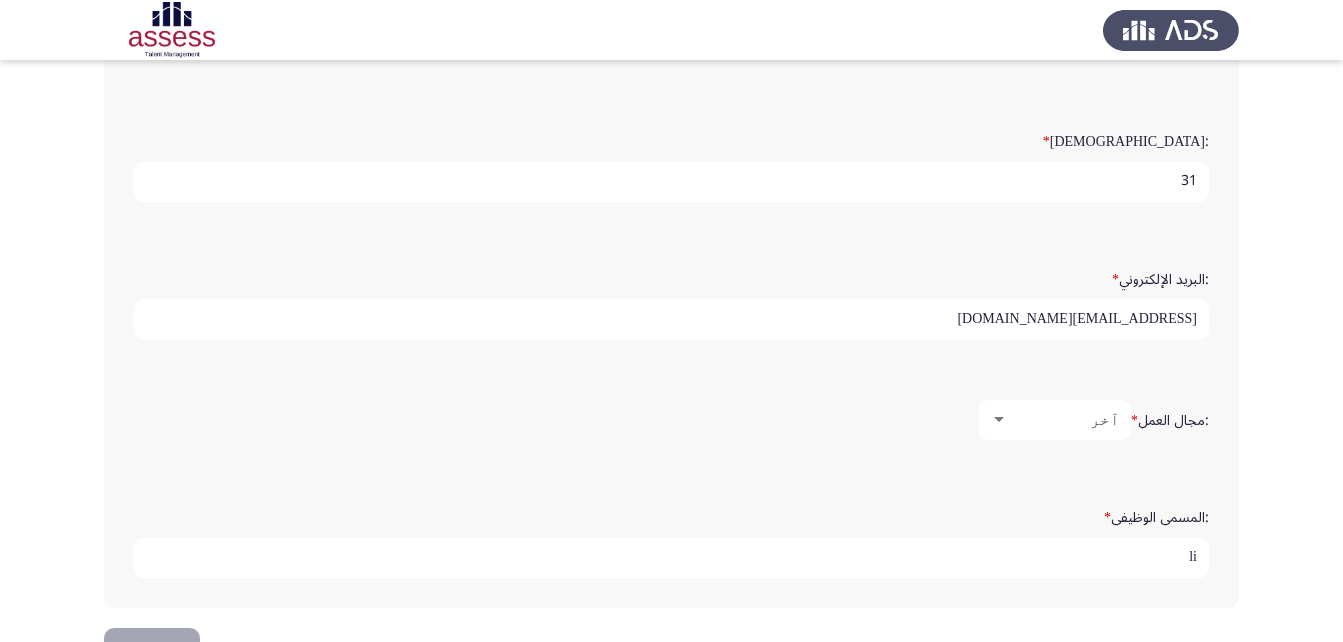 type on "l" 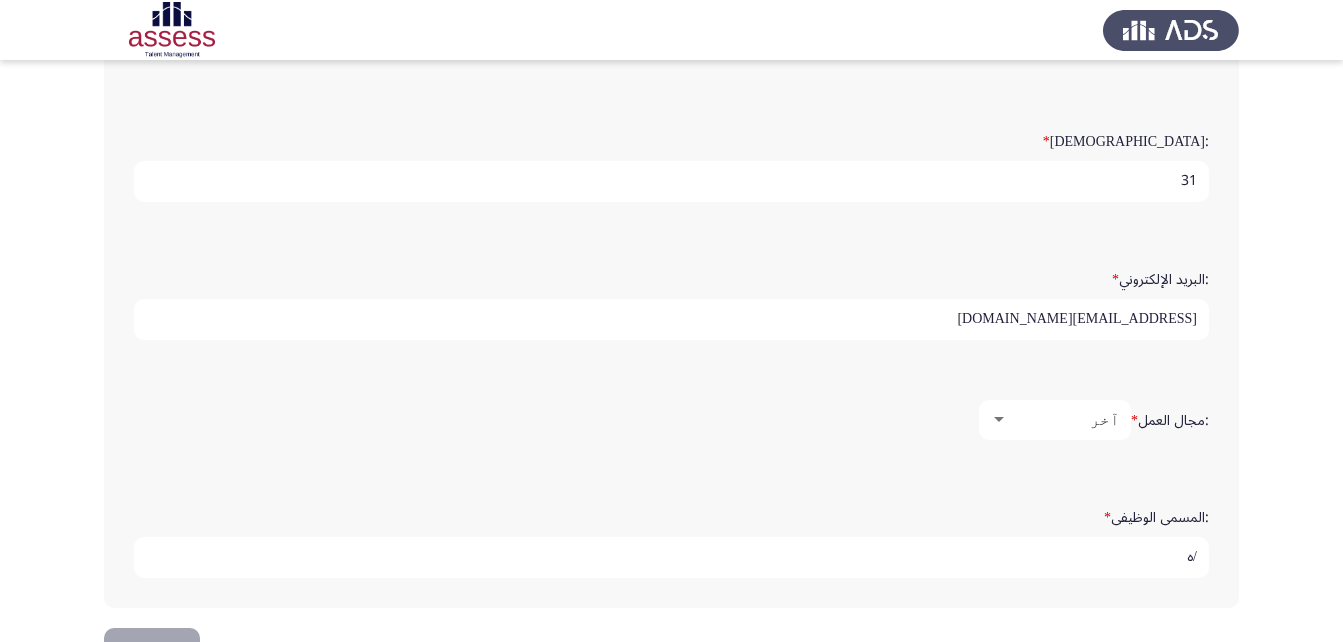 type on "/" 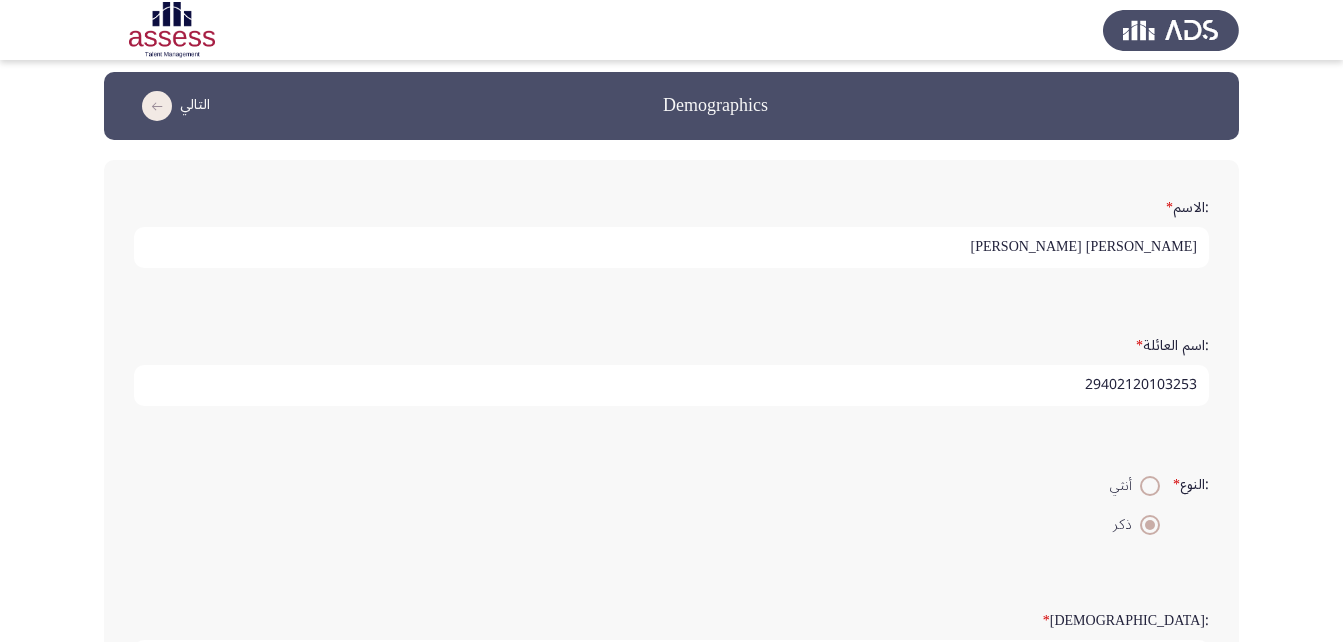 scroll, scrollTop: 0, scrollLeft: 0, axis: both 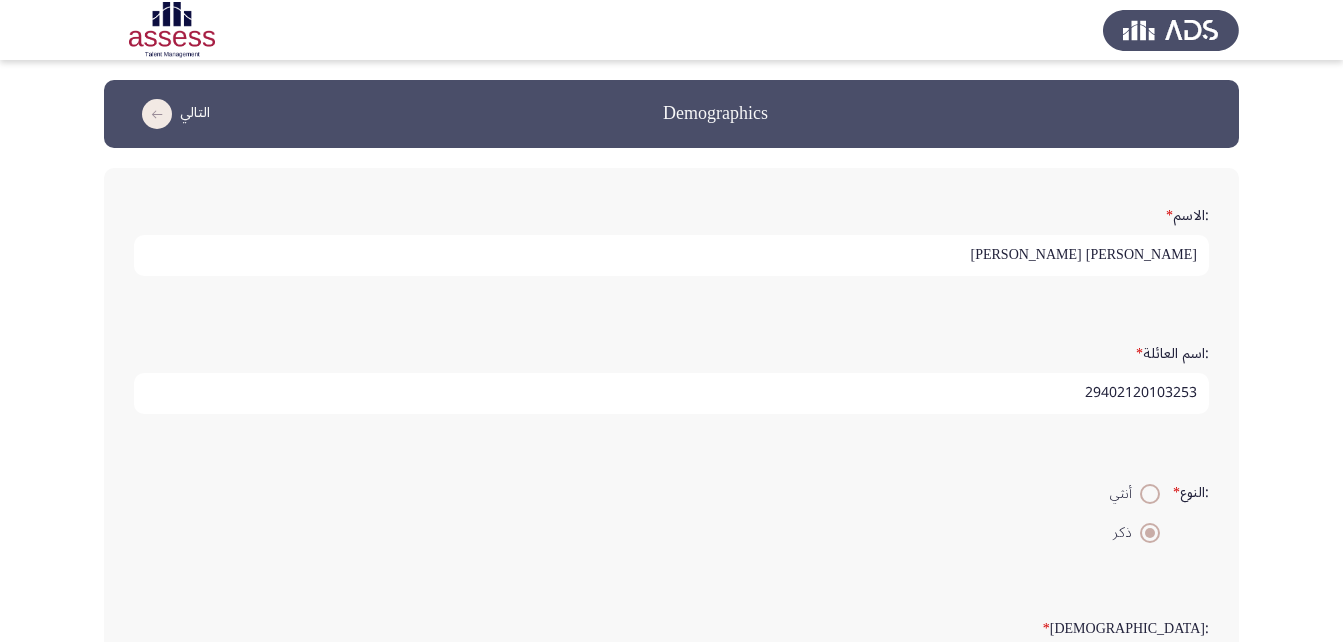 type on "مهندس أ" 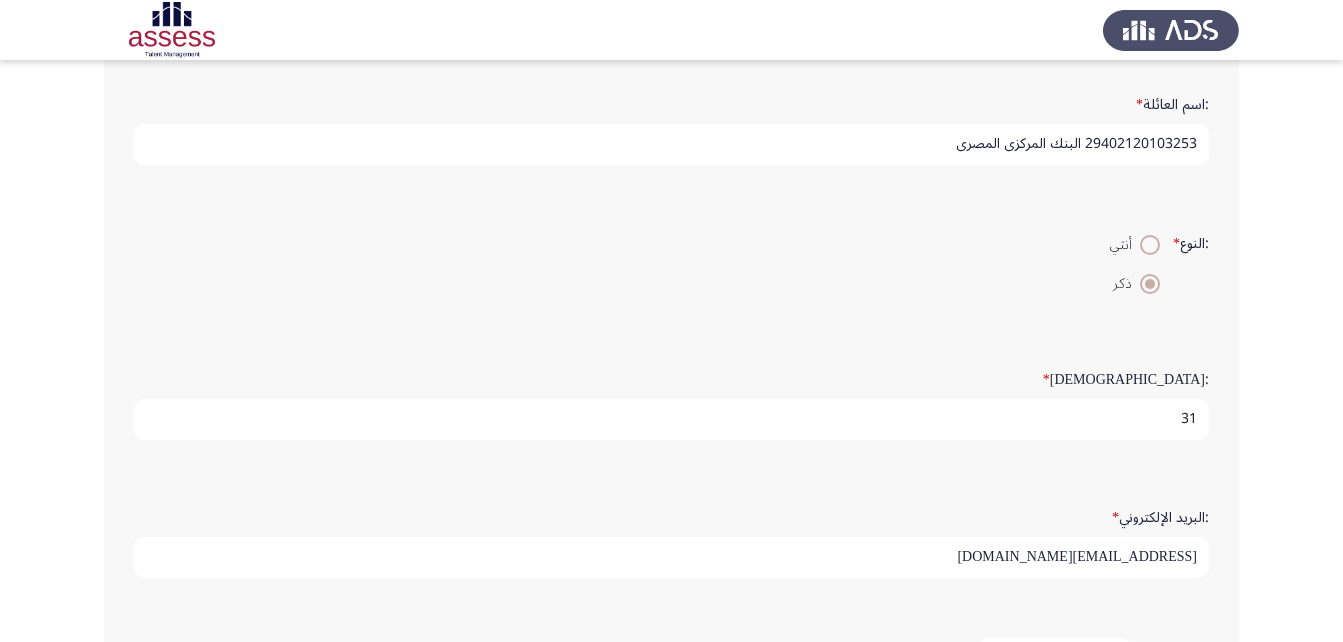 scroll, scrollTop: 200, scrollLeft: 0, axis: vertical 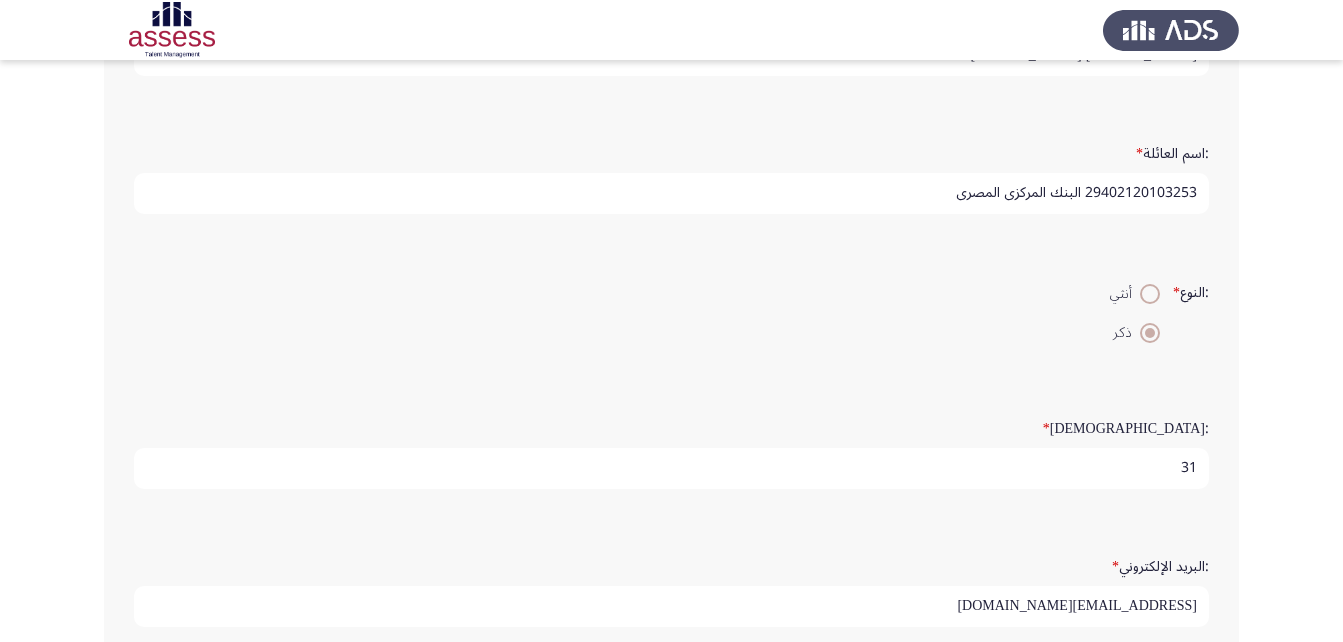 type on "29402120103253 البنك المركزى المصرى" 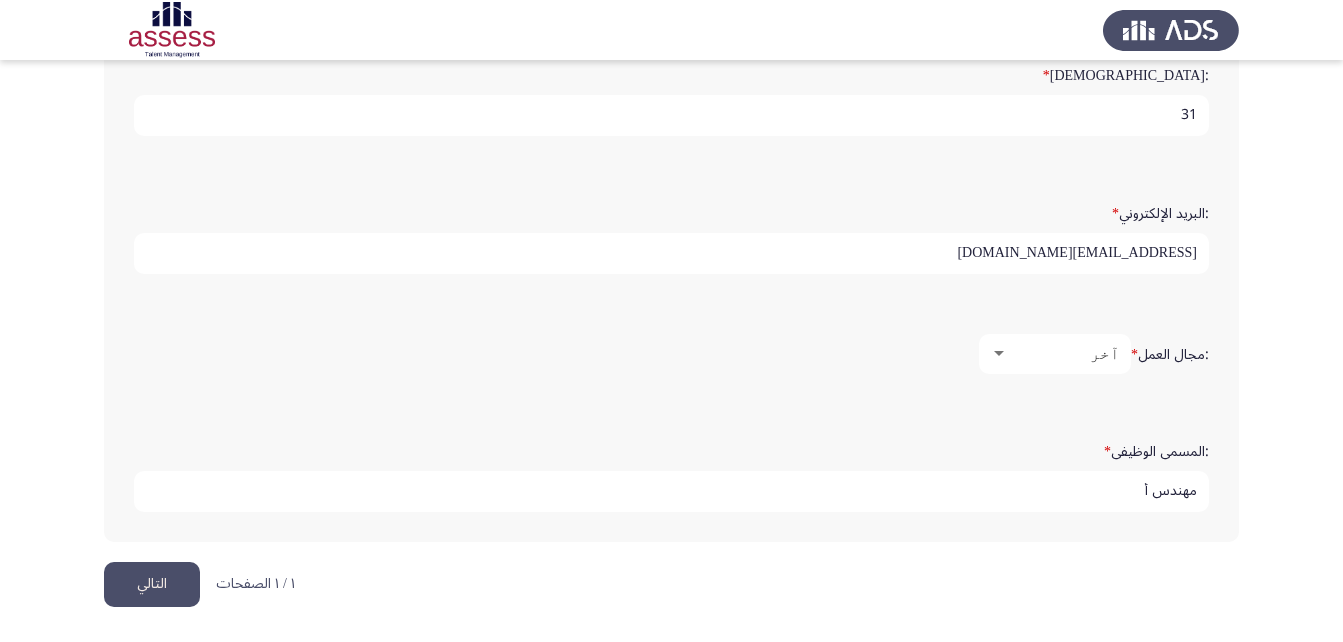 click at bounding box center (999, 353) 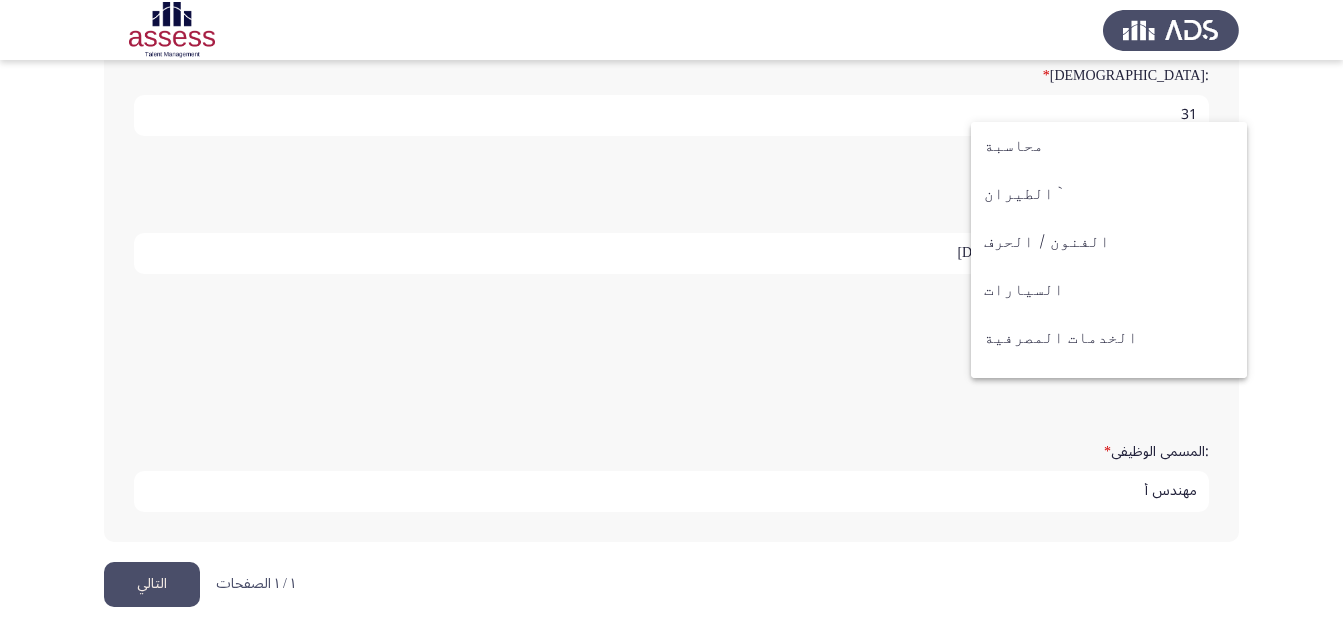 scroll, scrollTop: 656, scrollLeft: 0, axis: vertical 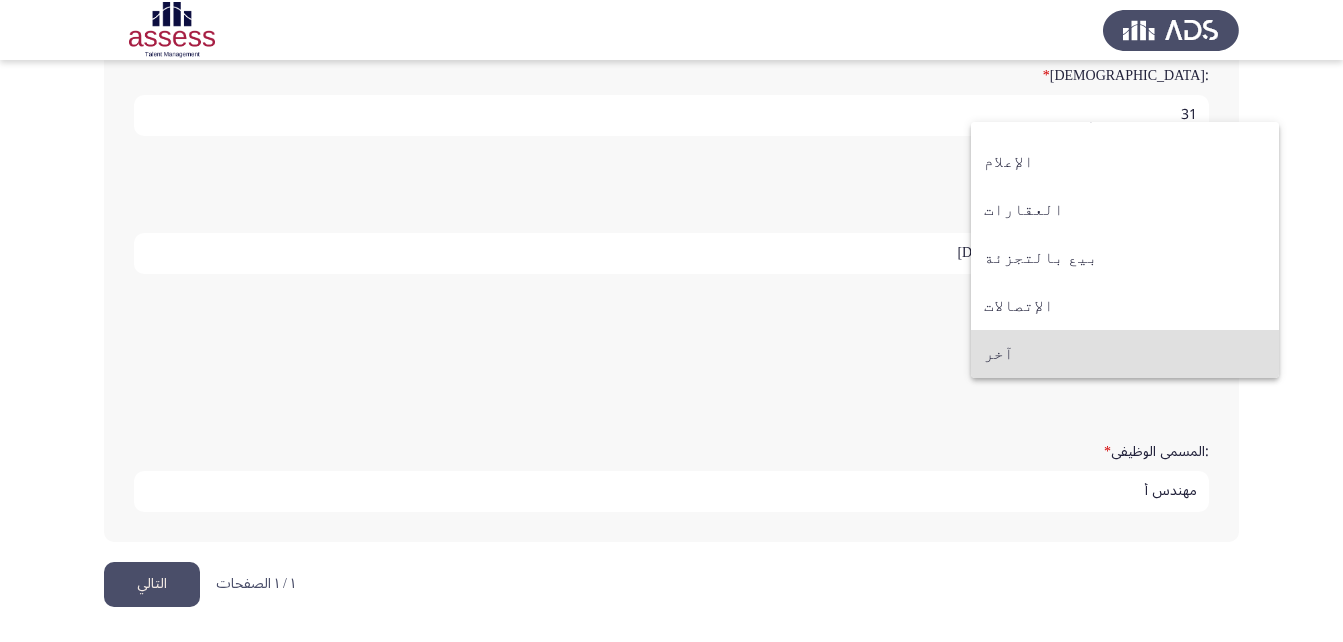 click at bounding box center [671, 321] 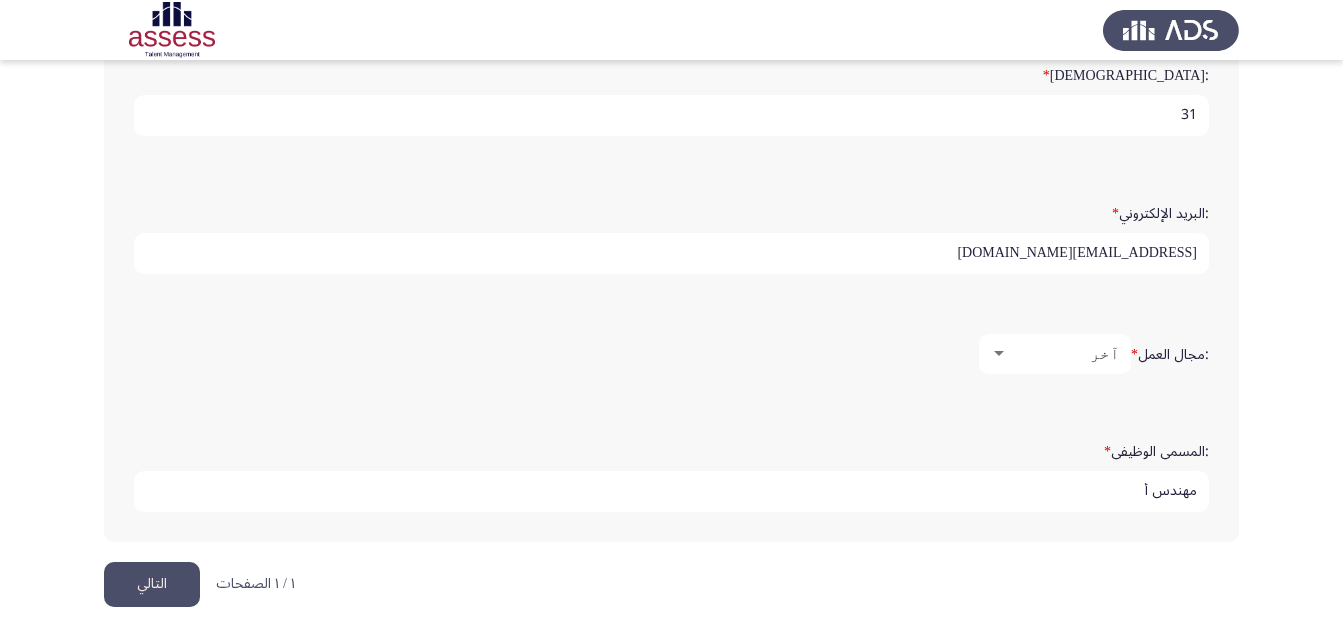 click on "التالي" 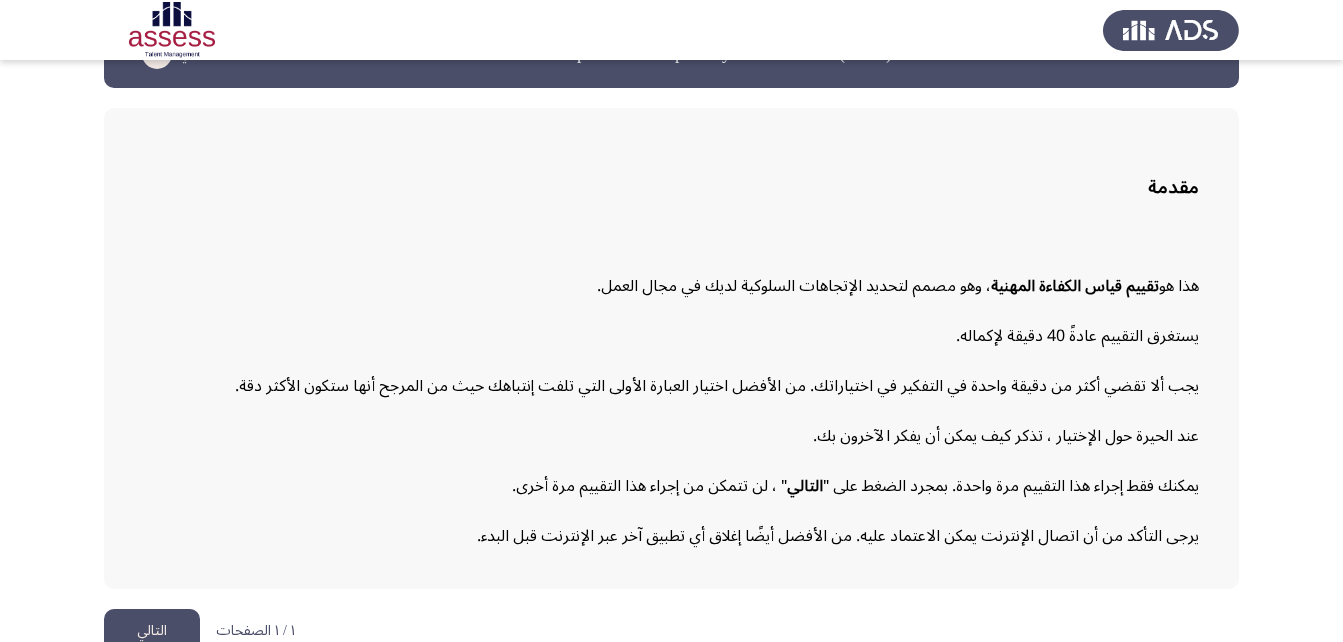 scroll, scrollTop: 92, scrollLeft: 0, axis: vertical 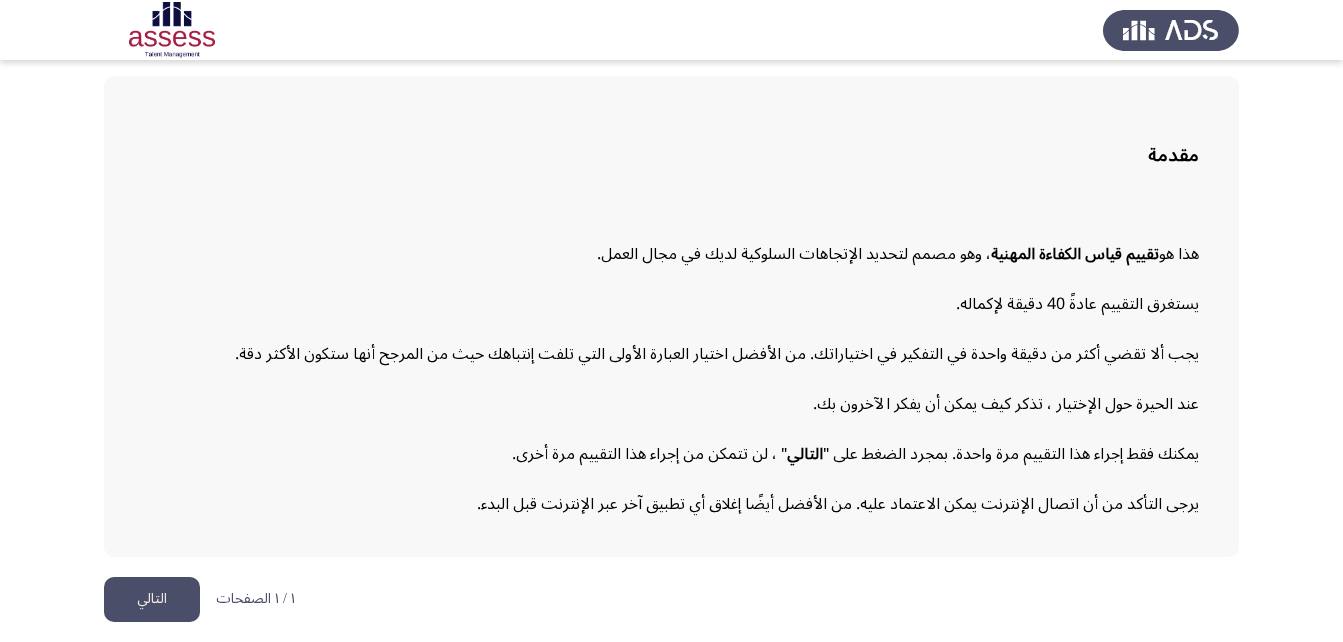 click on "التالي" 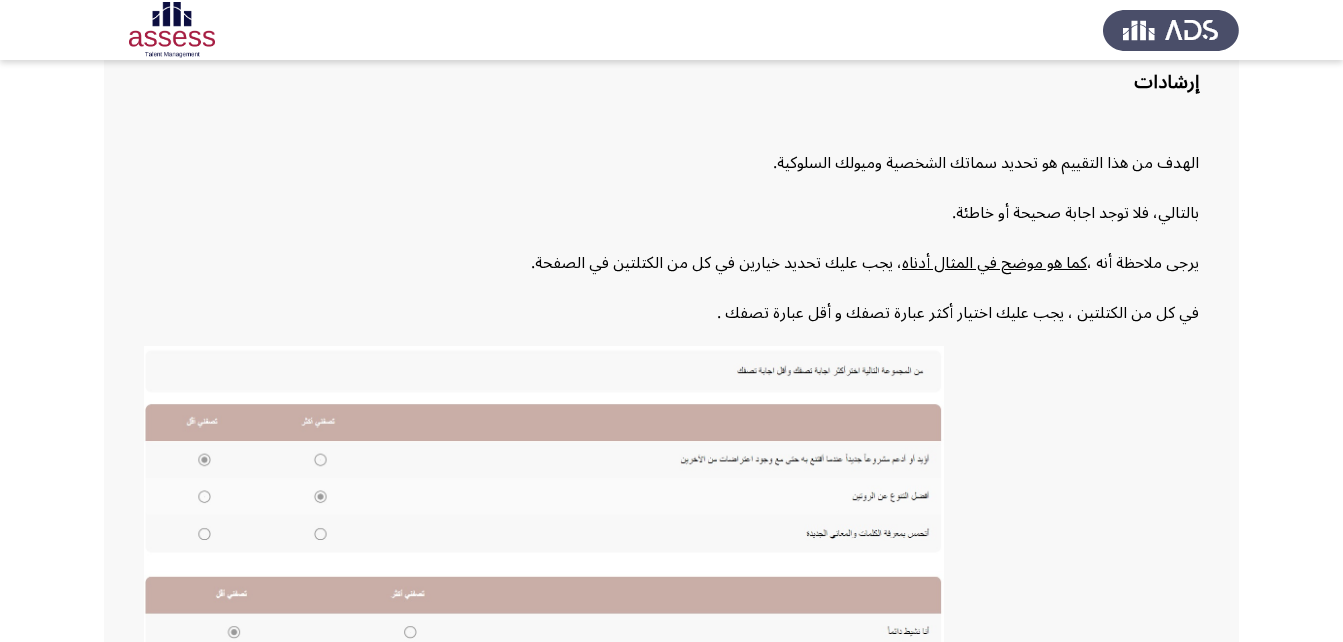 scroll, scrollTop: 200, scrollLeft: 0, axis: vertical 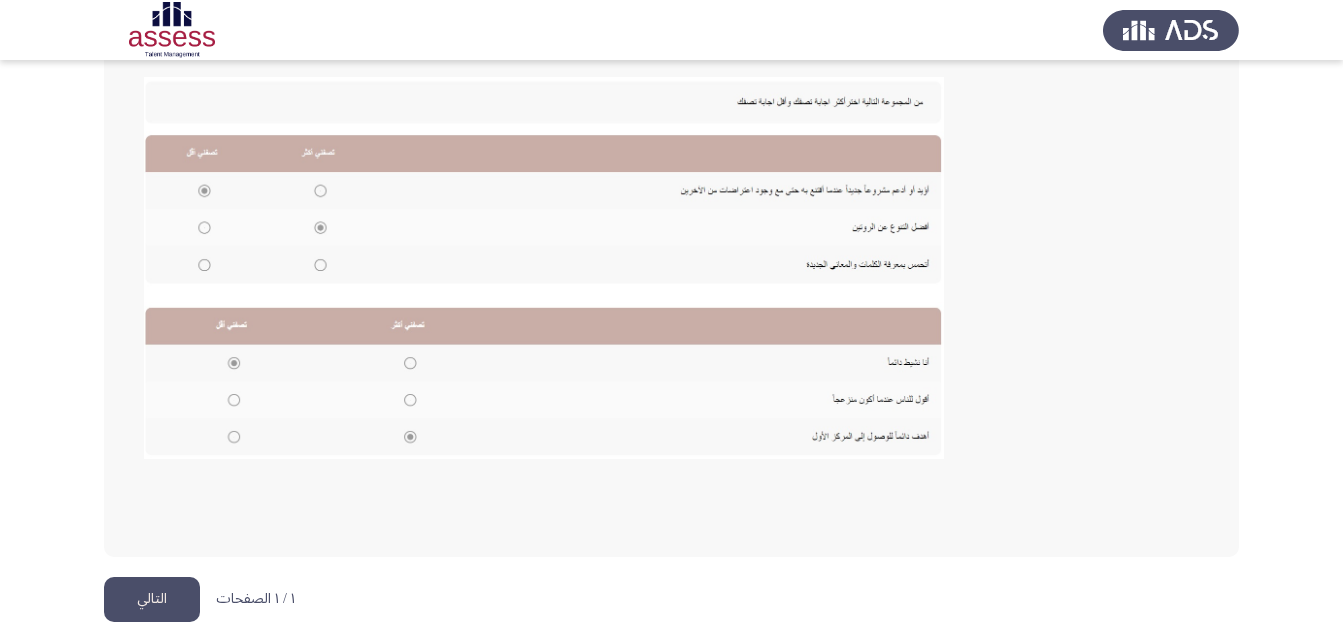 click on "التالي" 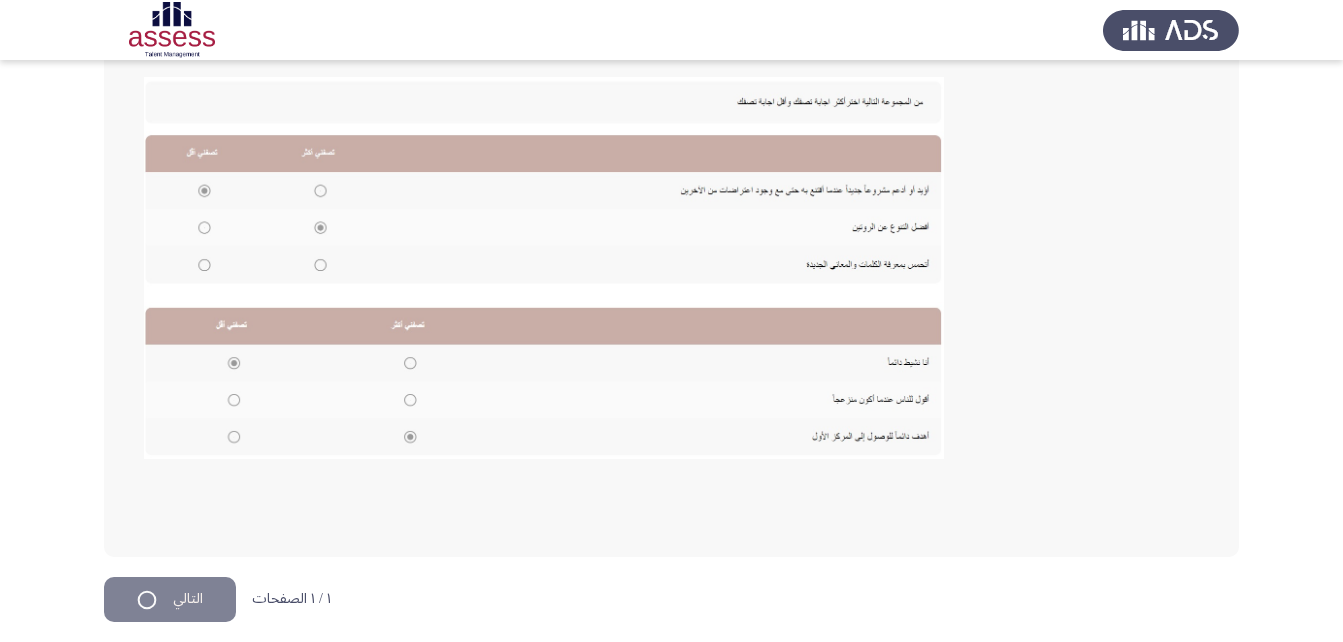scroll, scrollTop: 0, scrollLeft: 0, axis: both 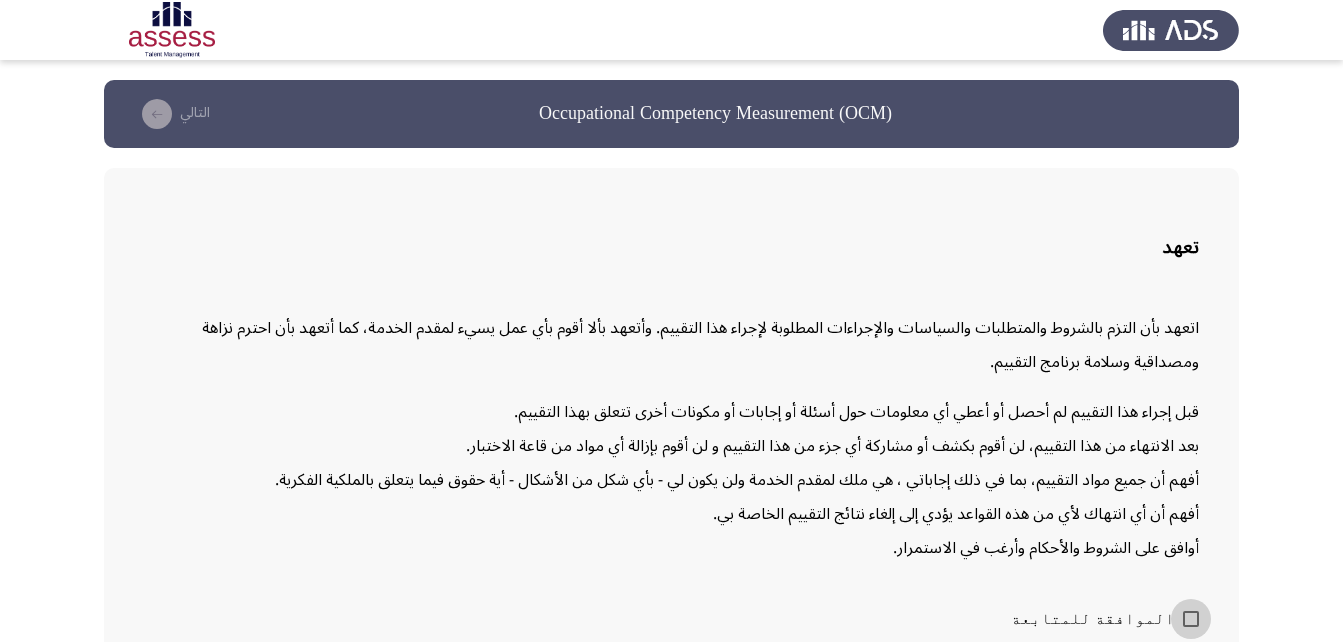 click at bounding box center (1191, 619) 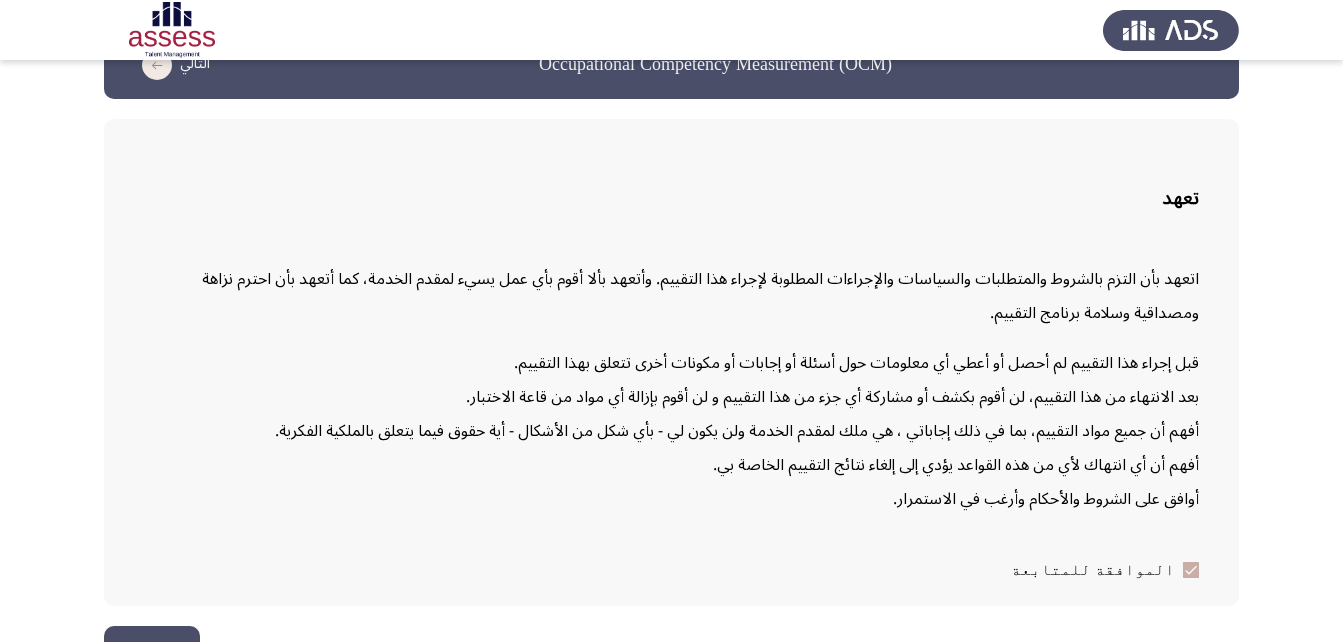 scroll, scrollTop: 98, scrollLeft: 0, axis: vertical 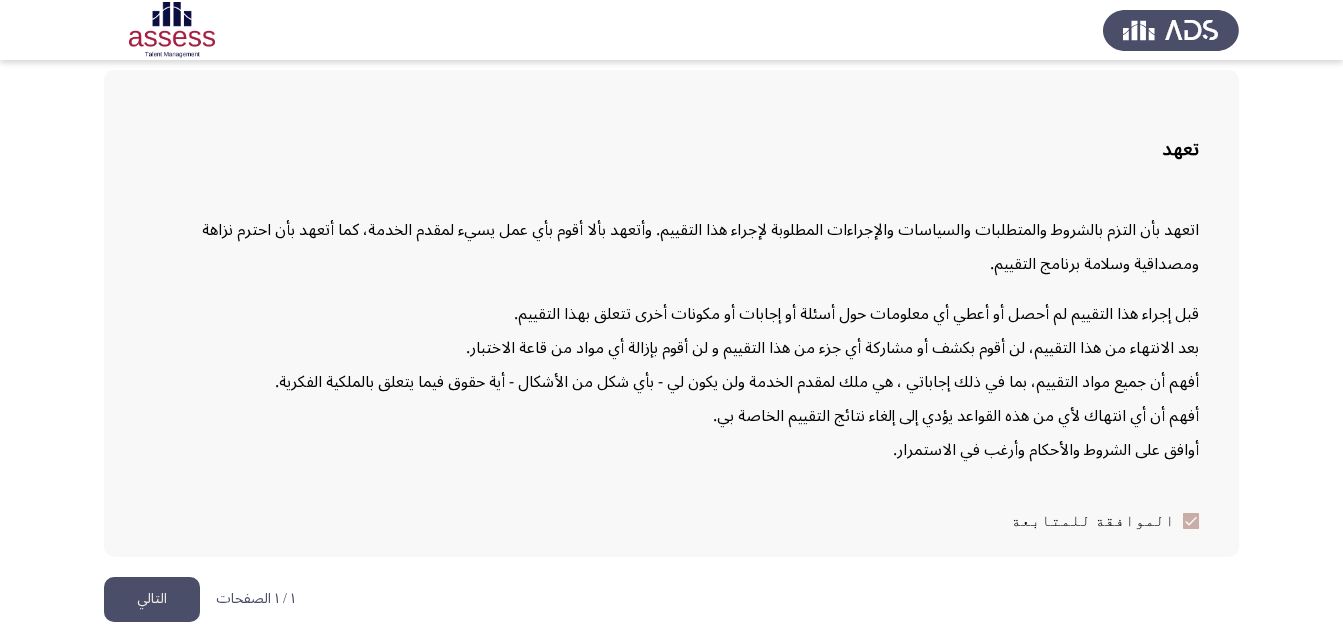 click on "التالي" 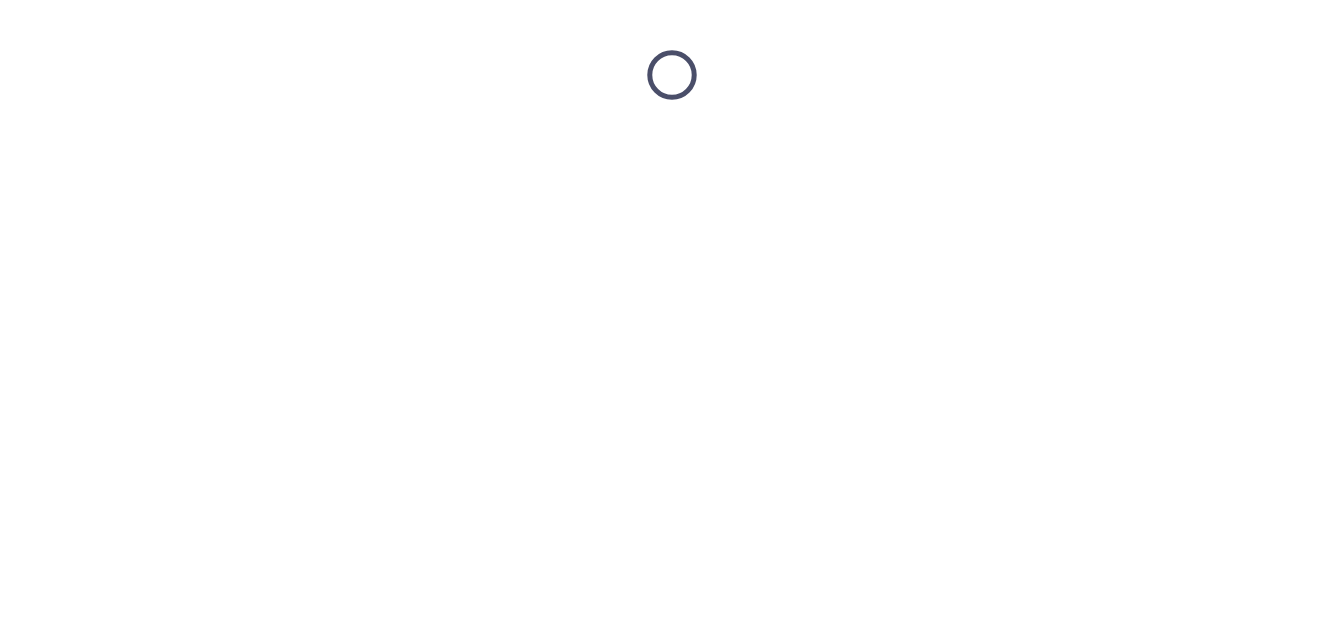 scroll, scrollTop: 0, scrollLeft: 0, axis: both 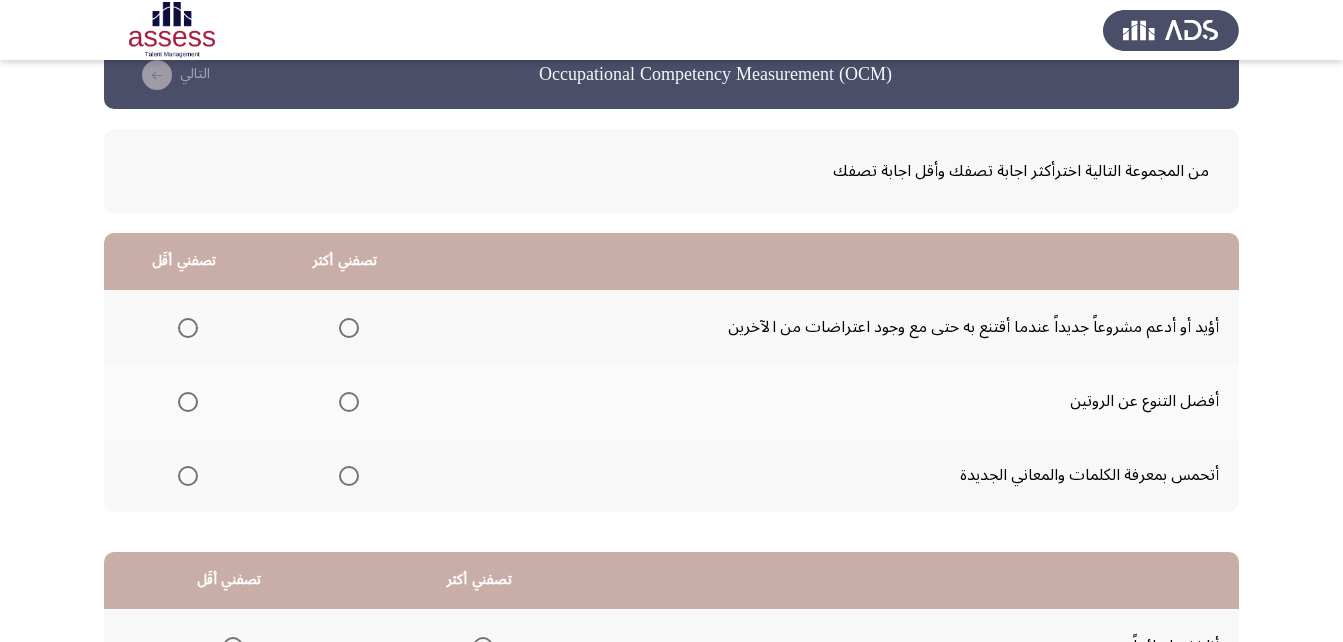click at bounding box center [349, 476] 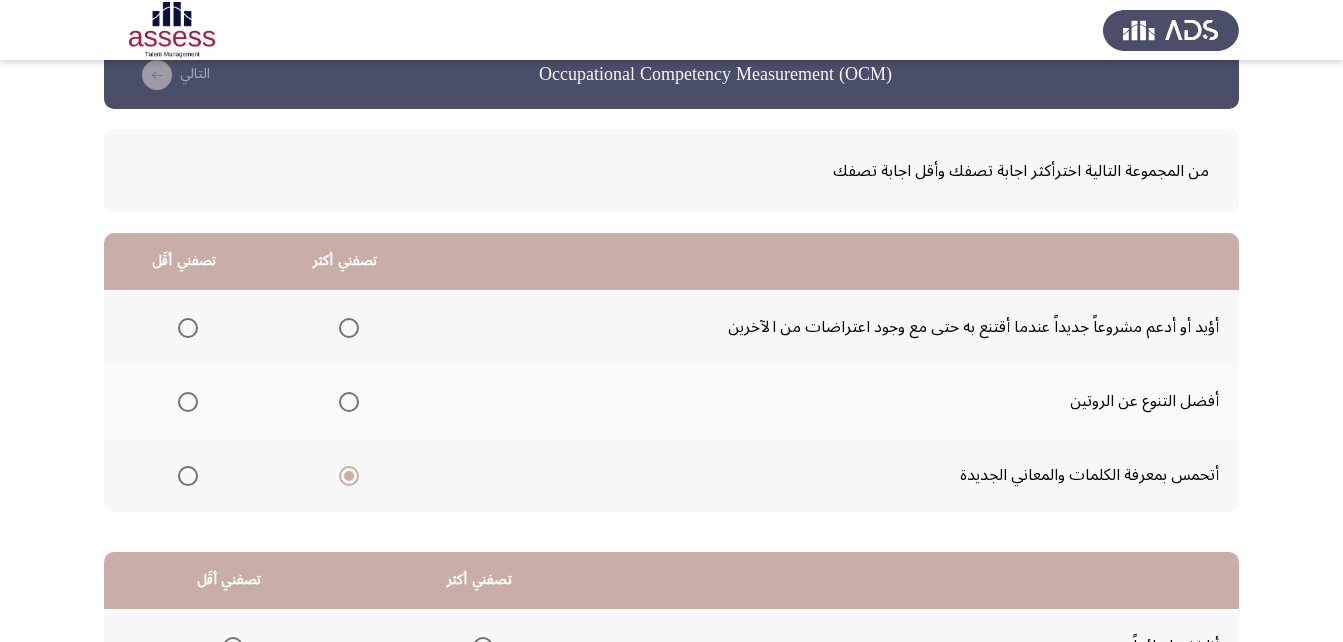 click at bounding box center [188, 328] 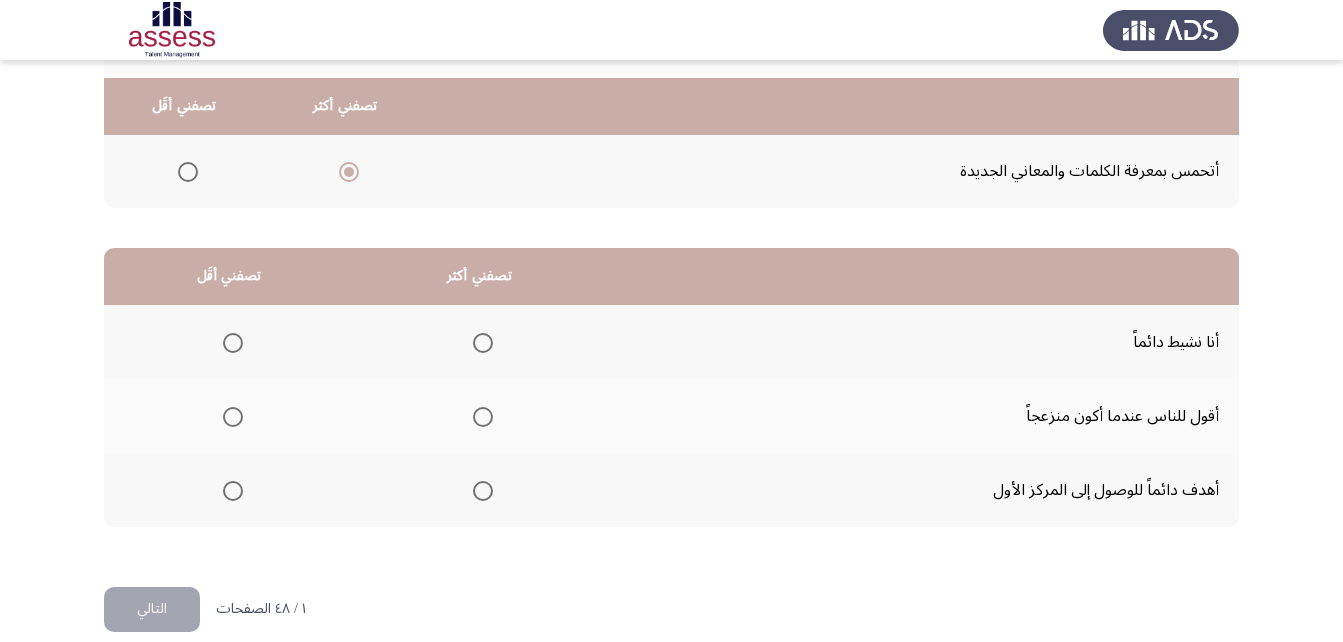 scroll, scrollTop: 368, scrollLeft: 0, axis: vertical 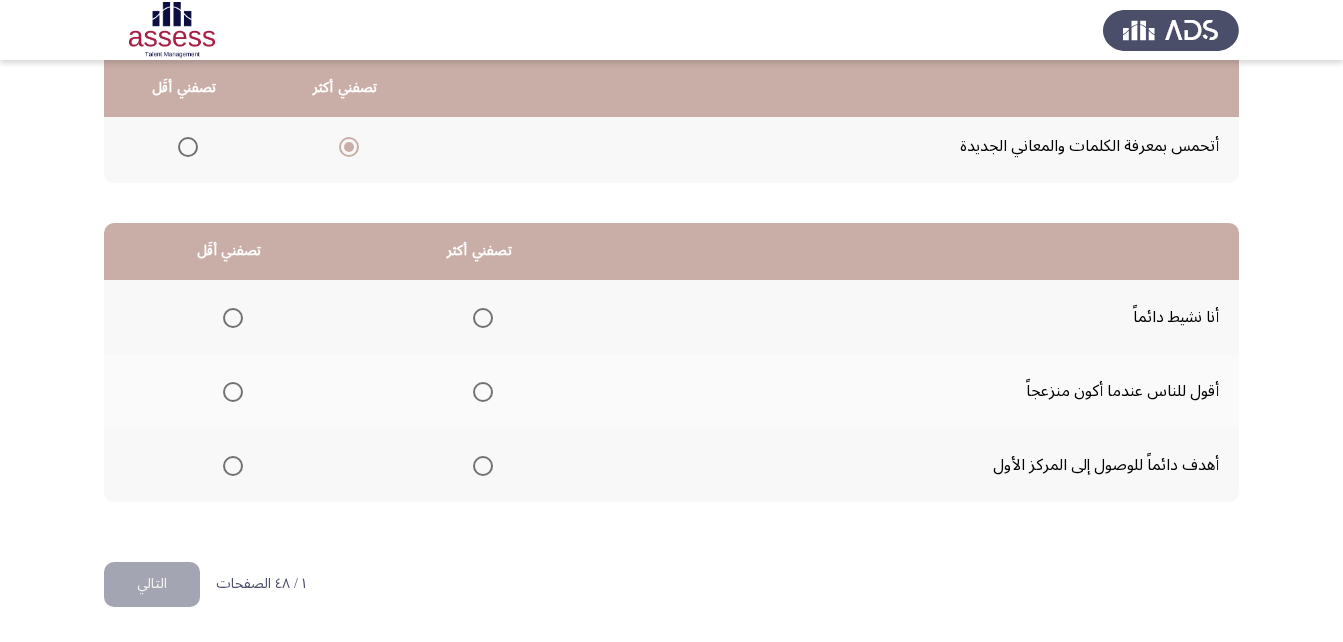 click at bounding box center (483, 318) 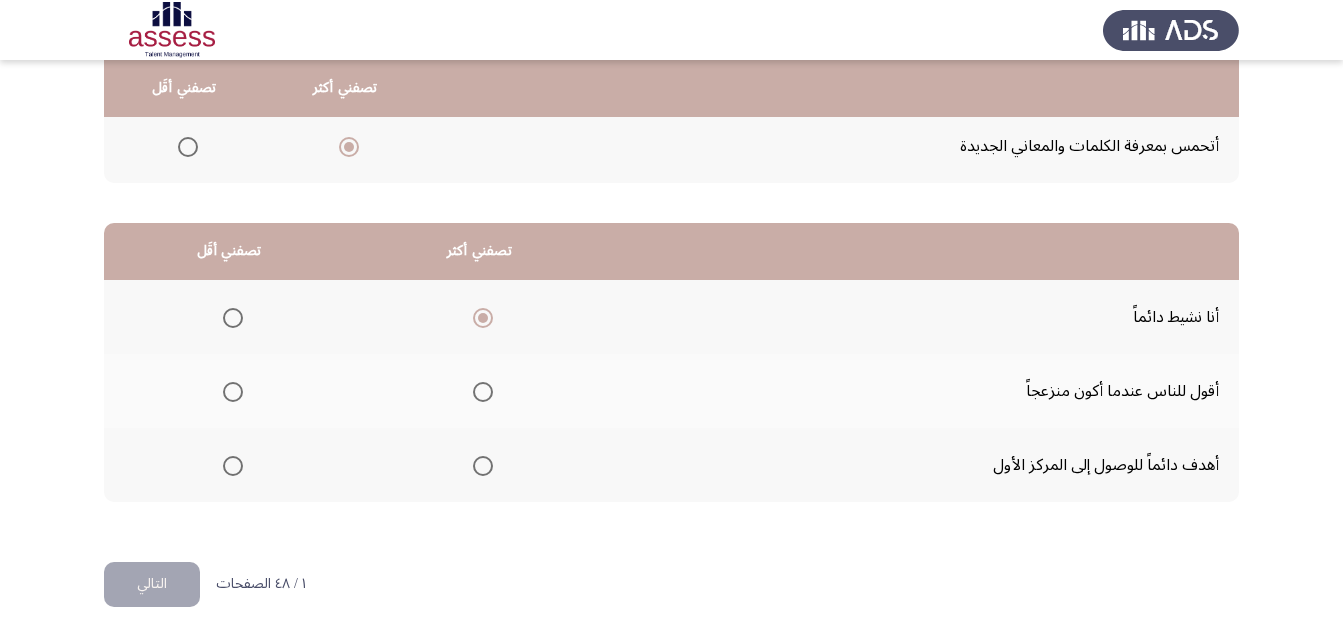 click at bounding box center [233, 392] 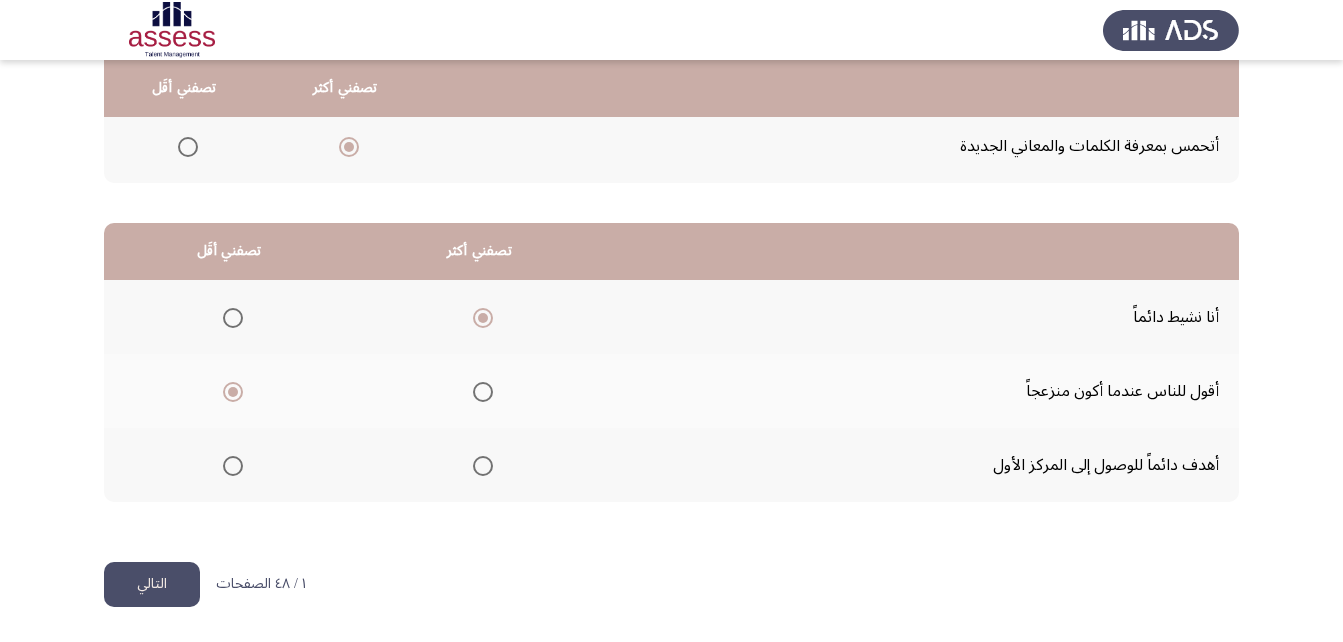 click on "التالي" 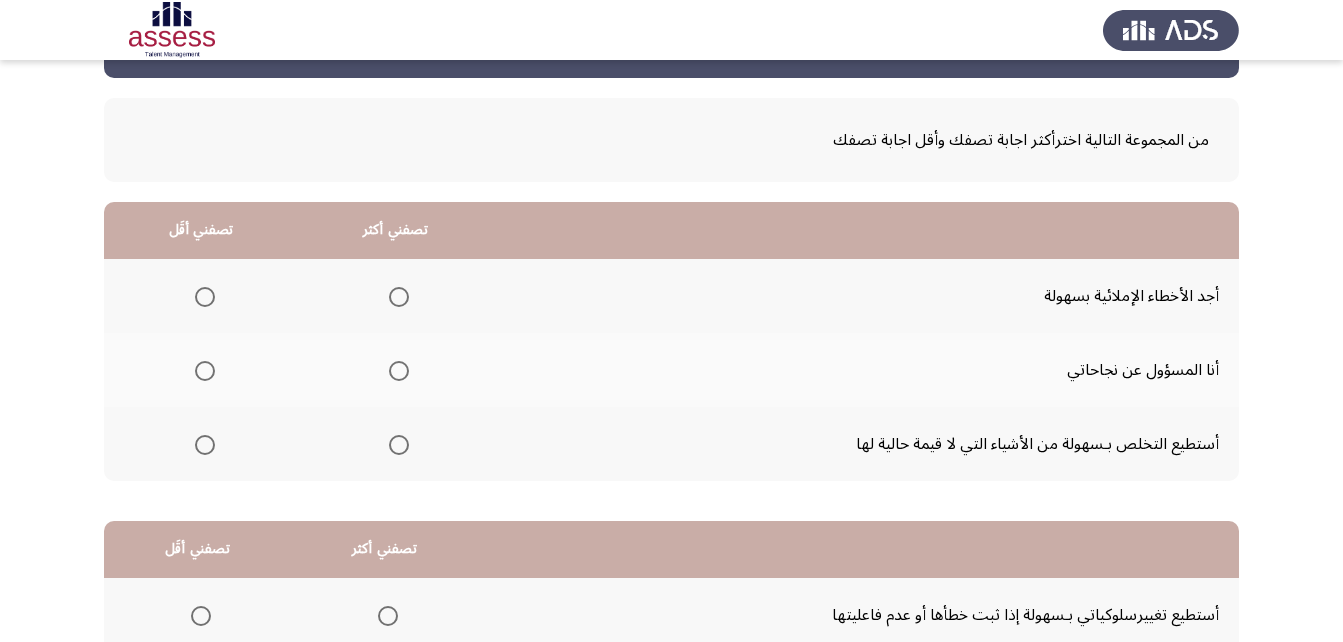 scroll, scrollTop: 49, scrollLeft: 0, axis: vertical 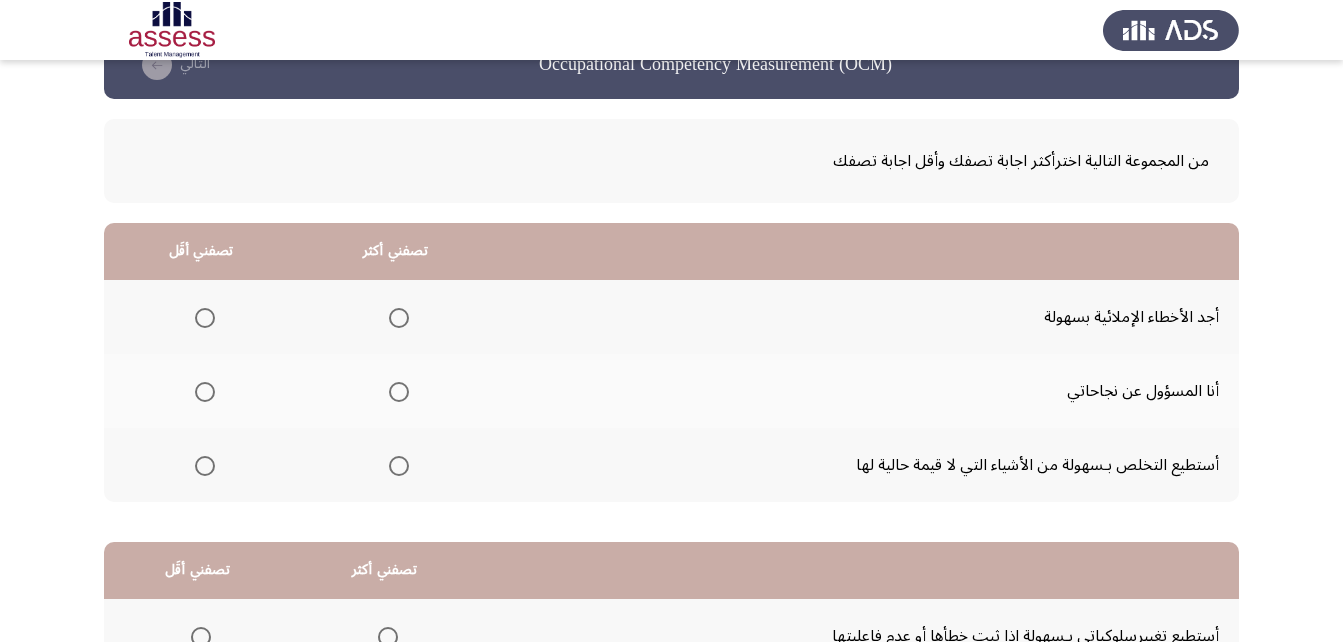 click at bounding box center (399, 318) 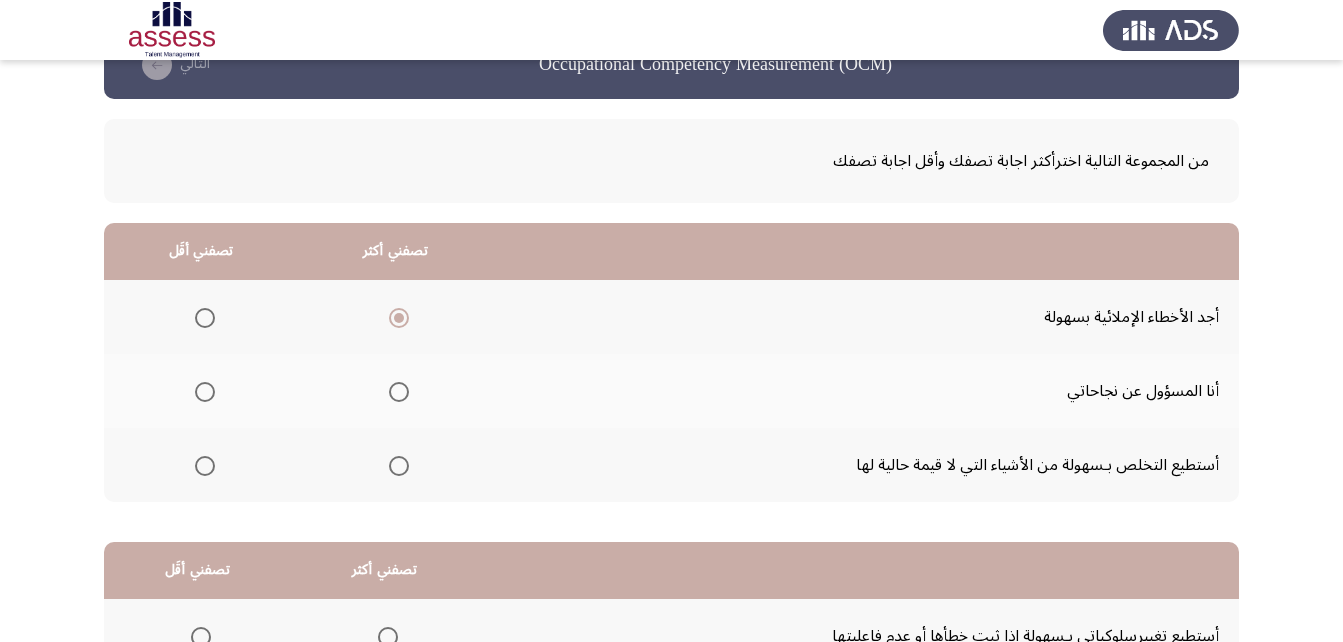 click at bounding box center (399, 392) 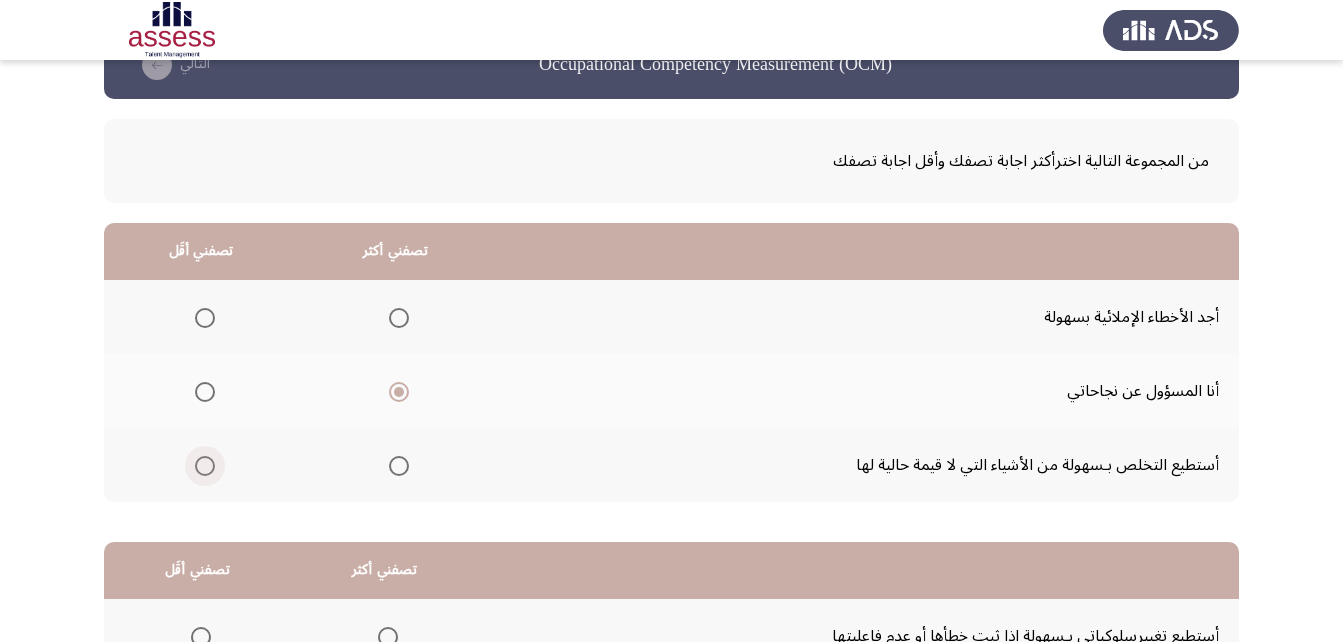 click at bounding box center (205, 466) 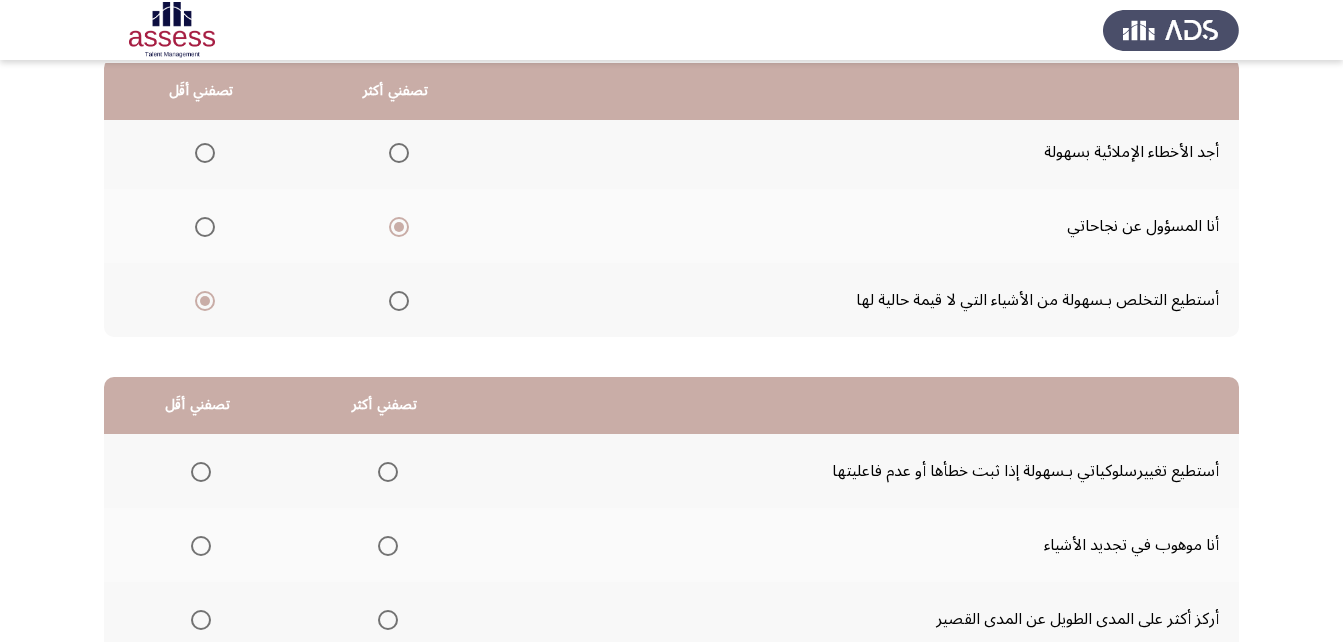 scroll, scrollTop: 193, scrollLeft: 0, axis: vertical 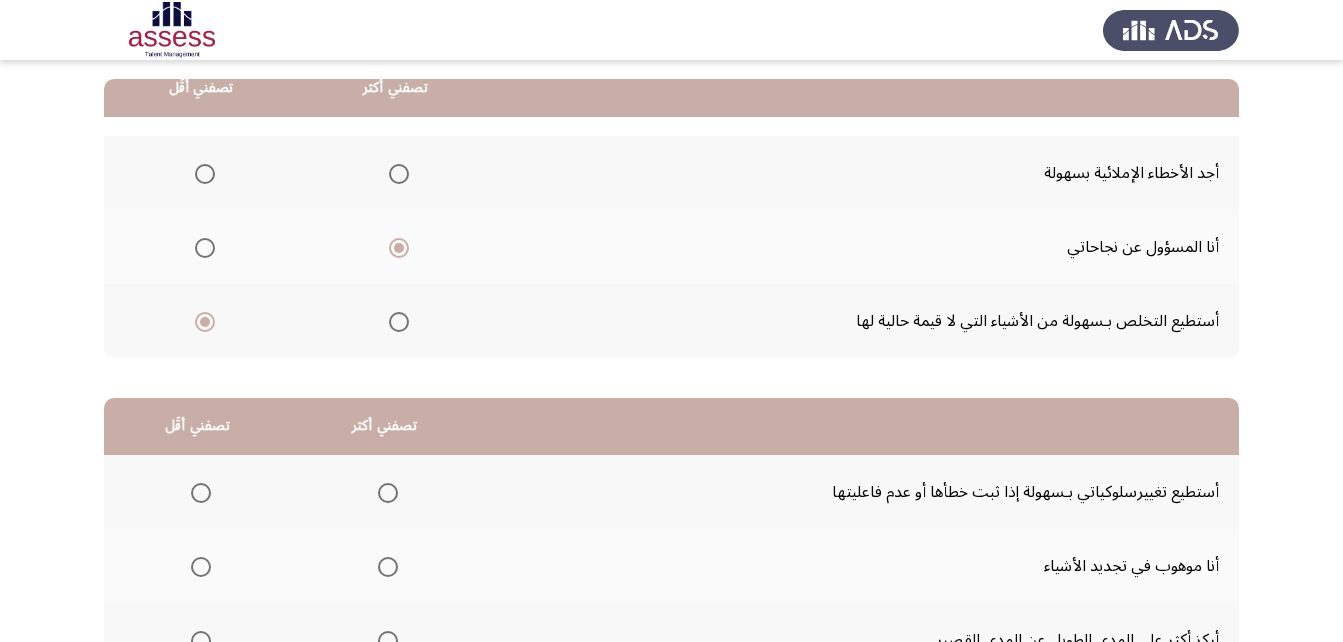 click at bounding box center (399, 174) 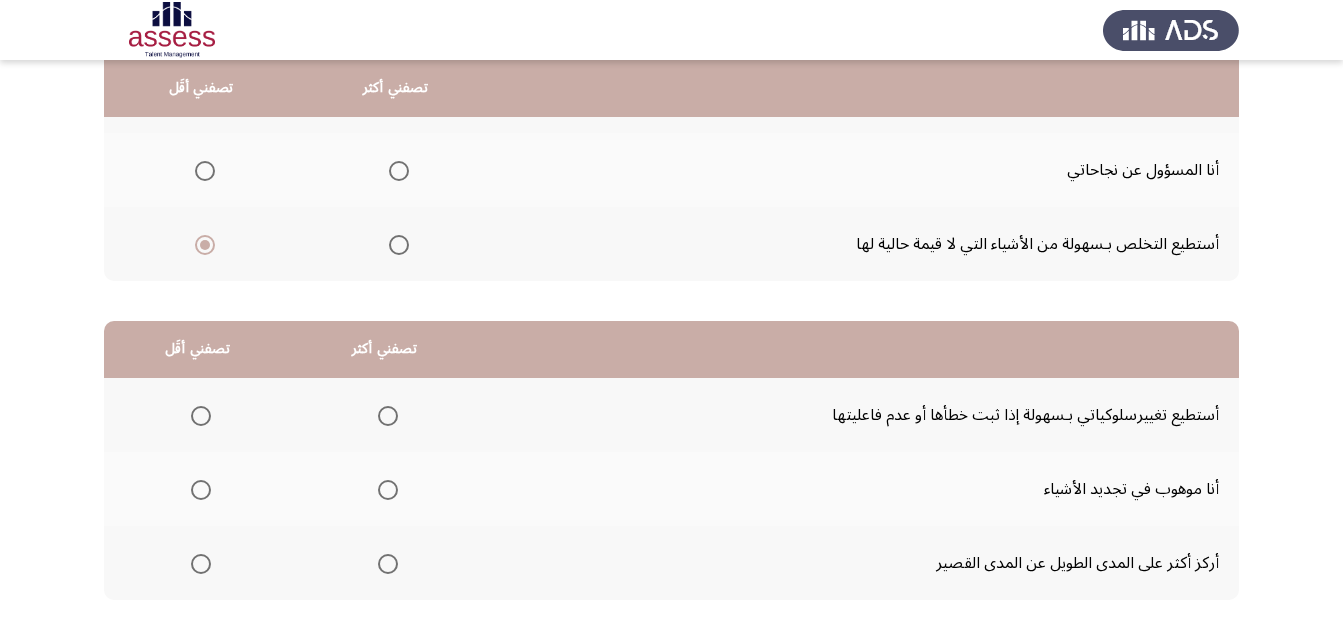 scroll, scrollTop: 368, scrollLeft: 0, axis: vertical 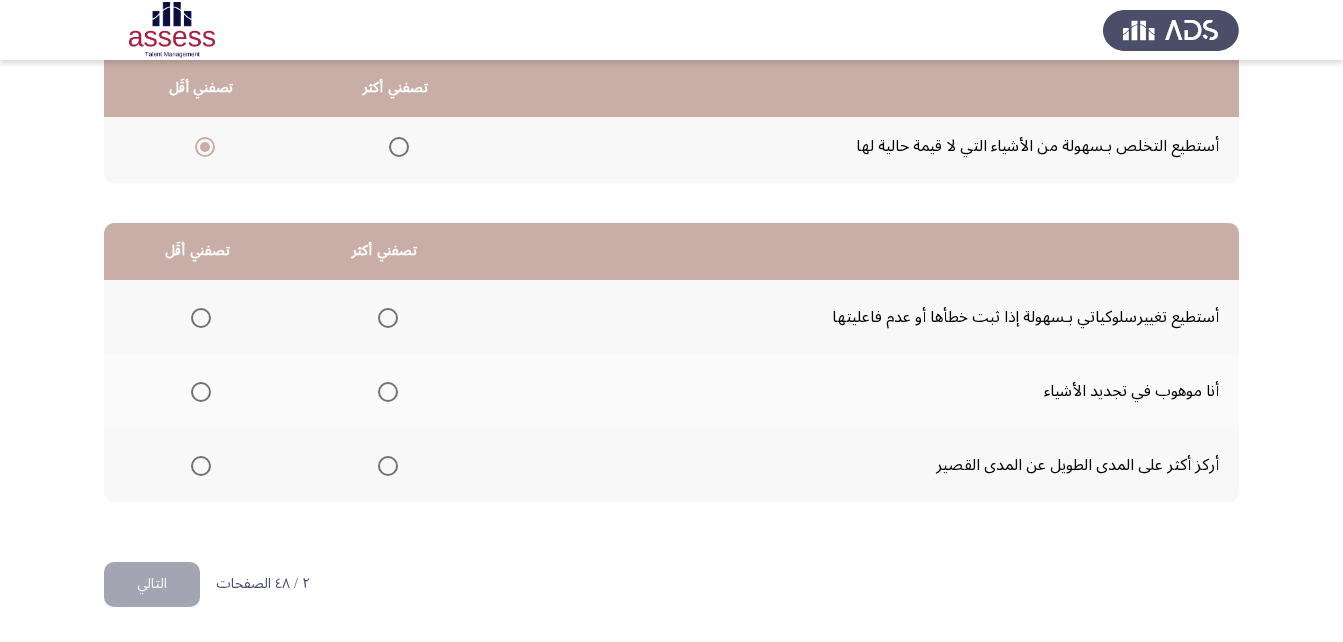 click at bounding box center [201, 466] 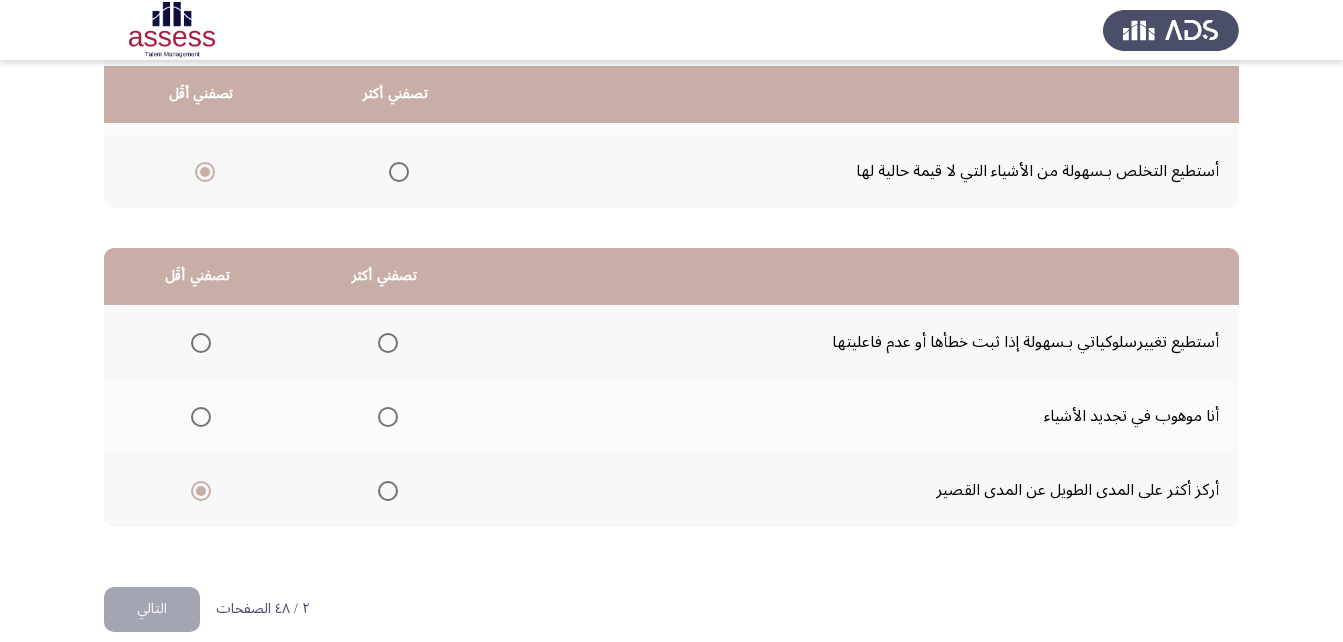 scroll, scrollTop: 349, scrollLeft: 0, axis: vertical 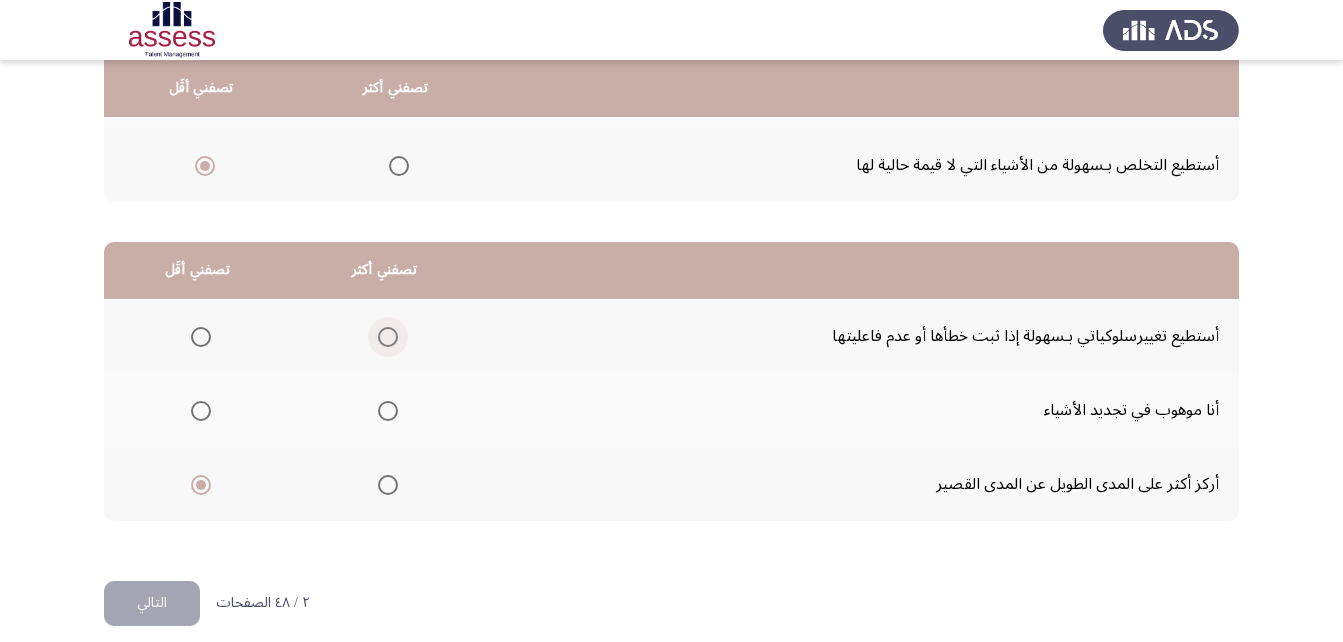 click at bounding box center (388, 337) 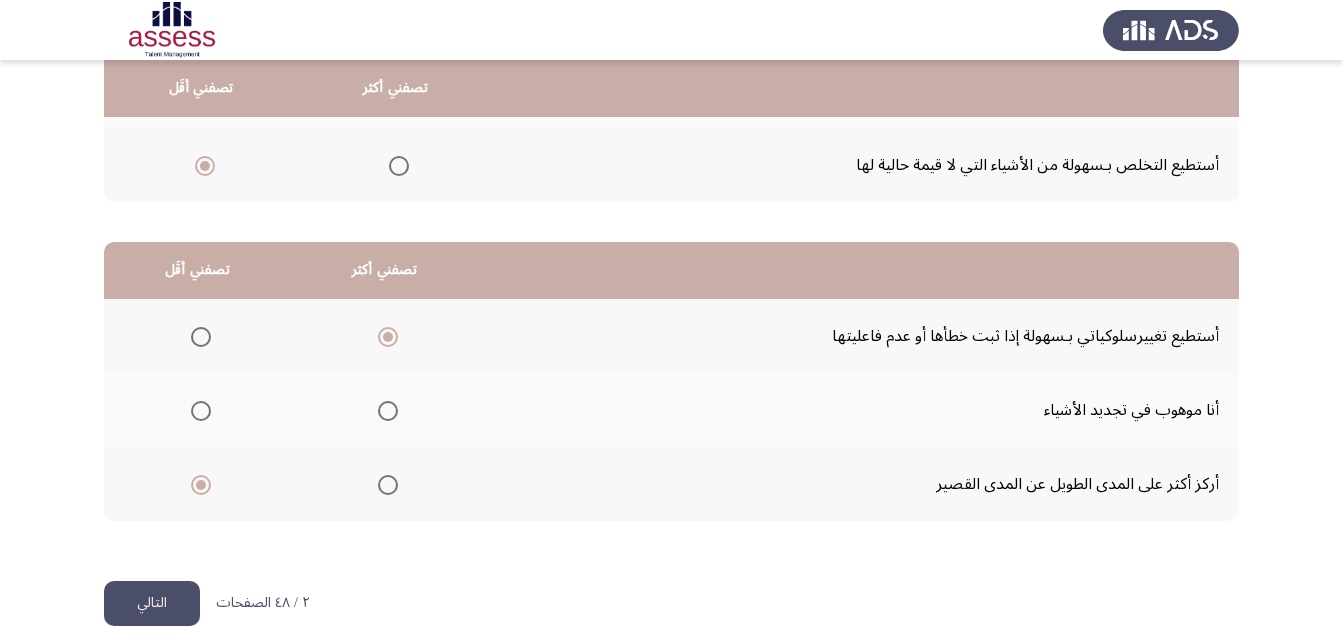 click on "التالي" 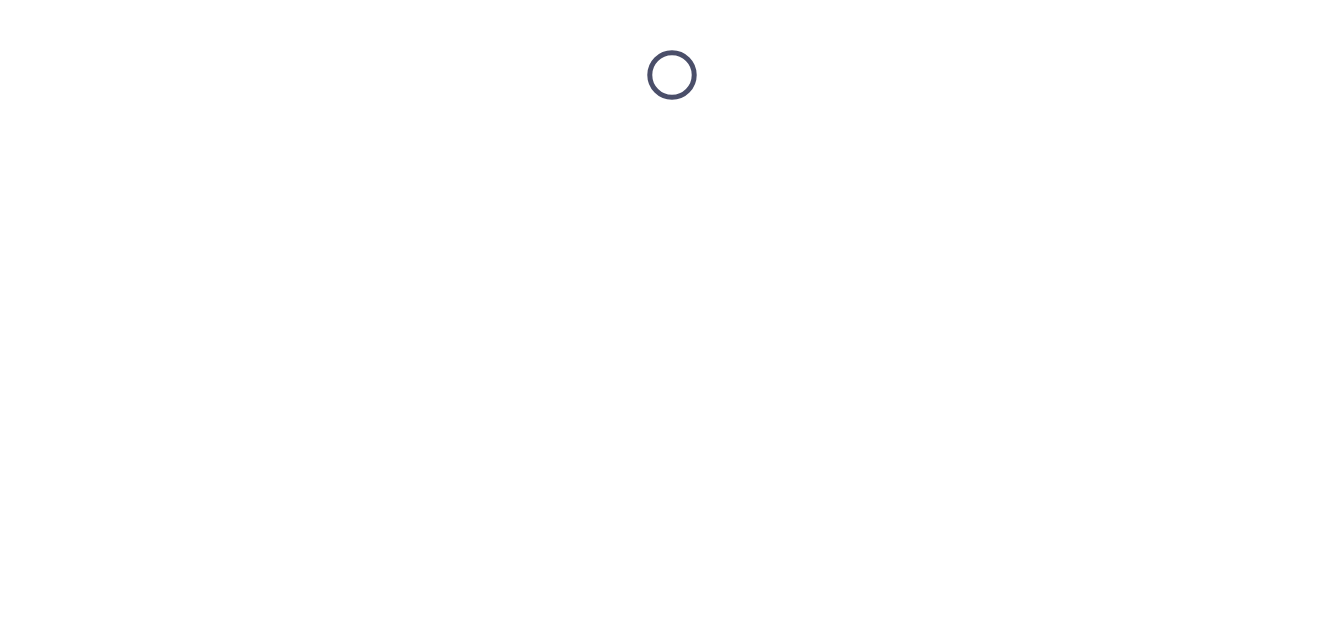 scroll, scrollTop: 0, scrollLeft: 0, axis: both 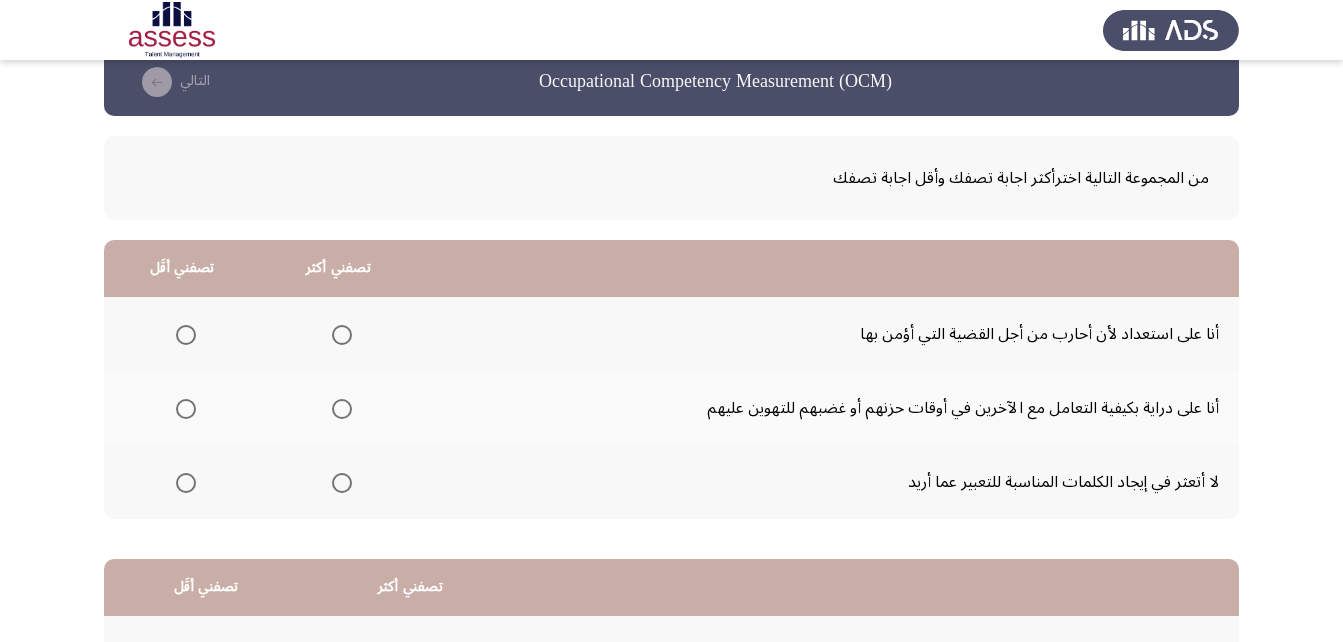 click at bounding box center [342, 335] 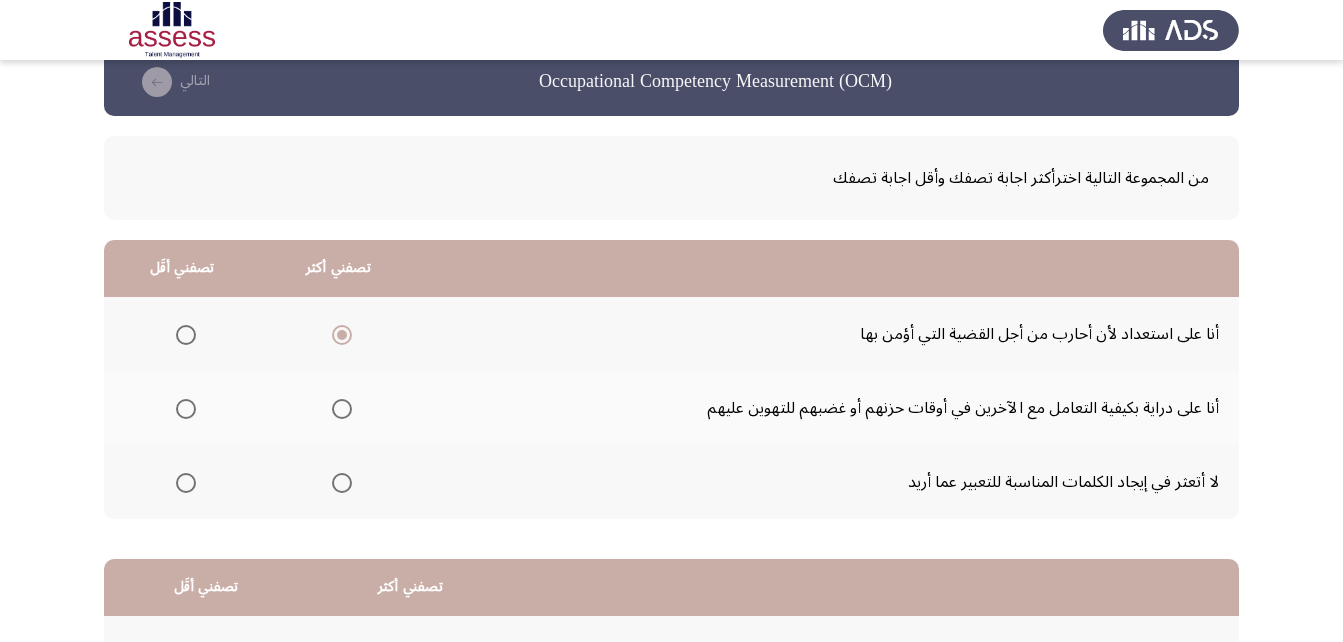 click at bounding box center [342, 409] 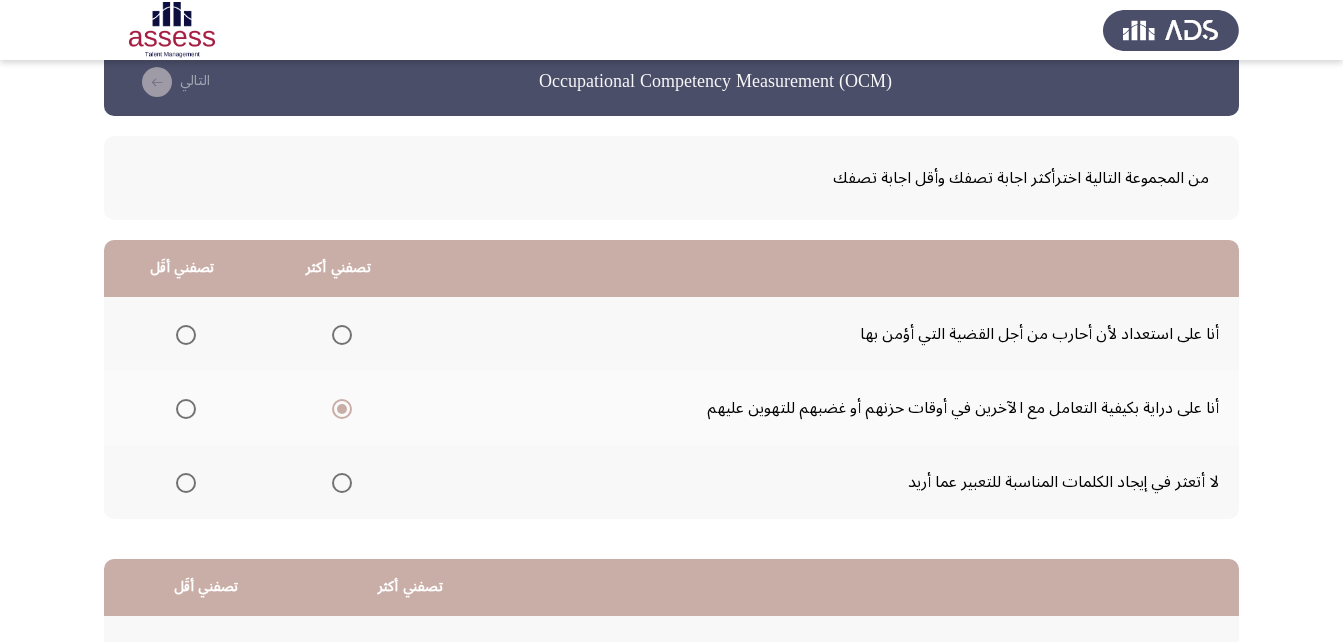 click at bounding box center [186, 335] 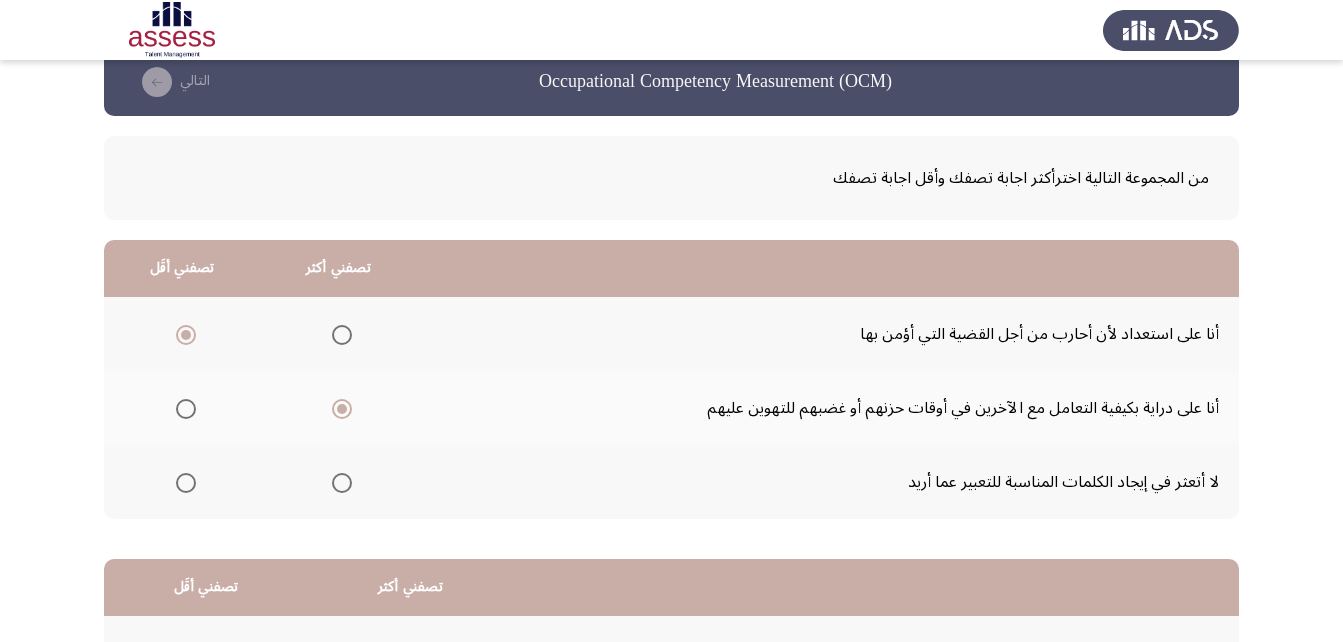 drag, startPoint x: 1341, startPoint y: 354, endPoint x: 1342, endPoint y: 368, distance: 14.035668 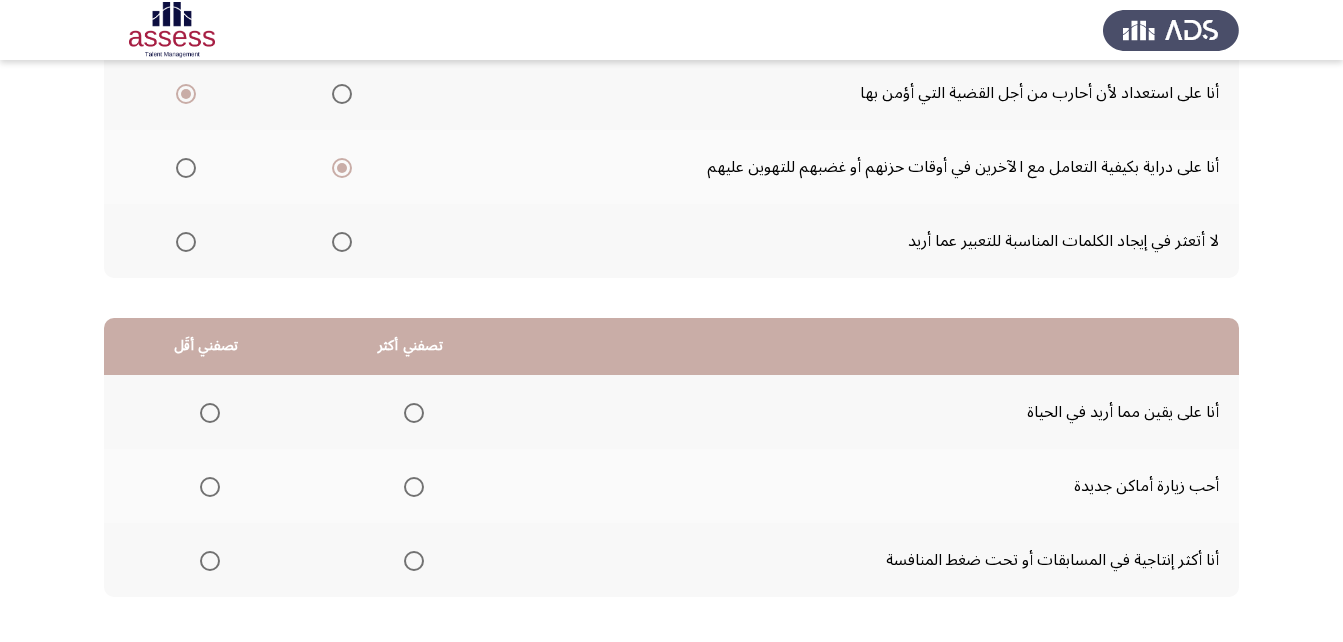 scroll, scrollTop: 368, scrollLeft: 0, axis: vertical 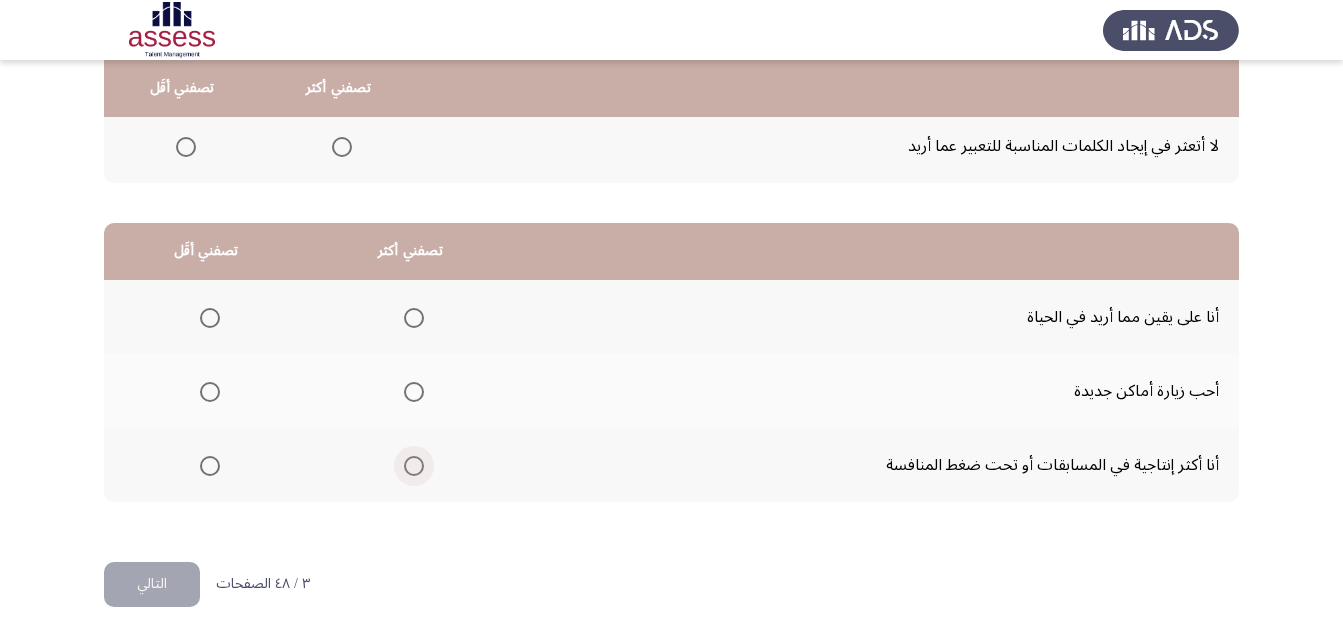 click at bounding box center (414, 466) 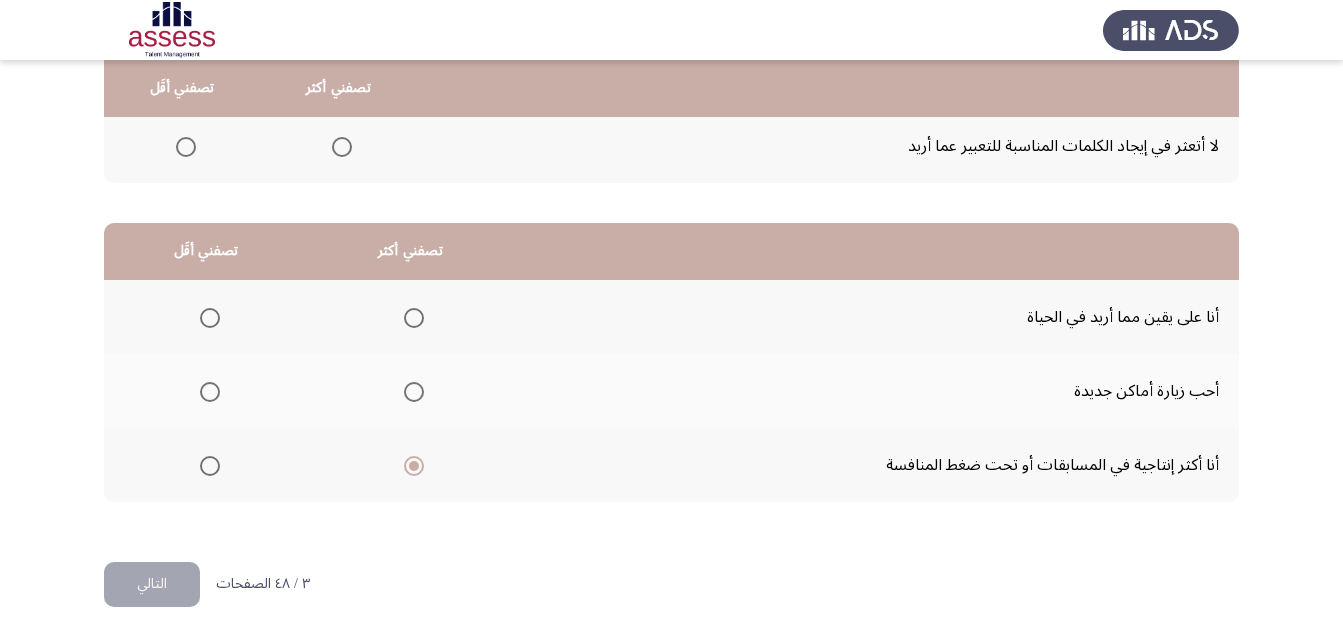 click at bounding box center (210, 318) 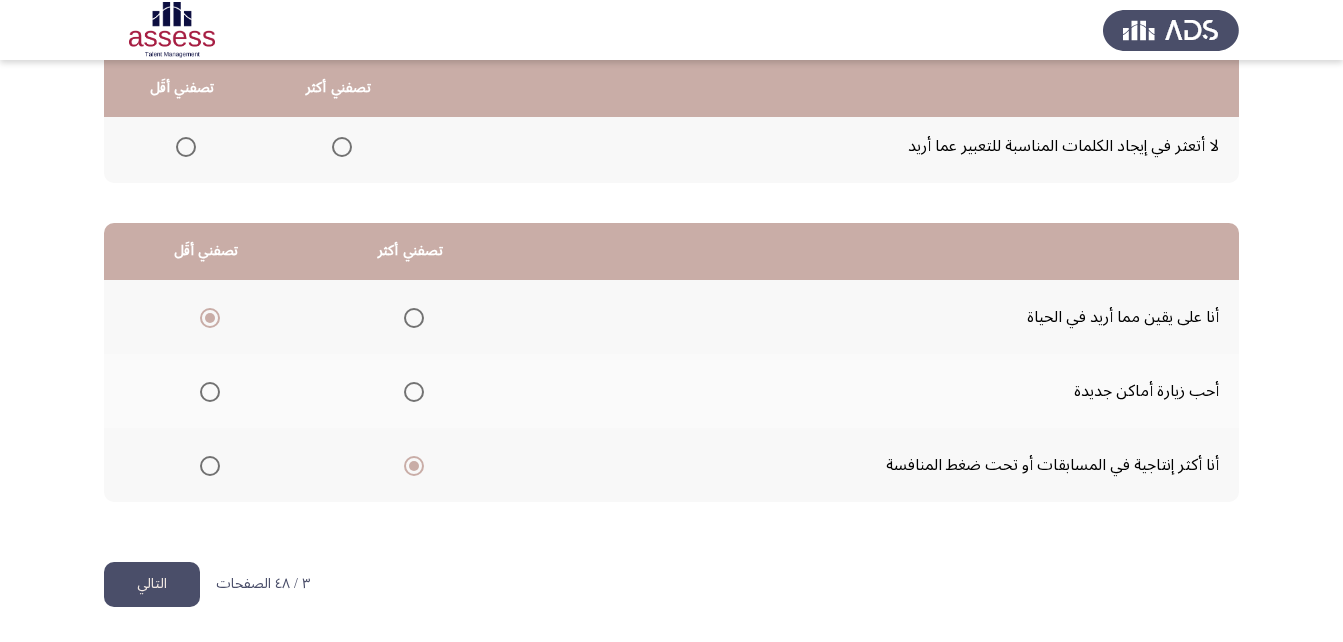 click on "التالي" 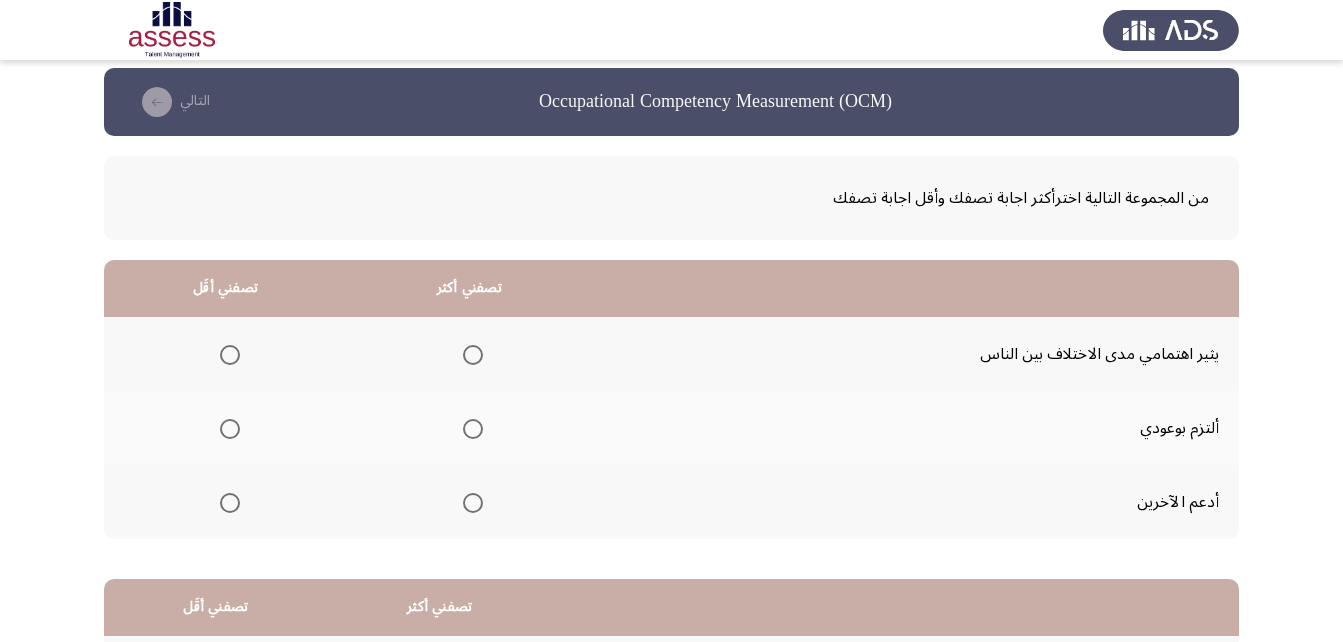 scroll, scrollTop: 0, scrollLeft: 0, axis: both 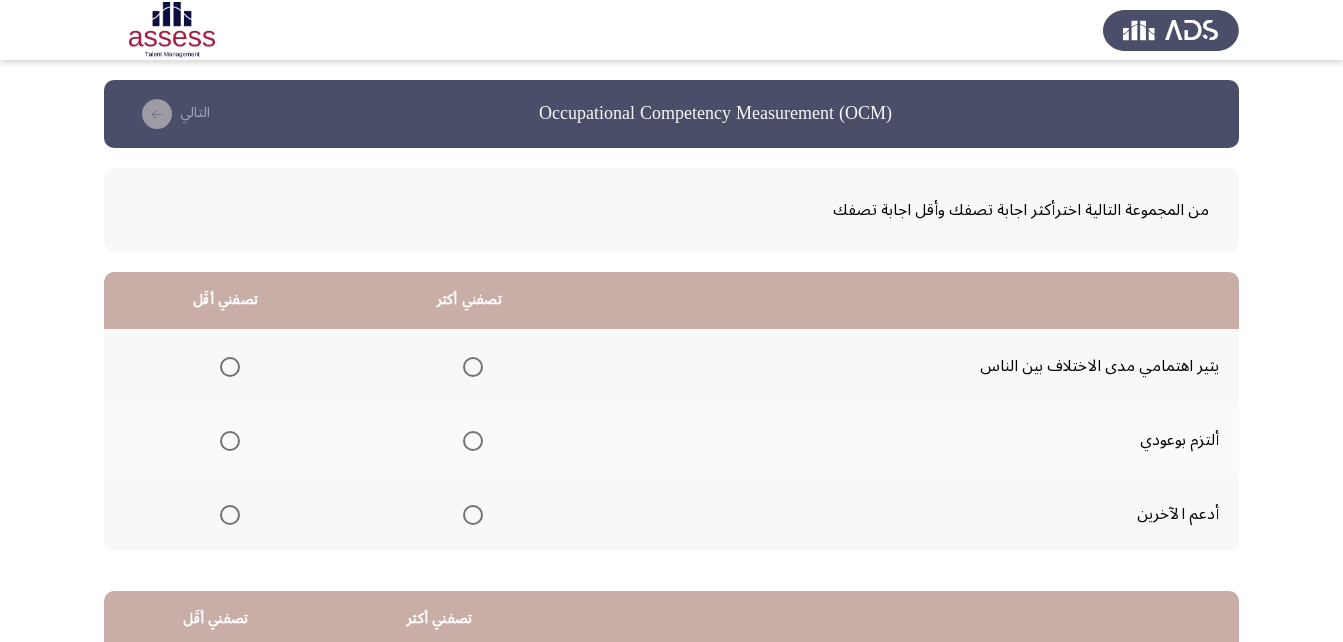 click at bounding box center [473, 515] 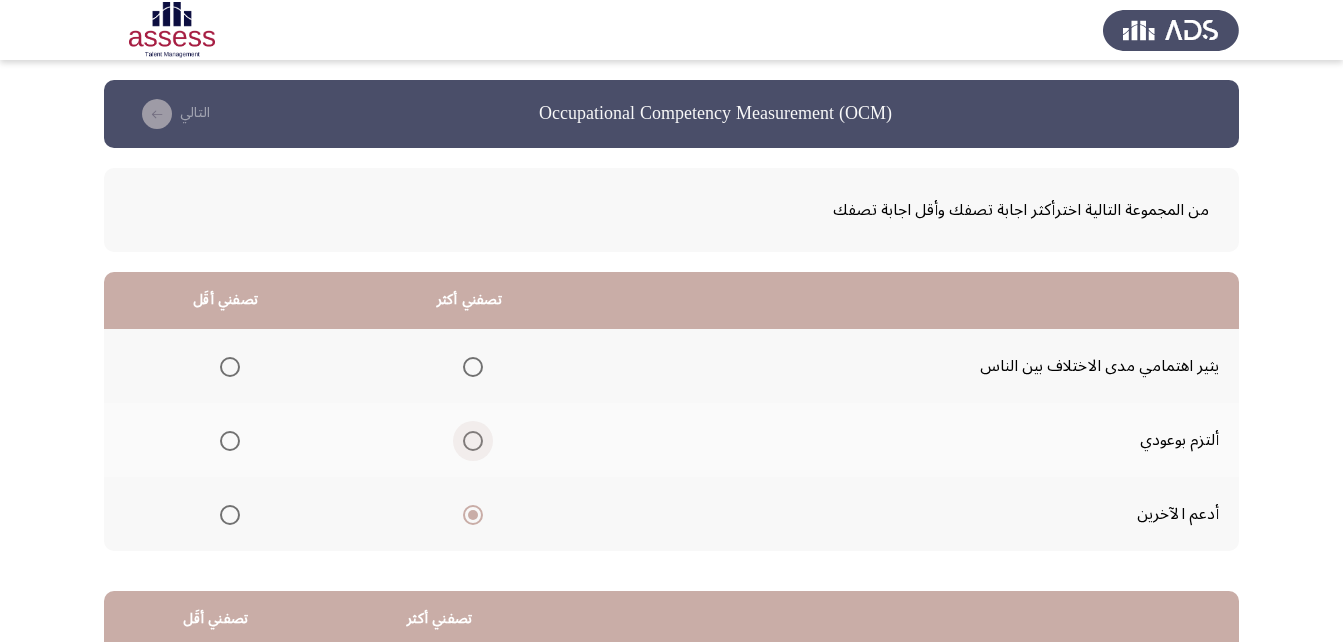 click at bounding box center (473, 441) 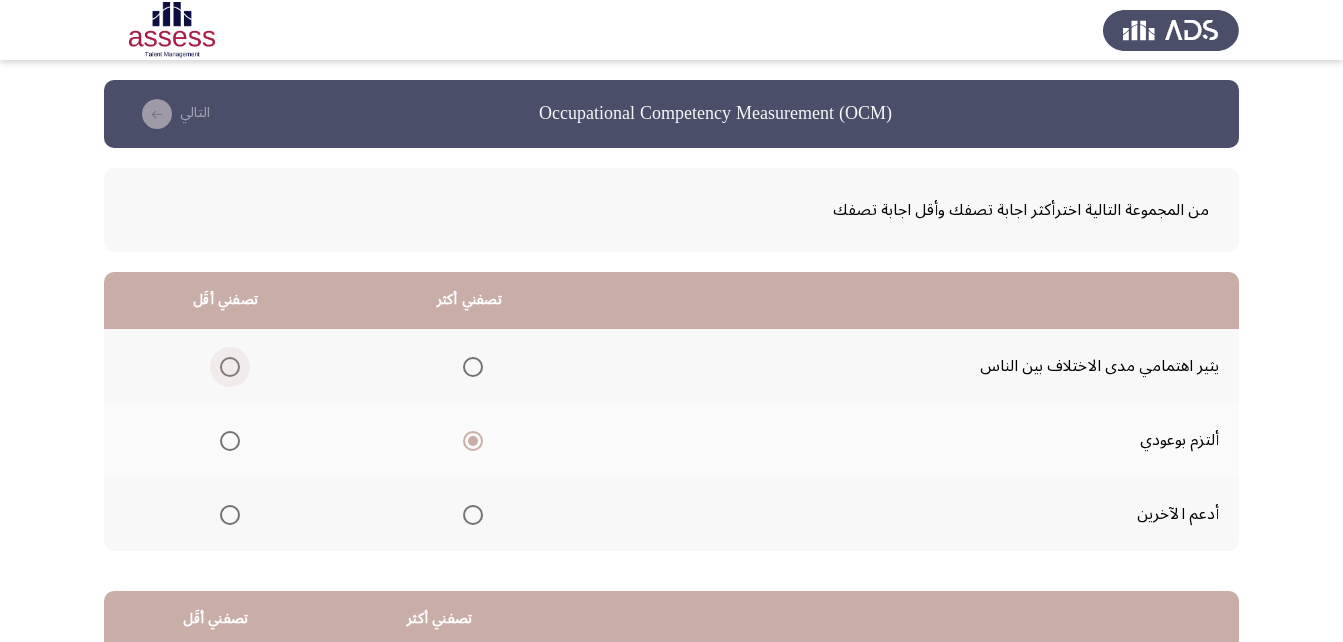 click at bounding box center (230, 367) 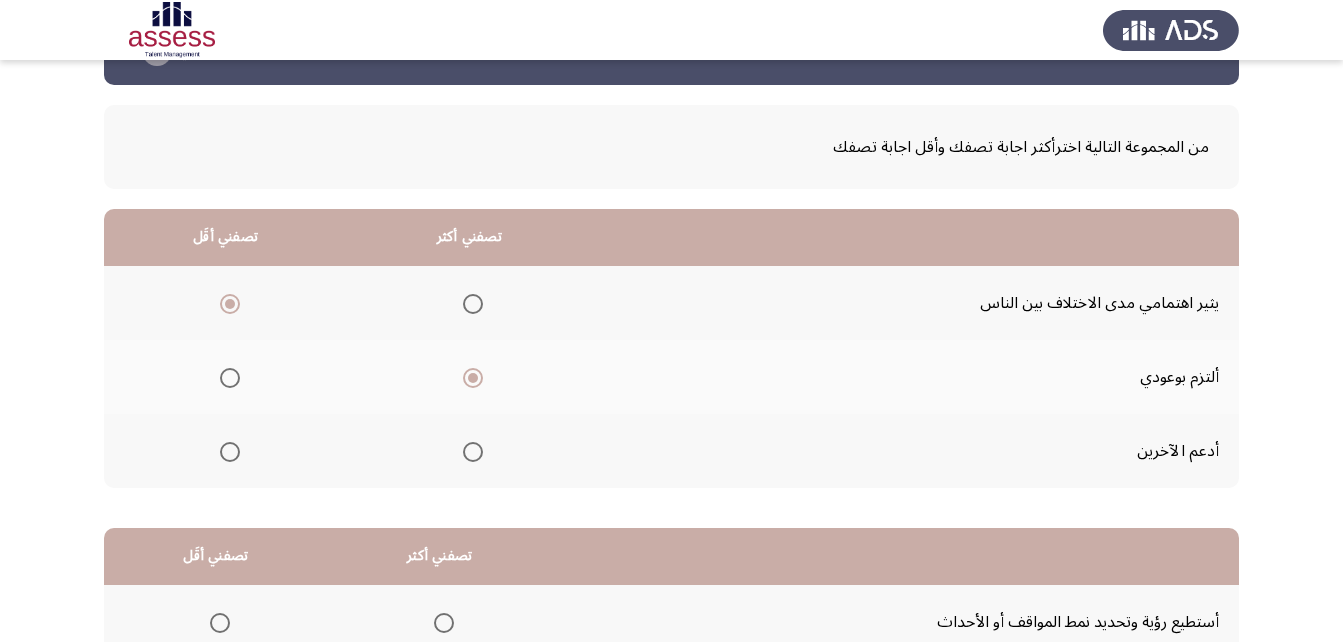 scroll, scrollTop: 66, scrollLeft: 0, axis: vertical 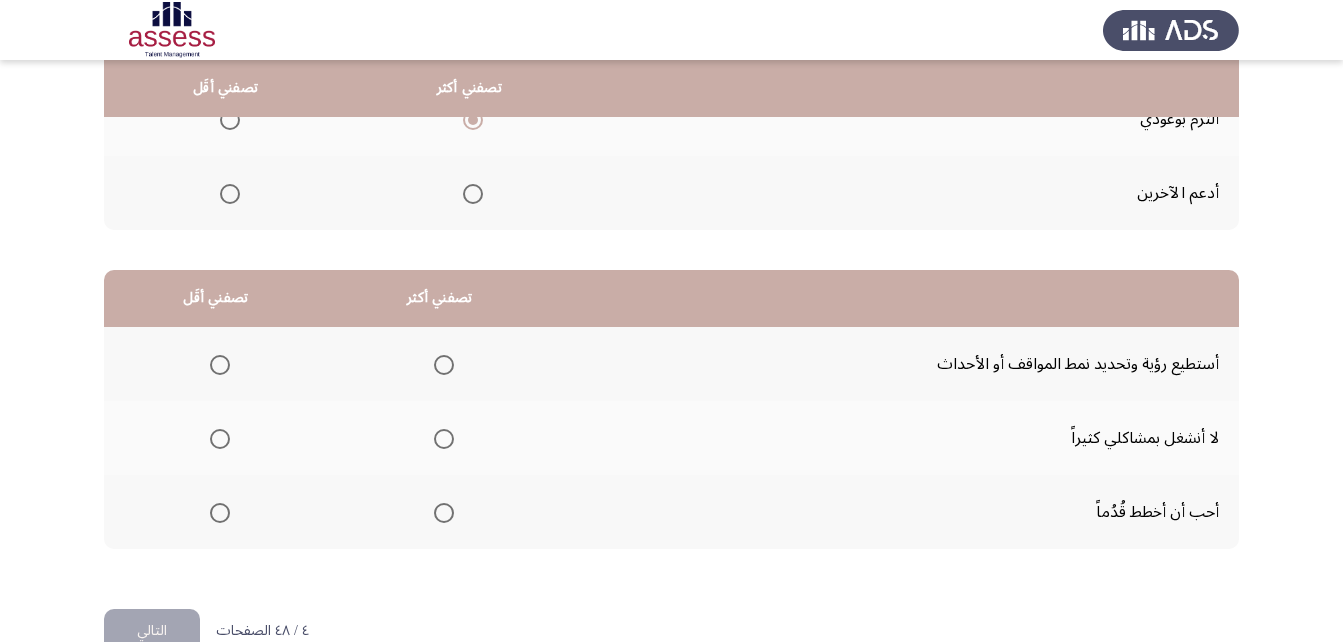 click at bounding box center (444, 513) 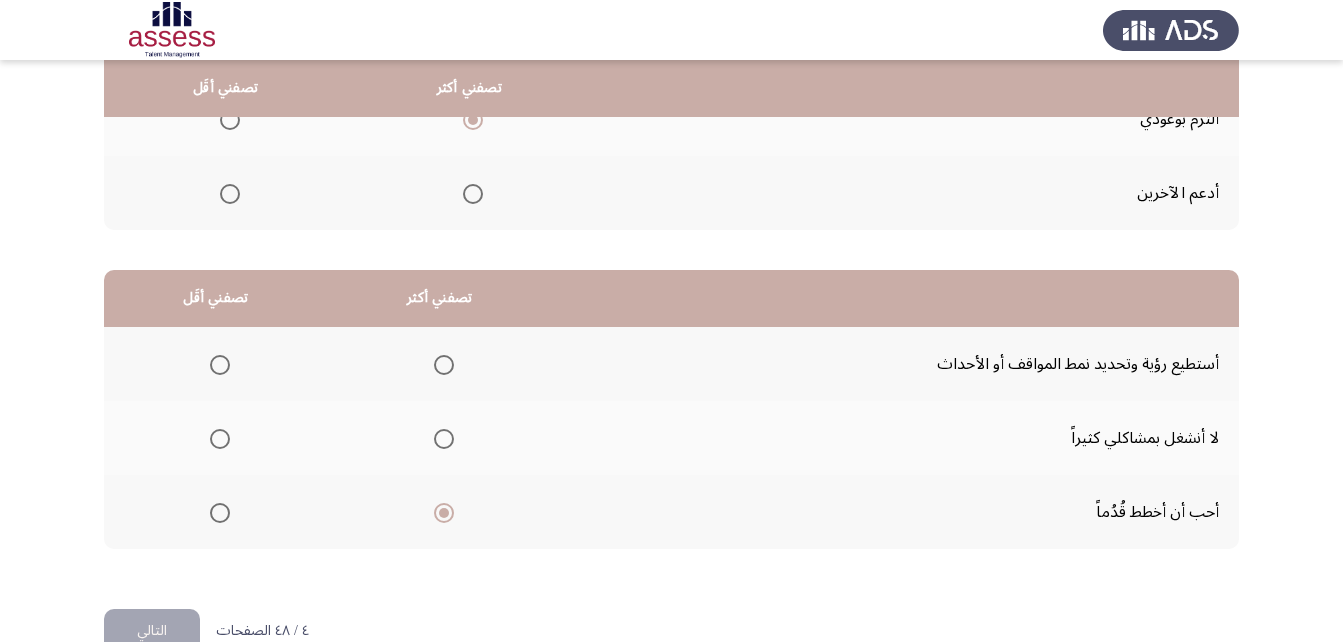 click at bounding box center (444, 365) 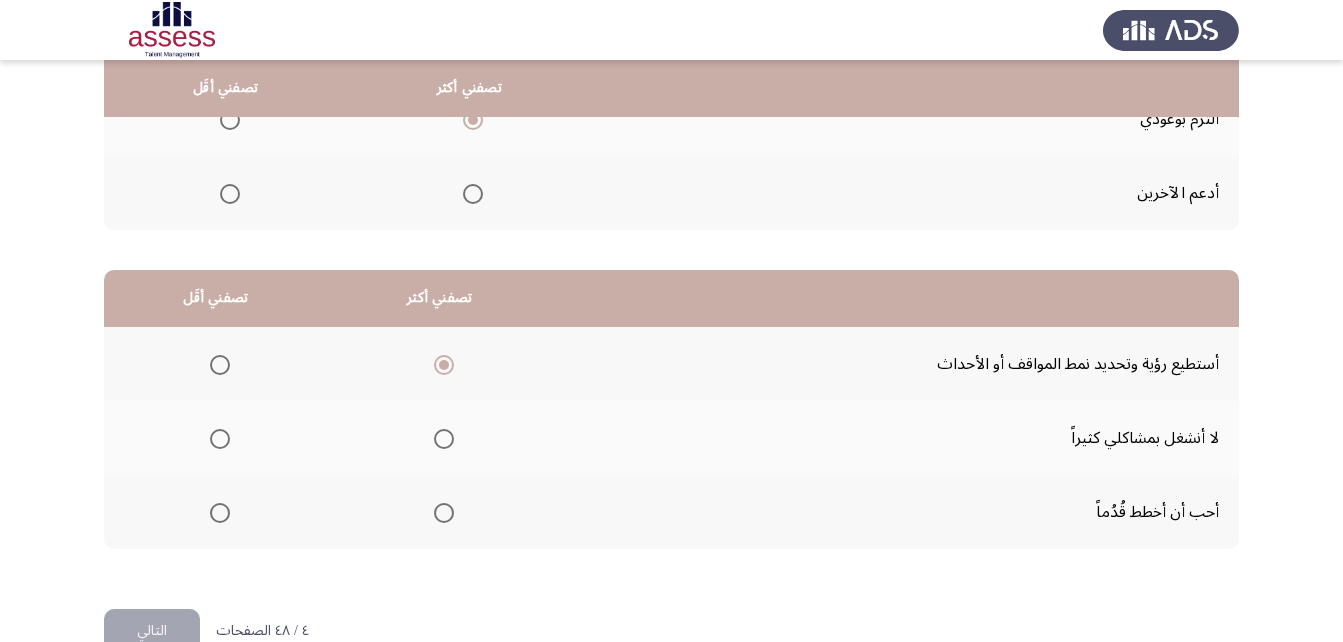 click at bounding box center (444, 513) 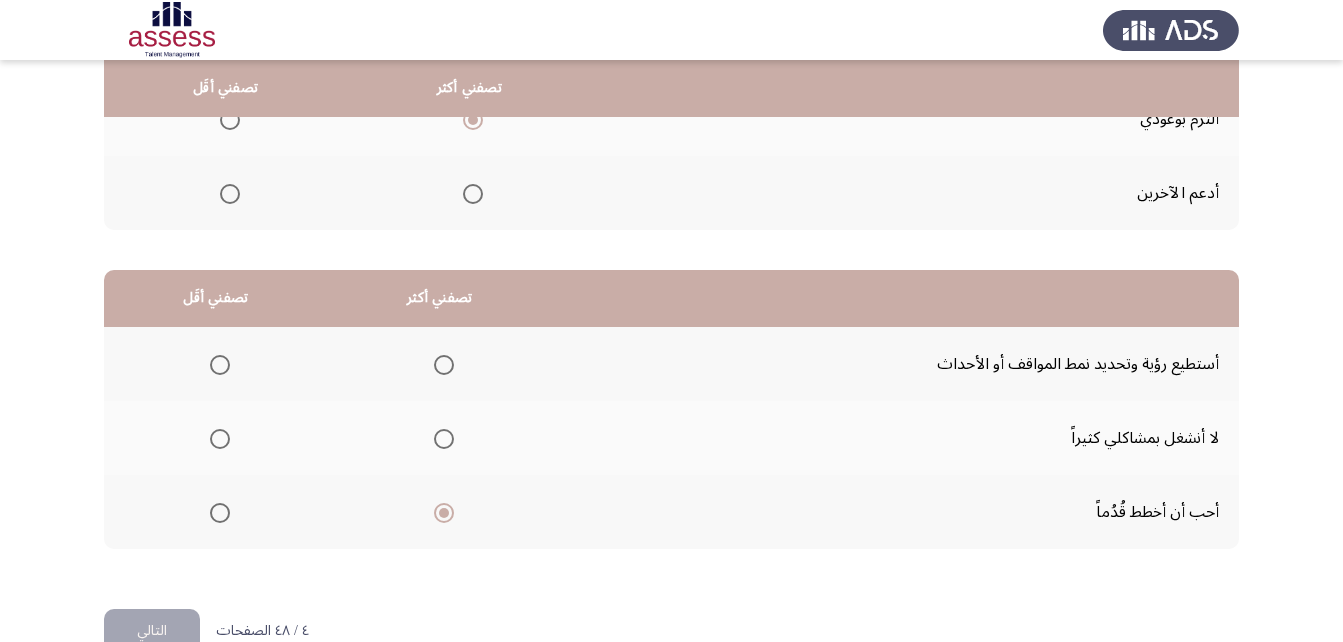 click at bounding box center [220, 365] 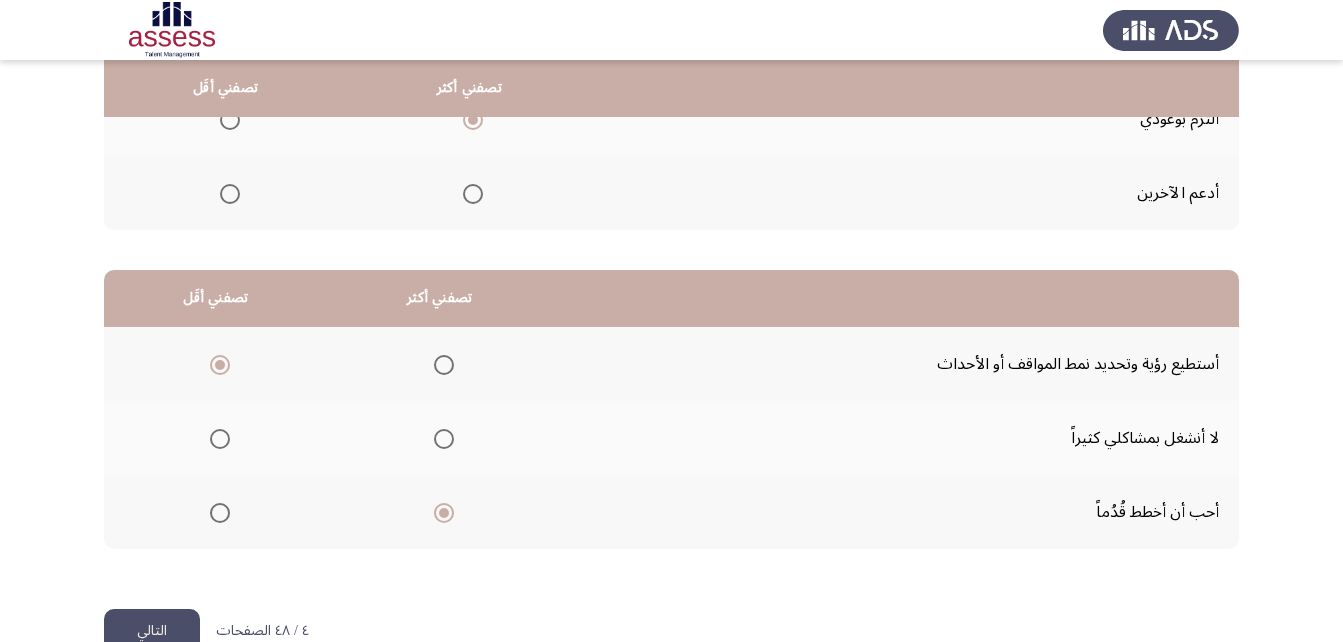 click at bounding box center [444, 365] 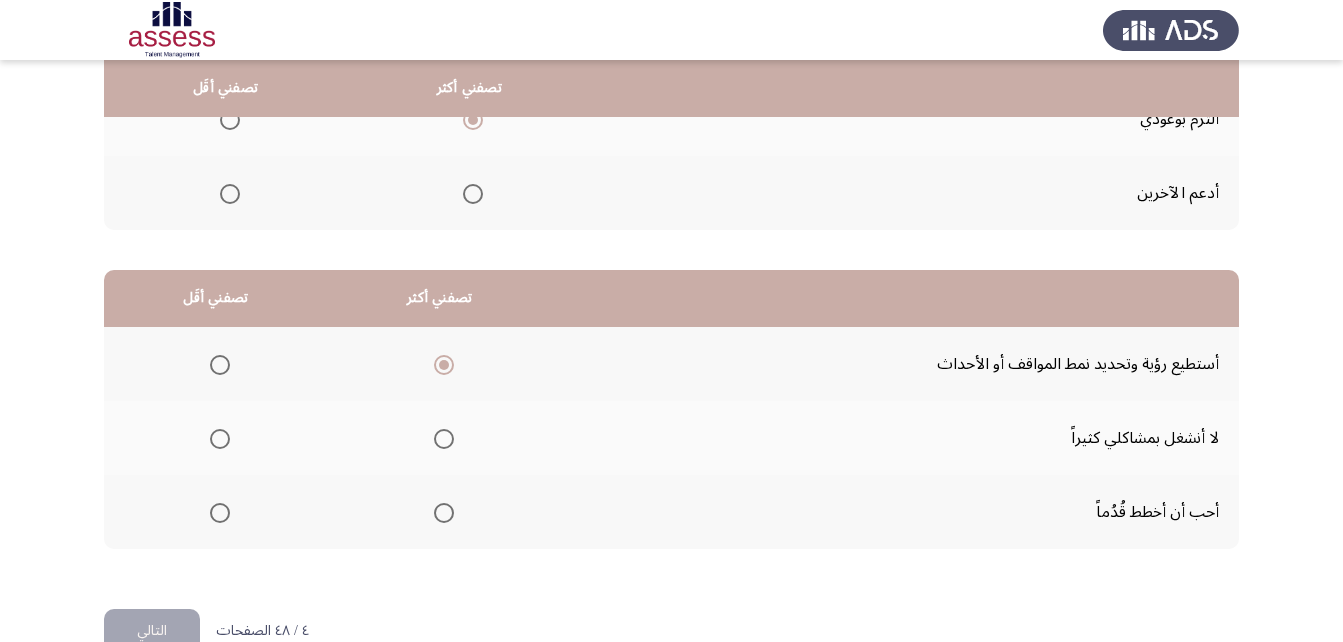 click at bounding box center [220, 513] 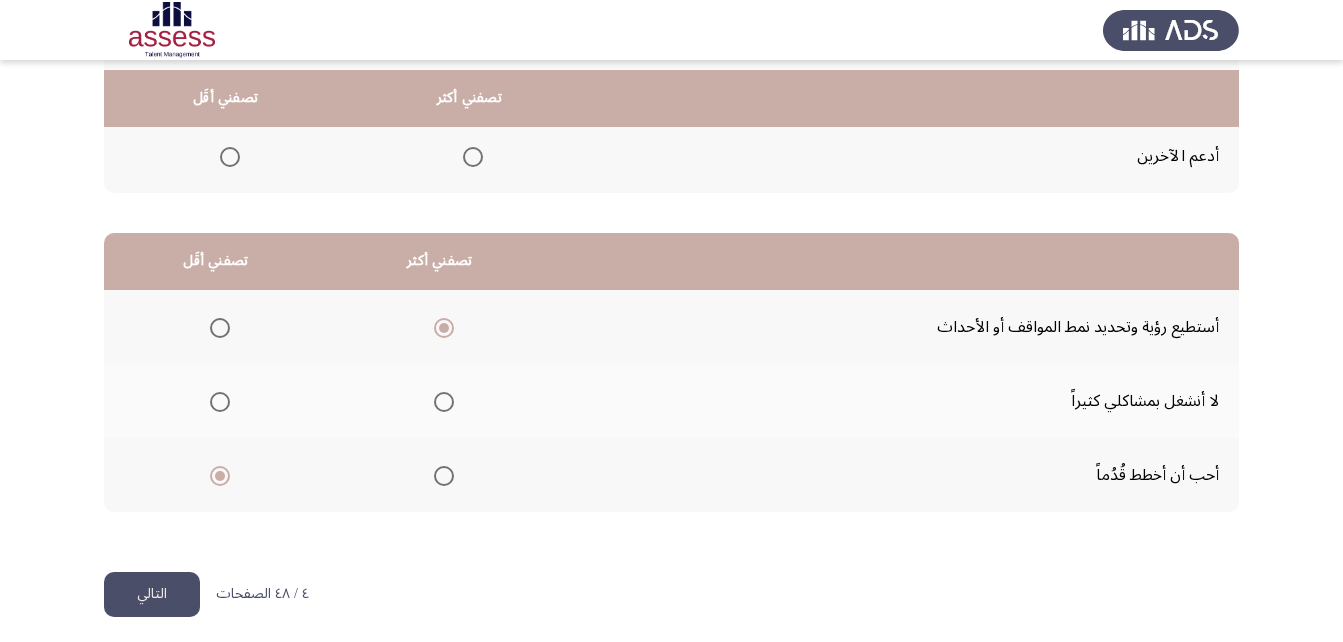 scroll, scrollTop: 368, scrollLeft: 0, axis: vertical 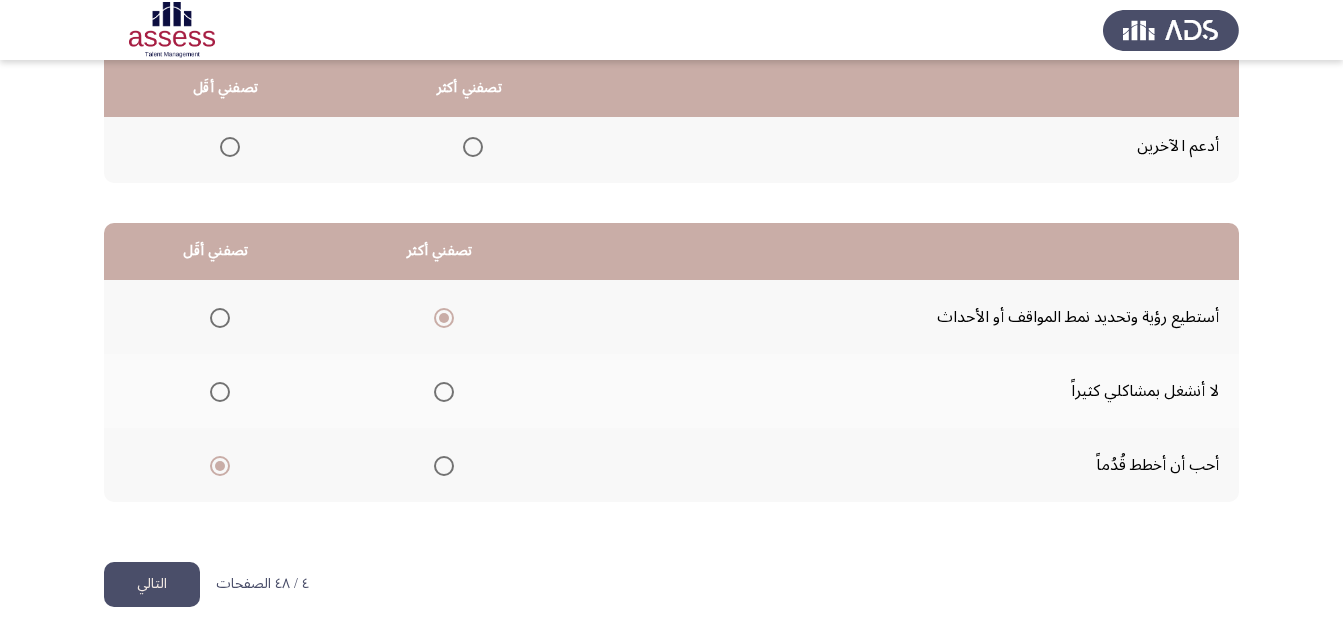 click on "التالي" 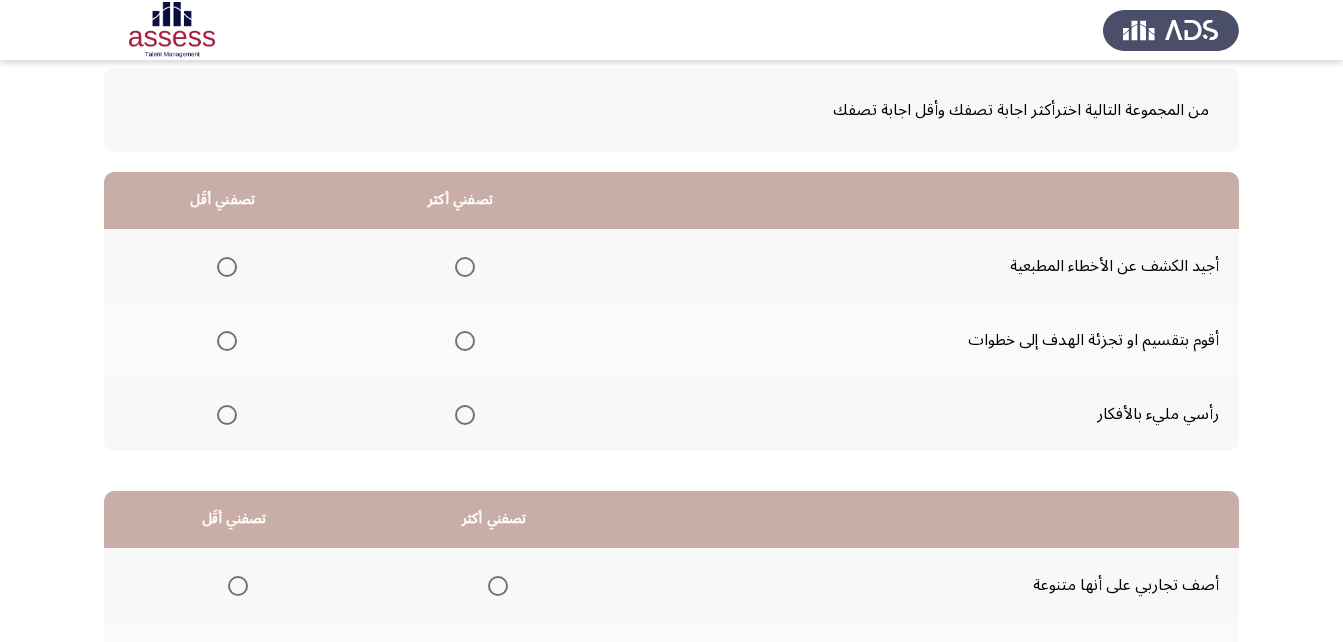 scroll, scrollTop: 0, scrollLeft: 0, axis: both 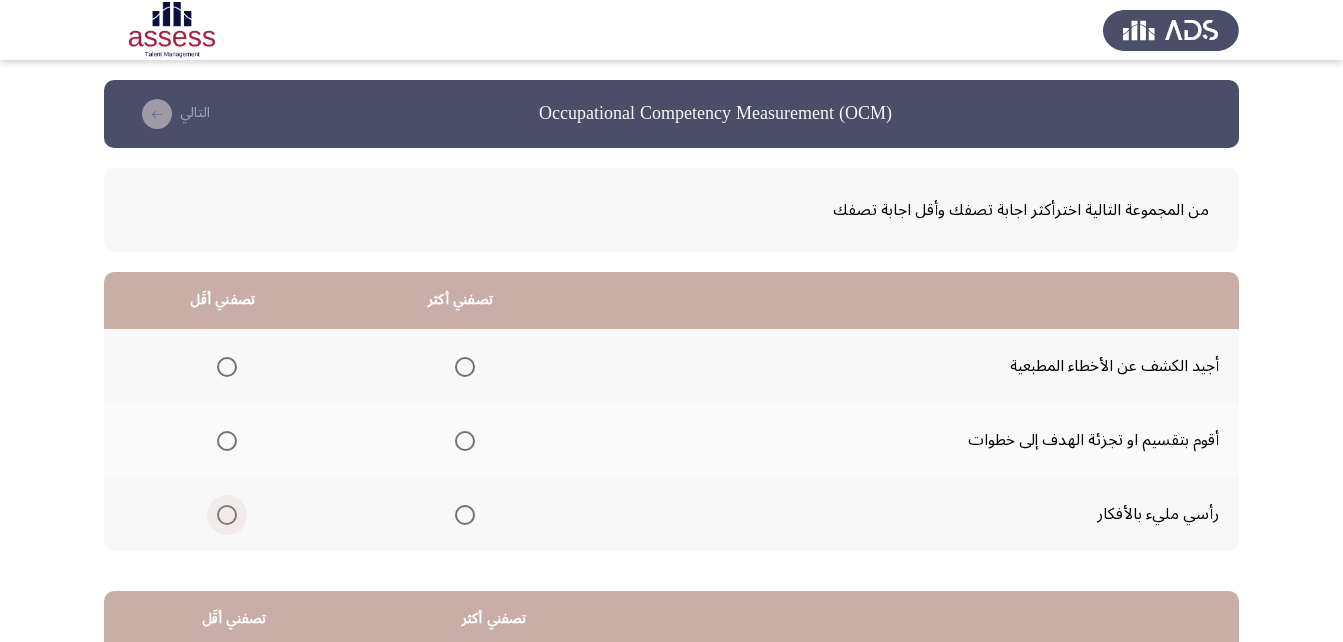 click at bounding box center [227, 515] 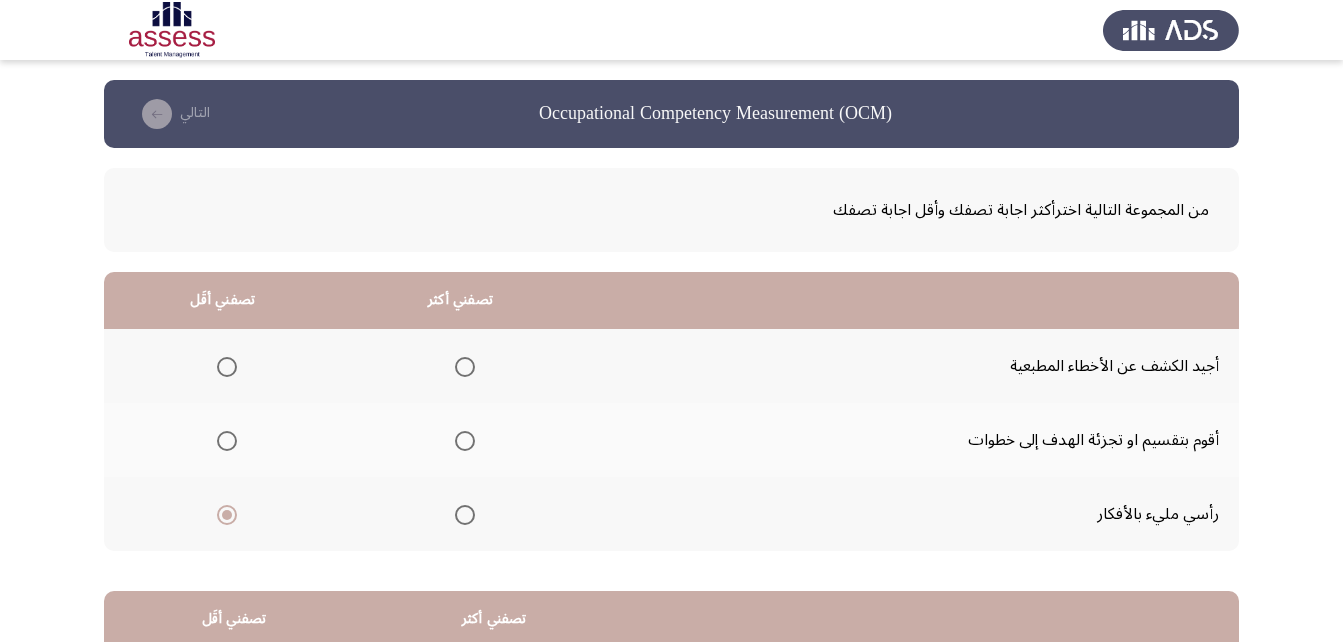 click at bounding box center (465, 441) 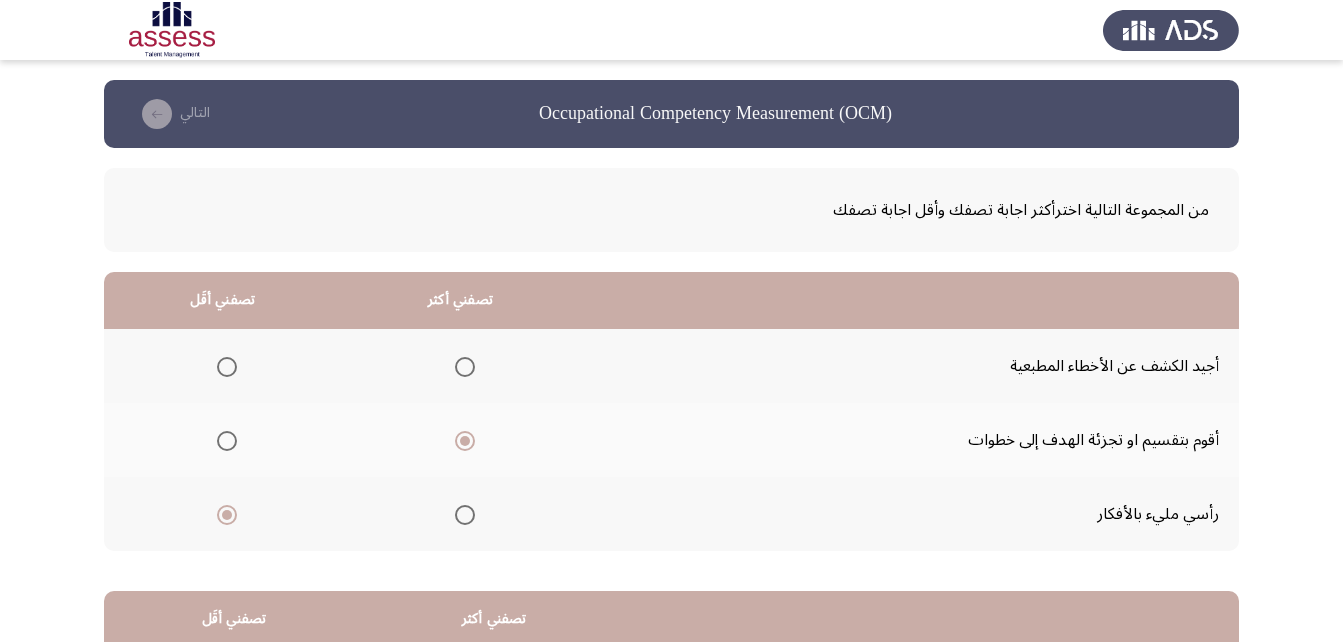 click at bounding box center [227, 367] 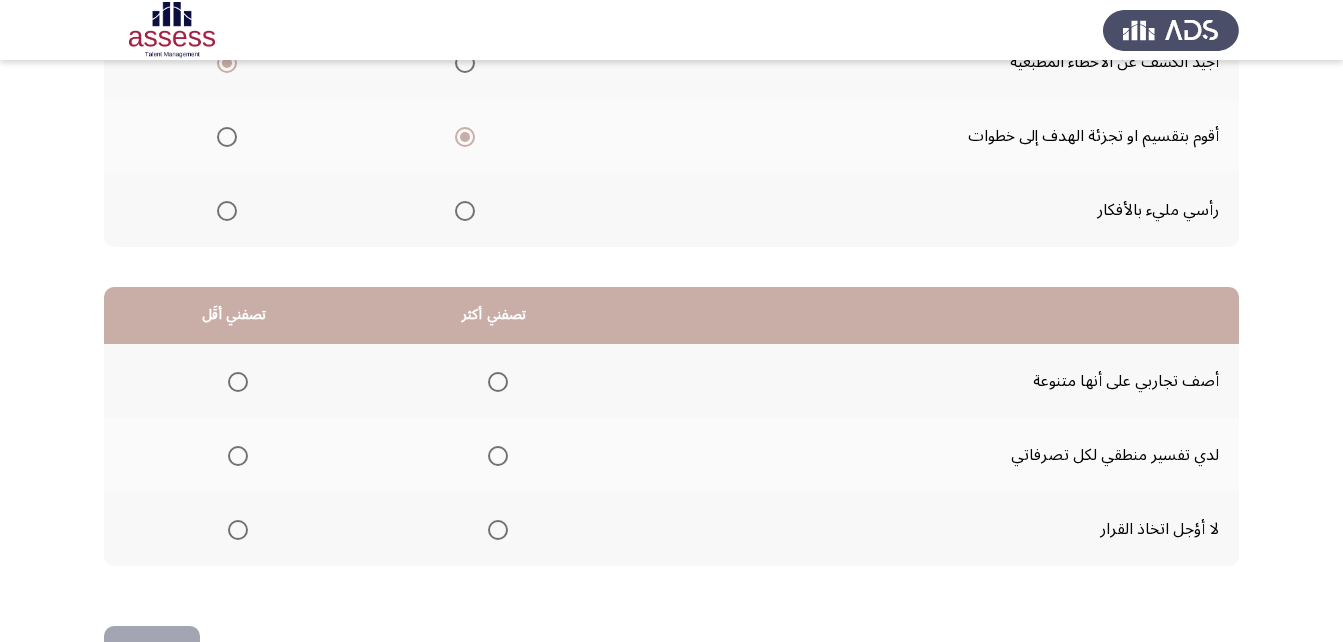 scroll, scrollTop: 368, scrollLeft: 0, axis: vertical 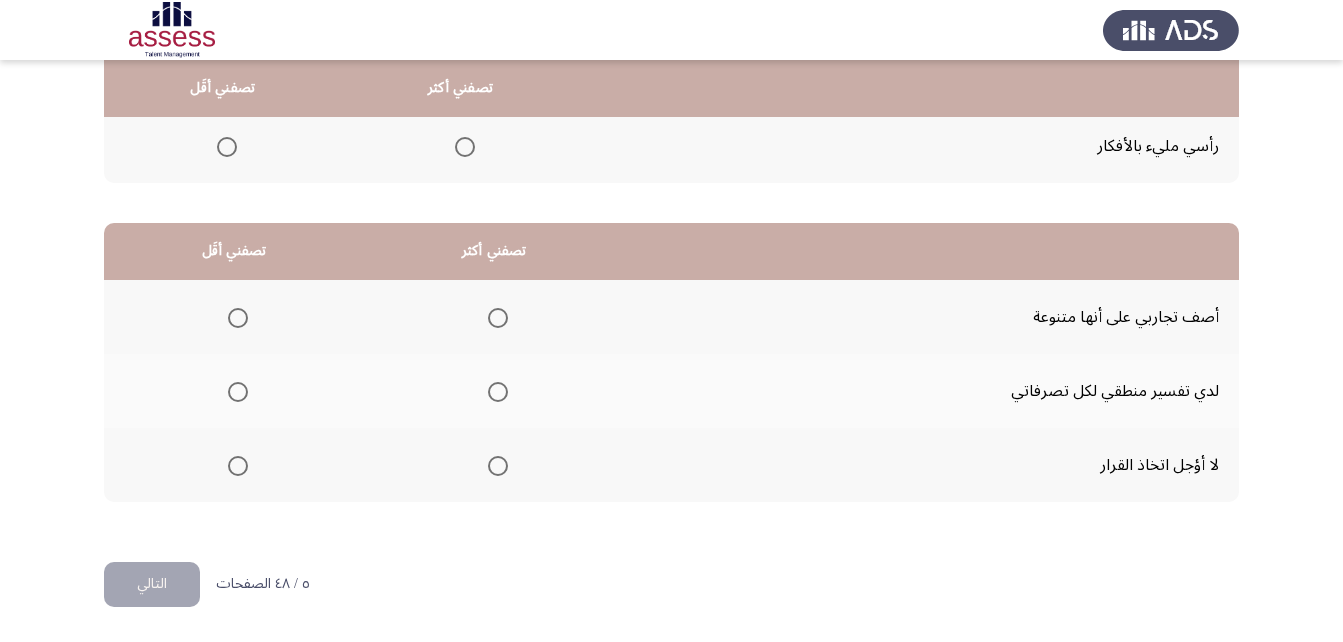 click at bounding box center [498, 466] 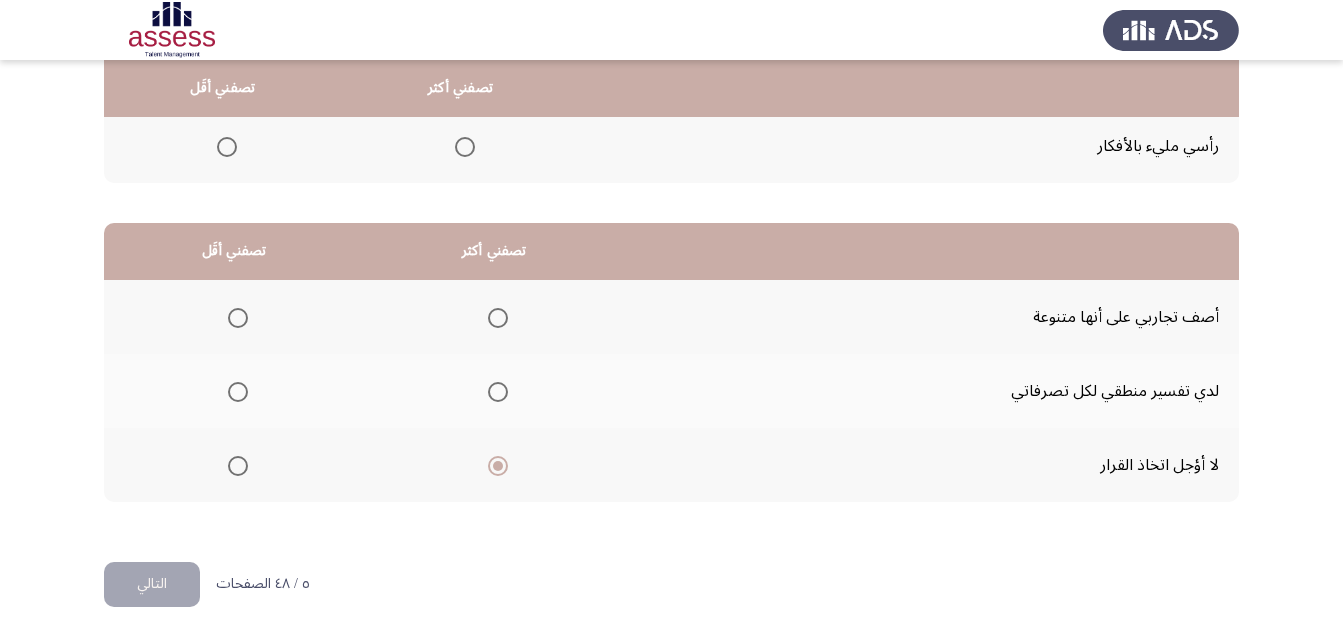 click at bounding box center [238, 392] 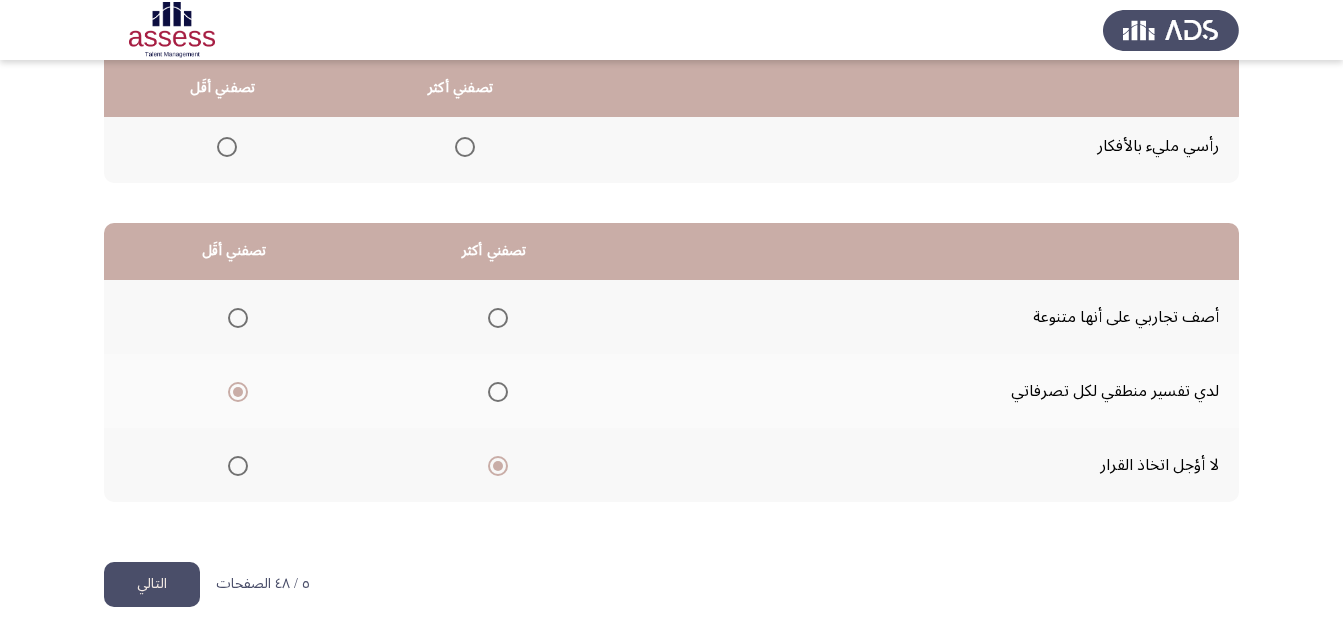 click on "التالي" 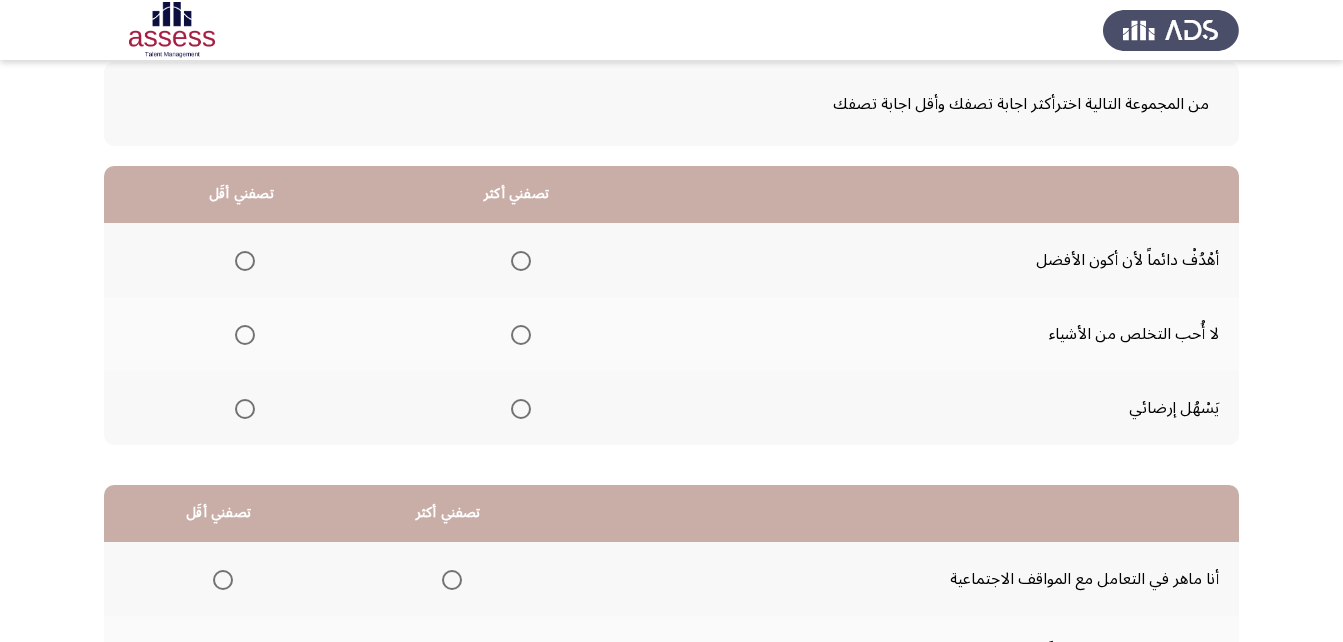 scroll, scrollTop: 200, scrollLeft: 0, axis: vertical 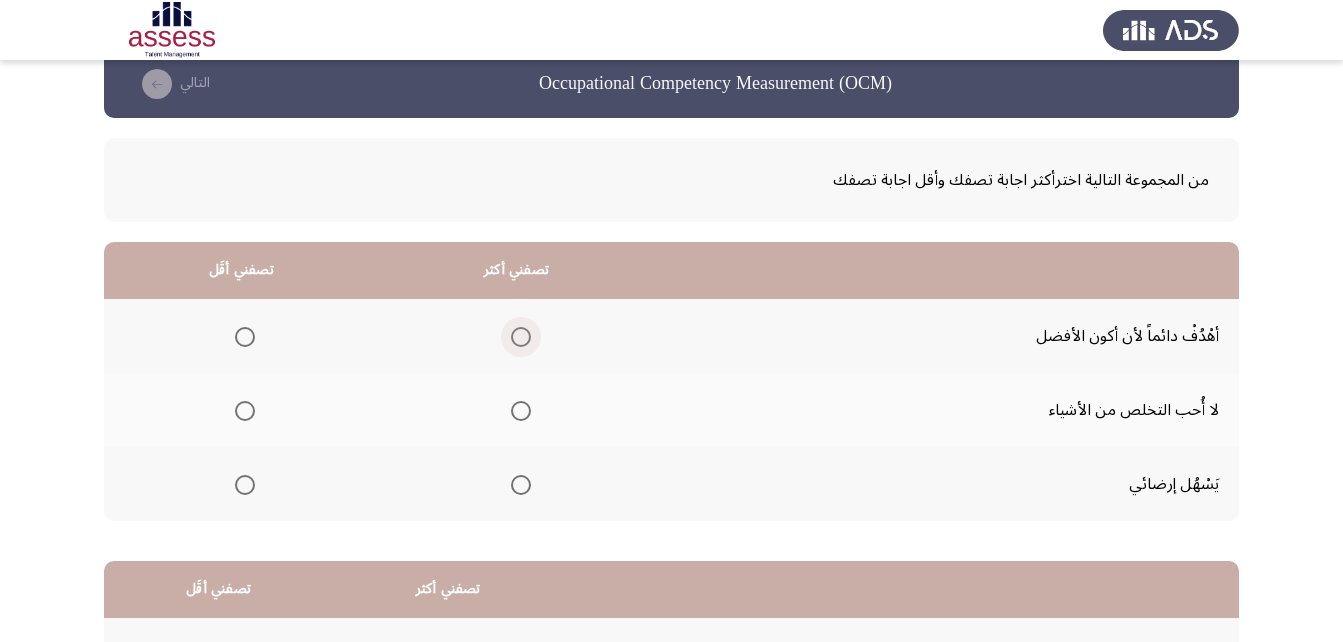 click at bounding box center [521, 337] 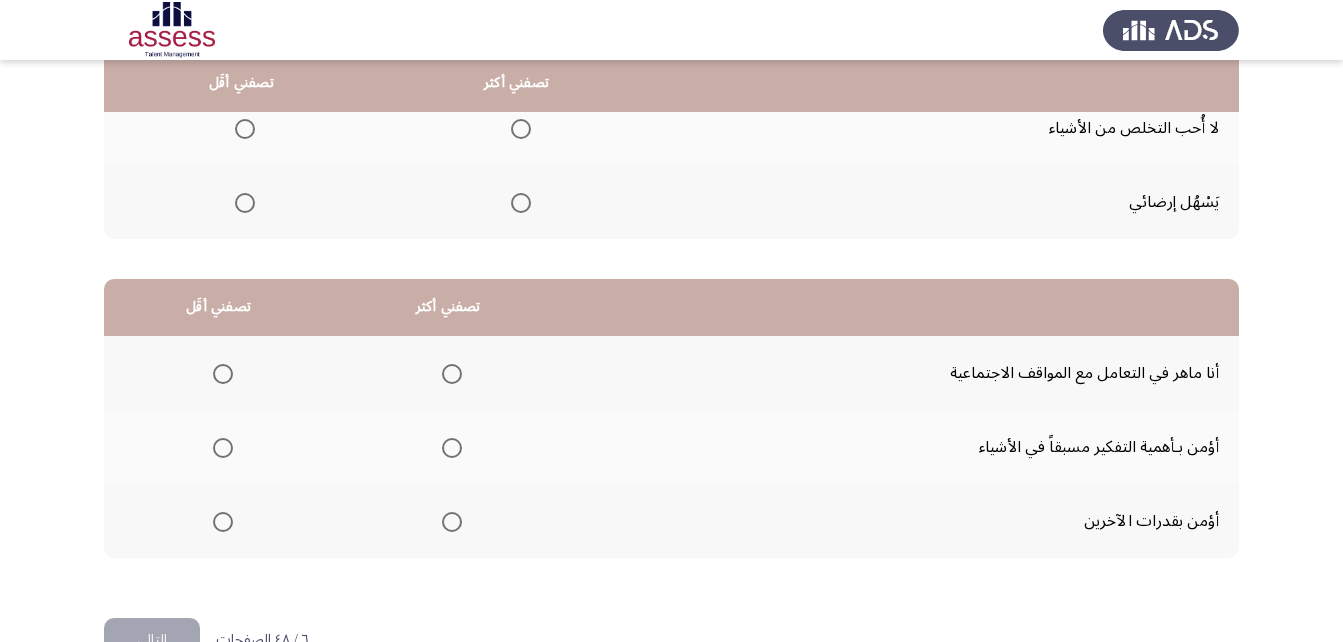 scroll, scrollTop: 305, scrollLeft: 0, axis: vertical 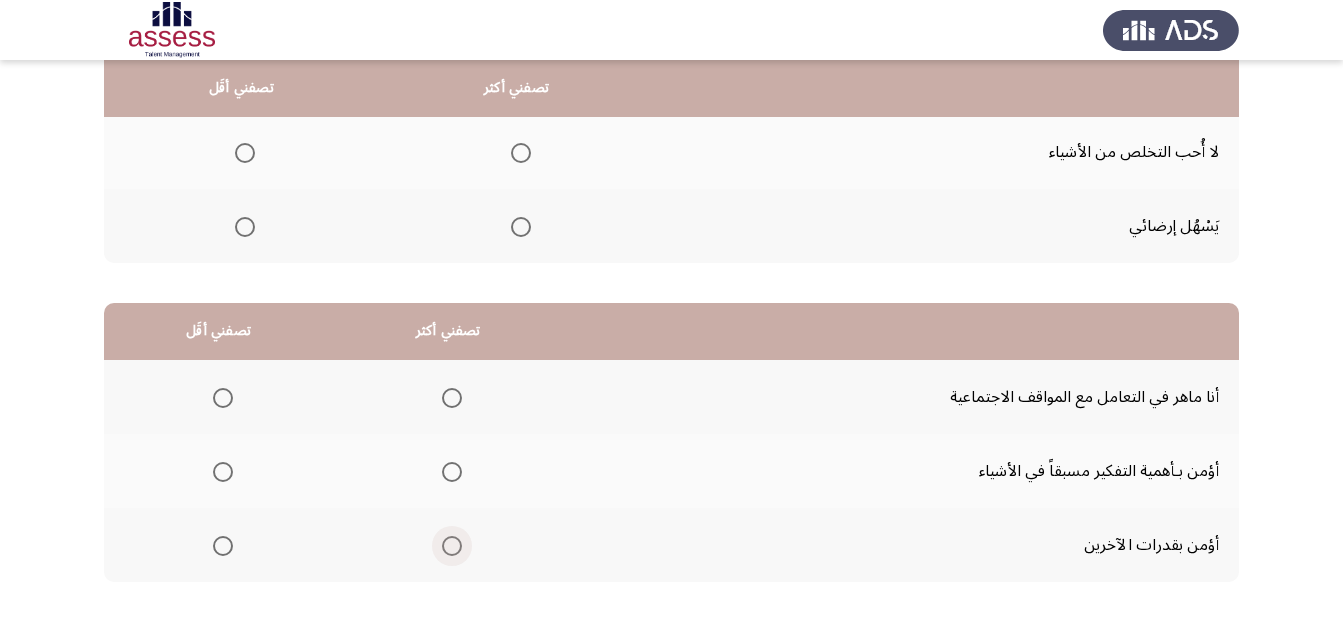 click at bounding box center (452, 546) 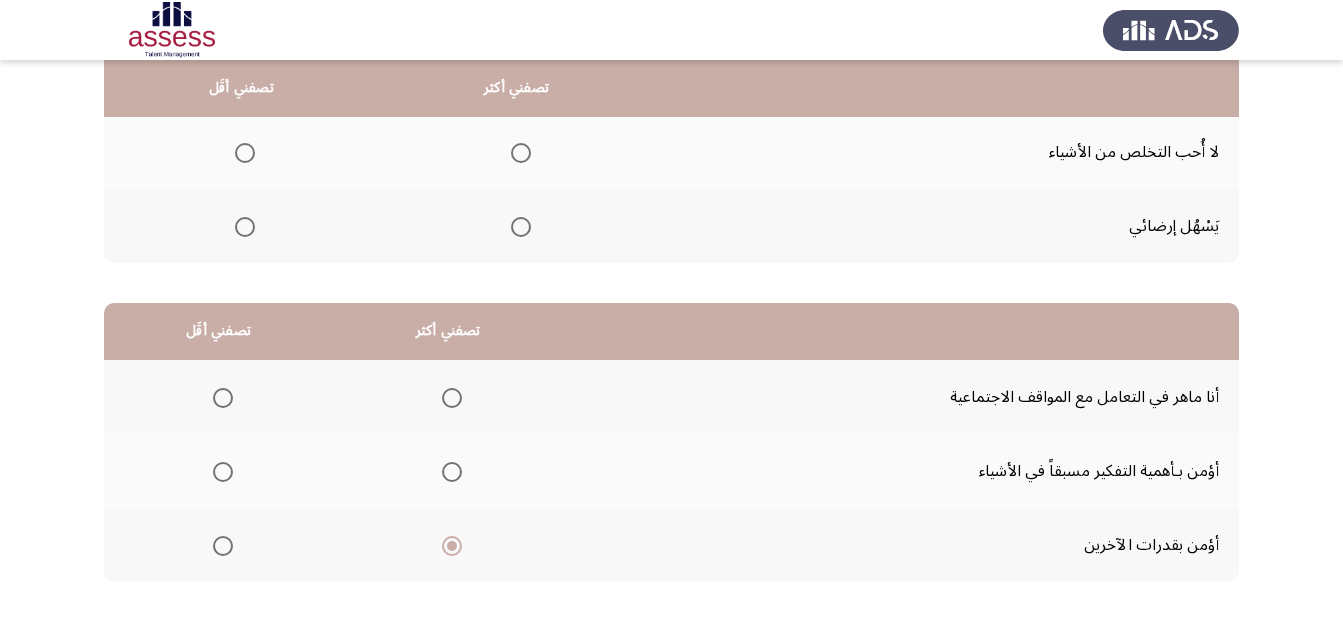 click at bounding box center [219, 398] 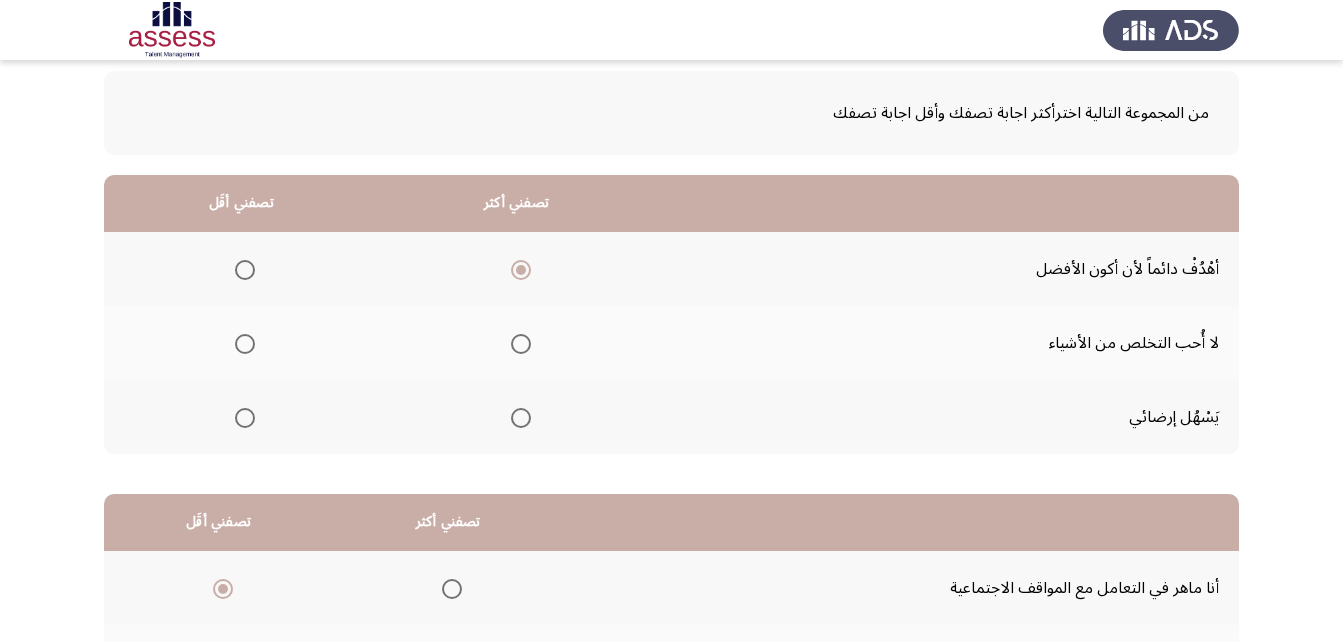 scroll, scrollTop: 63, scrollLeft: 0, axis: vertical 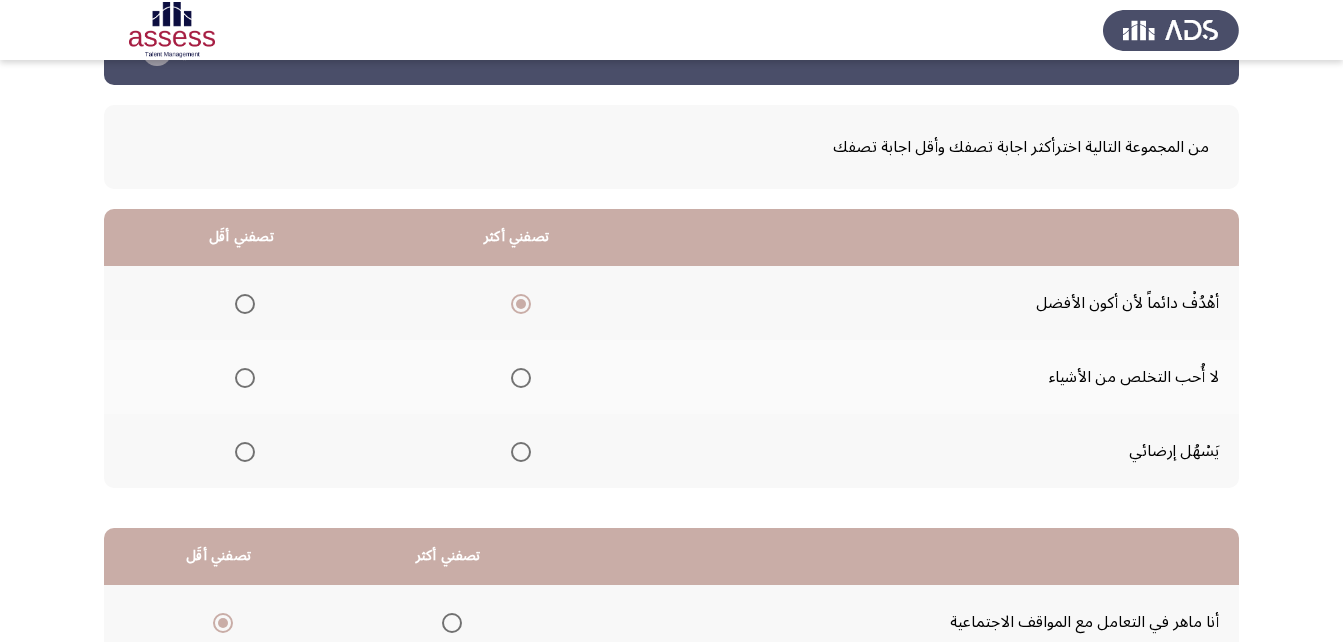 click at bounding box center [245, 378] 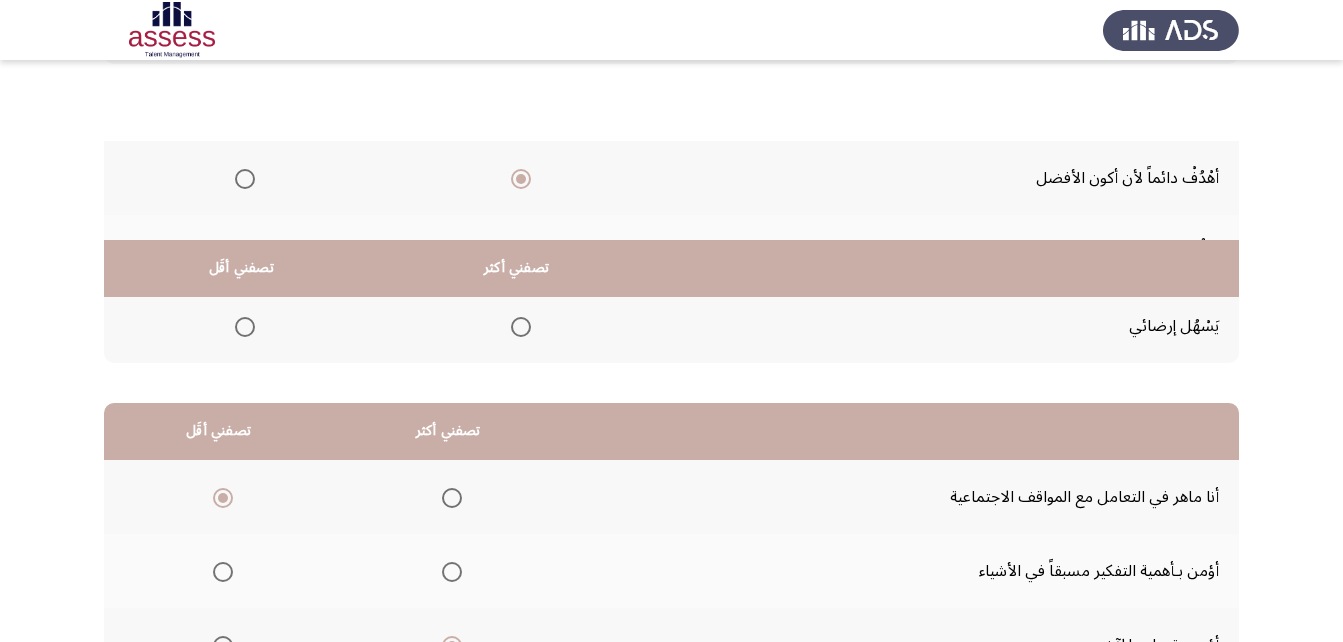 scroll, scrollTop: 368, scrollLeft: 0, axis: vertical 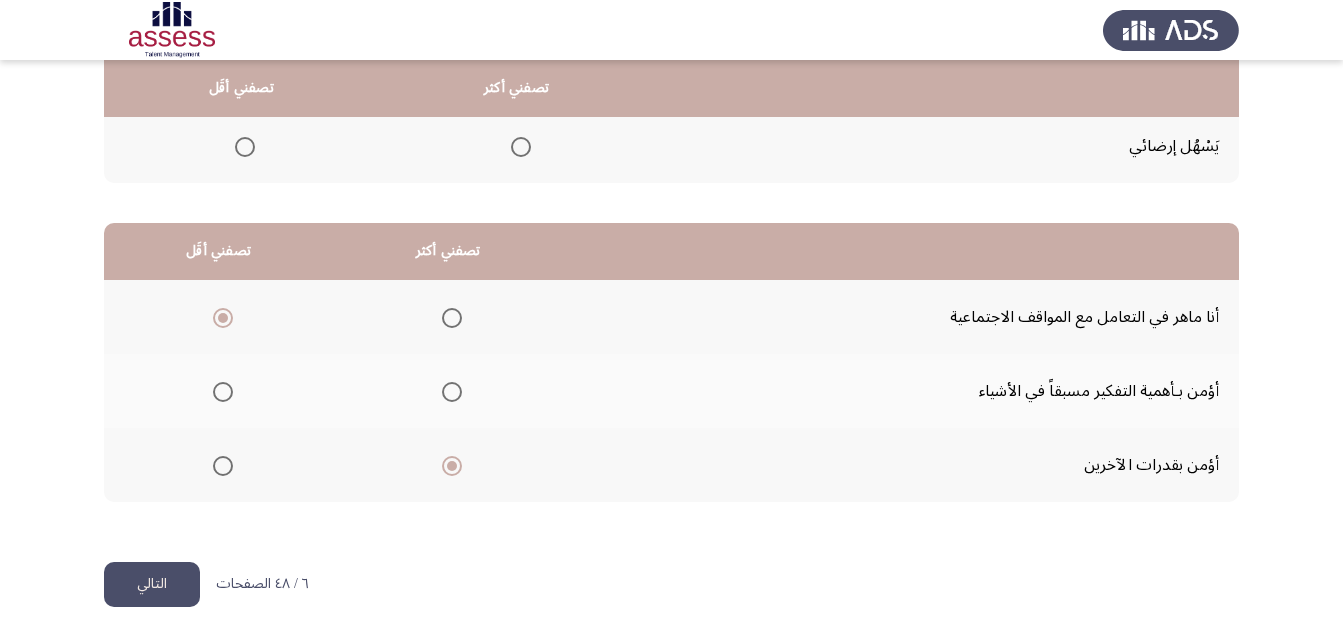 click on "التالي" 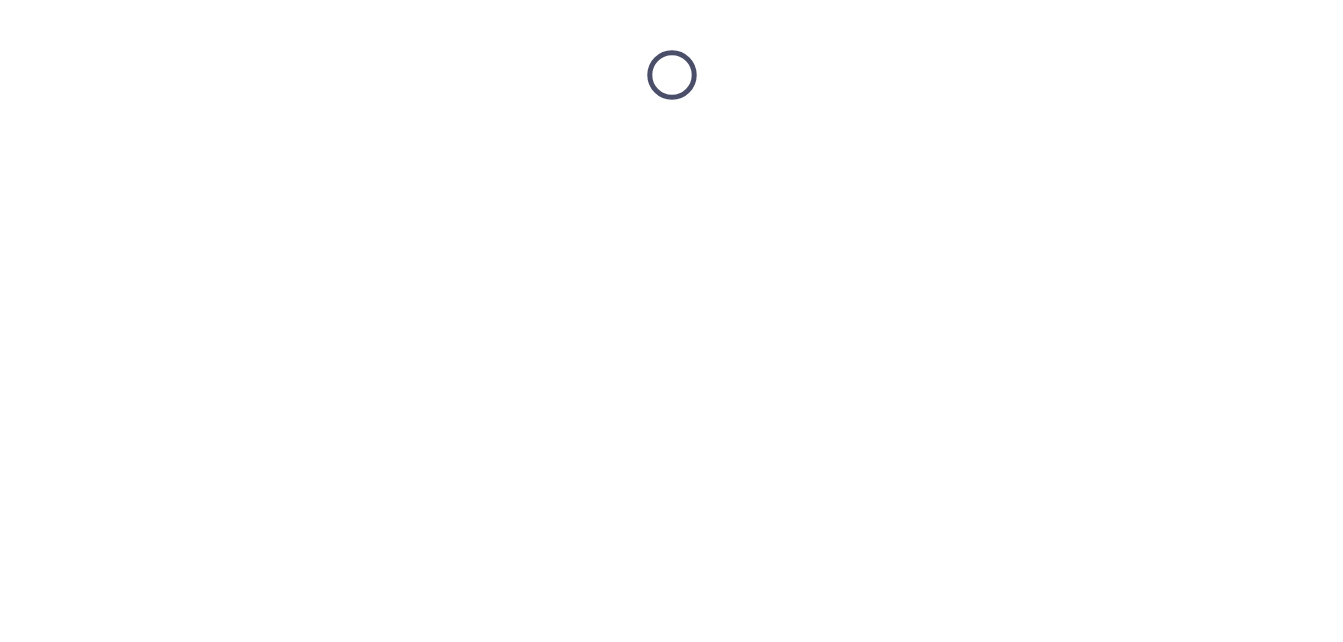 scroll, scrollTop: 0, scrollLeft: 0, axis: both 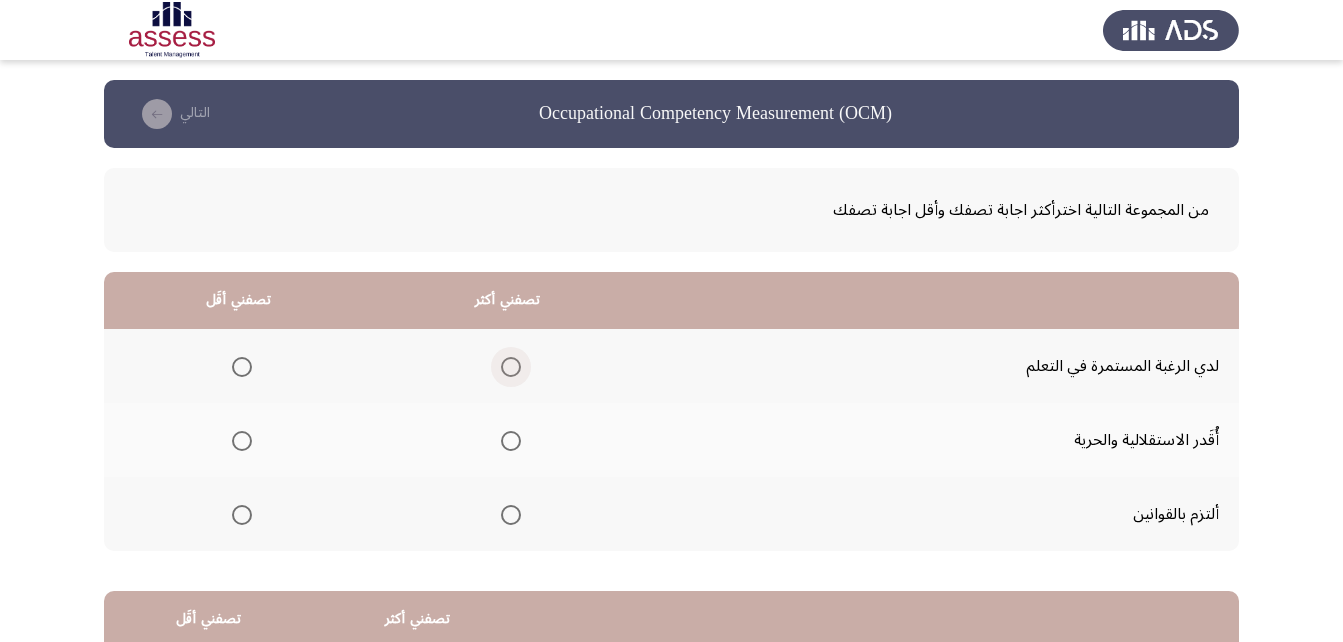 click at bounding box center (511, 367) 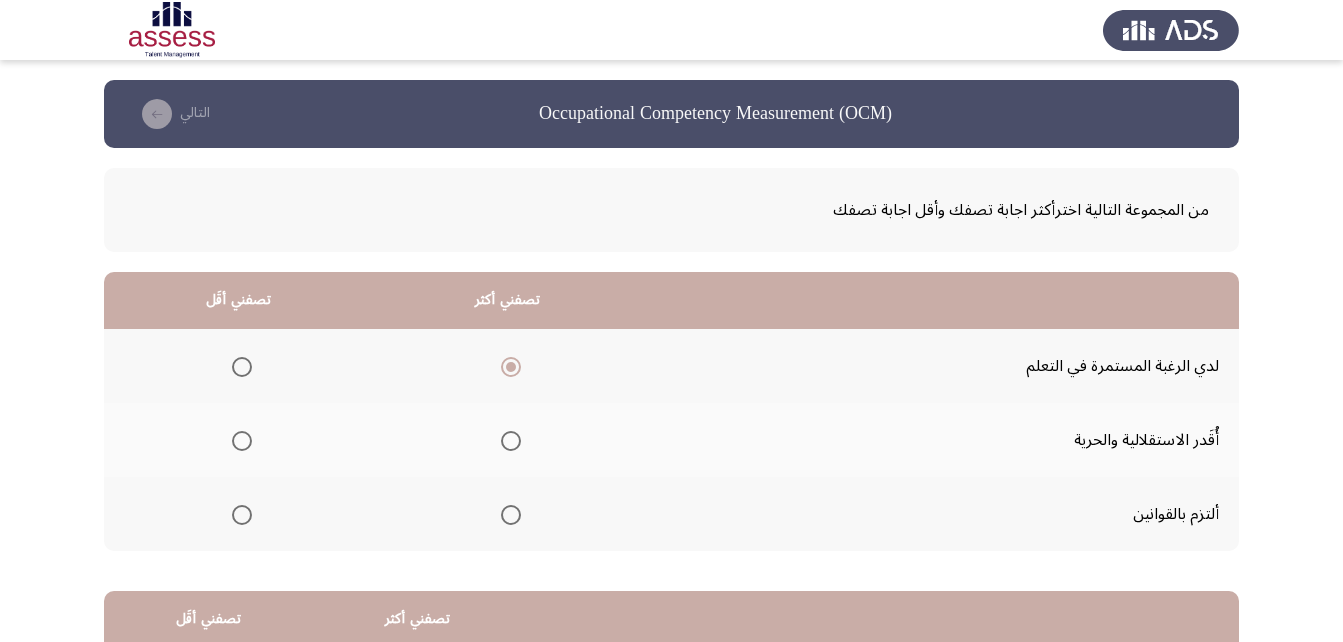 click at bounding box center [238, 441] 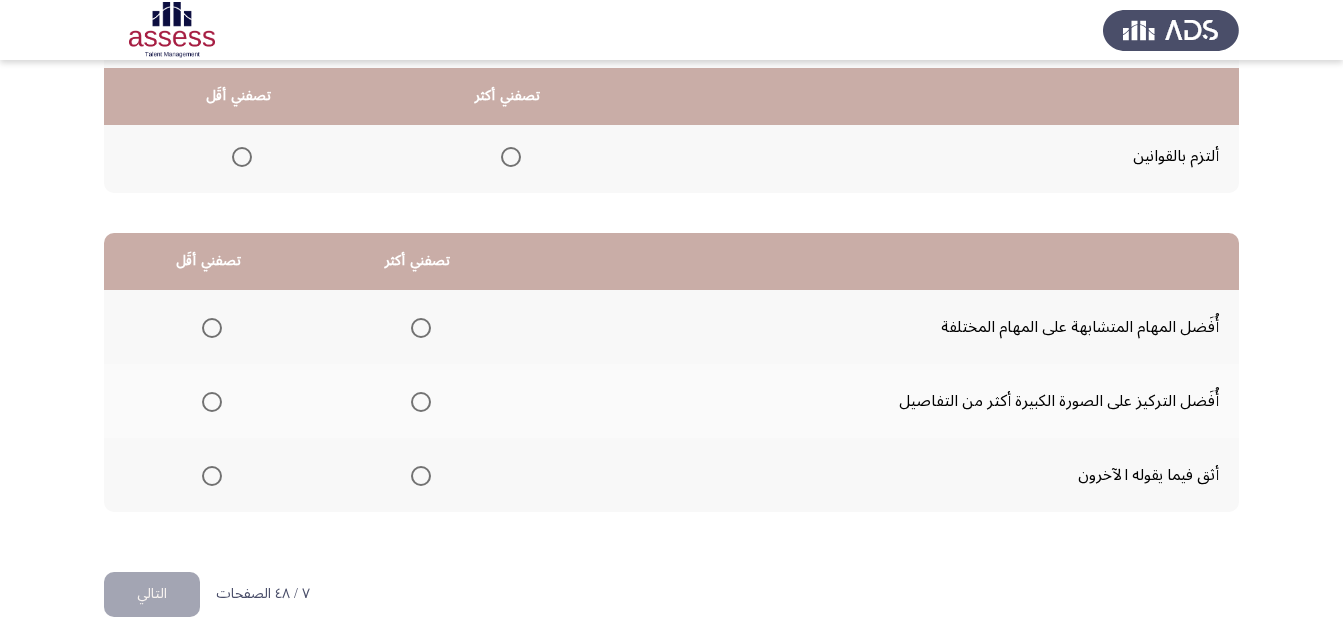 scroll, scrollTop: 368, scrollLeft: 0, axis: vertical 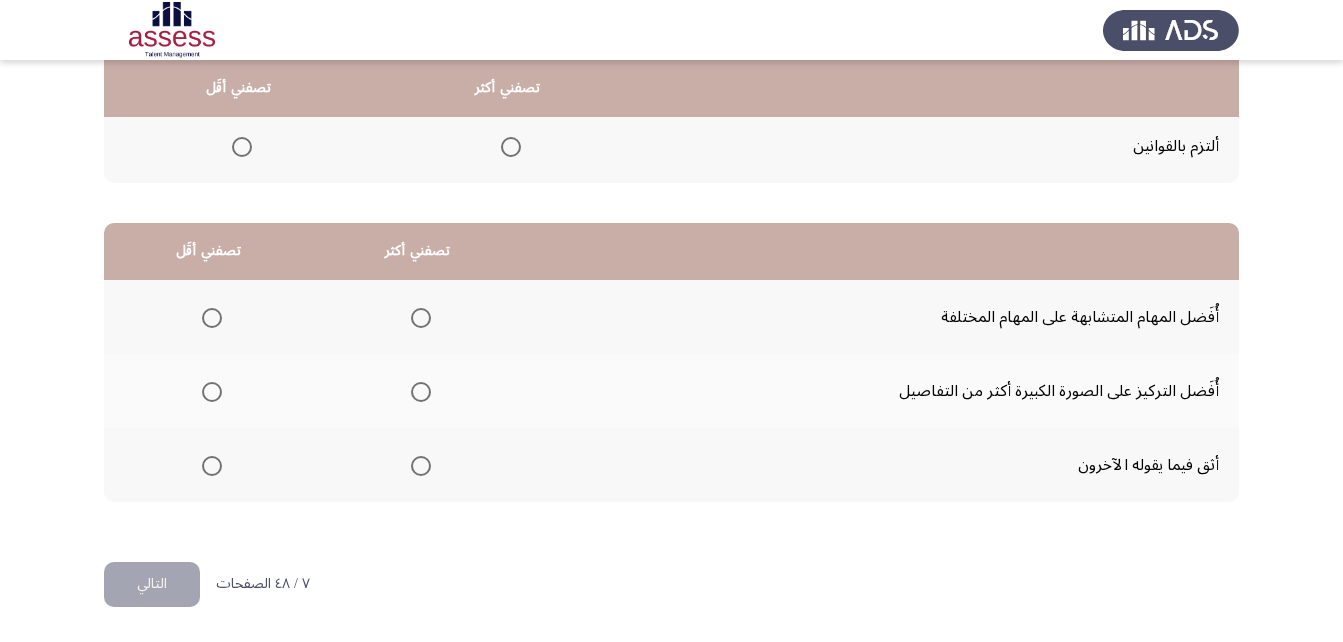 click at bounding box center (212, 392) 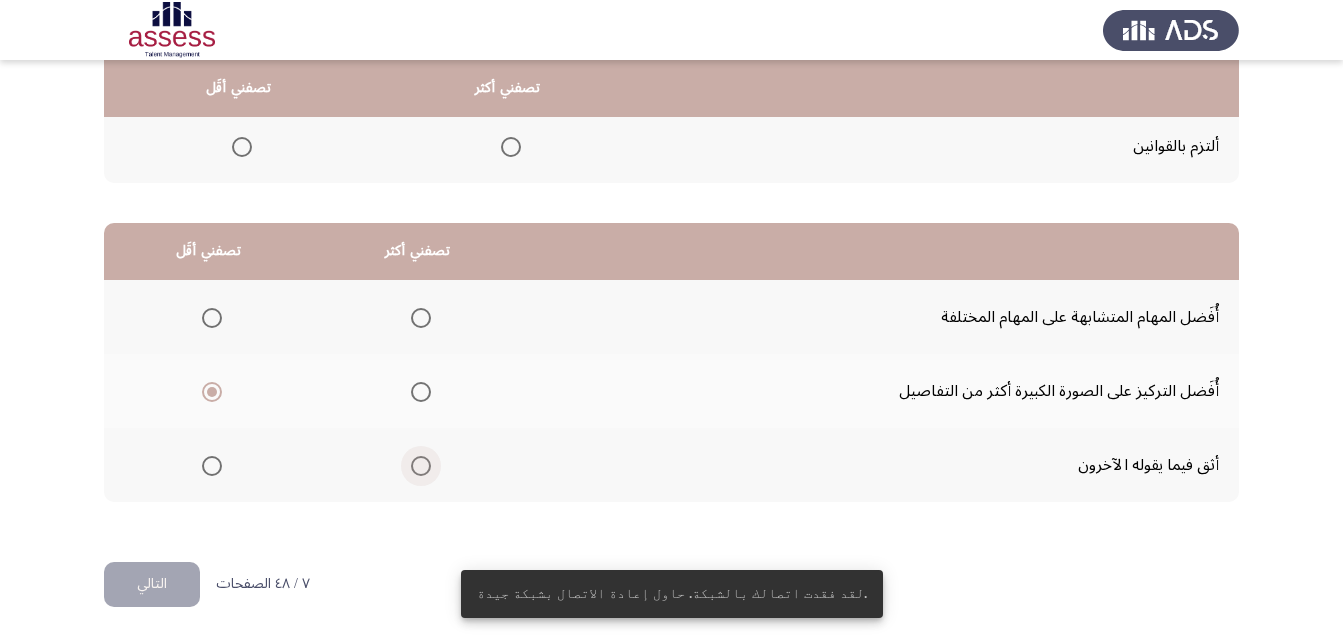 click at bounding box center [421, 466] 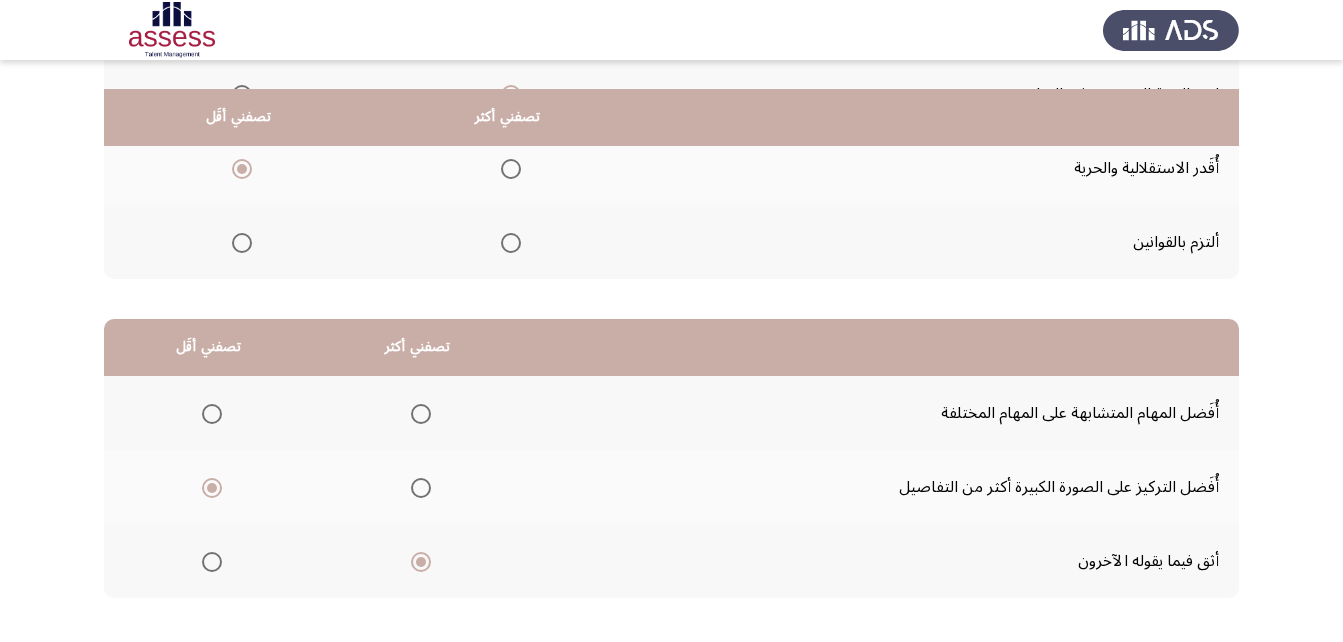 scroll, scrollTop: 368, scrollLeft: 0, axis: vertical 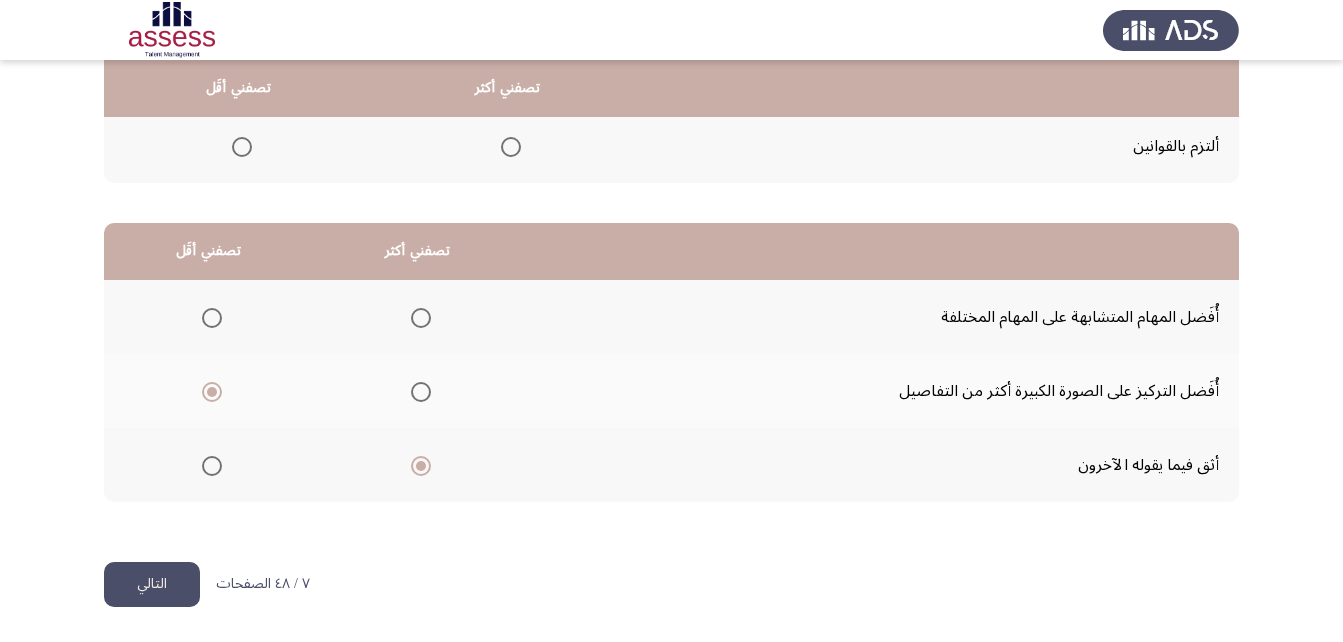 click on "التالي" 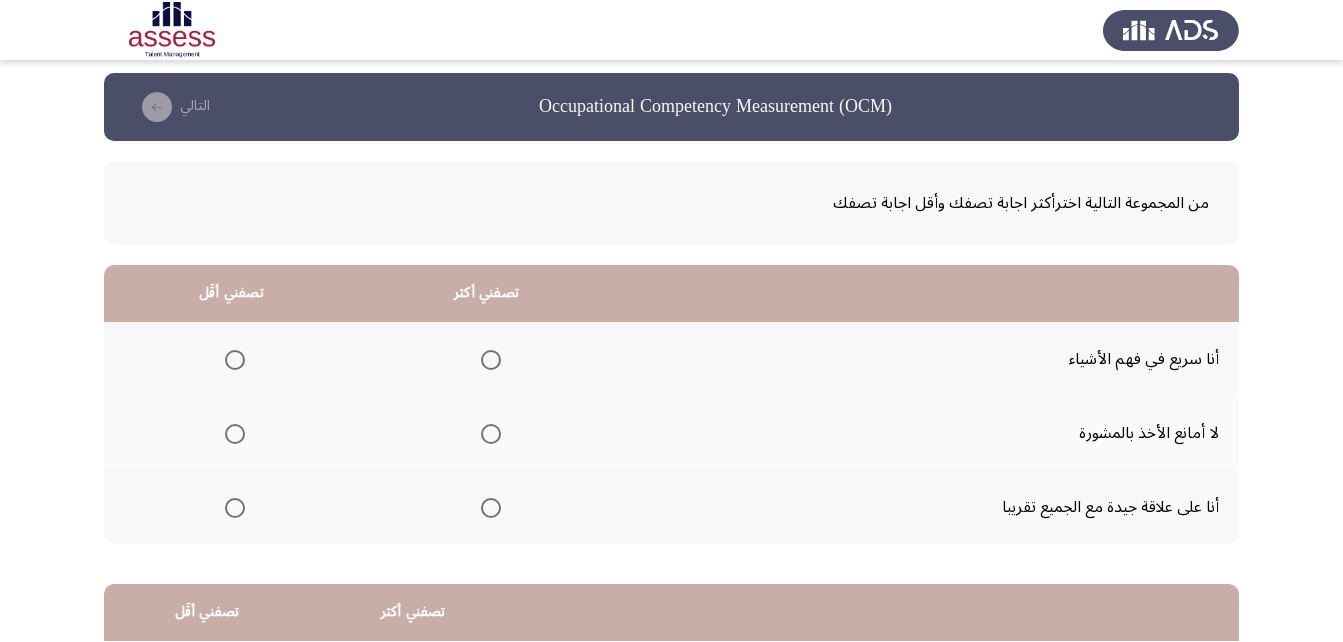 scroll, scrollTop: 0, scrollLeft: 0, axis: both 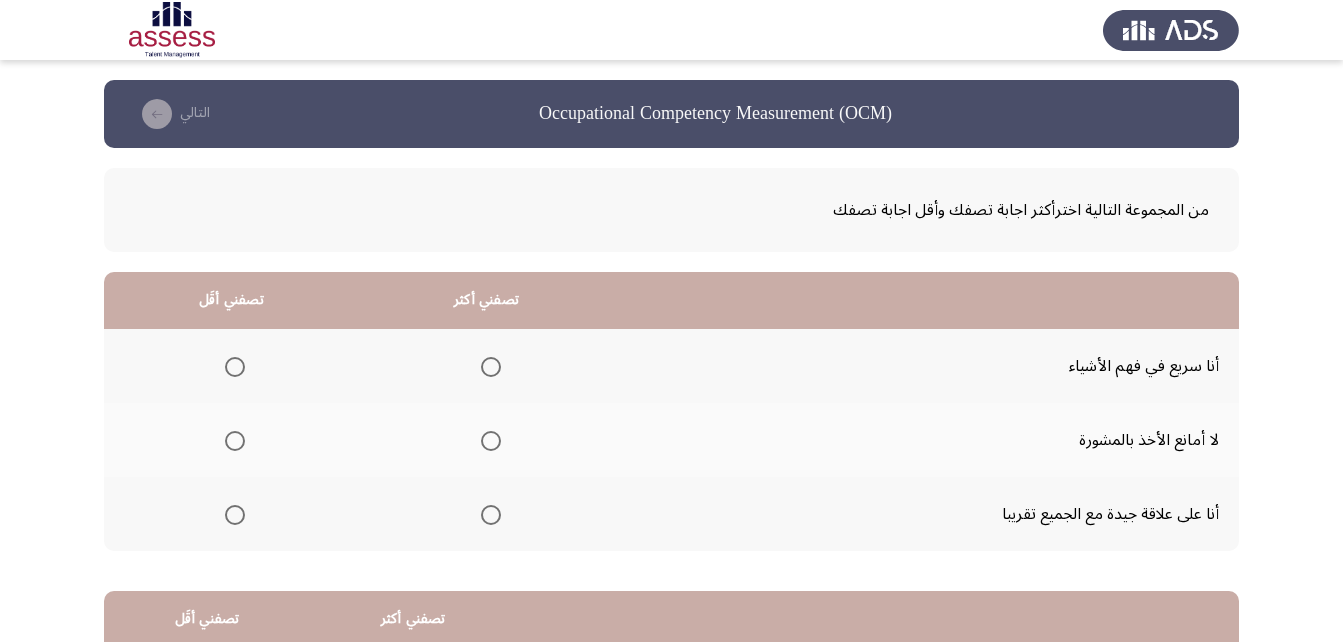 click at bounding box center (491, 441) 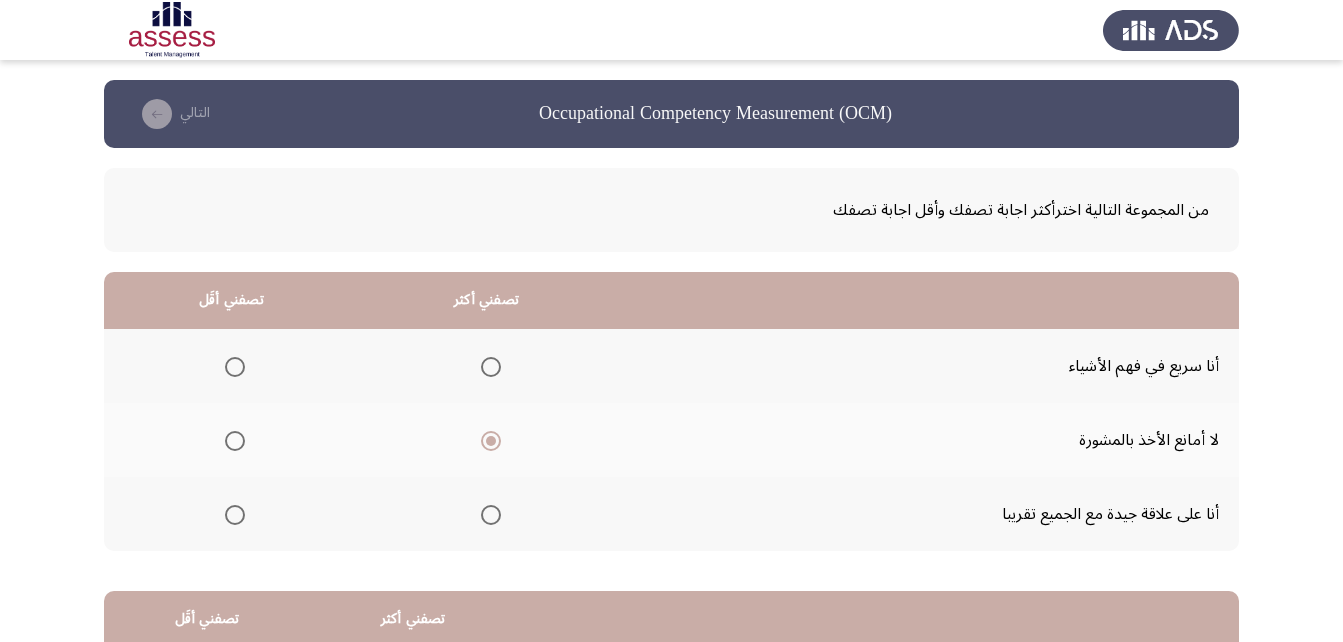 click at bounding box center [235, 515] 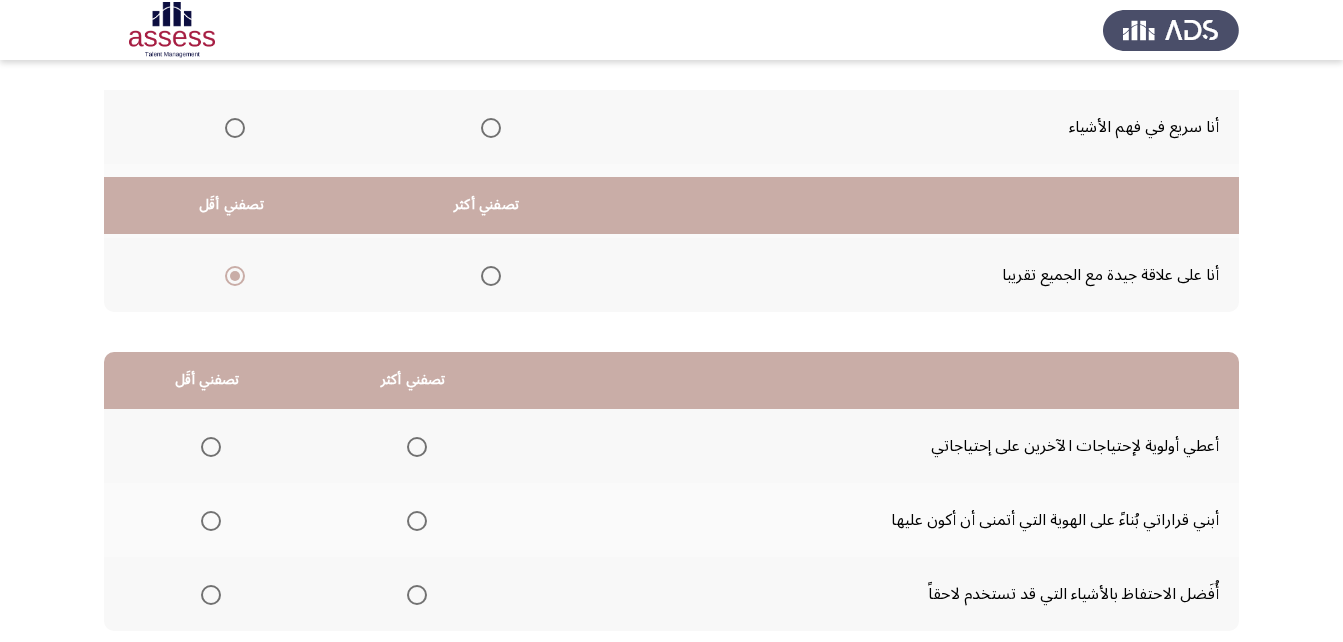 scroll, scrollTop: 368, scrollLeft: 0, axis: vertical 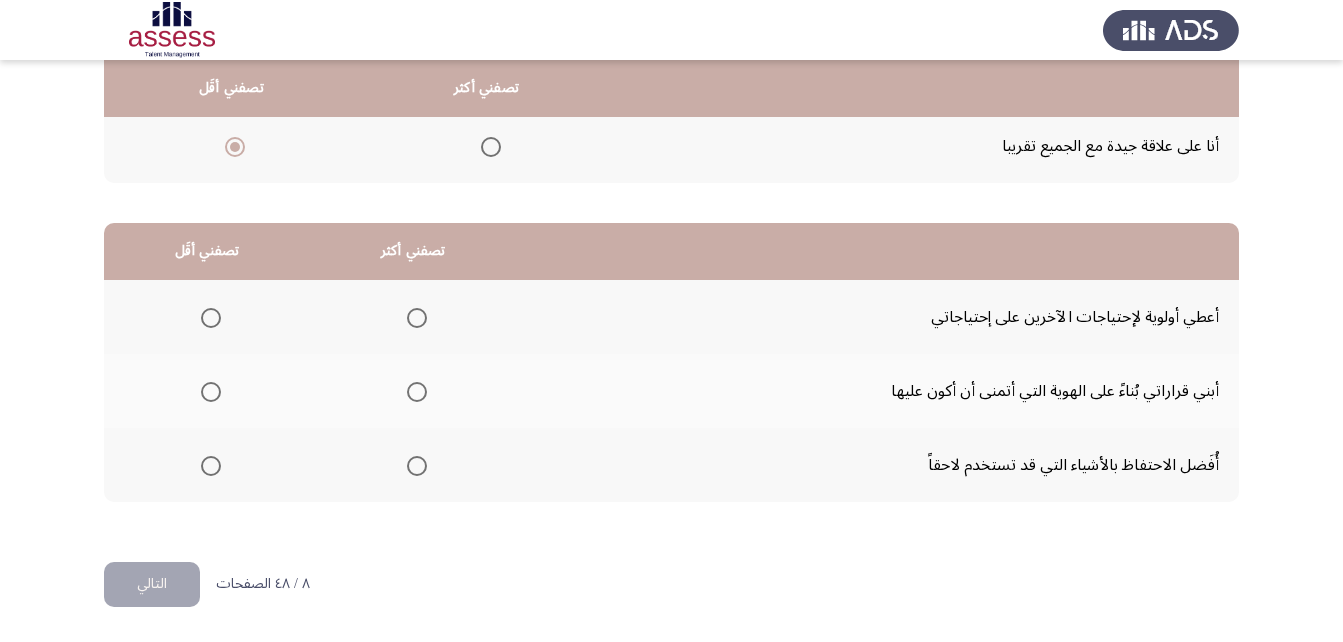 click at bounding box center (211, 392) 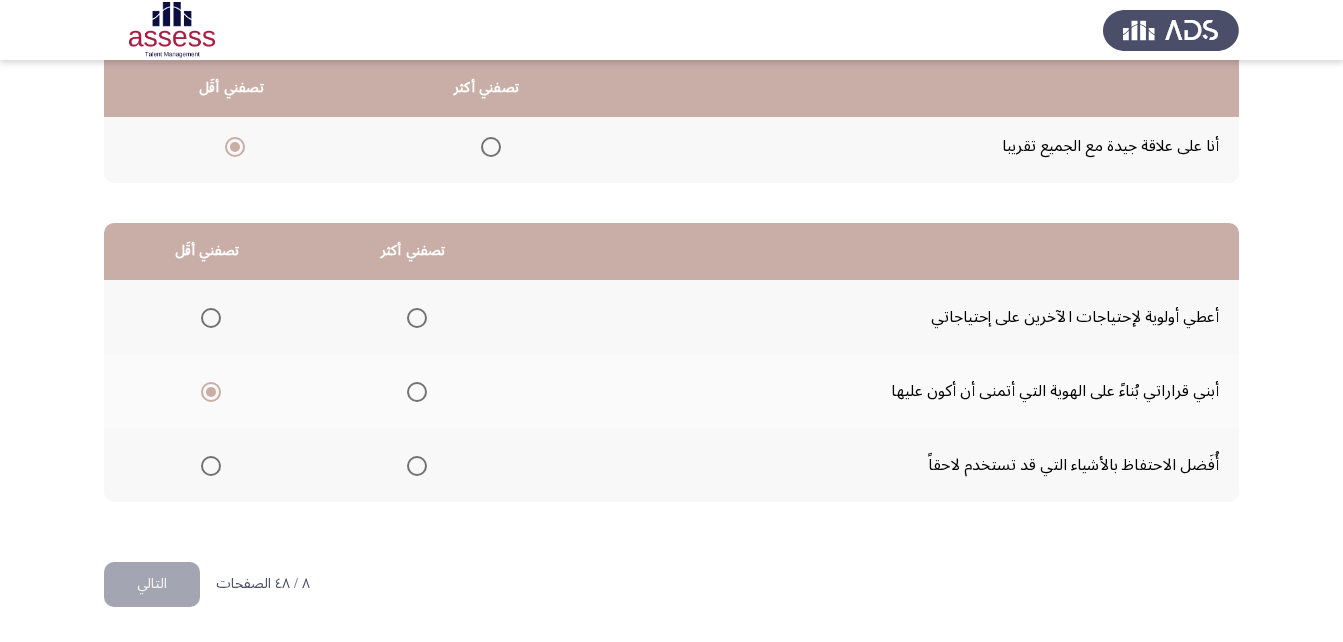 click at bounding box center (417, 318) 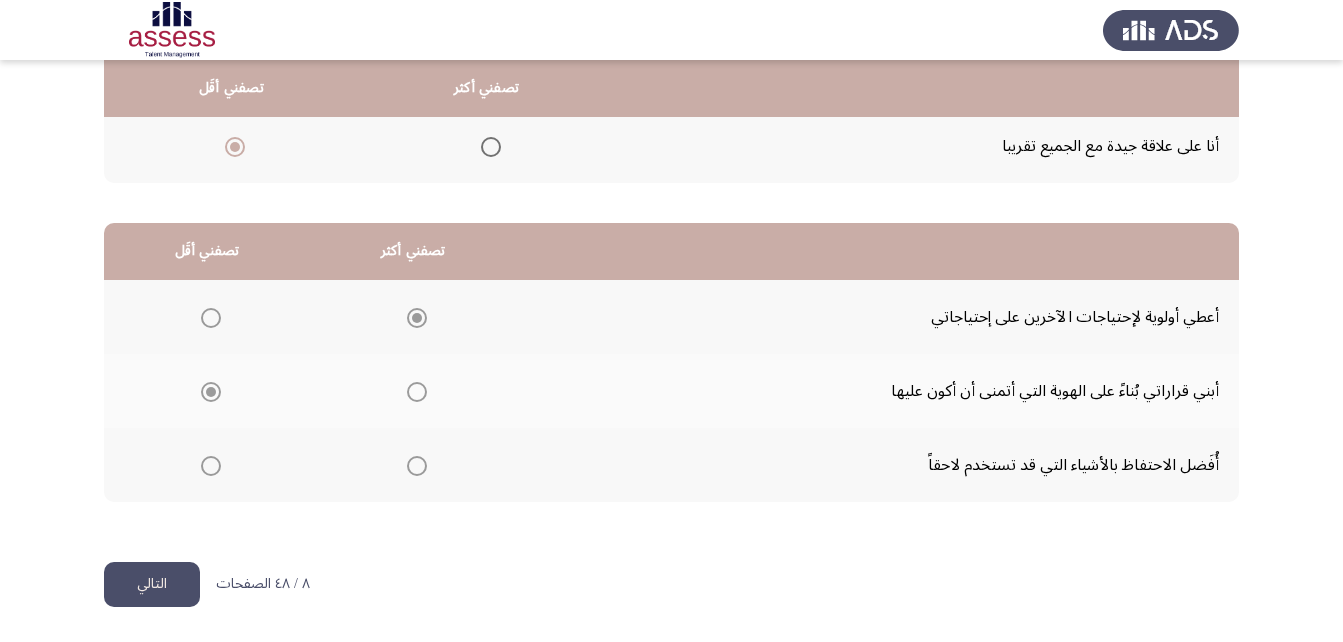 click on "التالي" 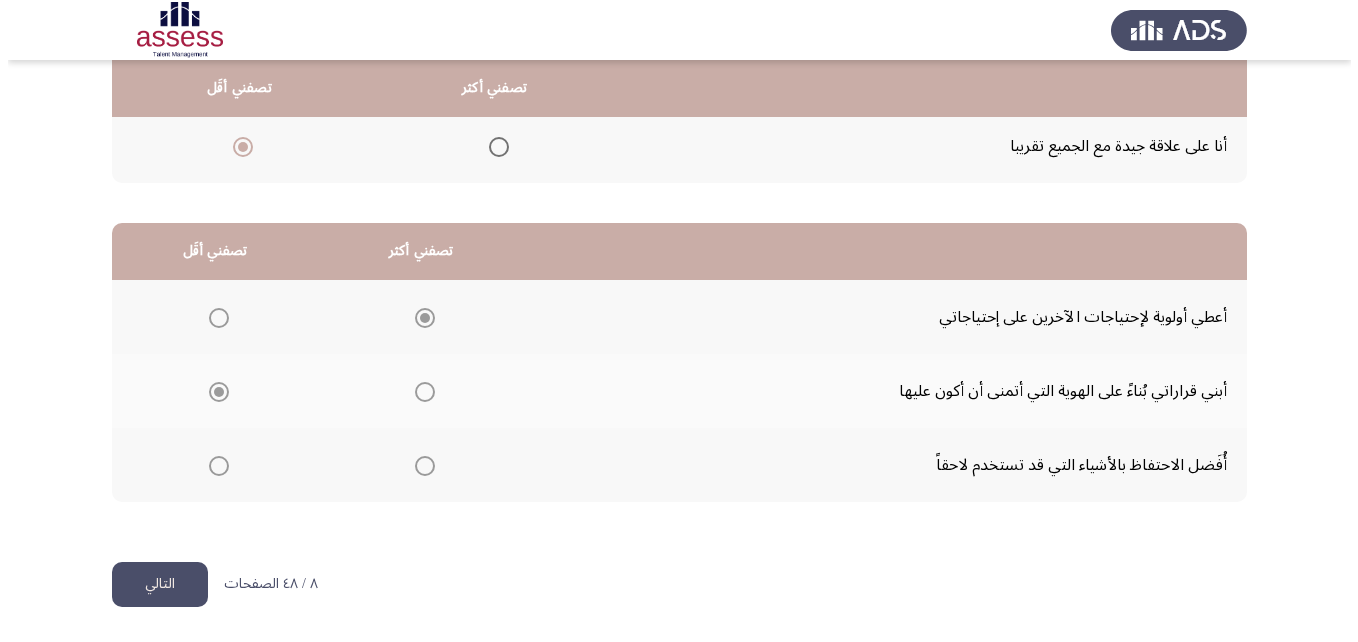 scroll, scrollTop: 0, scrollLeft: 0, axis: both 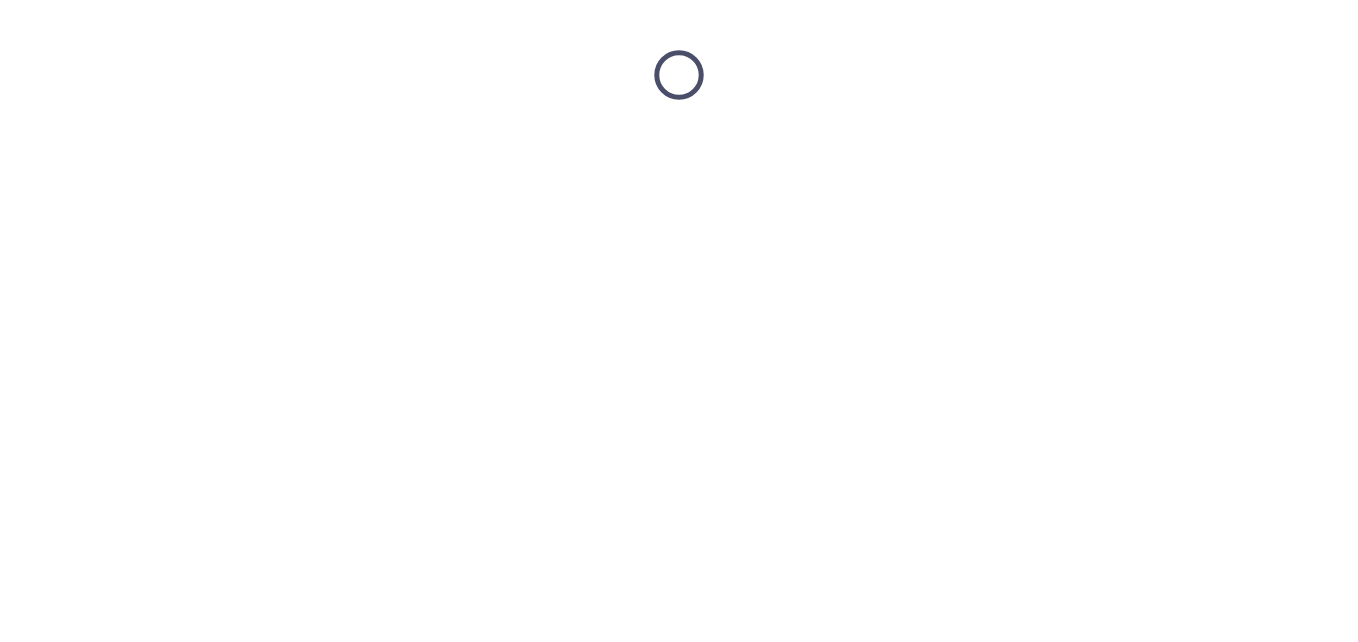 click at bounding box center (679, 75) 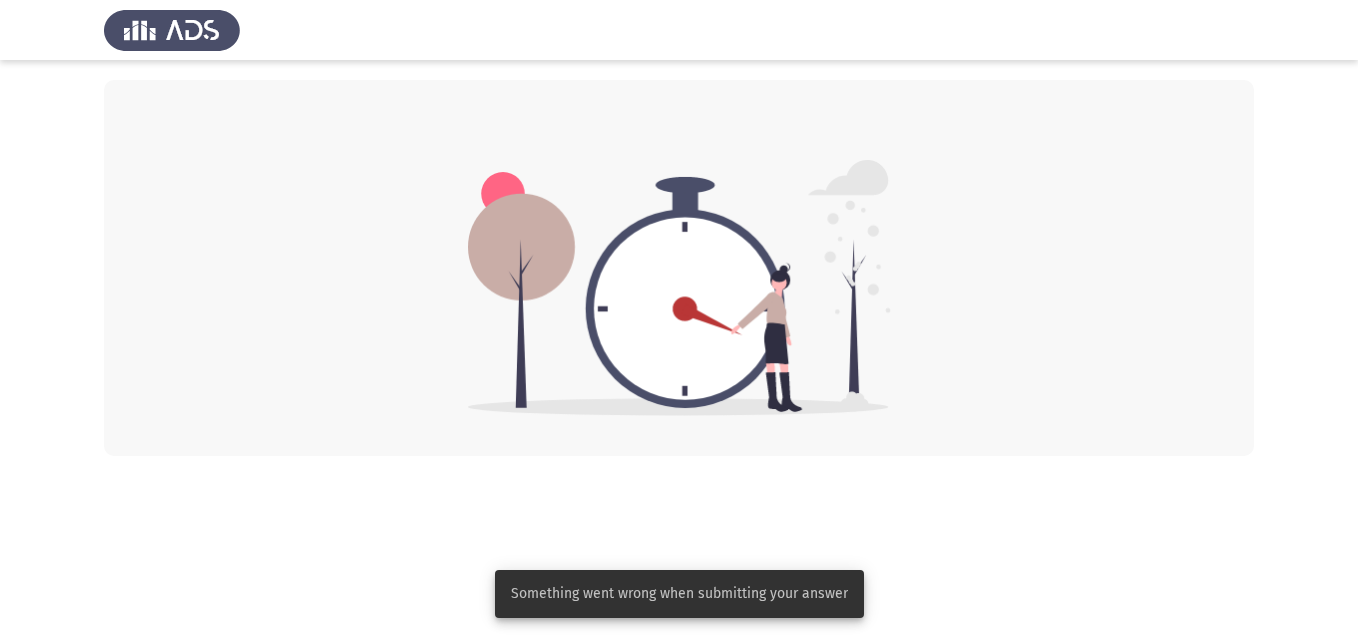 click 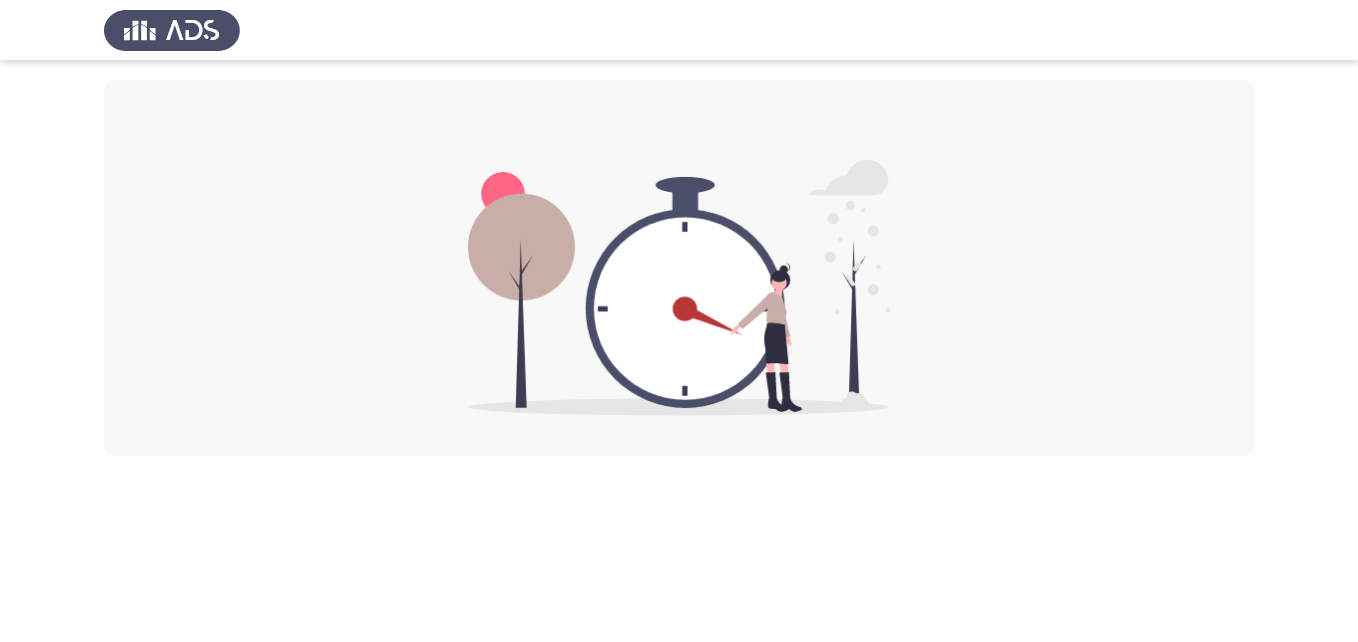click 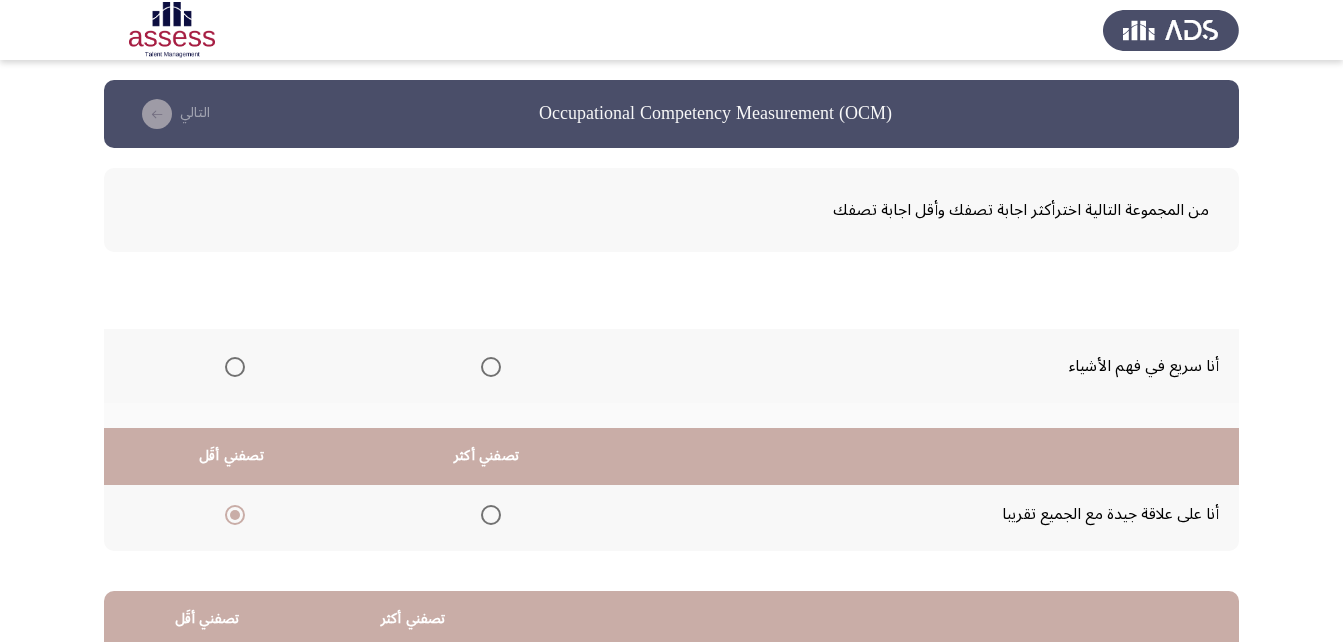 scroll, scrollTop: 368, scrollLeft: 0, axis: vertical 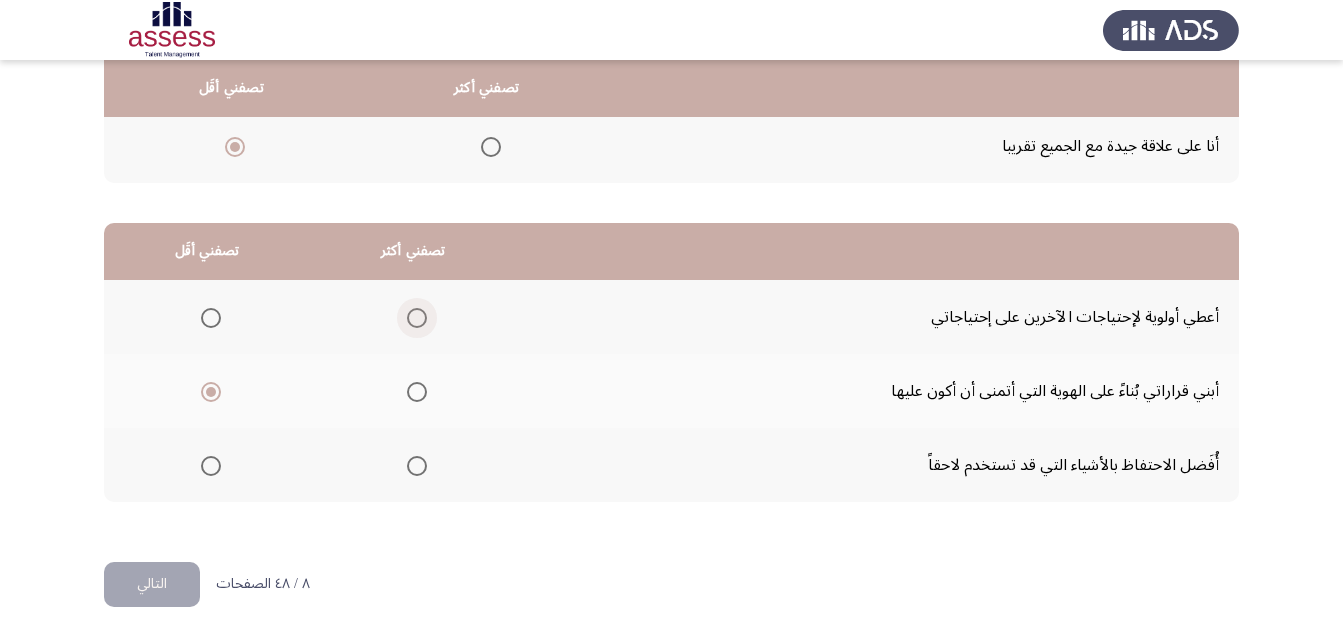 click at bounding box center (417, 318) 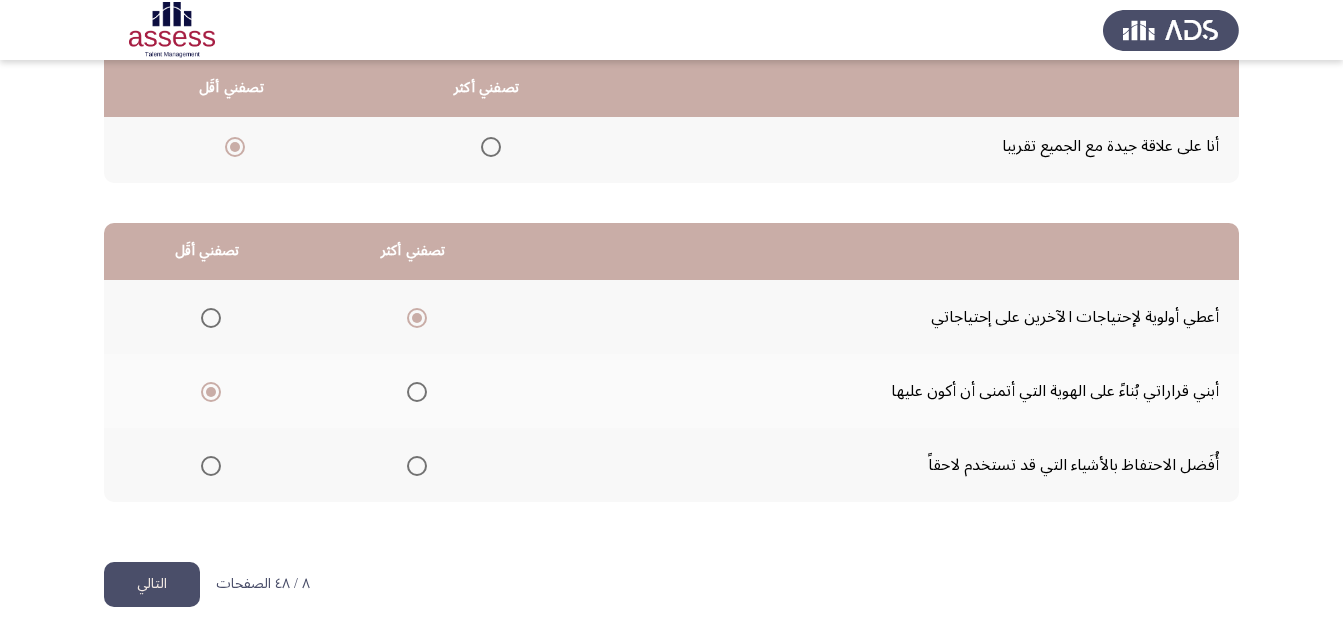 click on "التالي" 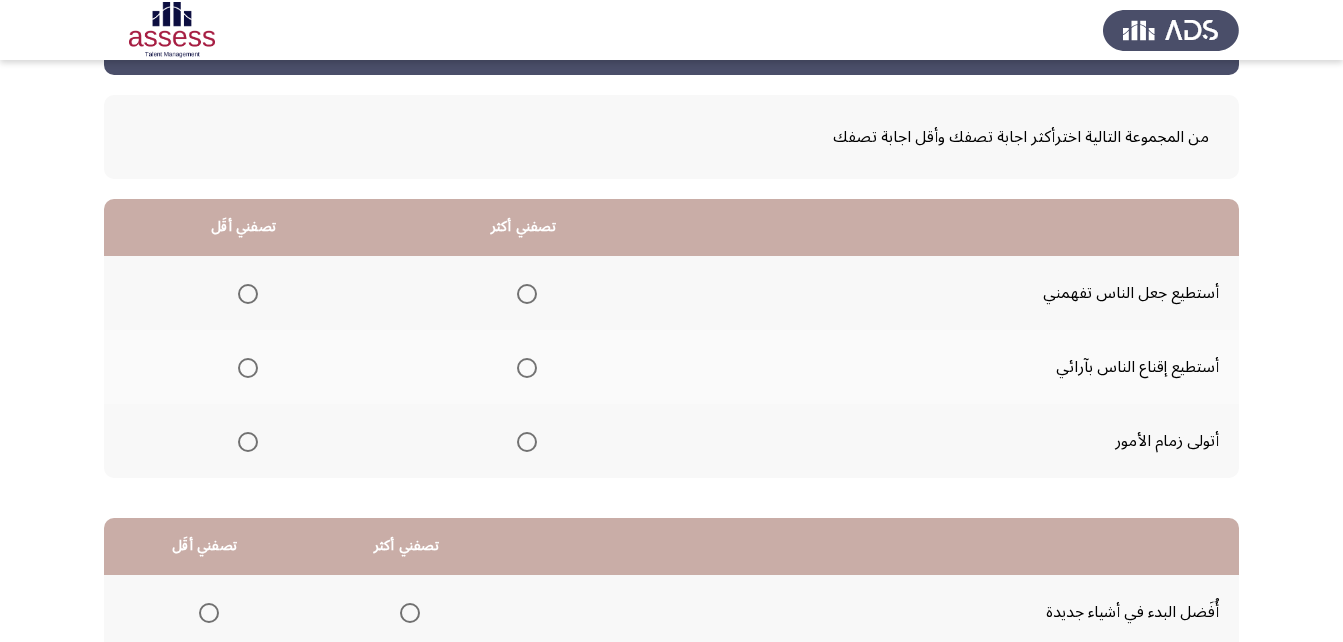 scroll, scrollTop: 71, scrollLeft: 0, axis: vertical 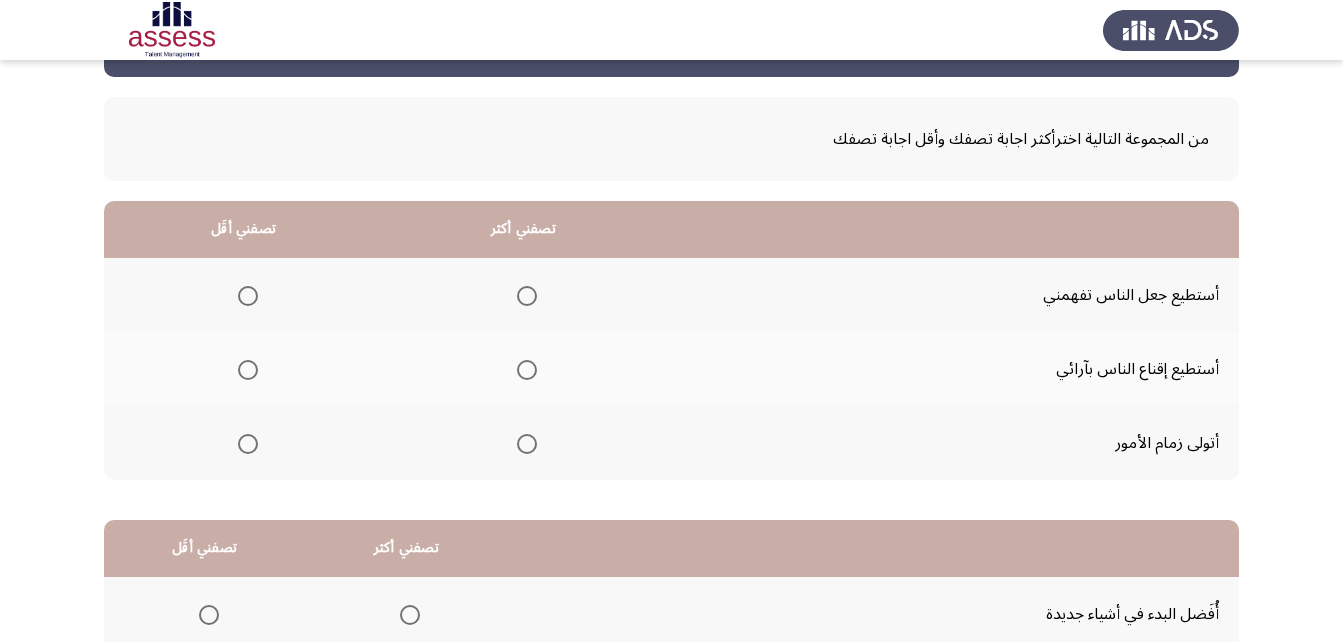 click at bounding box center (527, 444) 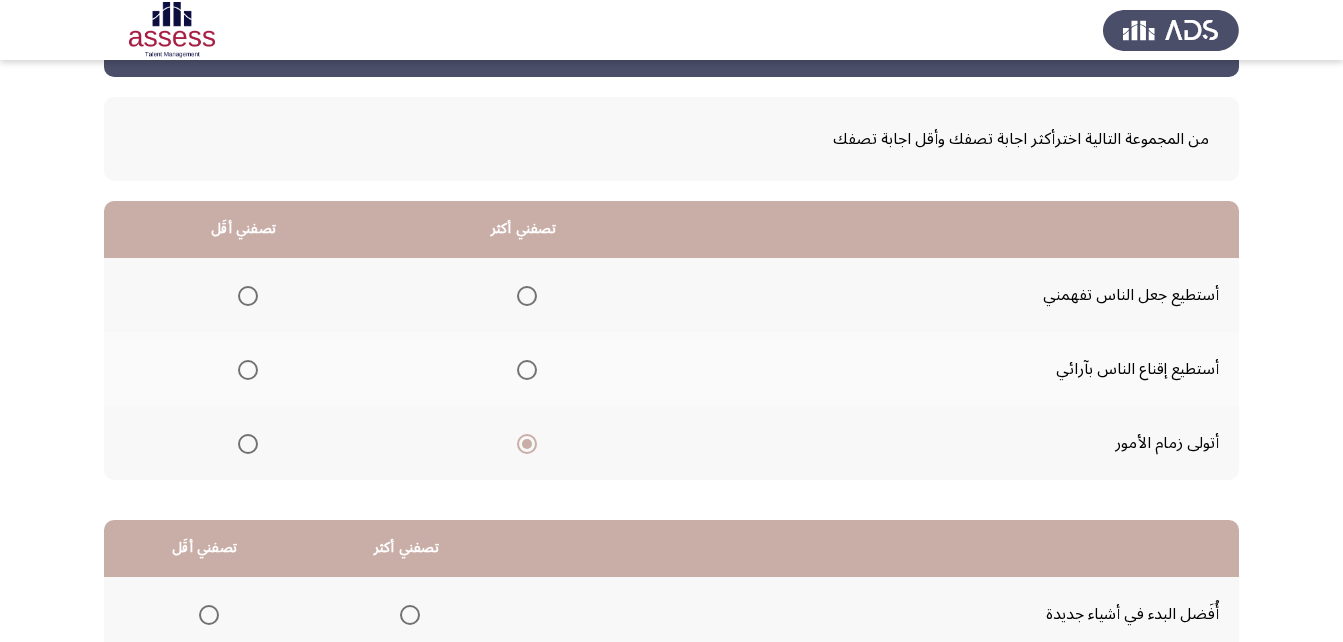 click at bounding box center [248, 296] 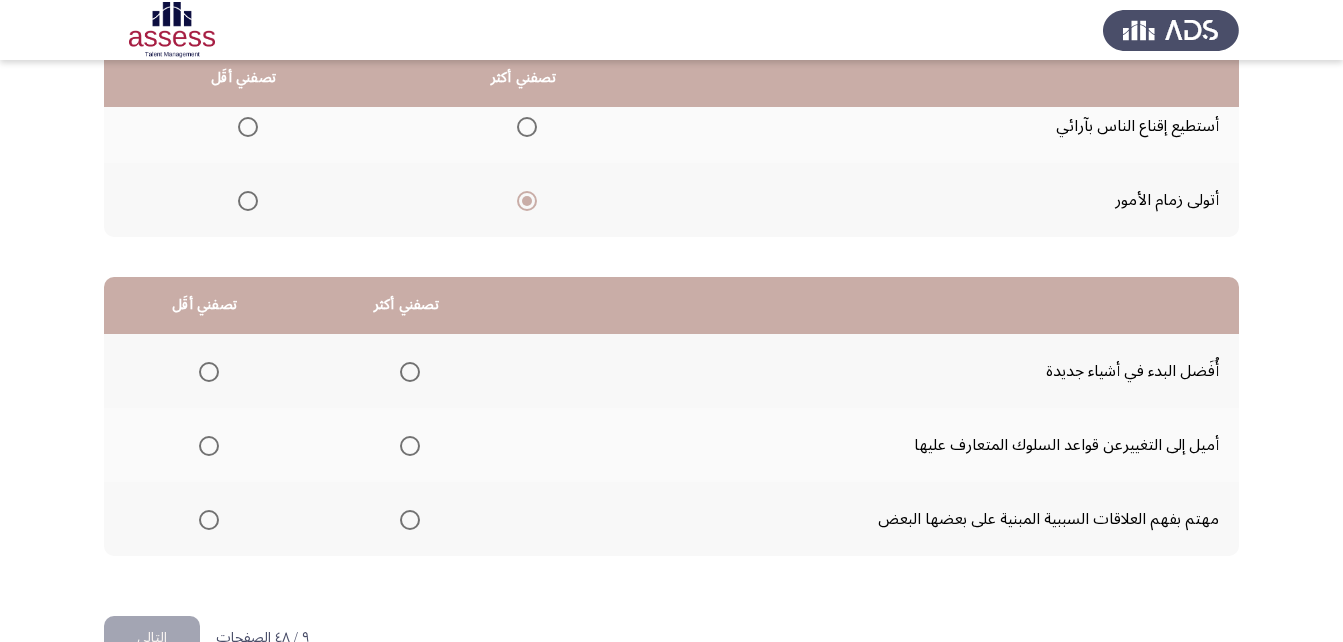 scroll, scrollTop: 300, scrollLeft: 0, axis: vertical 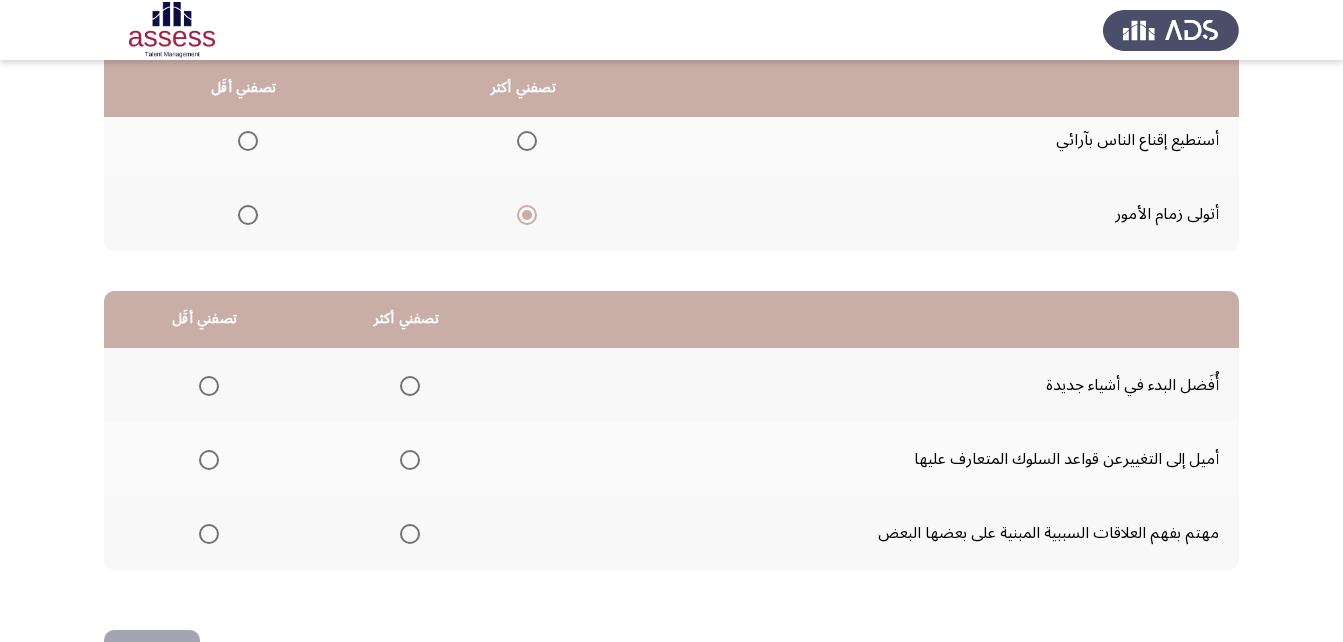 drag, startPoint x: 1339, startPoint y: 361, endPoint x: 1341, endPoint y: 326, distance: 35.057095 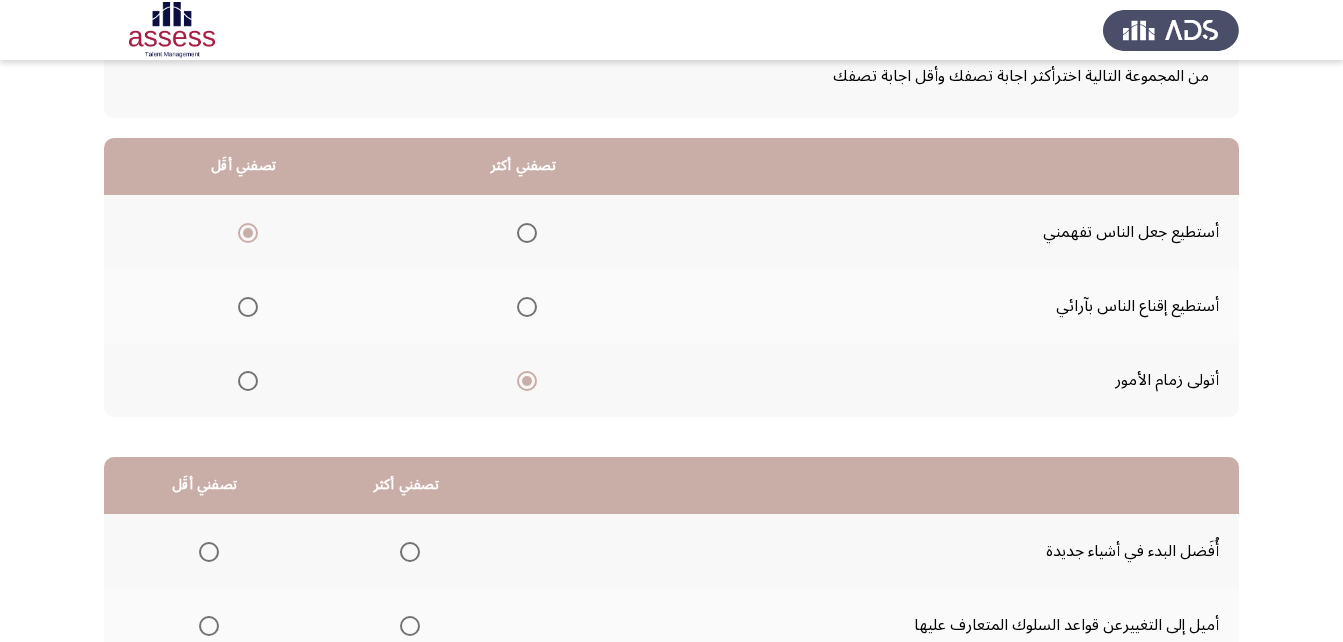 scroll, scrollTop: 105, scrollLeft: 0, axis: vertical 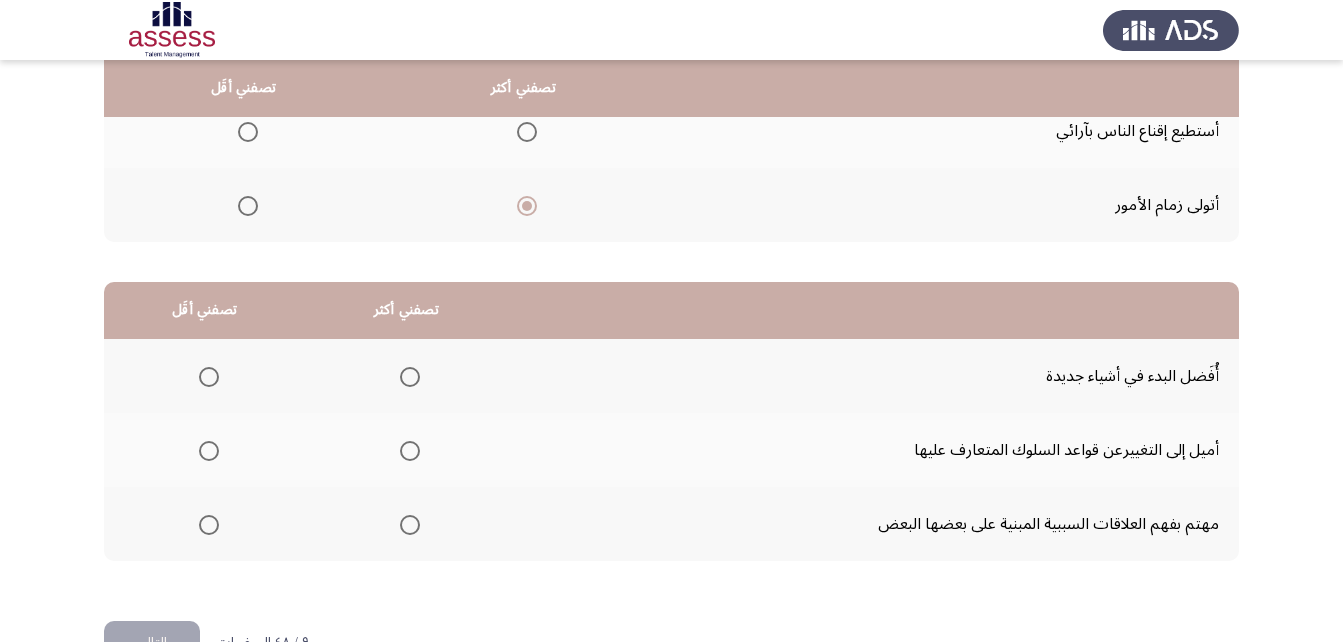 click 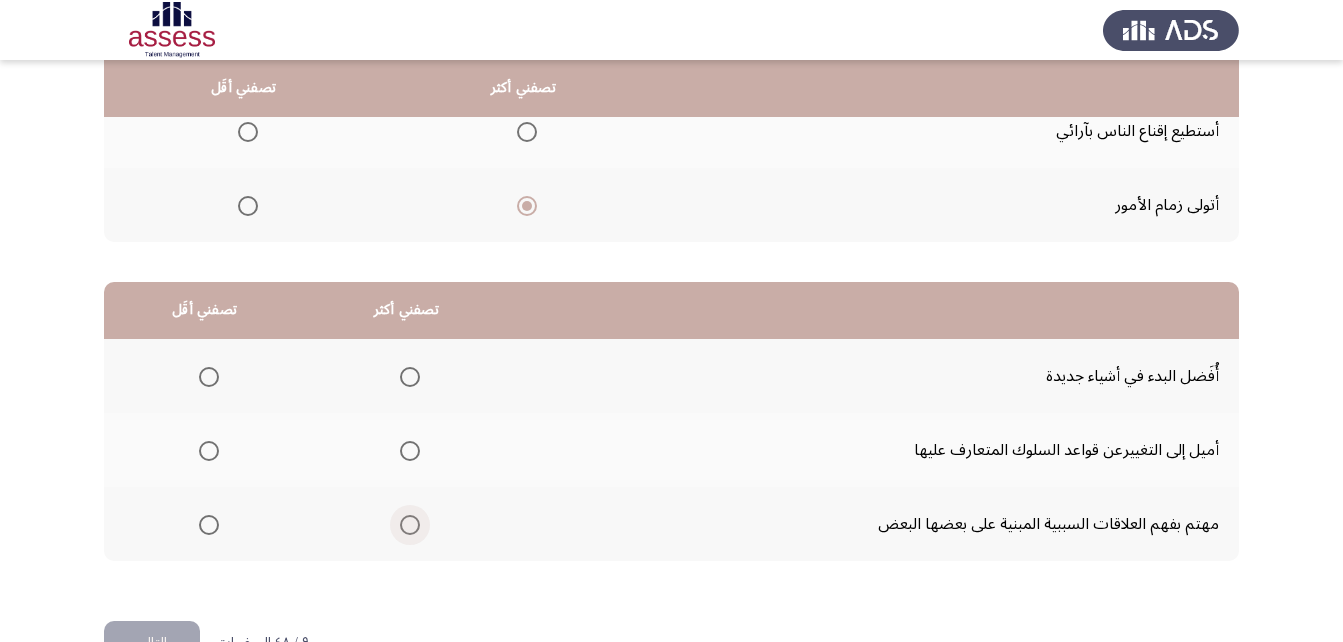 click at bounding box center (410, 525) 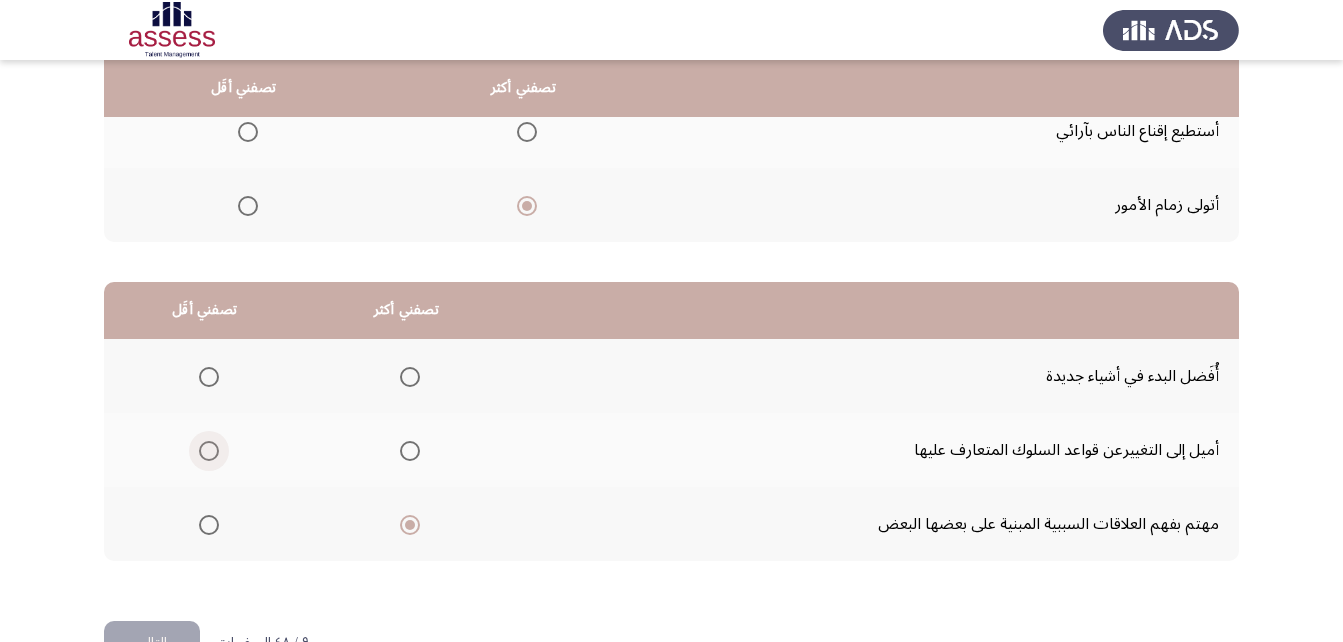 click at bounding box center (209, 451) 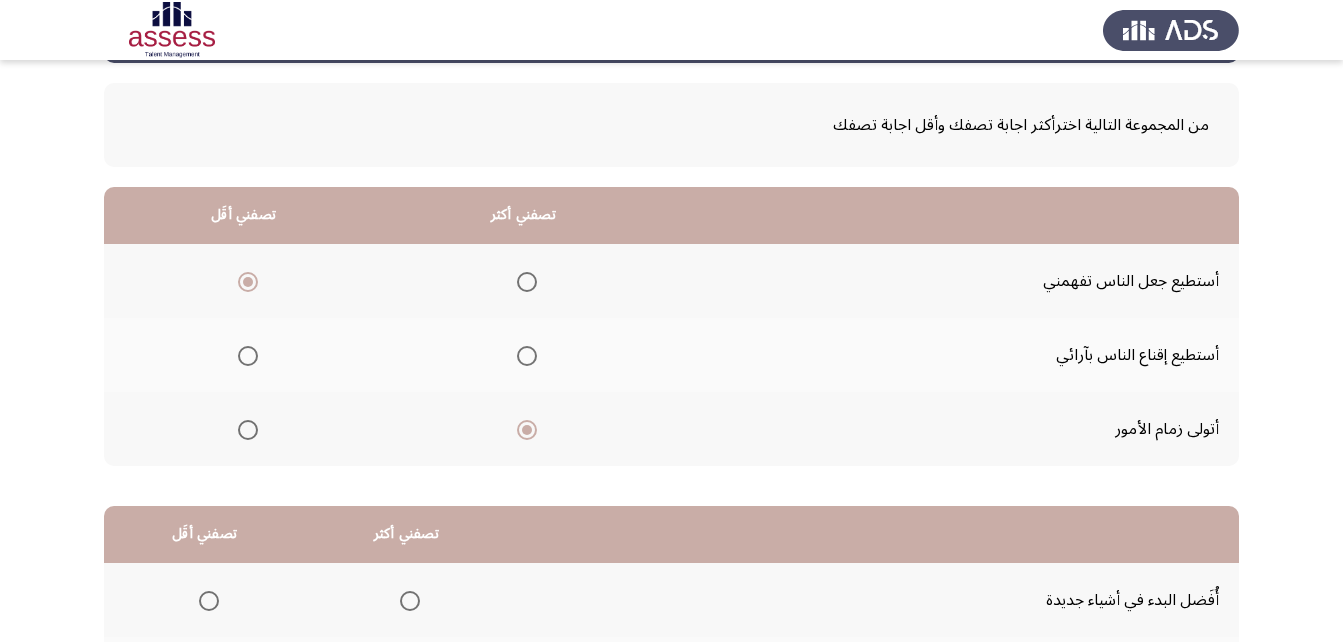 scroll, scrollTop: 86, scrollLeft: 0, axis: vertical 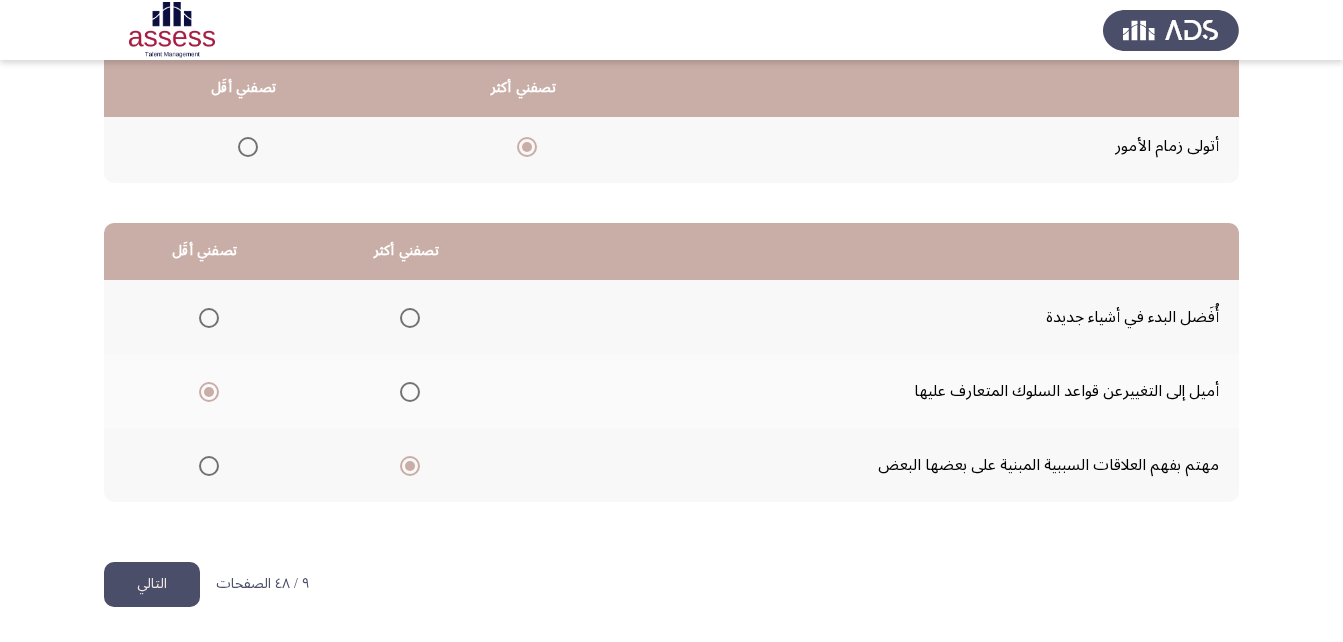 click on "التالي" 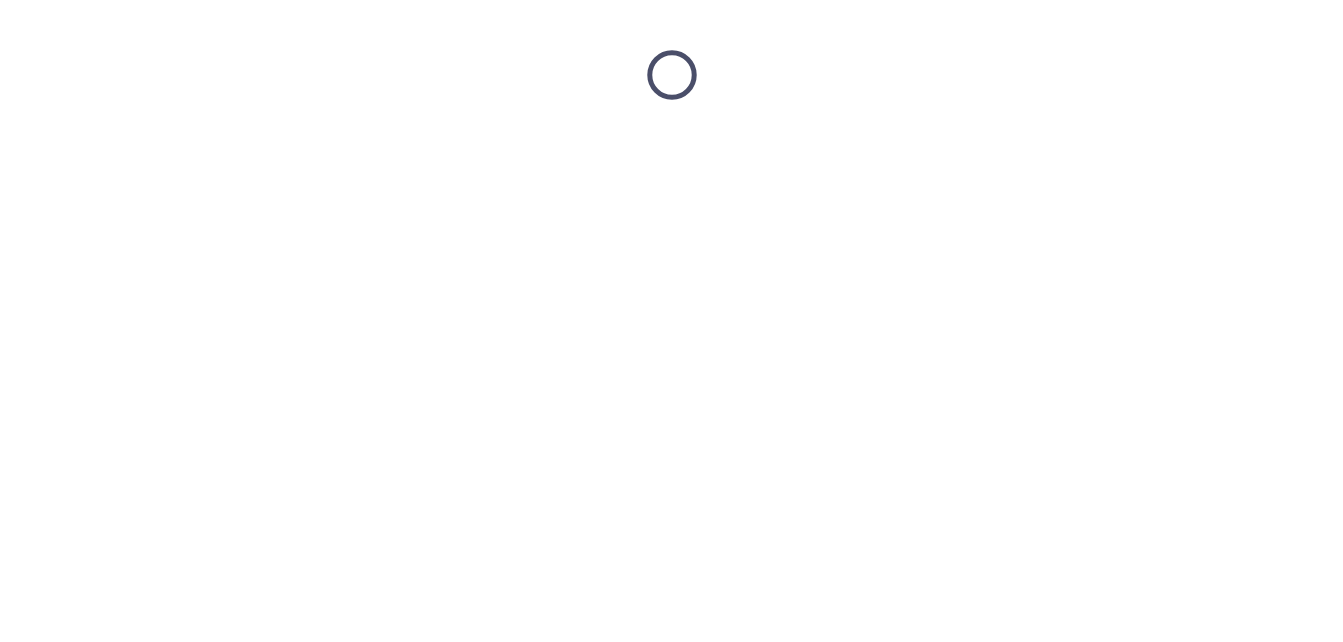 scroll, scrollTop: 0, scrollLeft: 0, axis: both 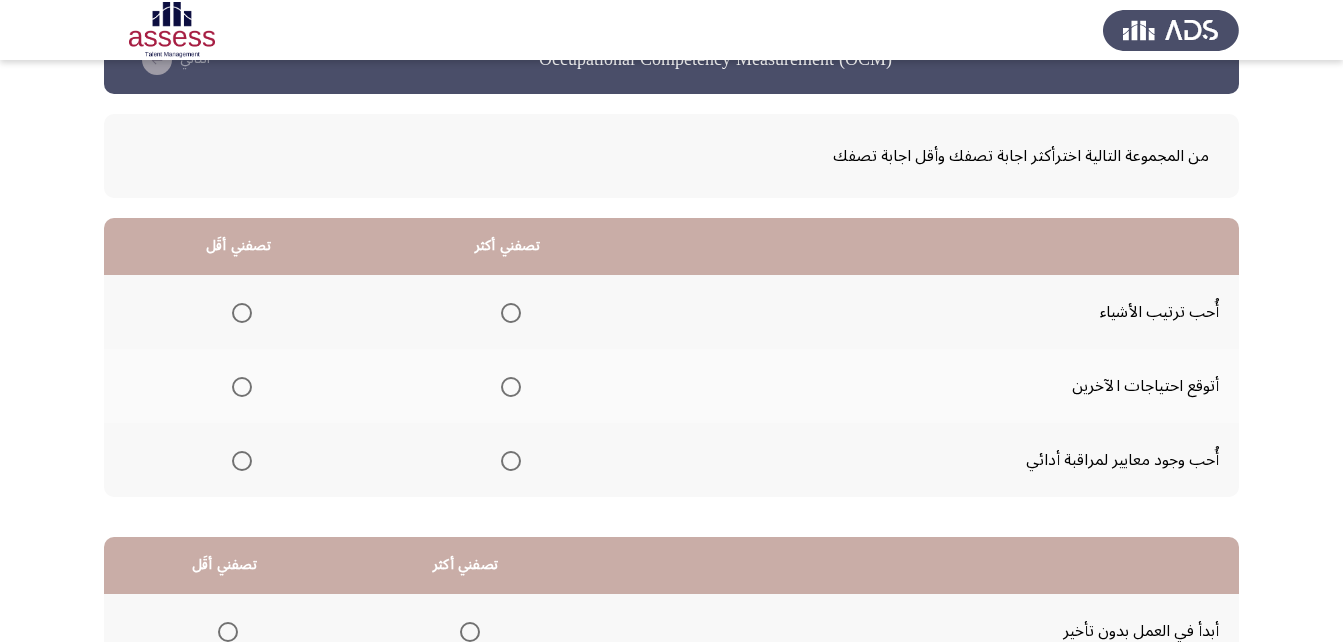 click at bounding box center [511, 313] 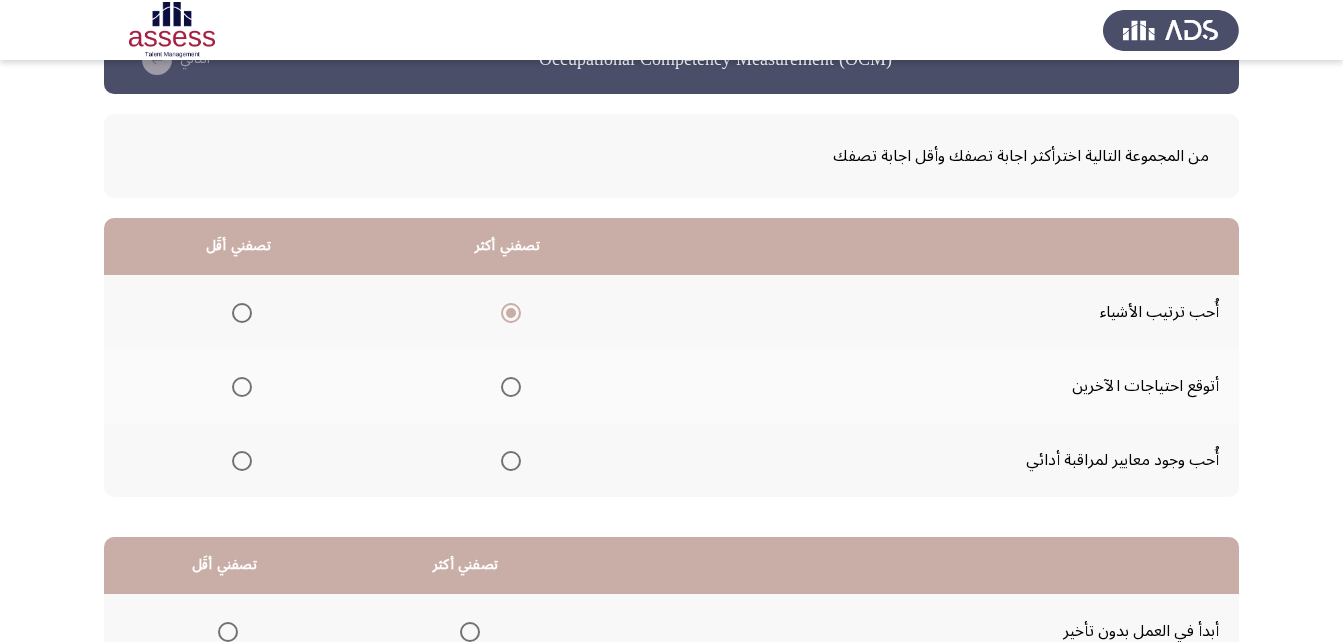 click at bounding box center (242, 387) 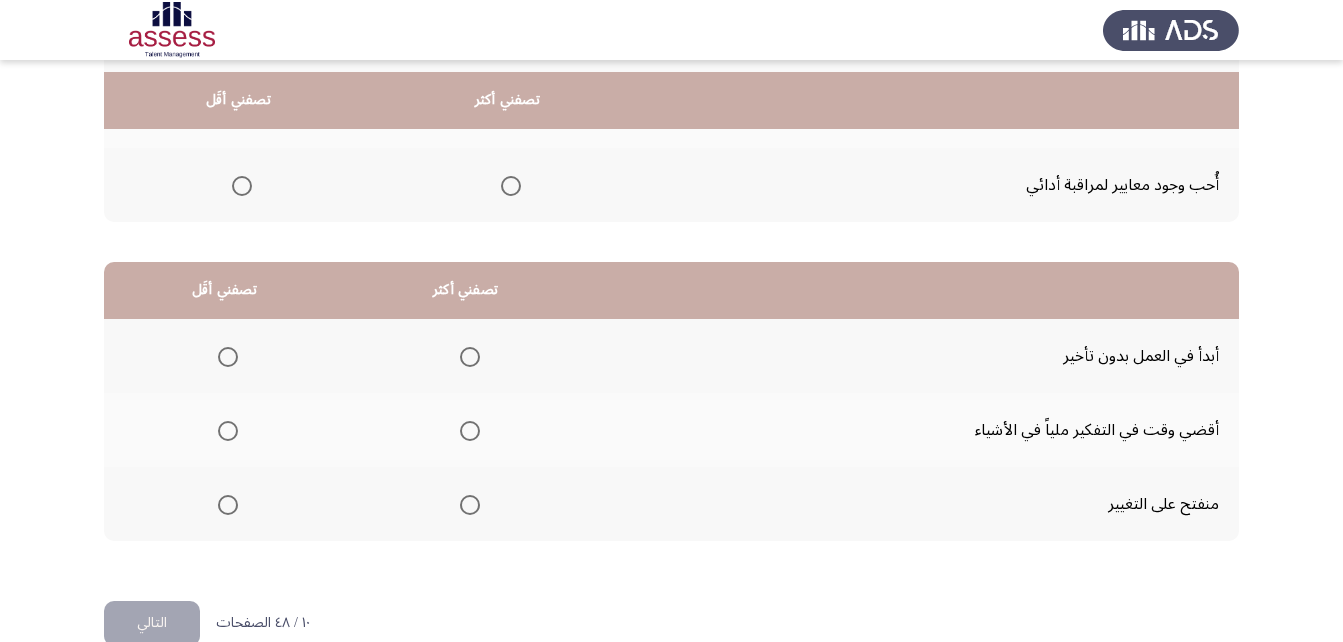 scroll, scrollTop: 344, scrollLeft: 0, axis: vertical 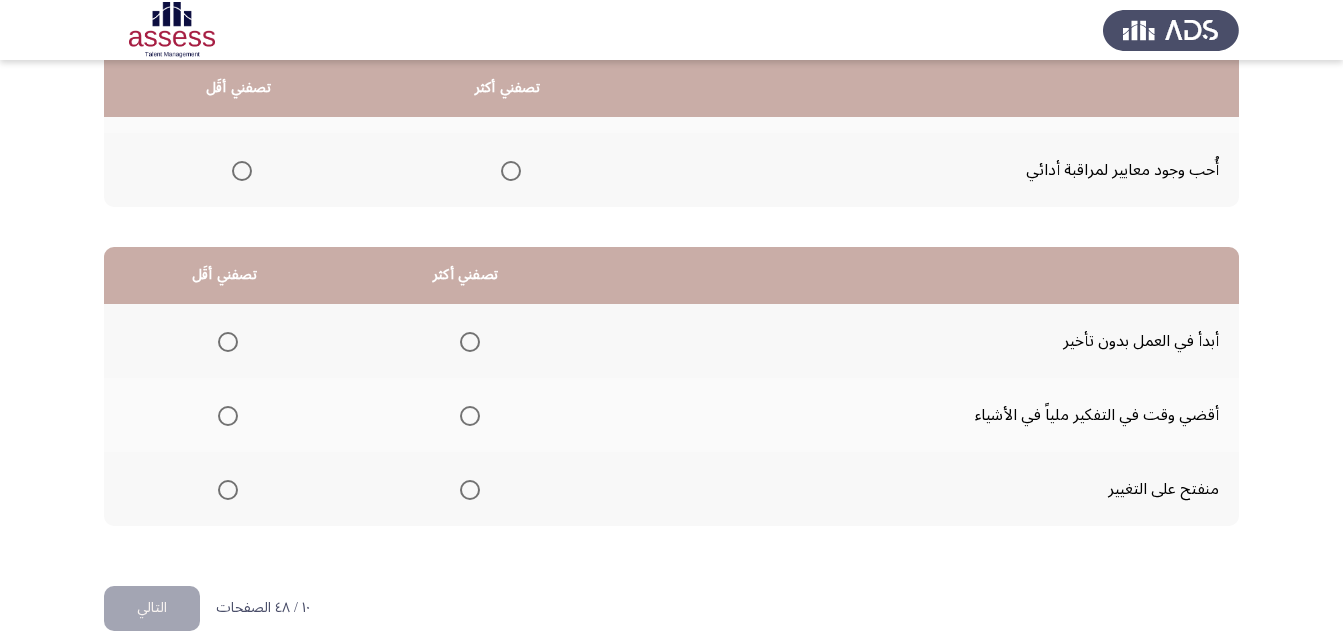 click at bounding box center (470, 342) 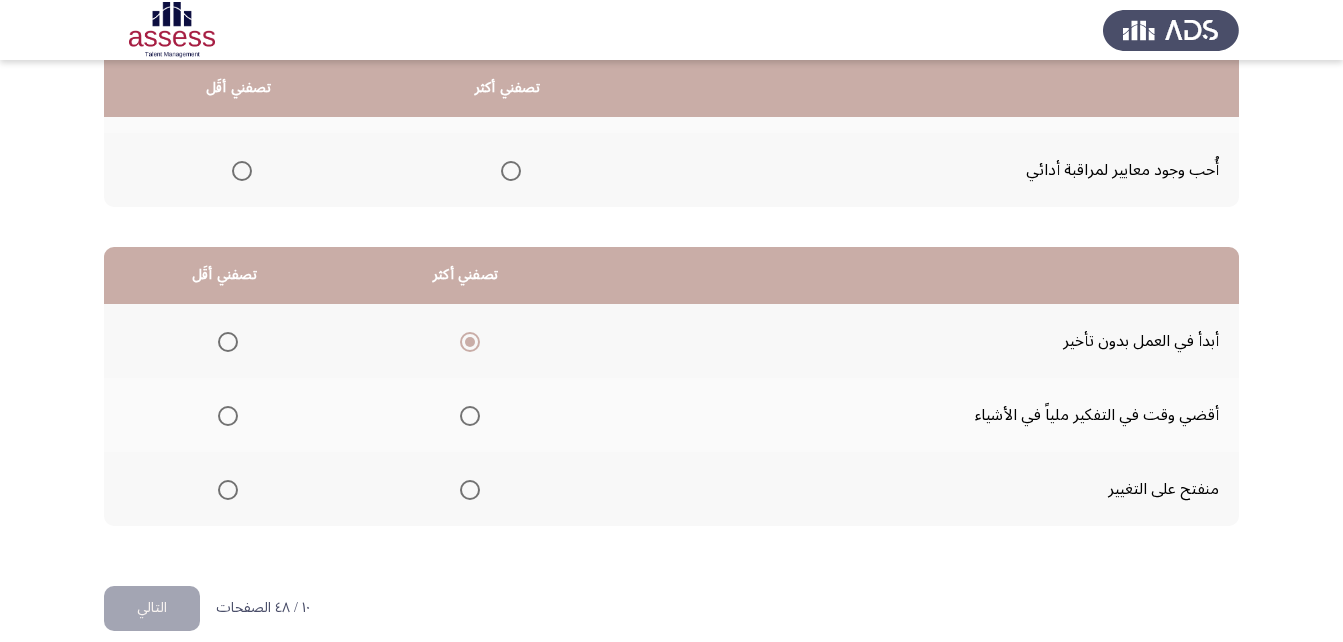 click at bounding box center (228, 416) 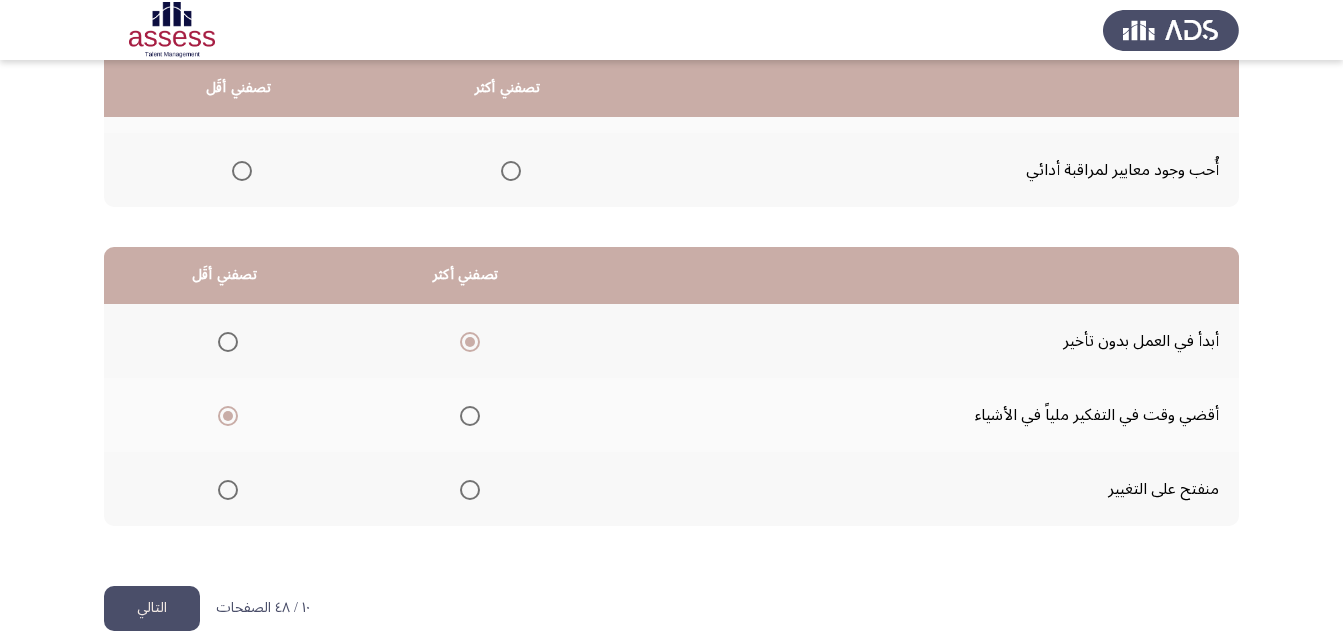 click at bounding box center (228, 490) 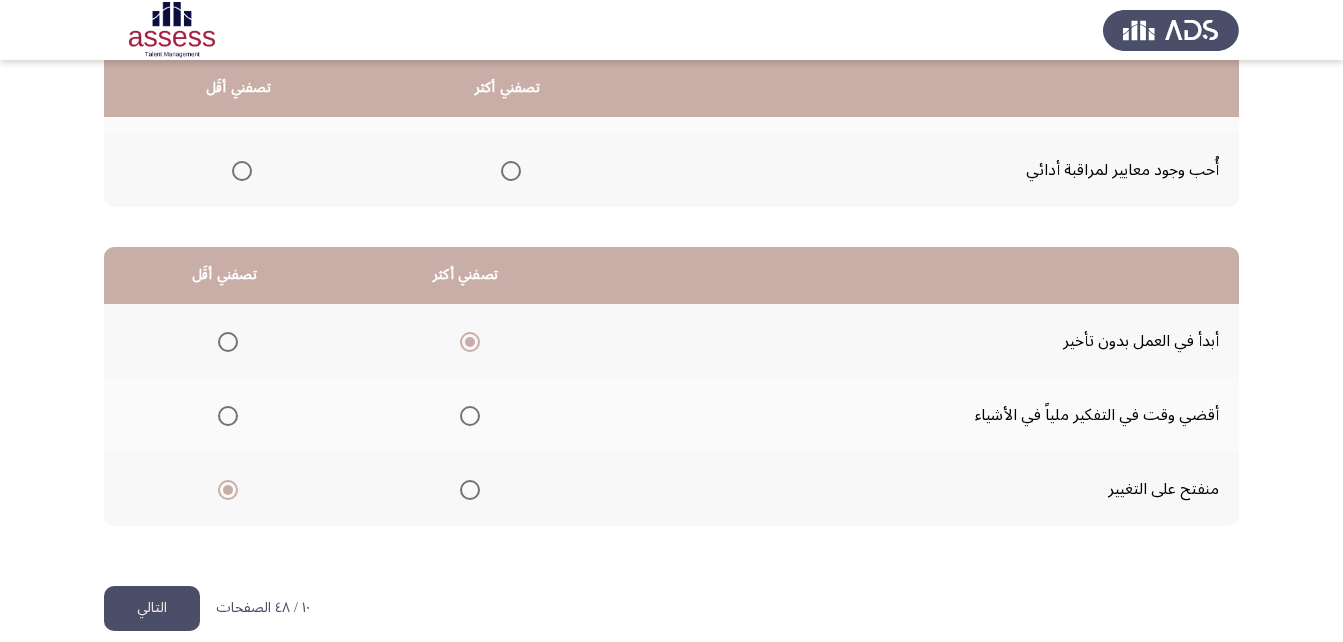 click on "التالي" 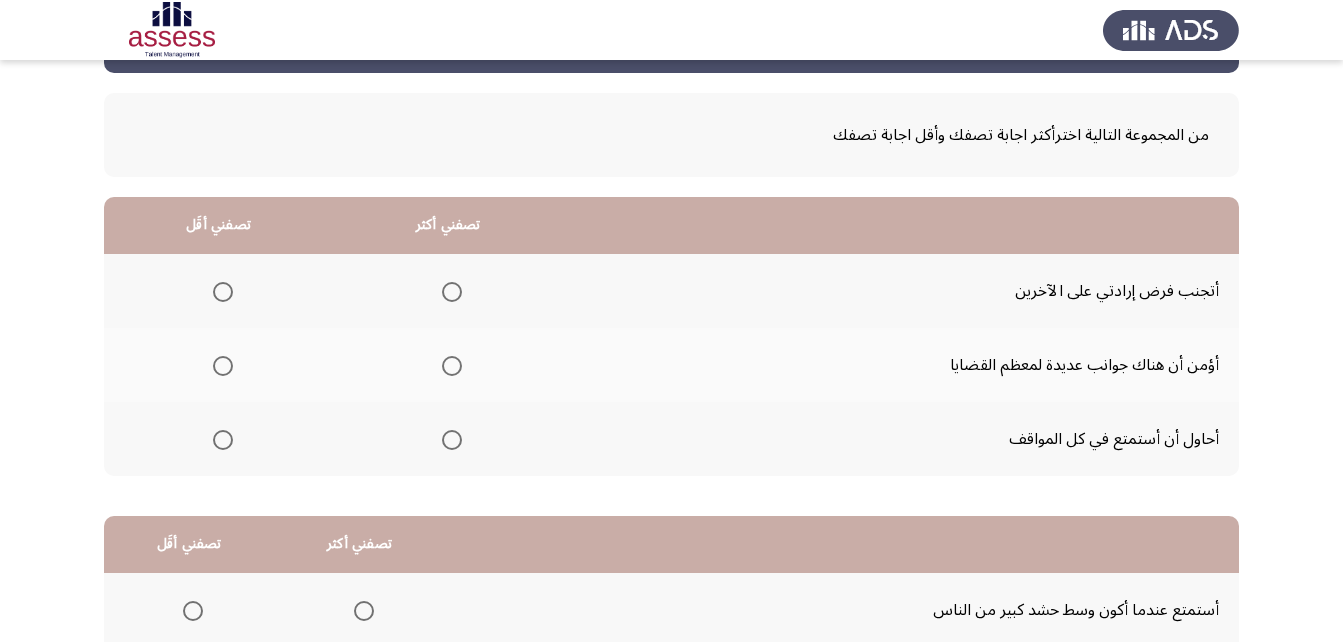 scroll, scrollTop: 66, scrollLeft: 0, axis: vertical 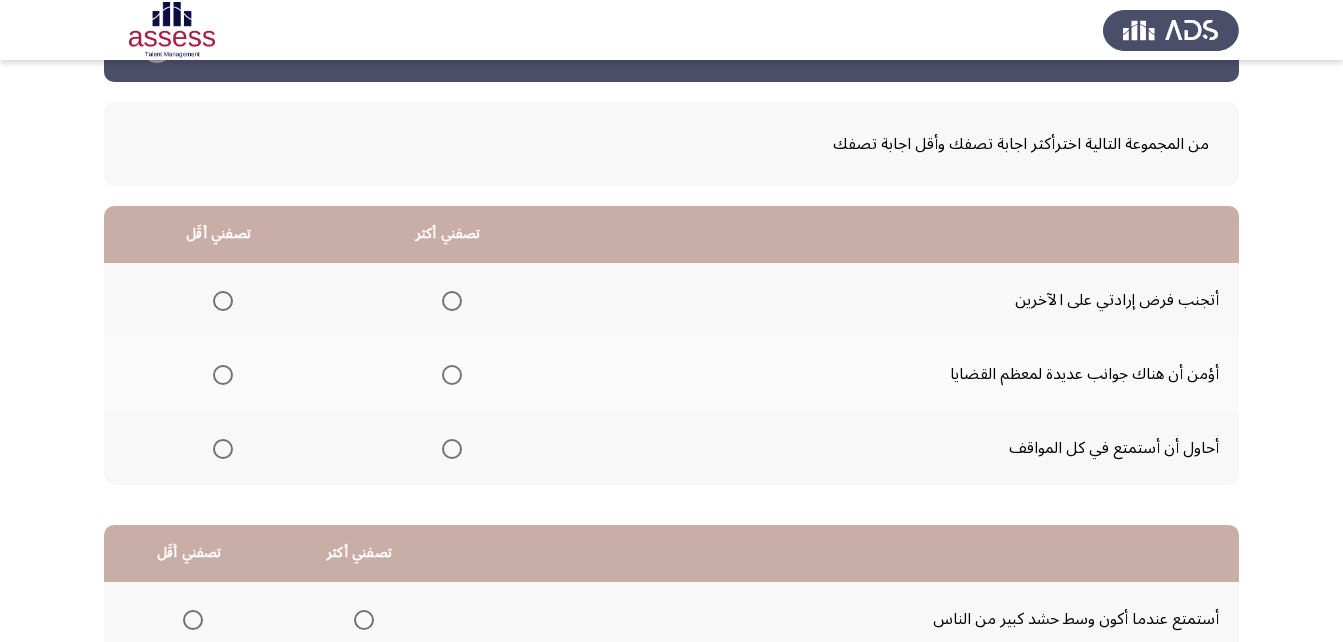 click at bounding box center [452, 301] 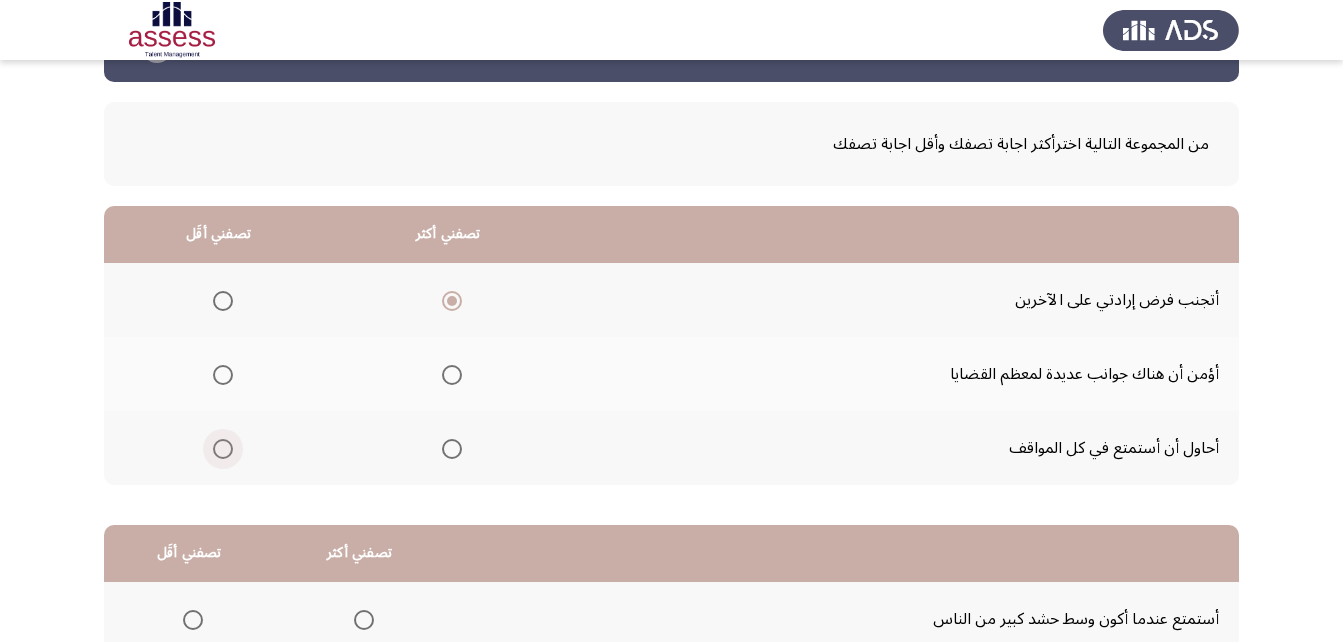 click at bounding box center (223, 449) 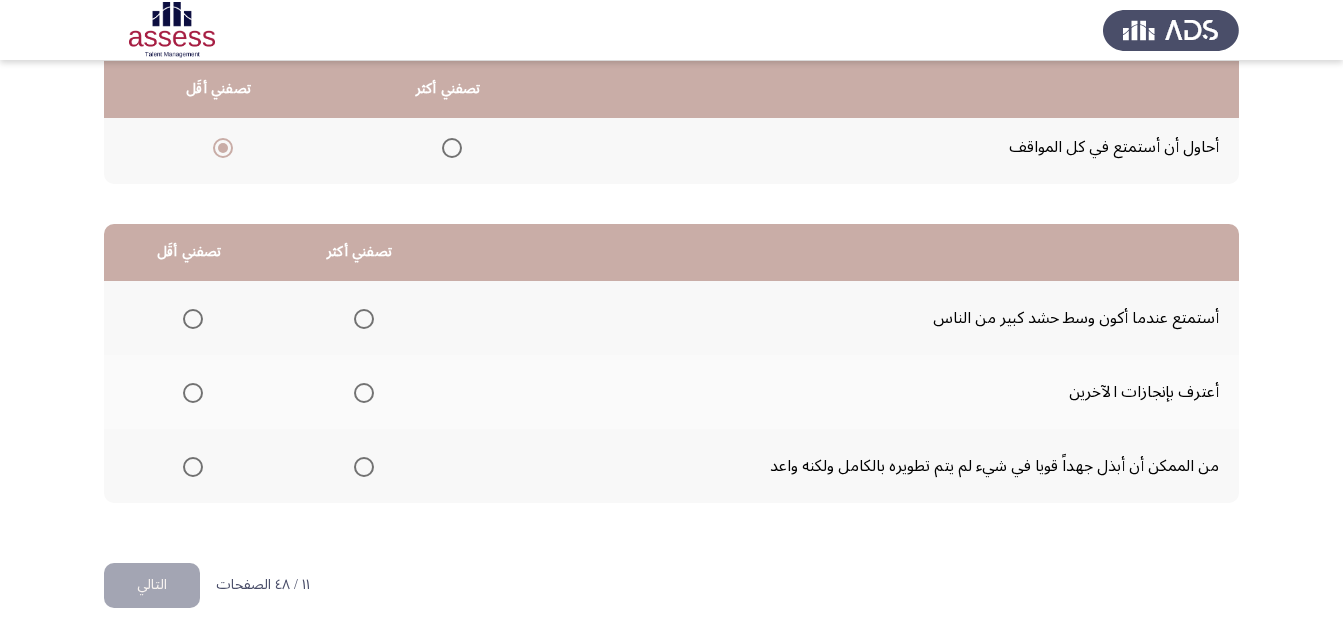 scroll, scrollTop: 368, scrollLeft: 0, axis: vertical 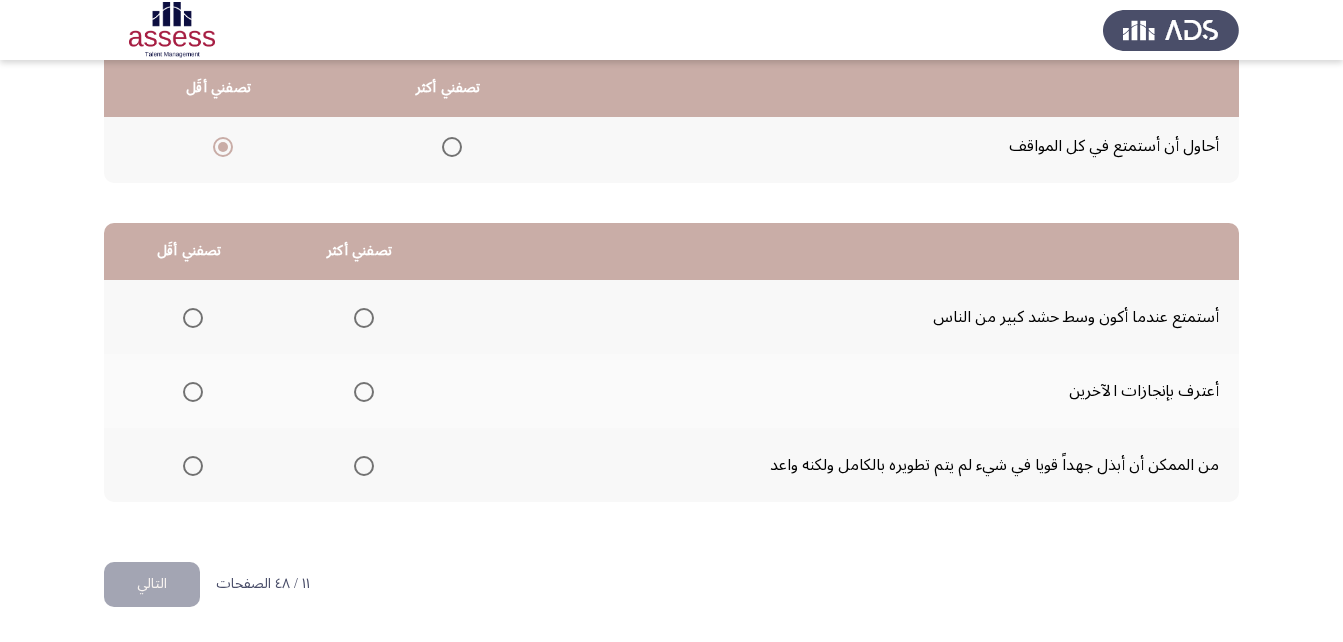 click at bounding box center [193, 466] 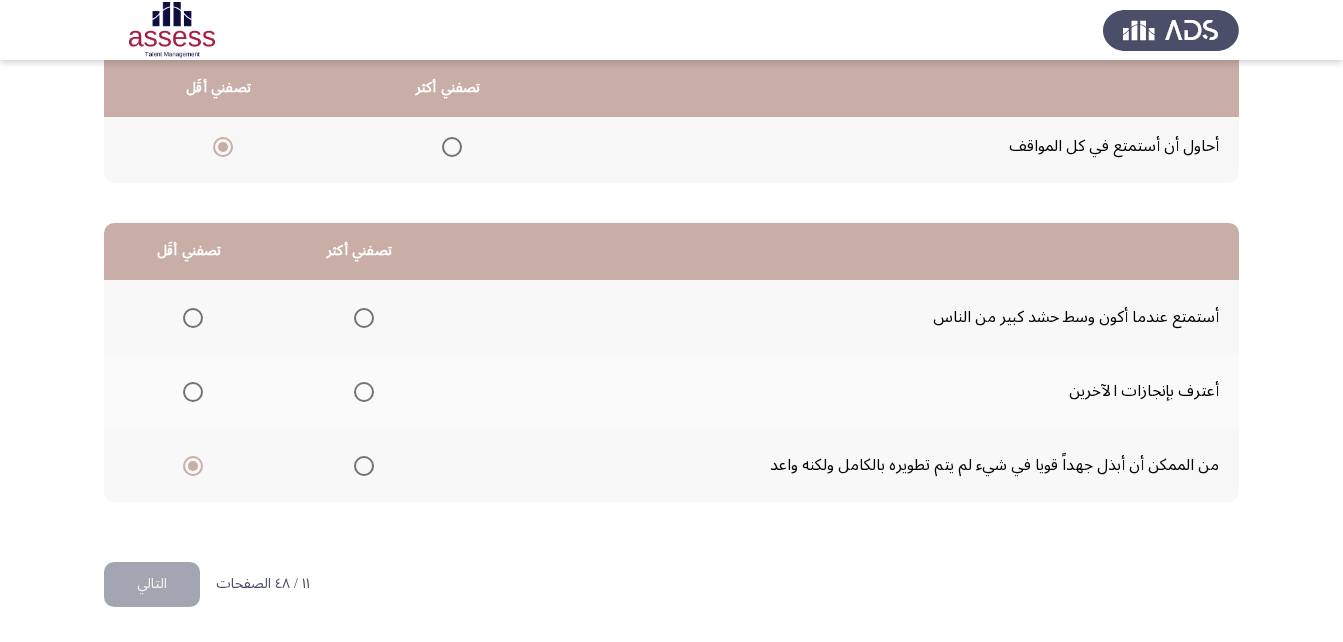 click at bounding box center [364, 392] 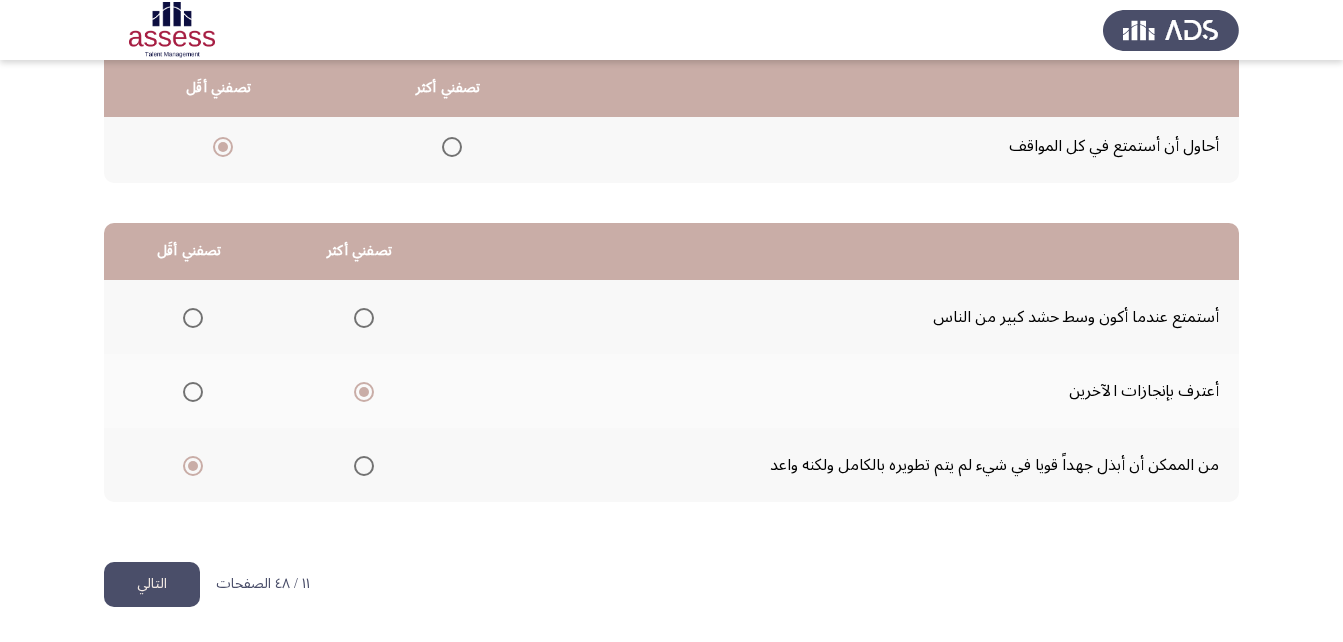 click on "التالي" 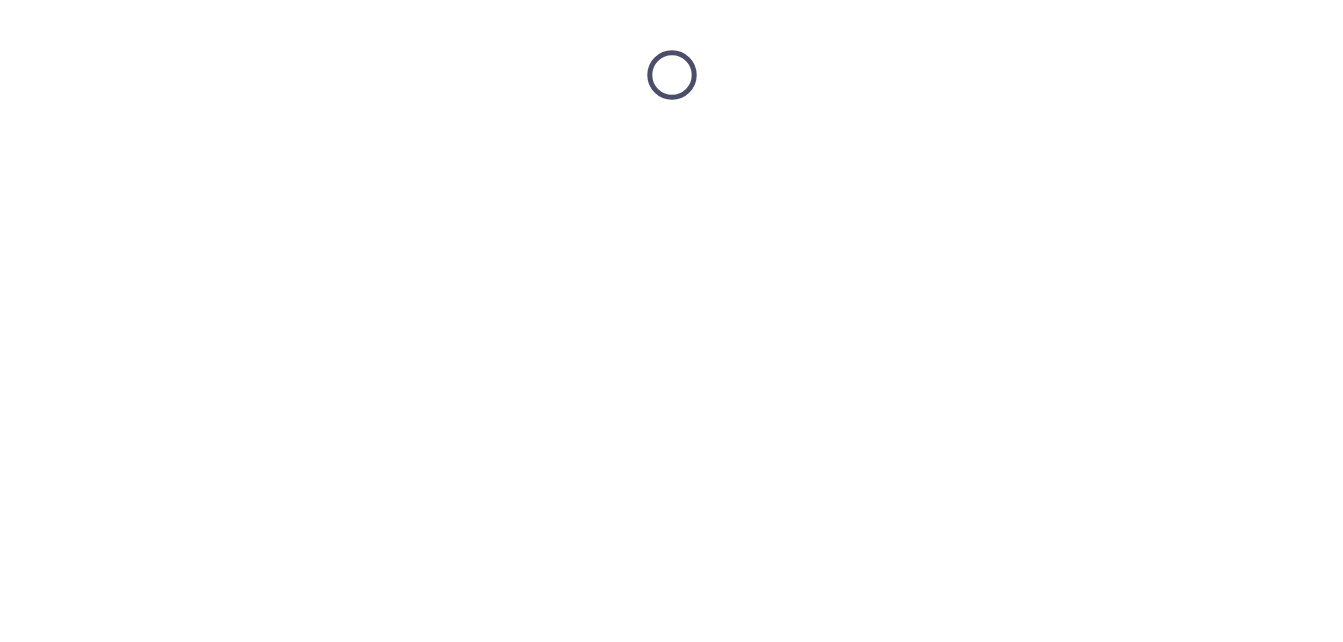 scroll, scrollTop: 0, scrollLeft: 0, axis: both 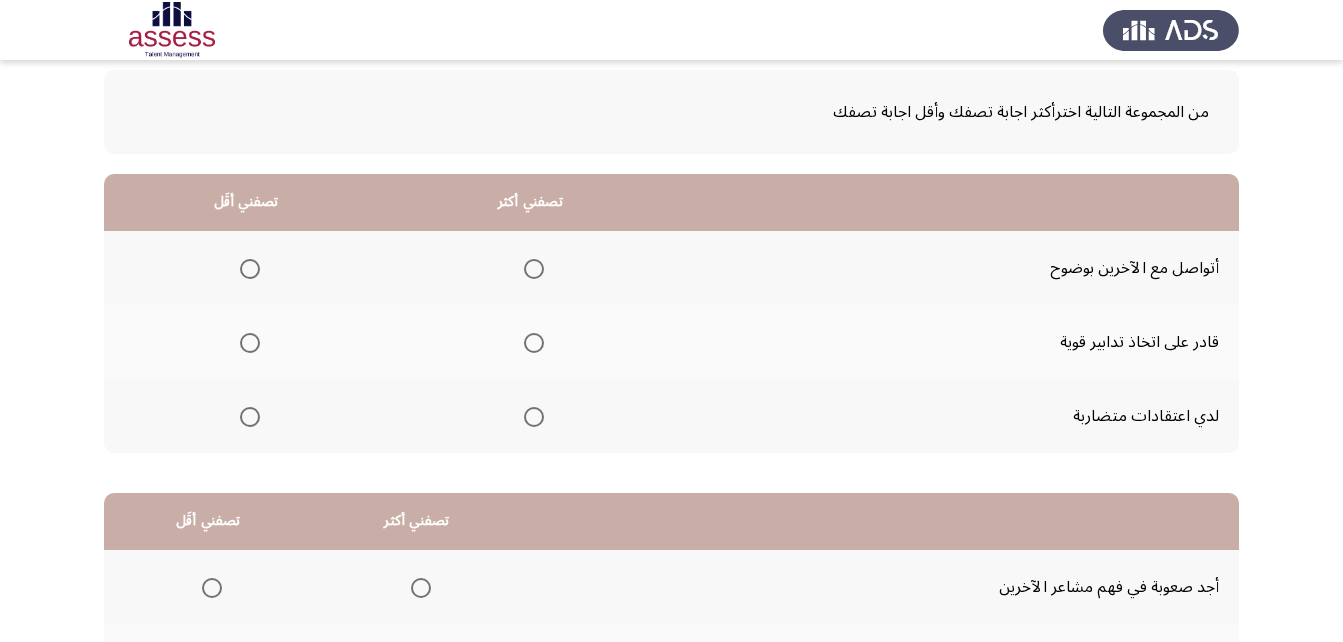 click at bounding box center (534, 269) 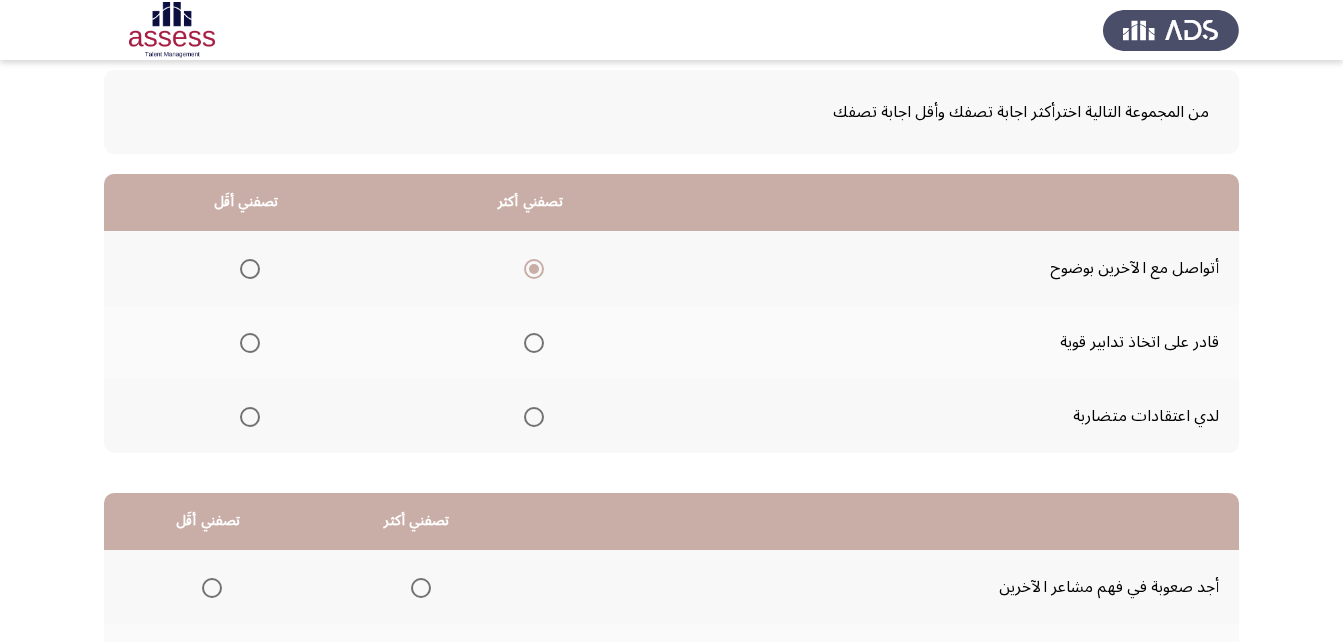 click at bounding box center (250, 417) 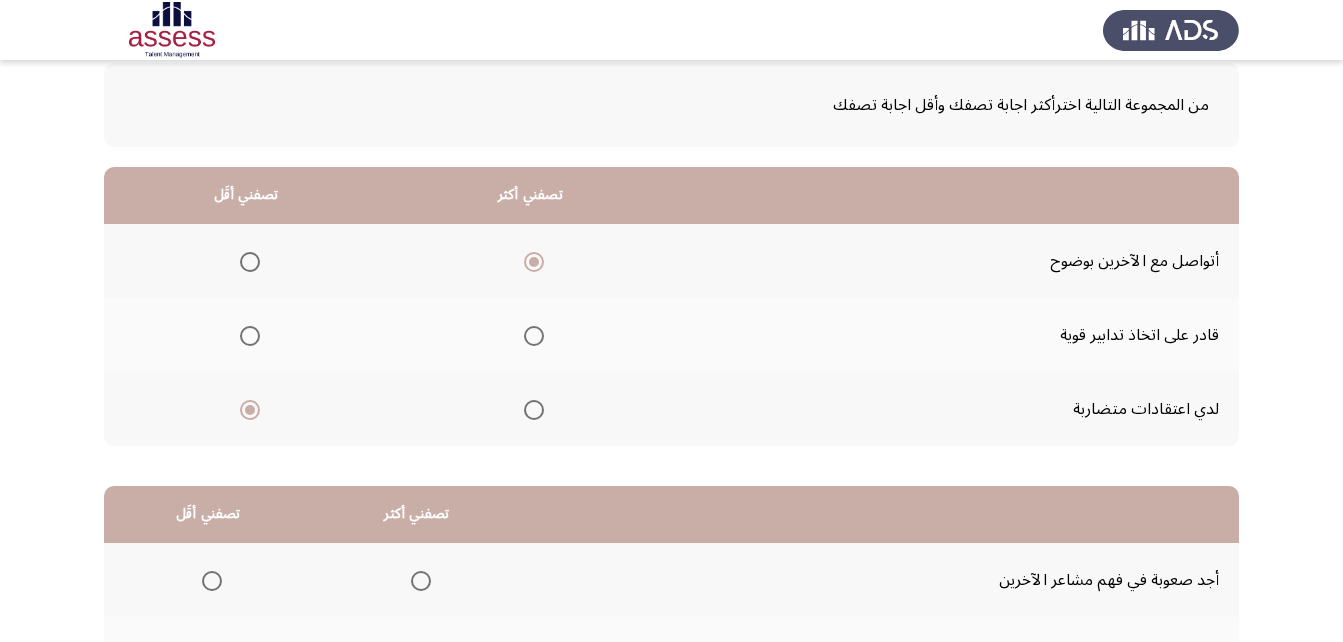 scroll, scrollTop: 109, scrollLeft: 0, axis: vertical 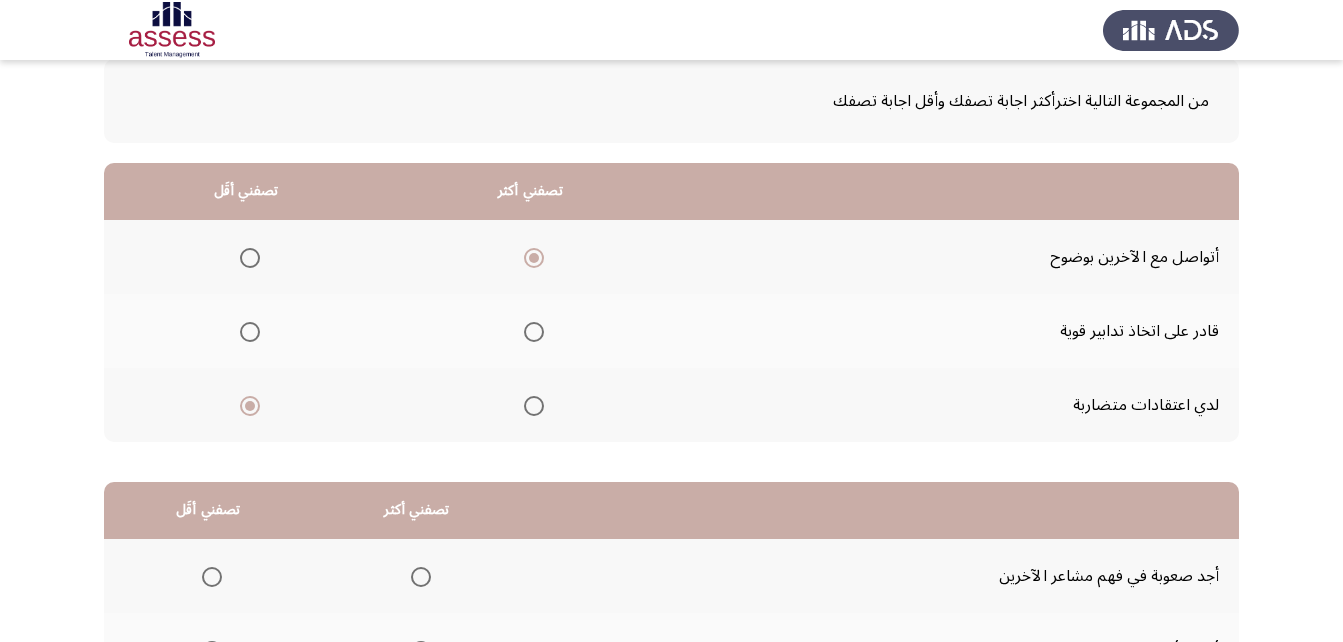 click at bounding box center (534, 332) 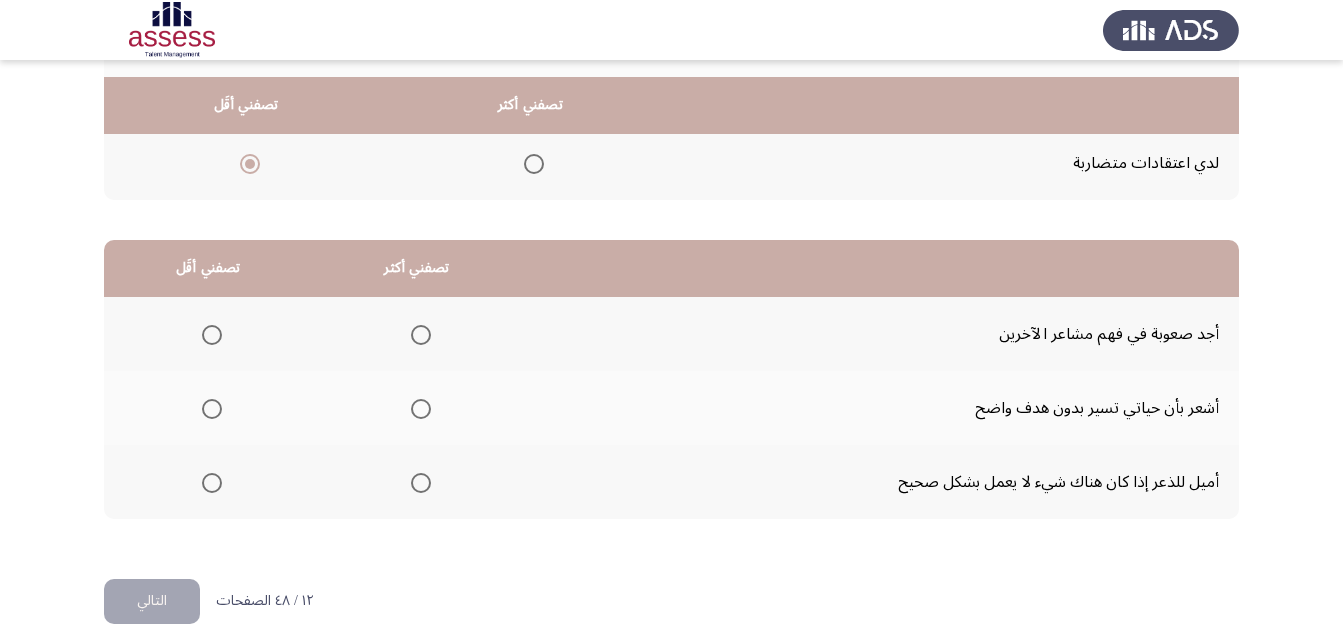 scroll, scrollTop: 368, scrollLeft: 0, axis: vertical 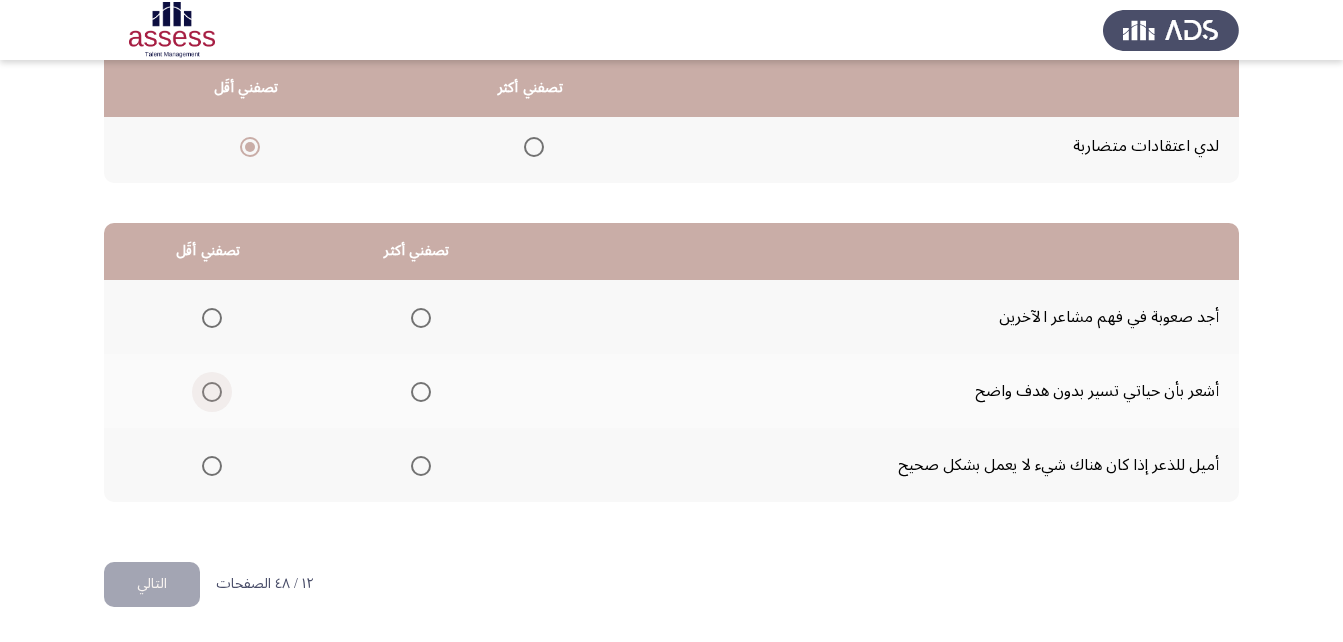 click at bounding box center (212, 392) 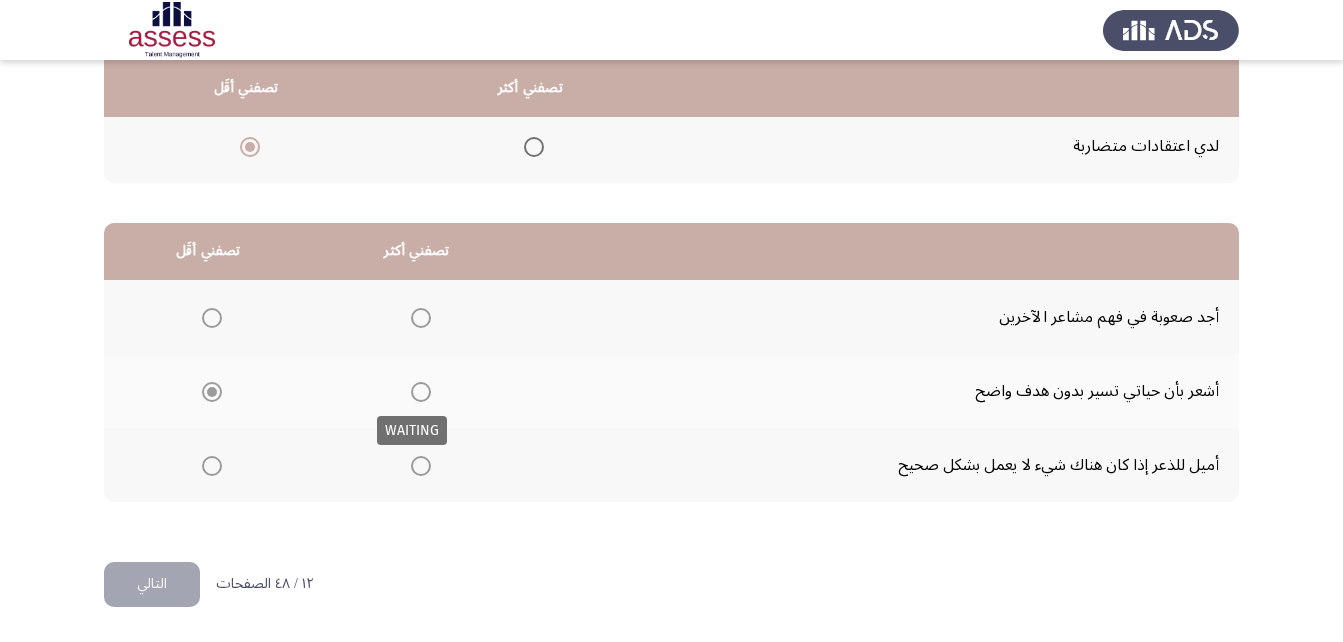 click at bounding box center (421, 392) 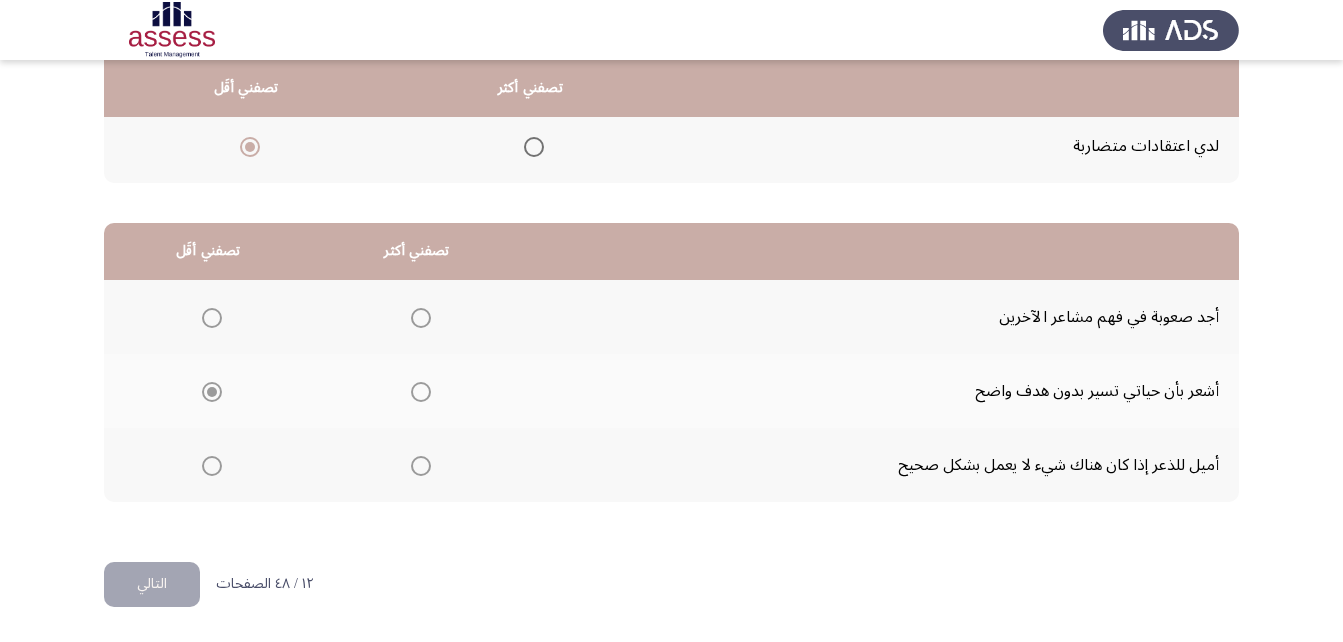 click at bounding box center (421, 392) 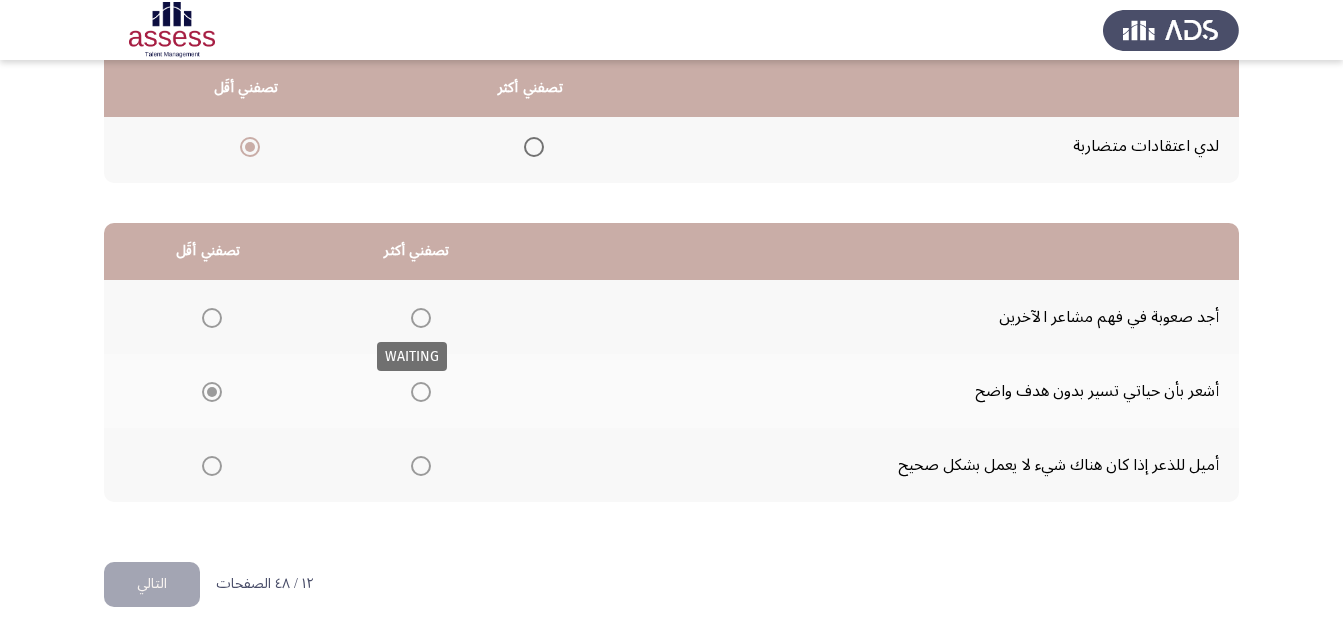 click at bounding box center (421, 318) 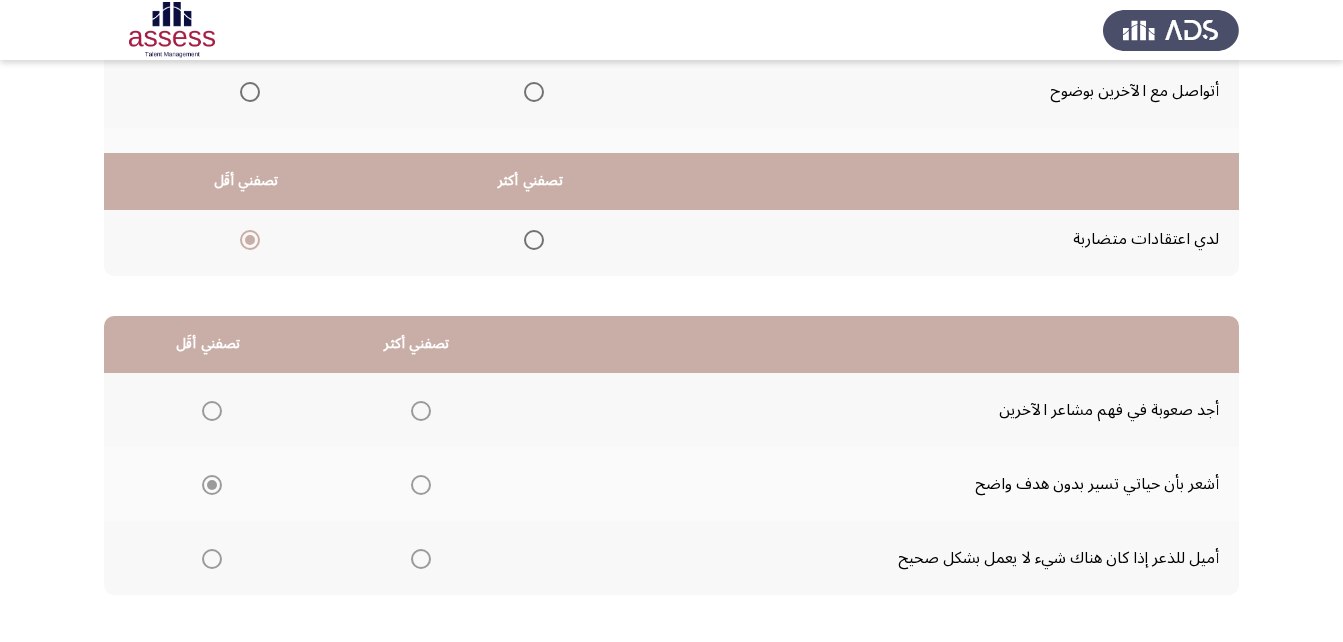scroll, scrollTop: 368, scrollLeft: 0, axis: vertical 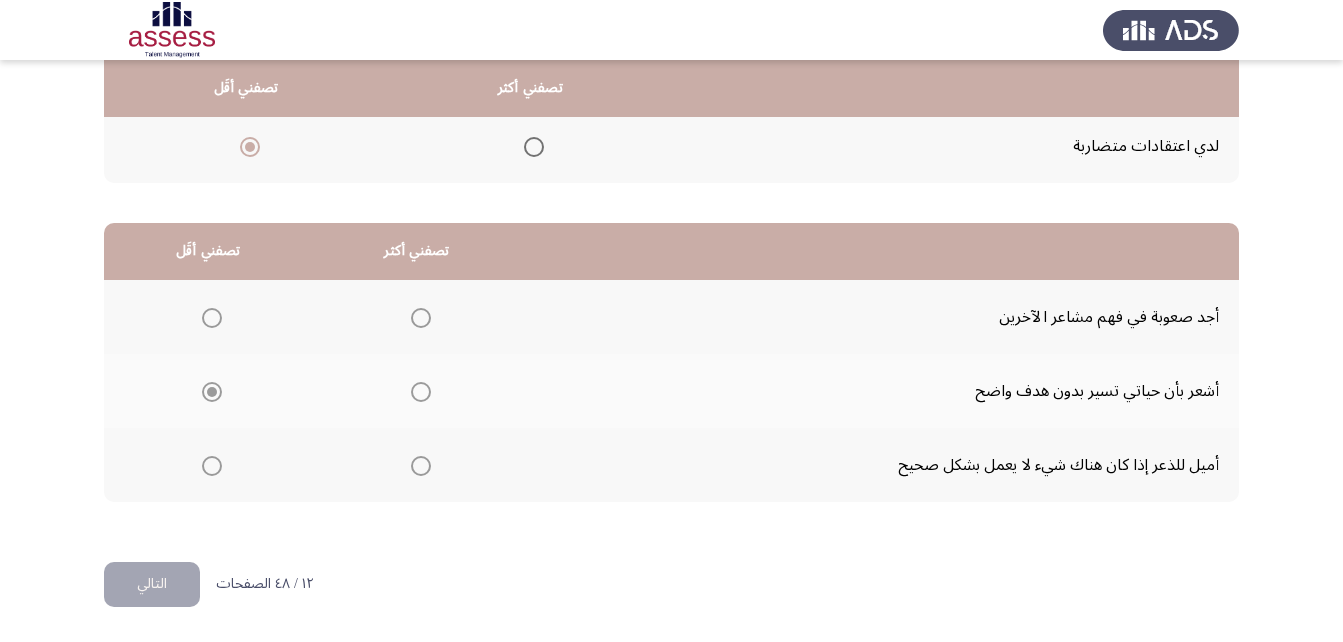 click at bounding box center [534, 147] 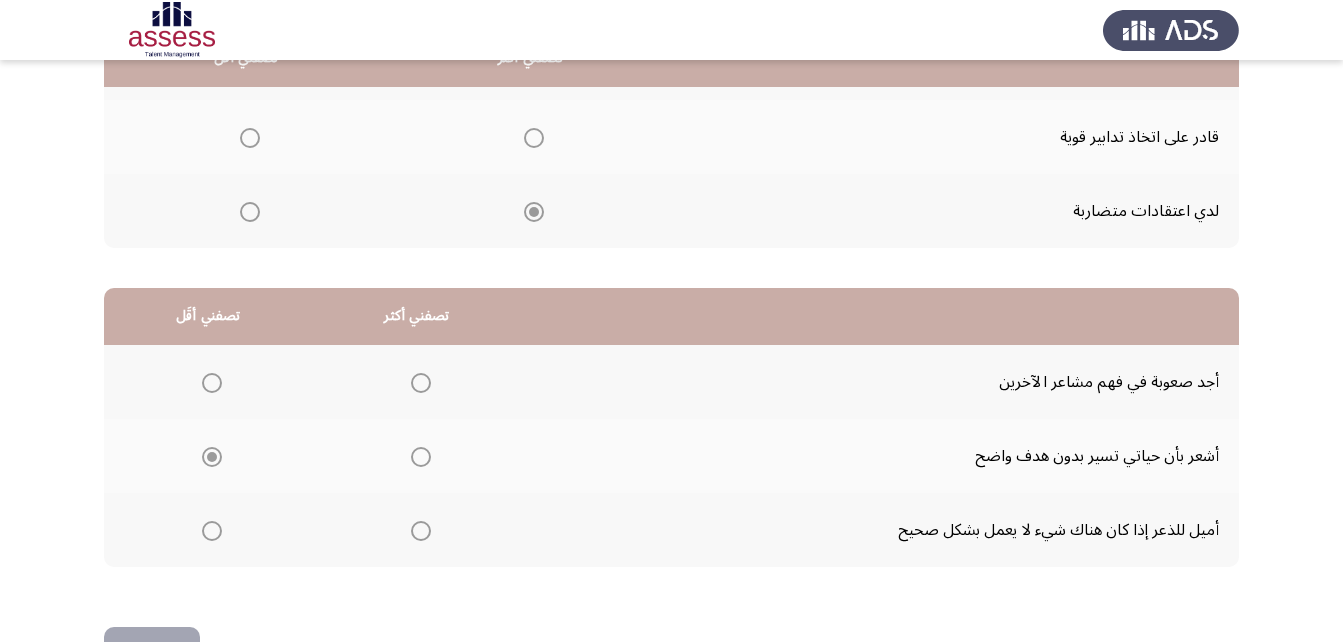 scroll, scrollTop: 268, scrollLeft: 0, axis: vertical 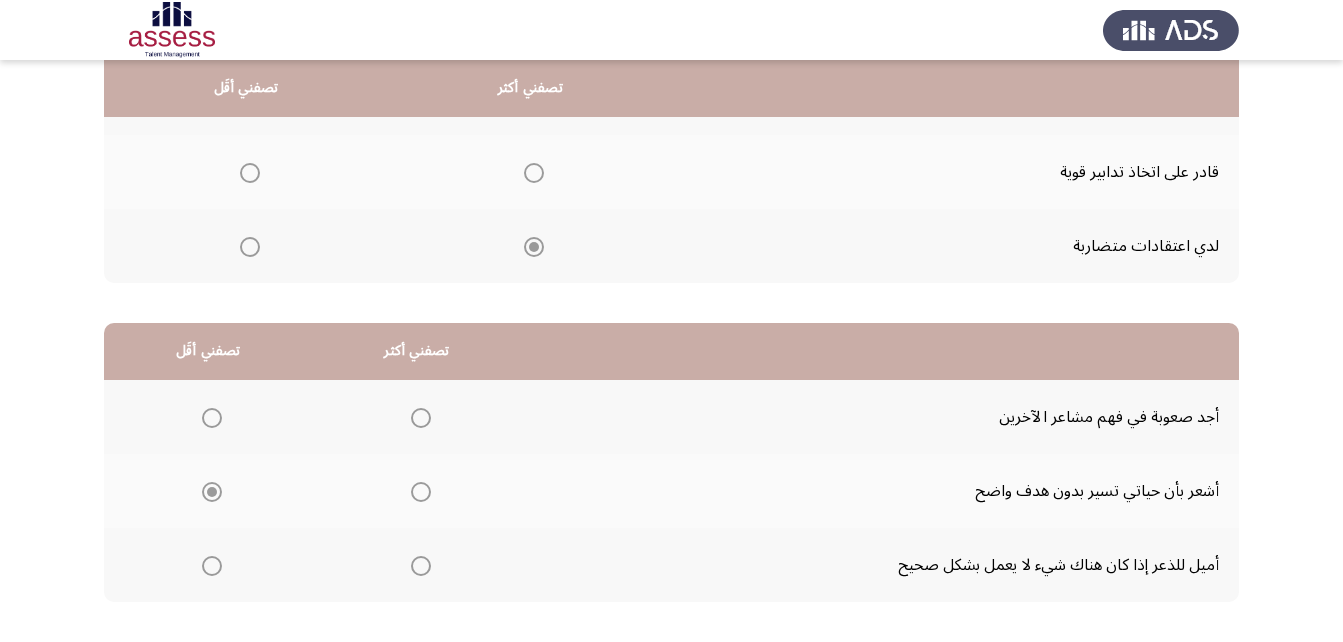 click at bounding box center [250, 247] 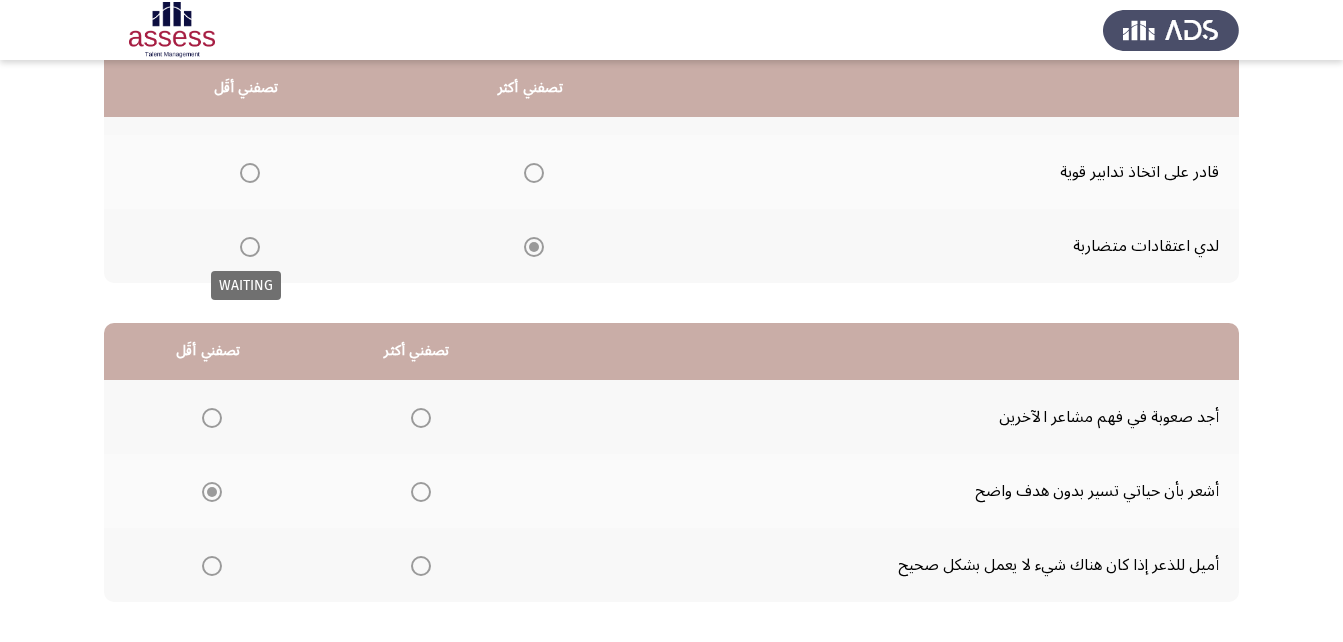 click at bounding box center (250, 247) 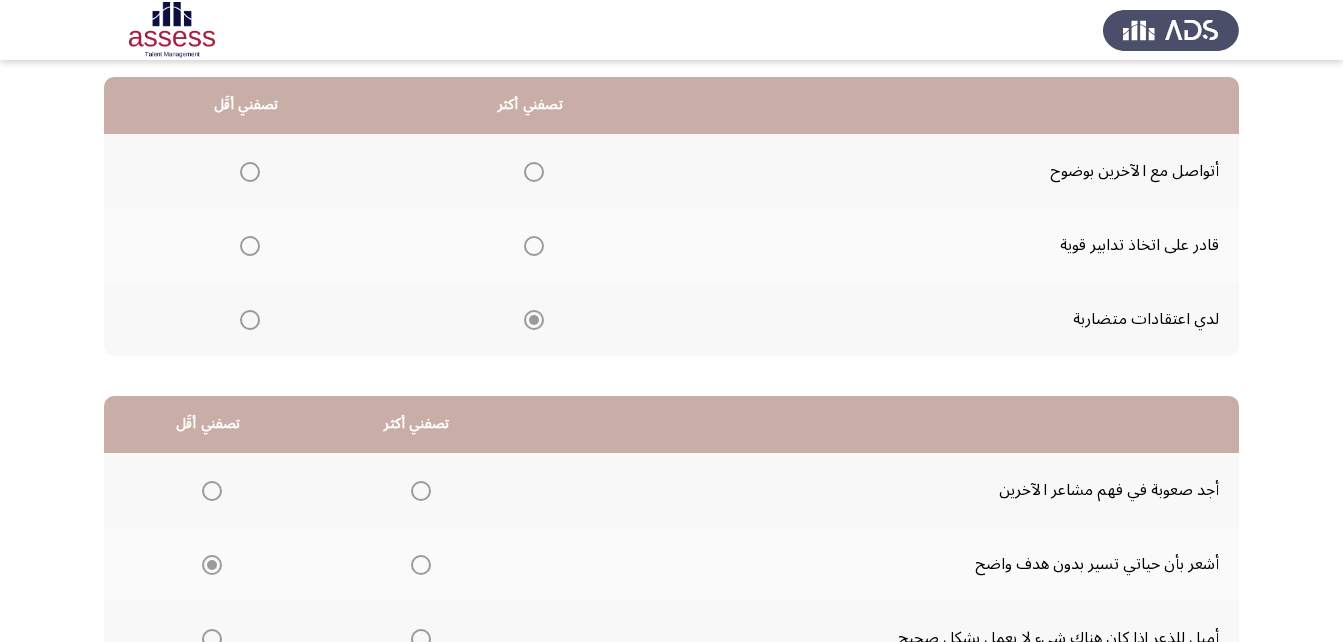 scroll, scrollTop: 168, scrollLeft: 0, axis: vertical 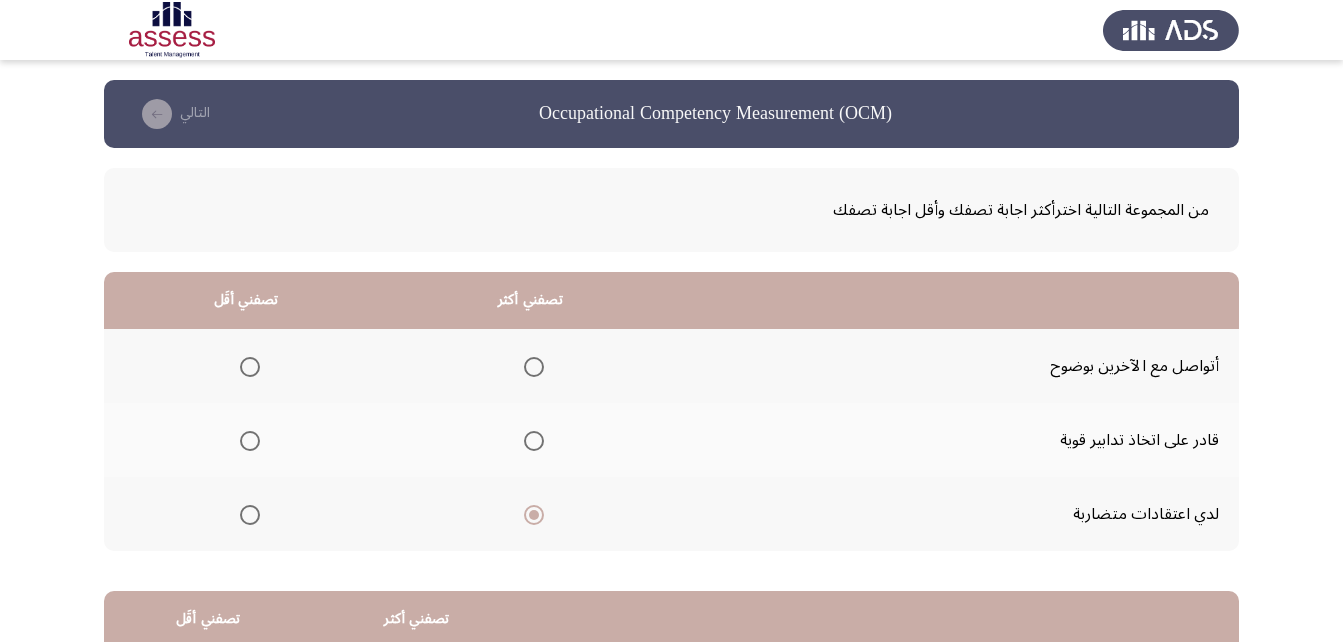 click at bounding box center [534, 367] 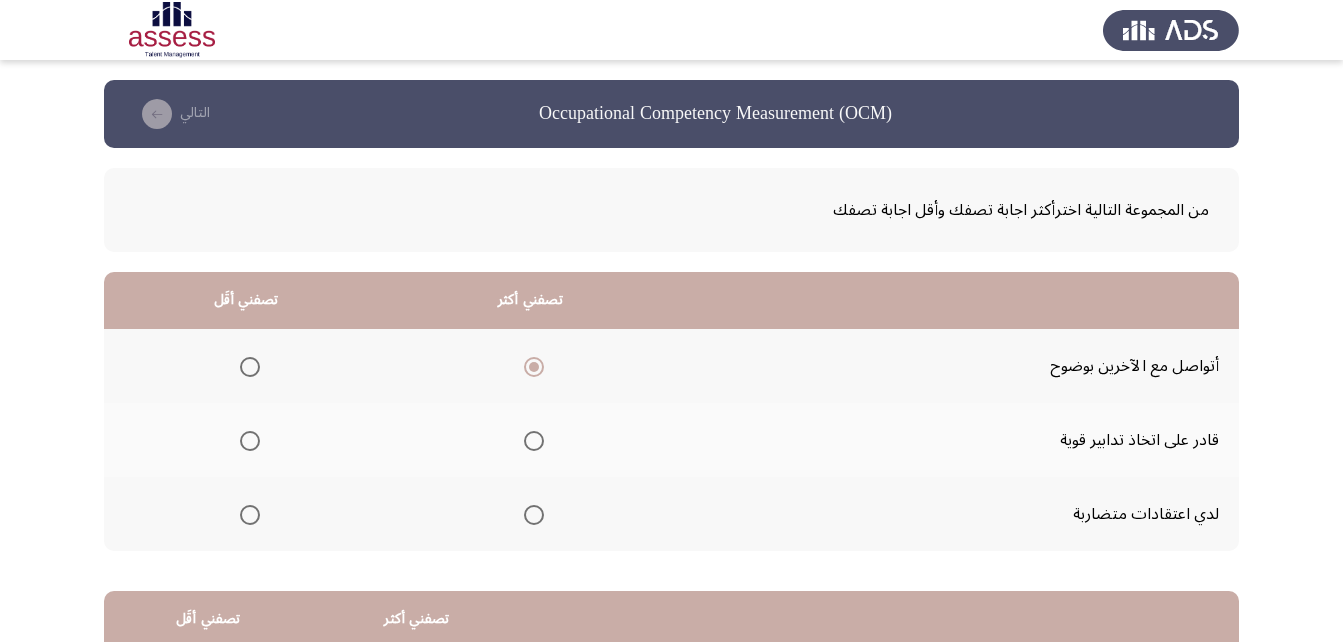 click at bounding box center [250, 367] 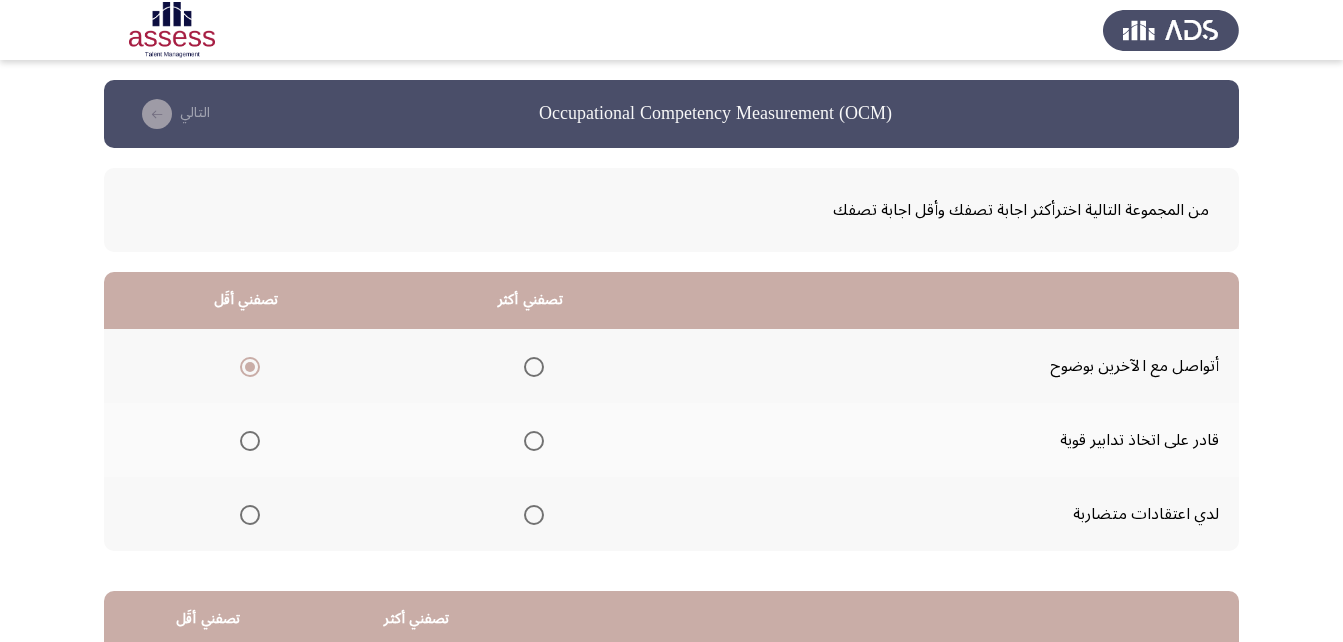 click at bounding box center (534, 367) 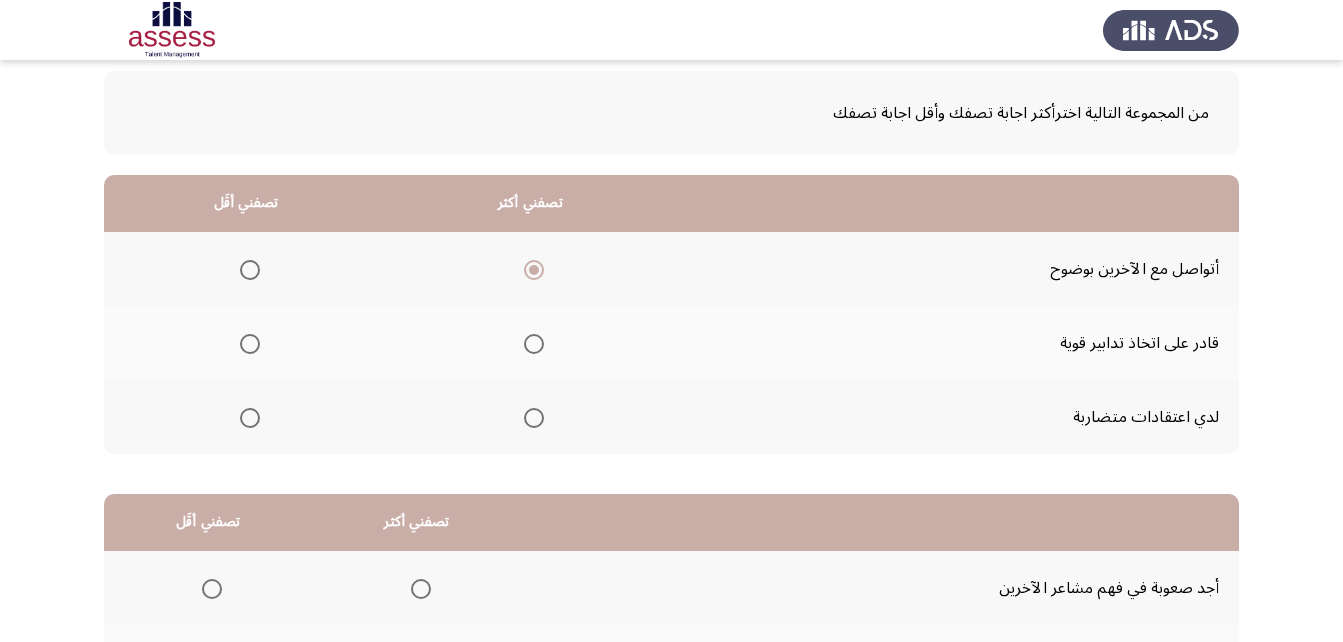 scroll, scrollTop: 105, scrollLeft: 0, axis: vertical 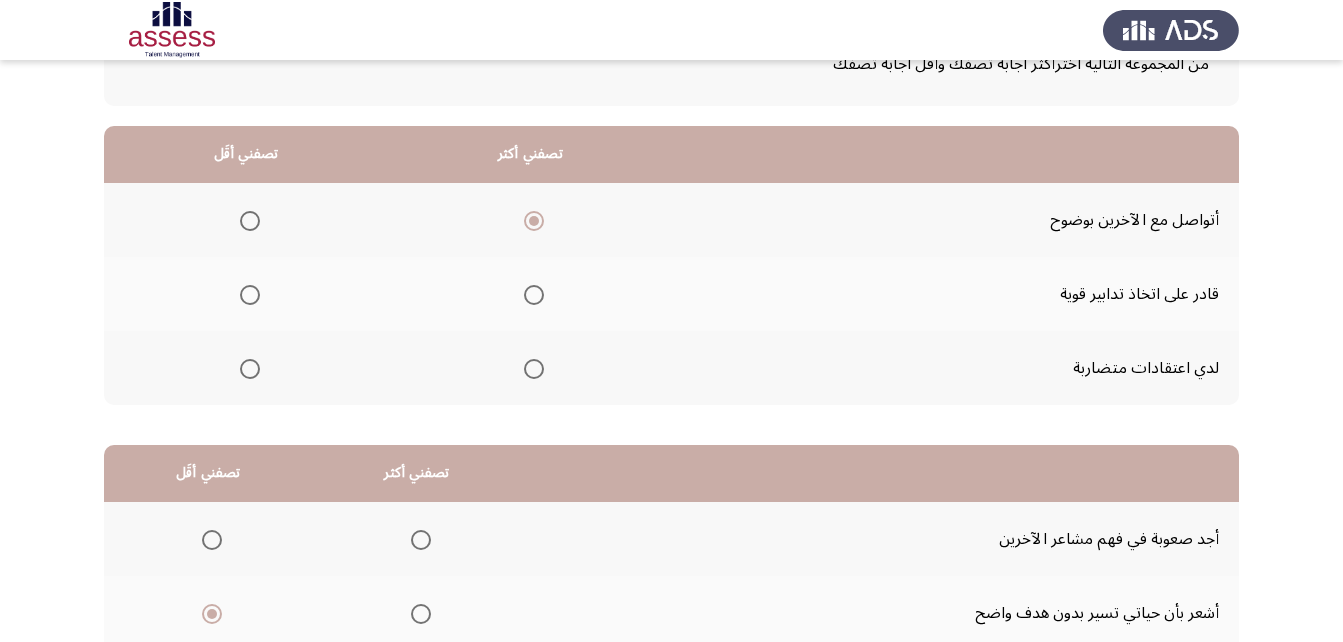 click at bounding box center (250, 369) 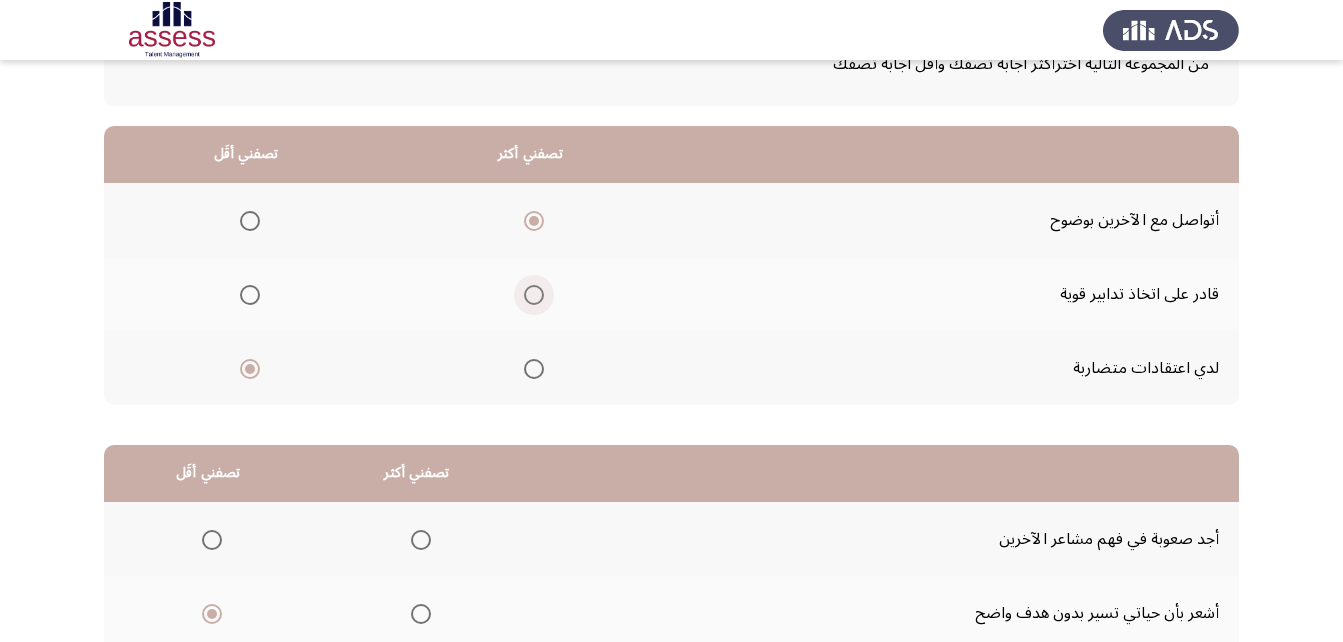 click at bounding box center (534, 295) 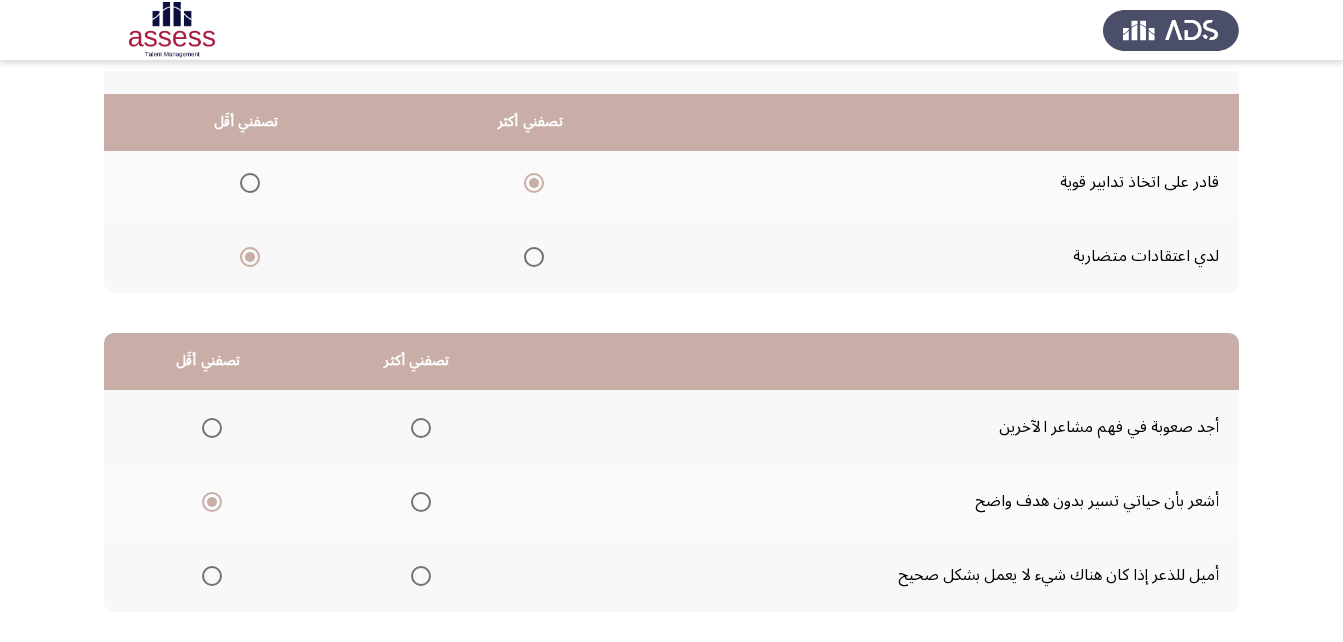 scroll, scrollTop: 368, scrollLeft: 0, axis: vertical 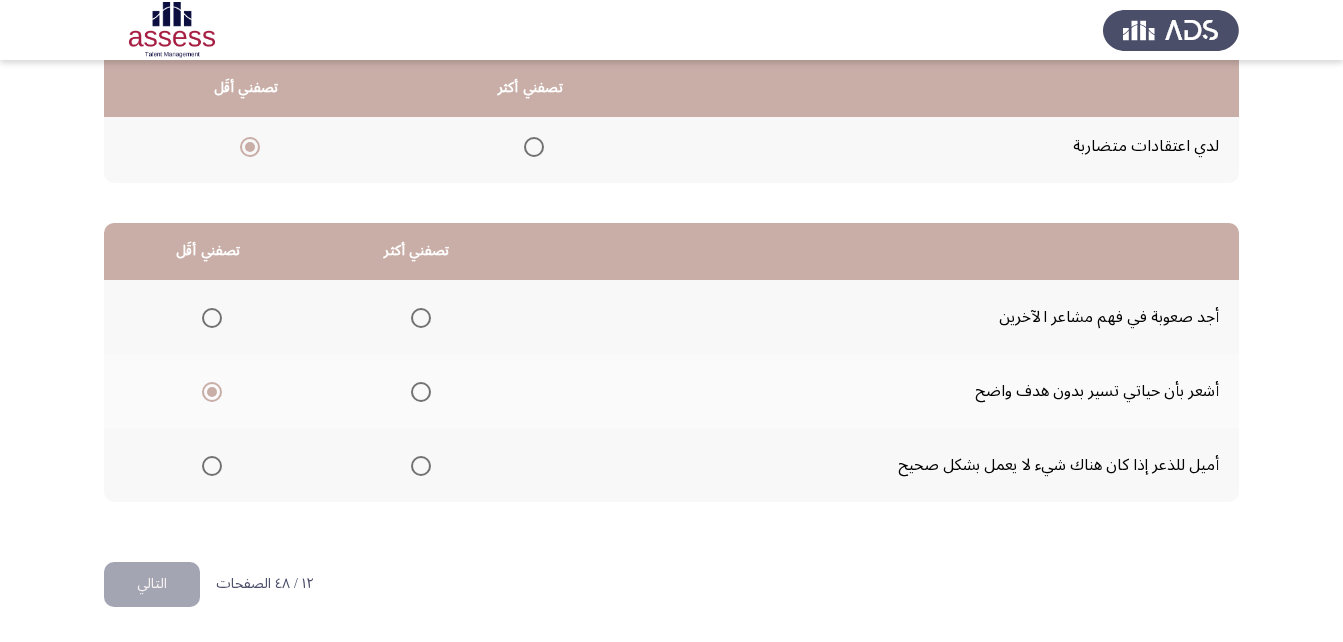 click at bounding box center [421, 318] 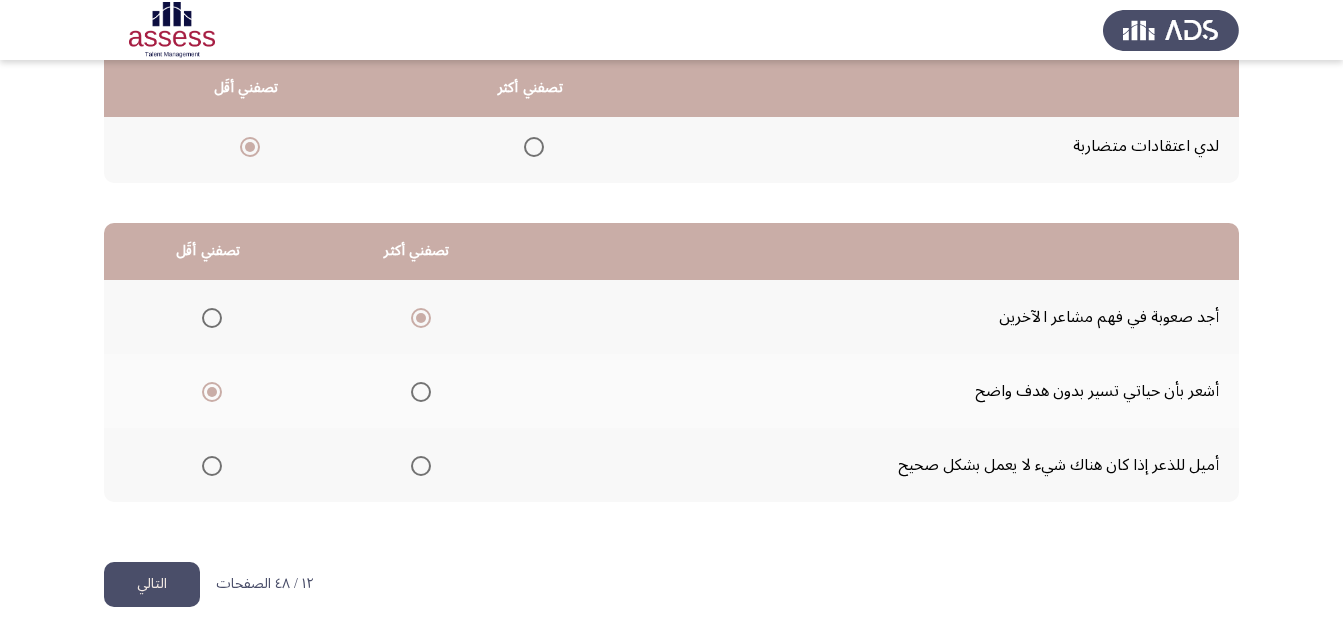 click on "التالي" 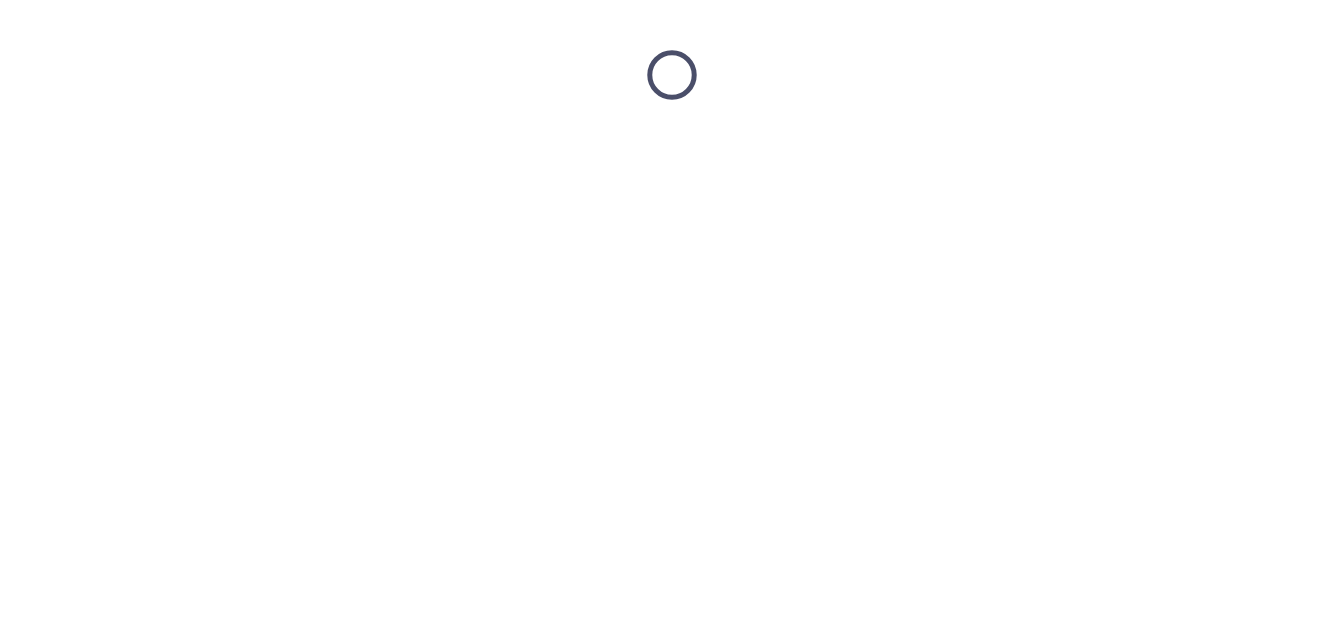 scroll, scrollTop: 0, scrollLeft: 0, axis: both 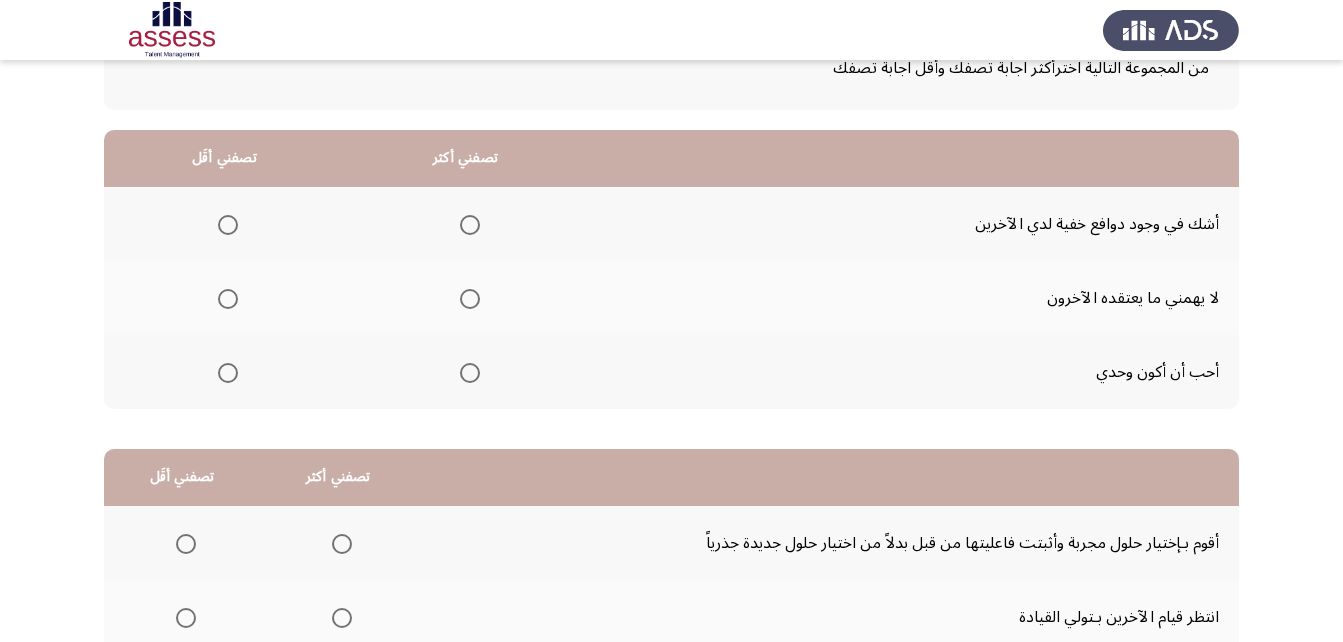 click at bounding box center [470, 299] 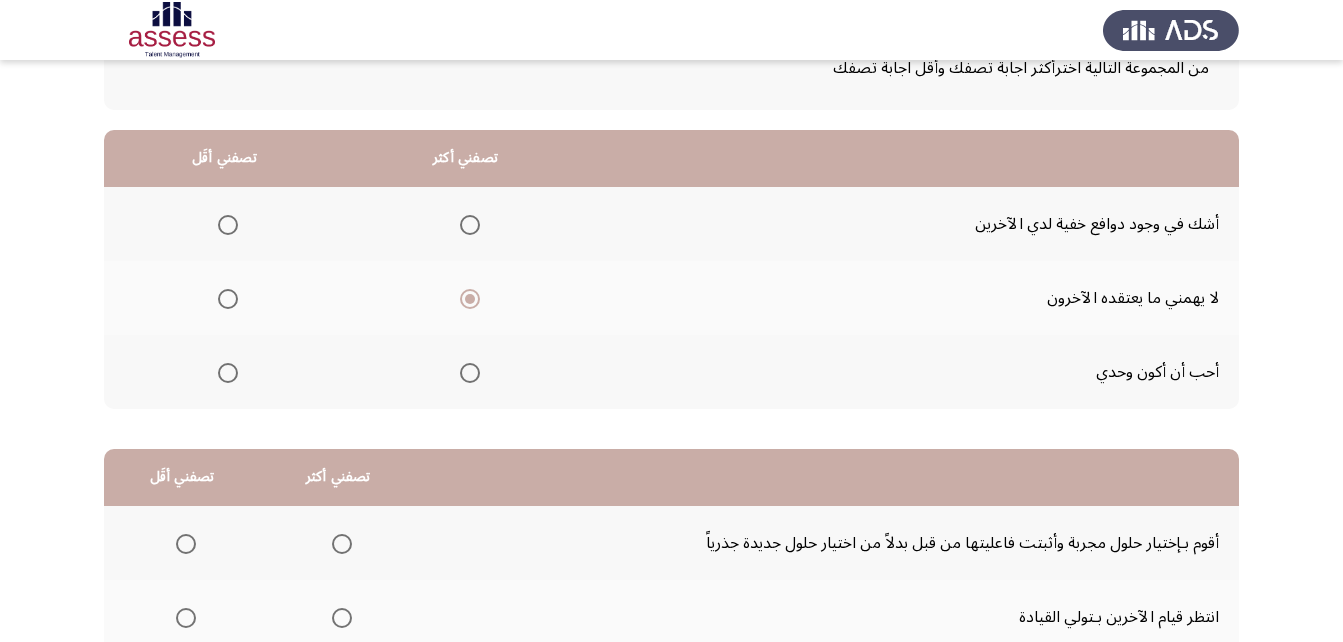 click at bounding box center (228, 373) 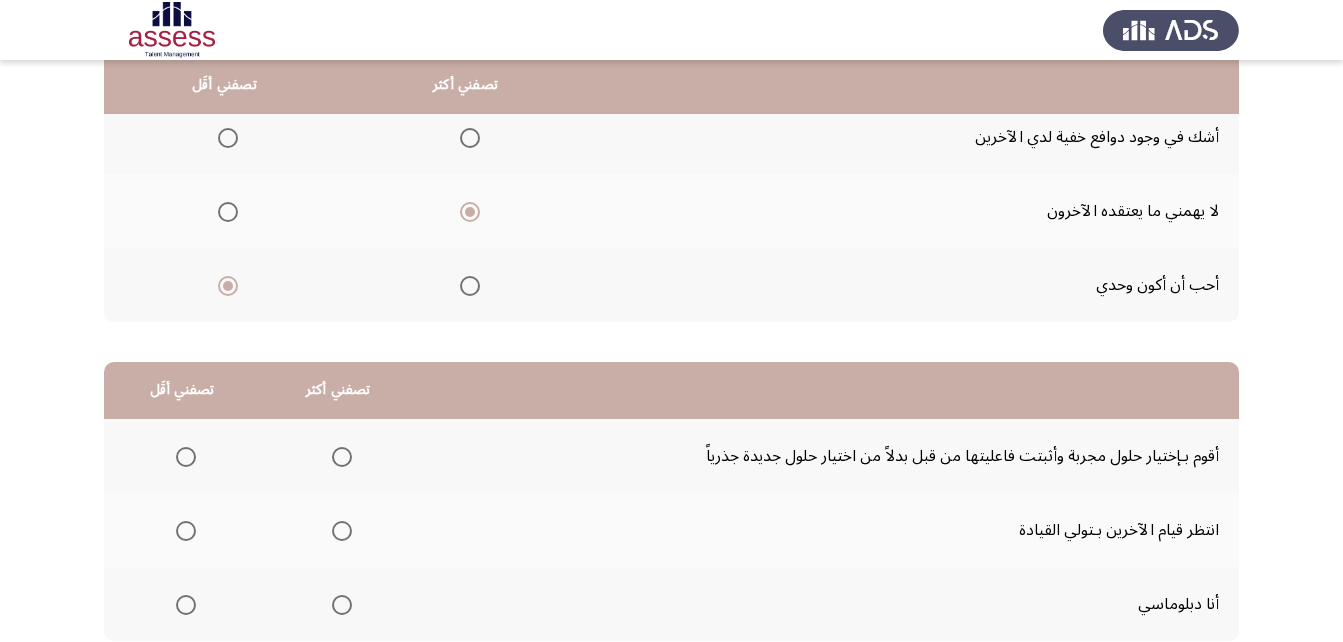 scroll, scrollTop: 234, scrollLeft: 0, axis: vertical 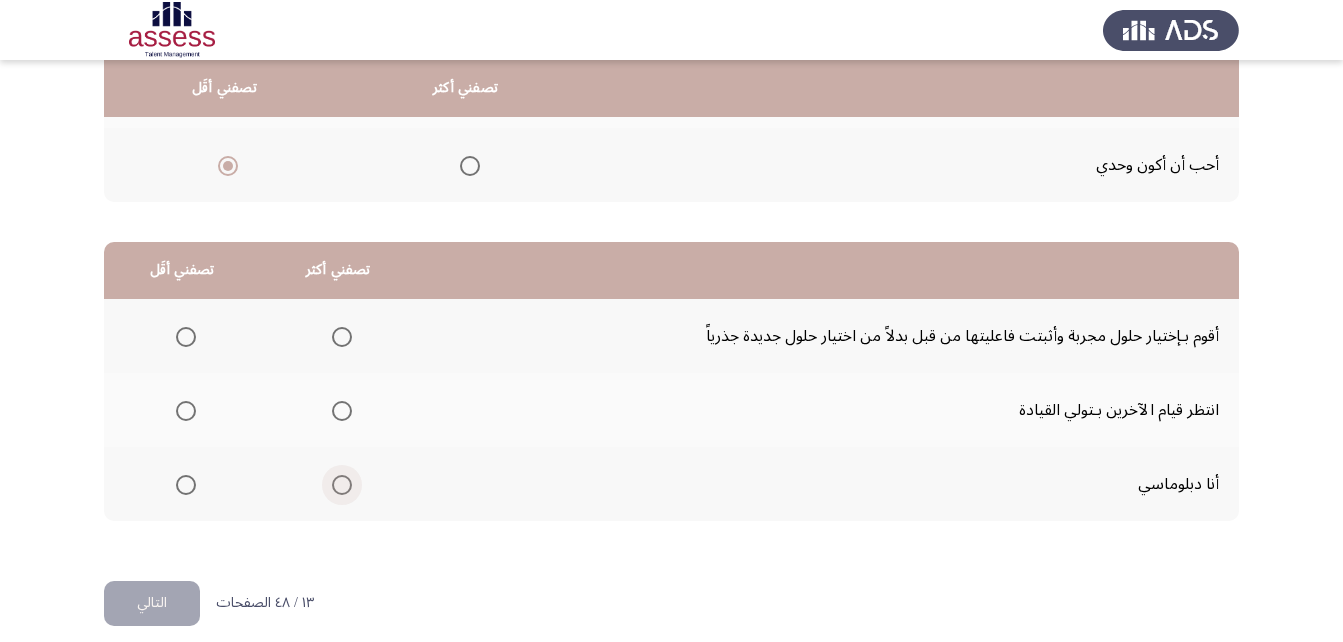 click at bounding box center [342, 485] 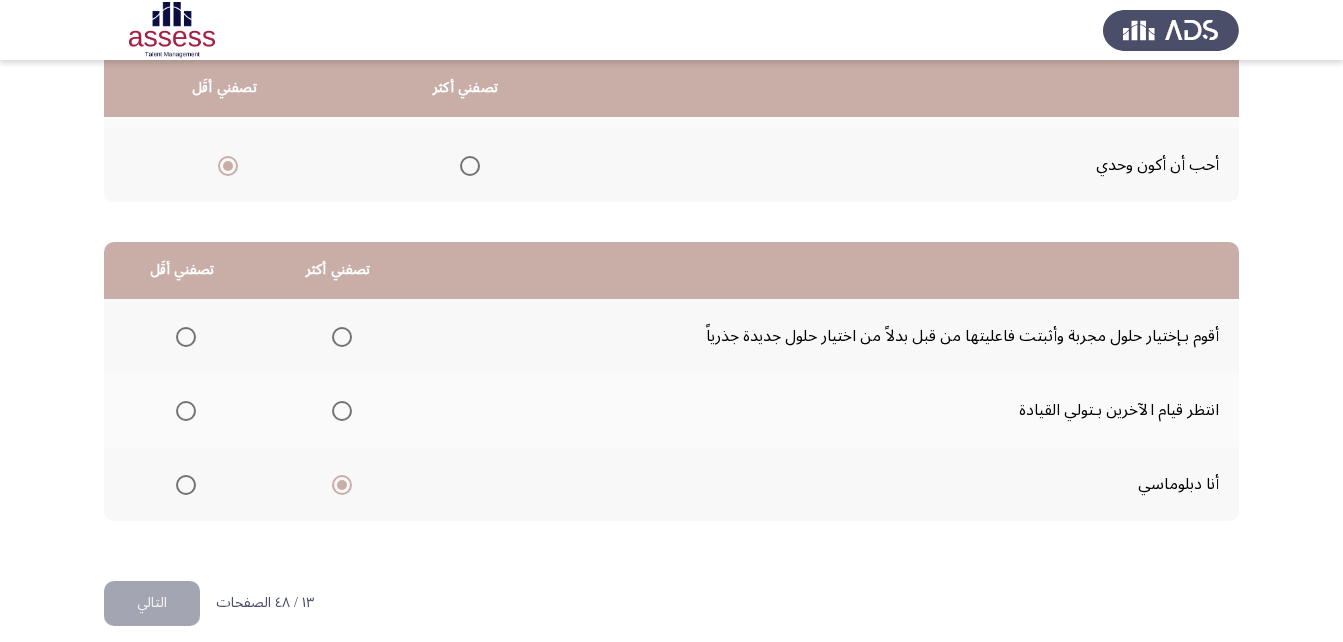 click at bounding box center [186, 411] 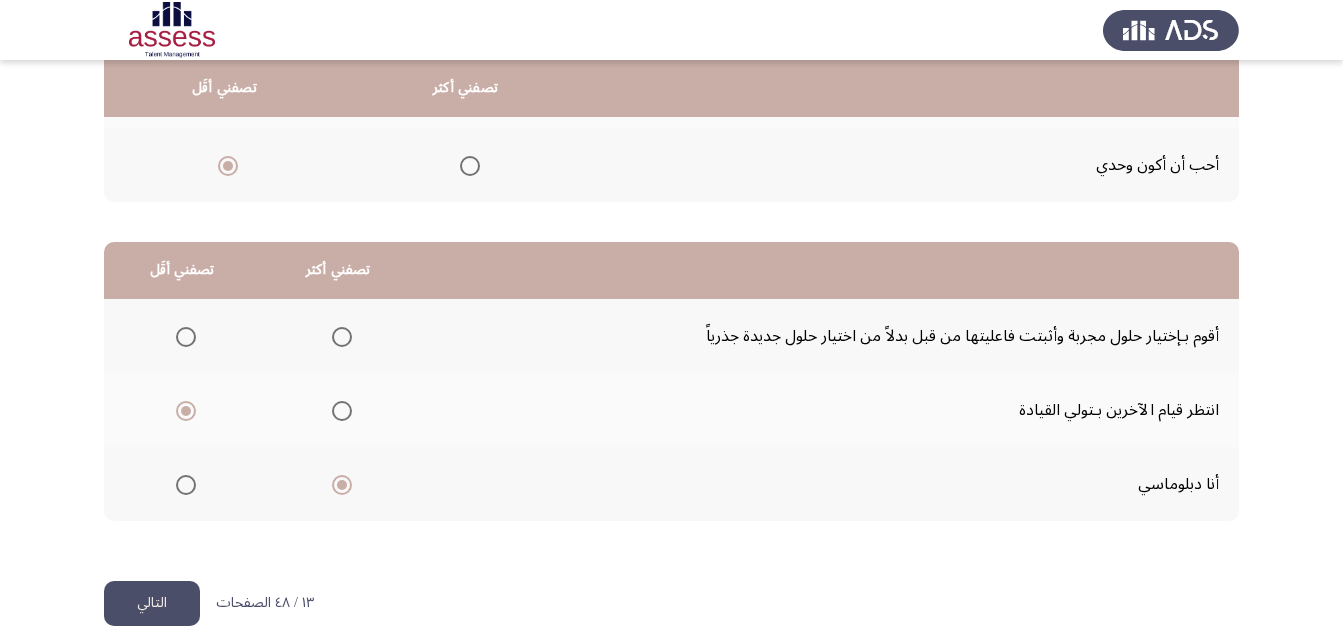 drag, startPoint x: 162, startPoint y: 607, endPoint x: 187, endPoint y: 605, distance: 25.079872 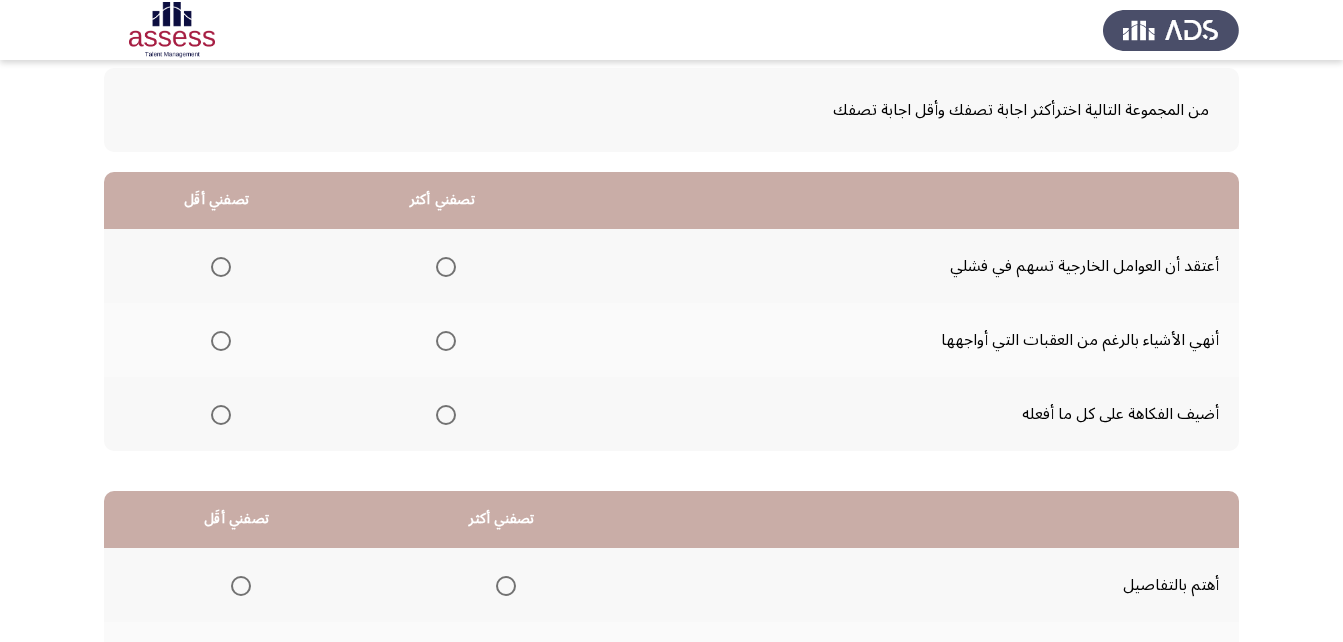 scroll, scrollTop: 102, scrollLeft: 0, axis: vertical 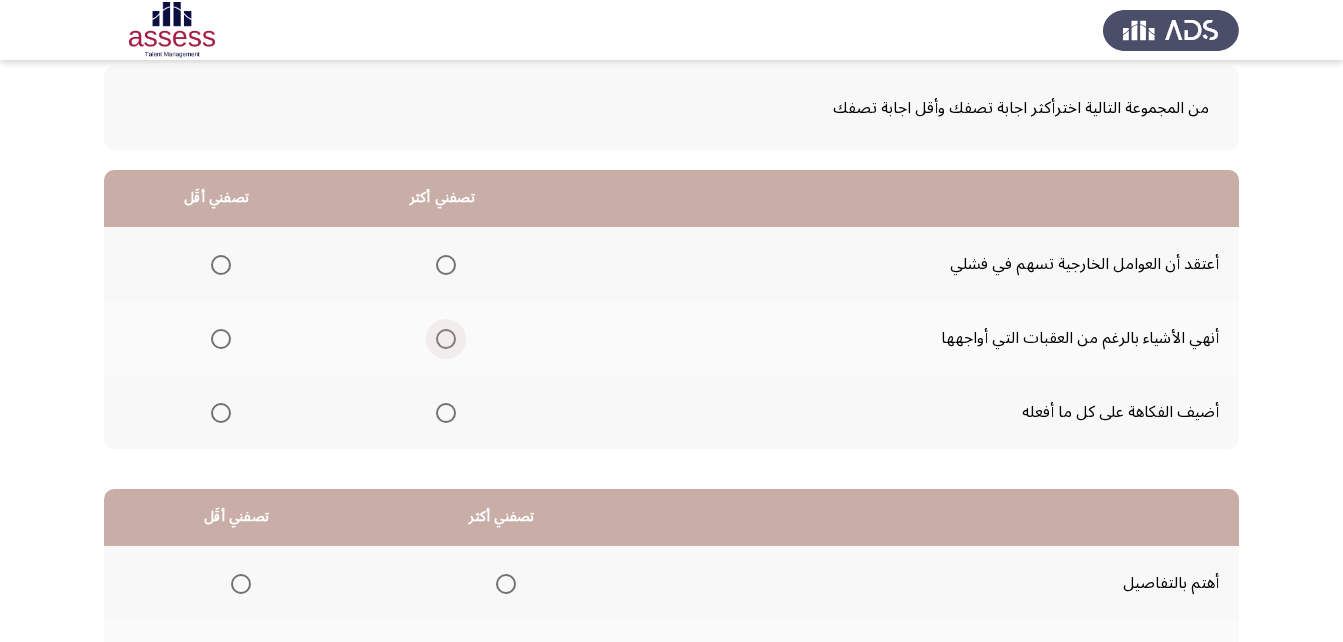click at bounding box center (446, 339) 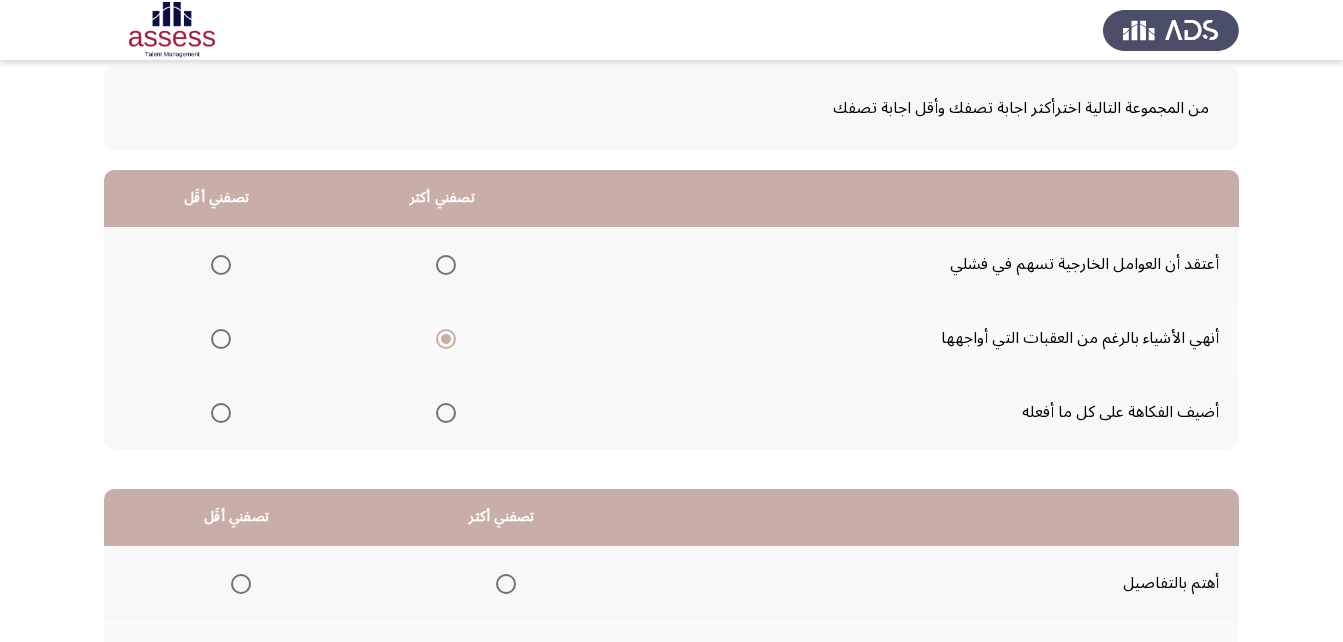click at bounding box center [221, 413] 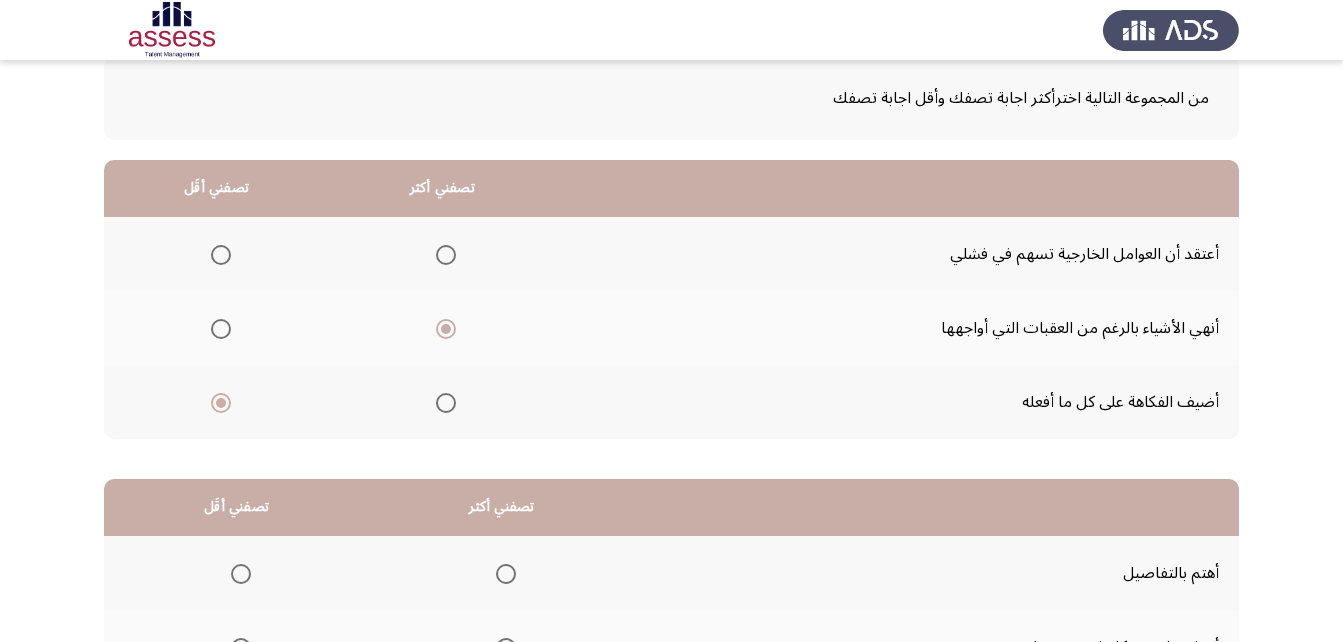 scroll, scrollTop: 114, scrollLeft: 0, axis: vertical 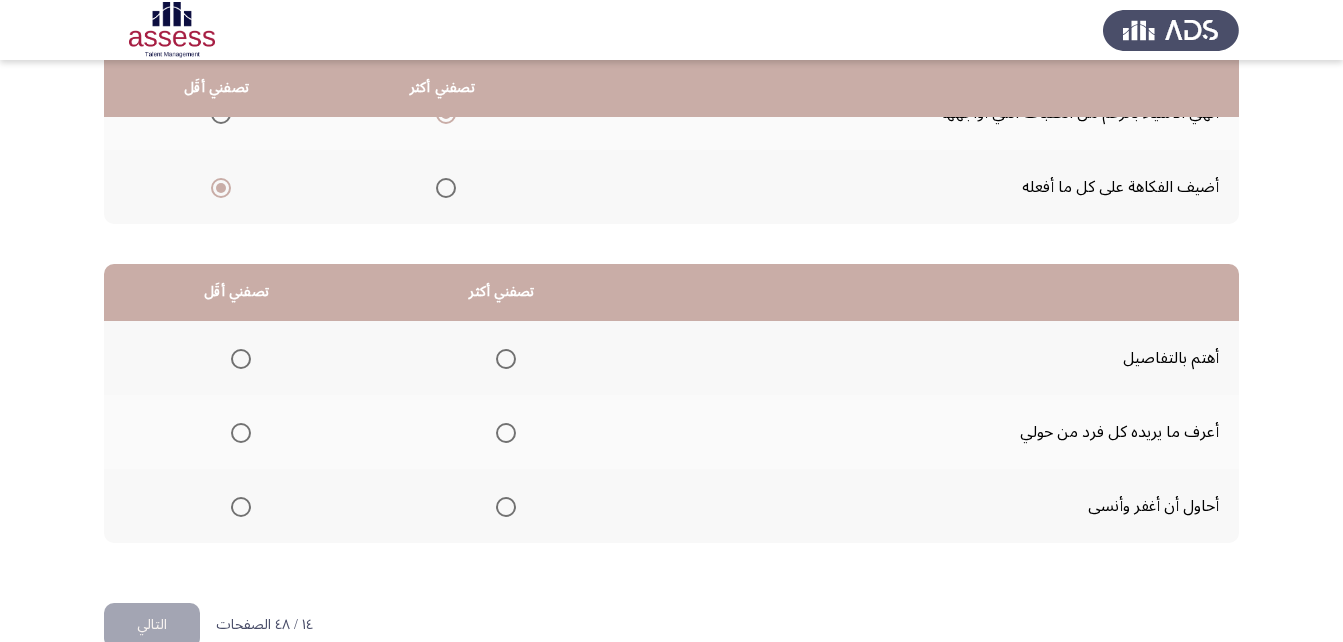 click at bounding box center [506, 359] 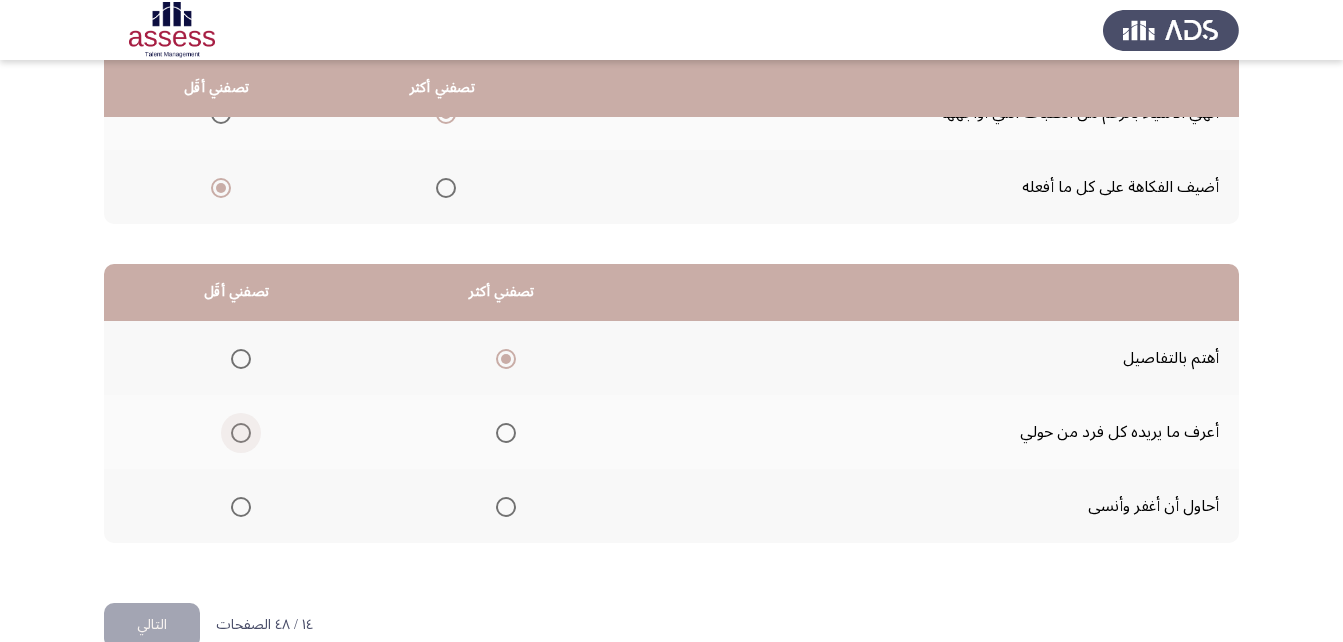 click at bounding box center [237, 433] 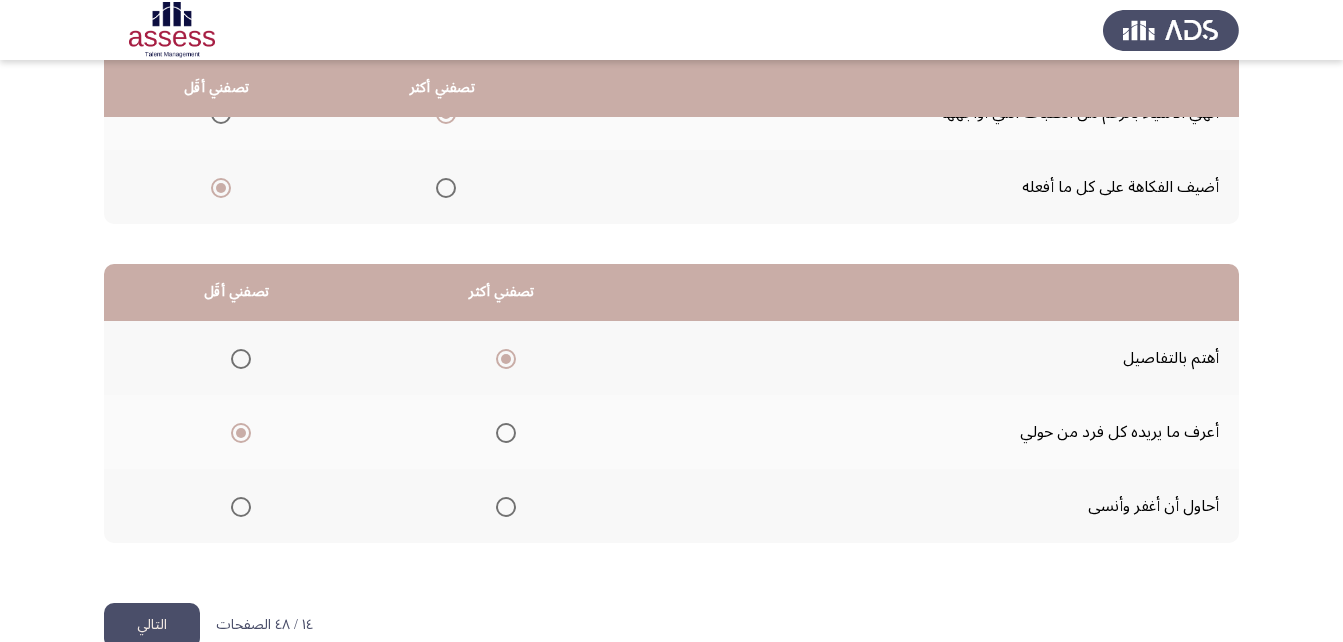 click on "التالي" 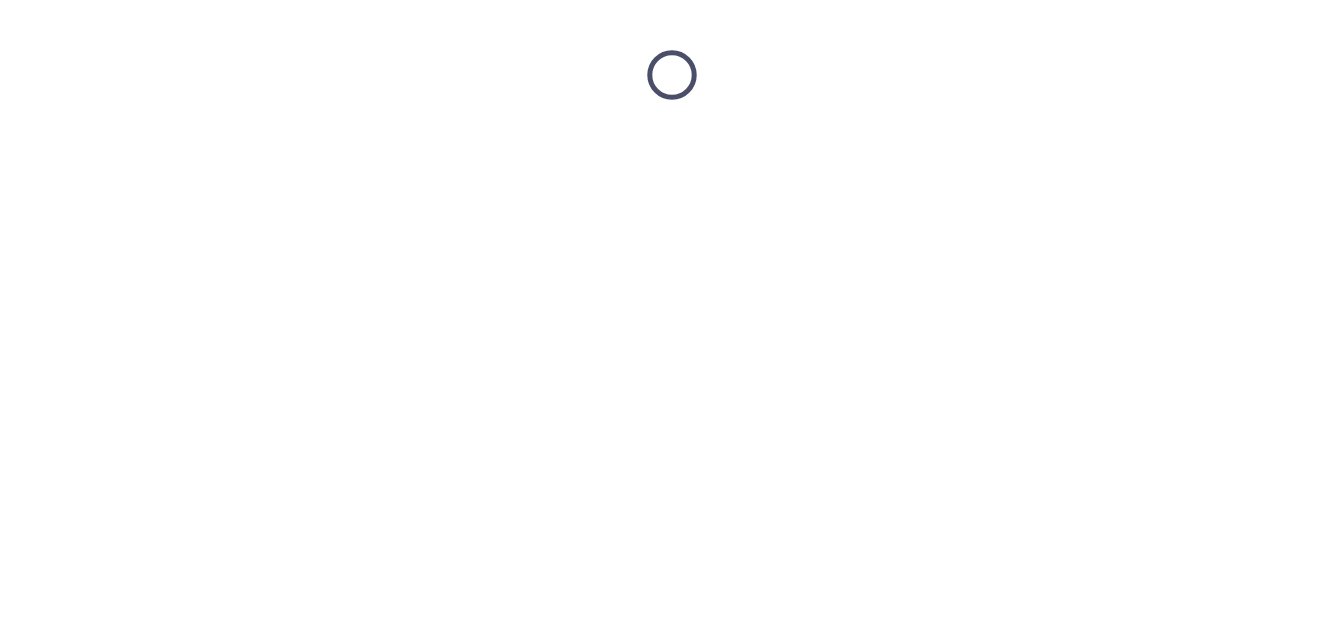 scroll, scrollTop: 0, scrollLeft: 0, axis: both 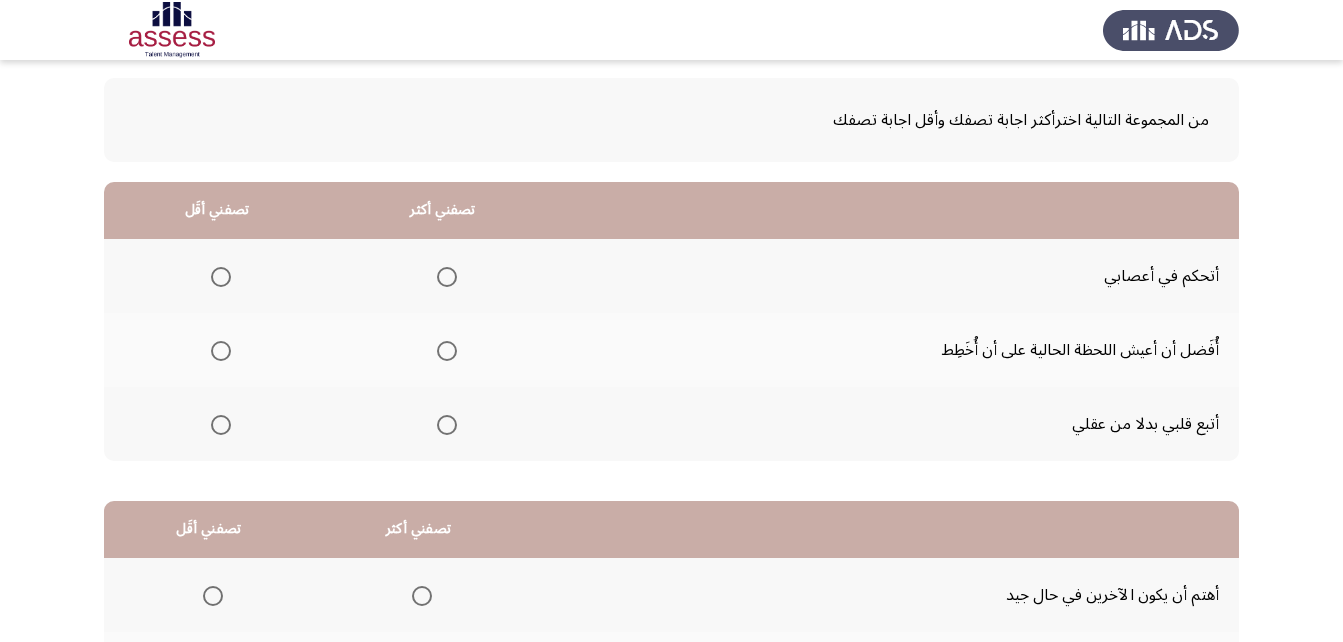 click 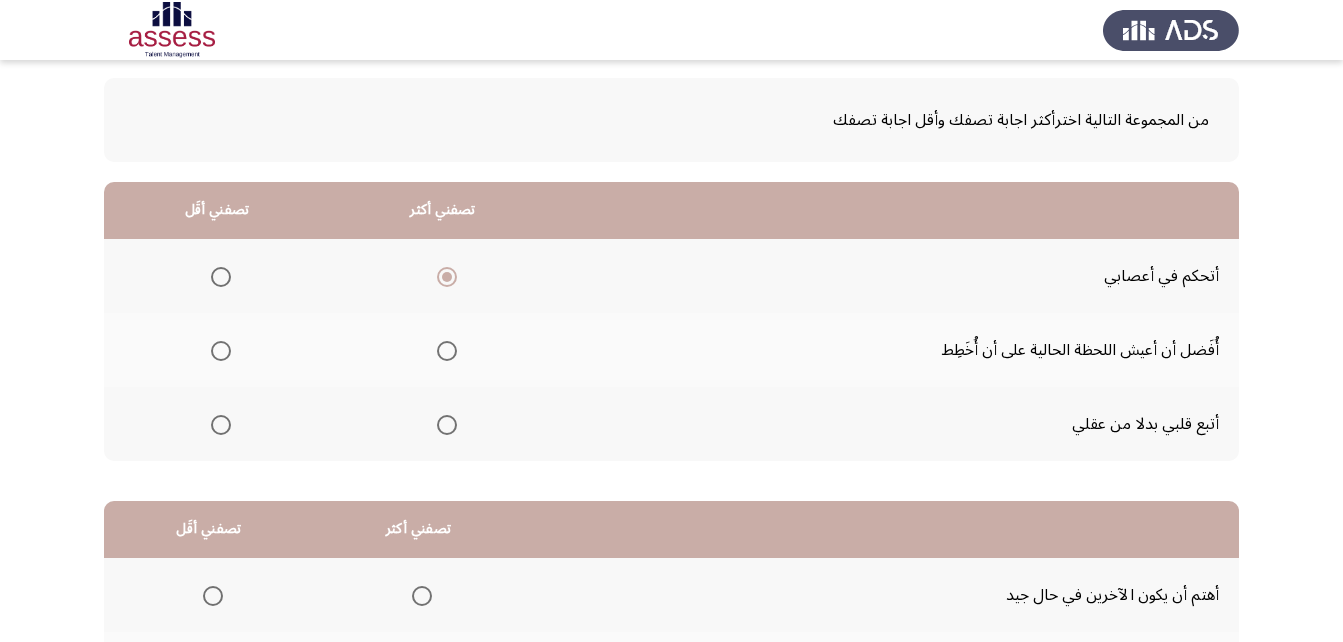 click at bounding box center (221, 425) 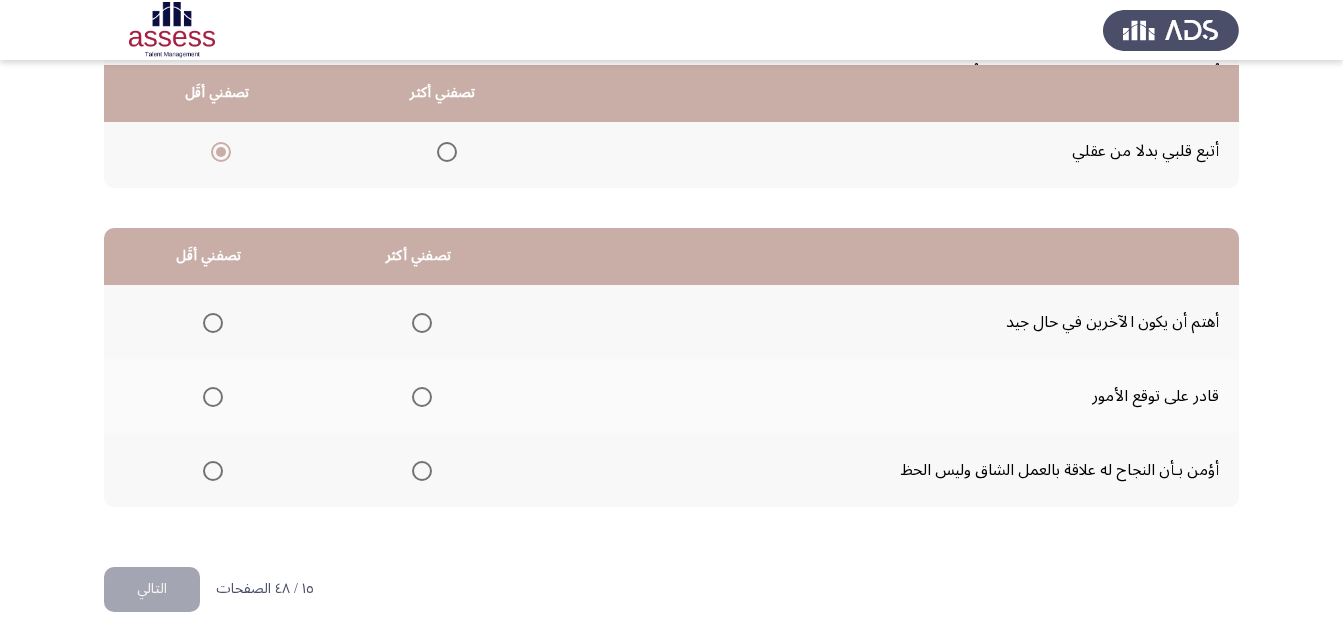 scroll, scrollTop: 368, scrollLeft: 0, axis: vertical 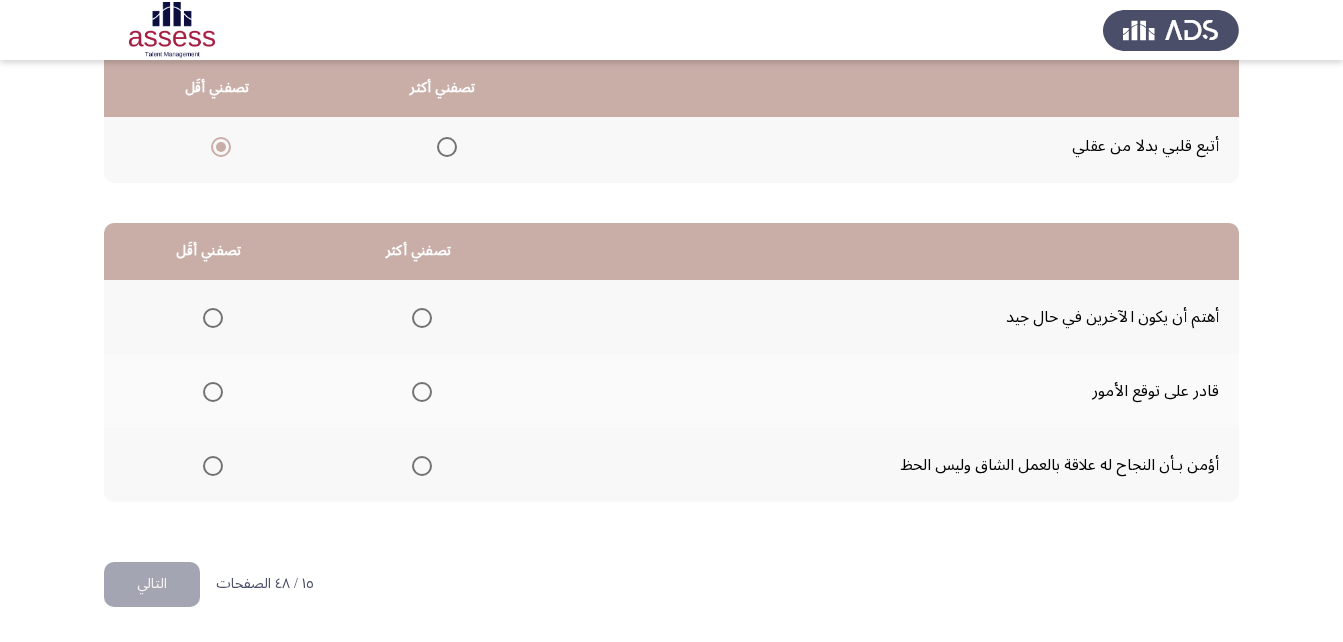 click at bounding box center (422, 466) 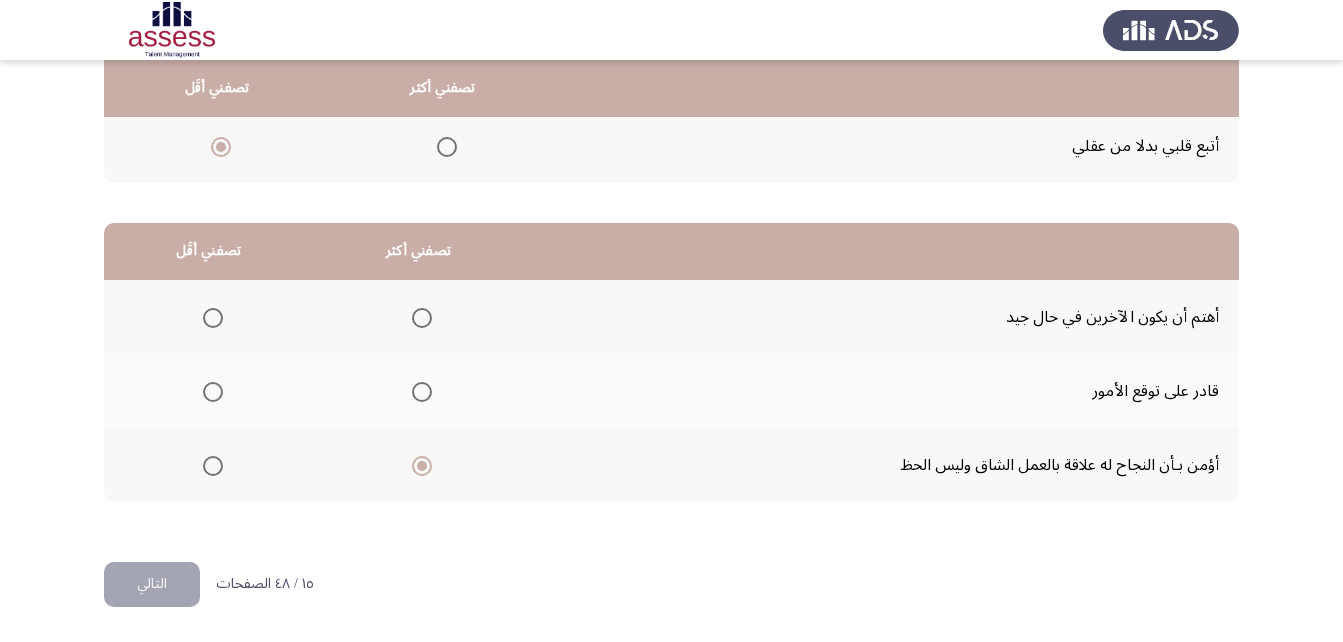 click at bounding box center (422, 392) 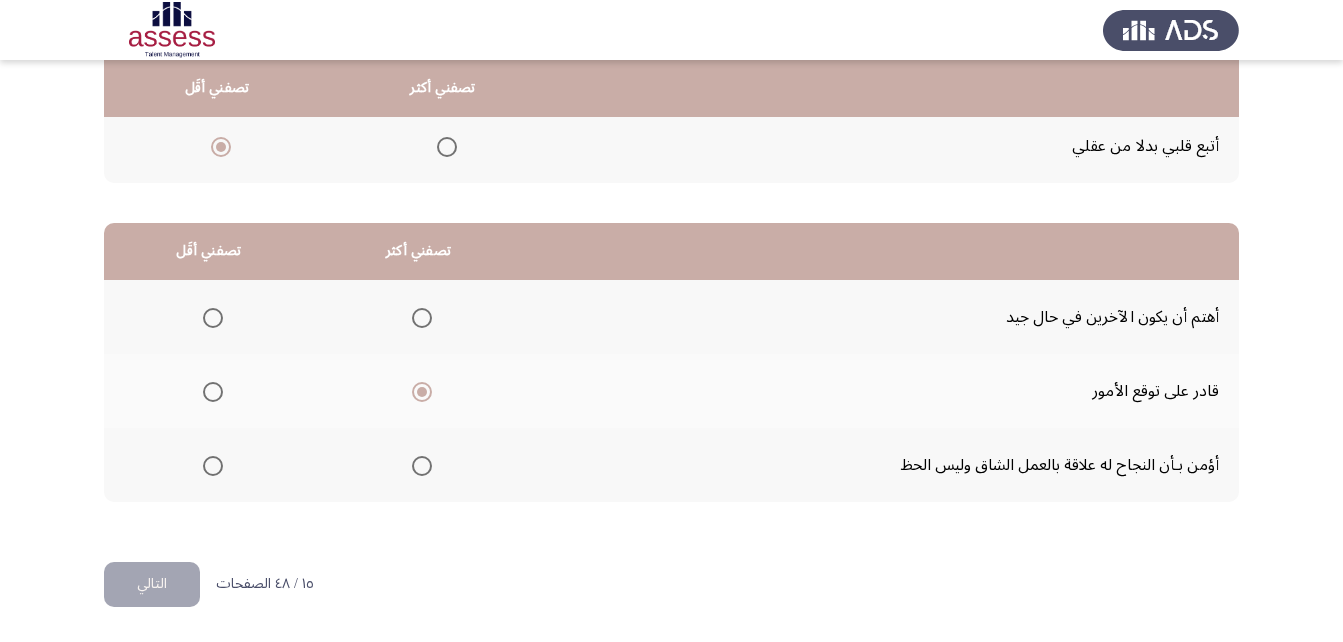click at bounding box center (422, 466) 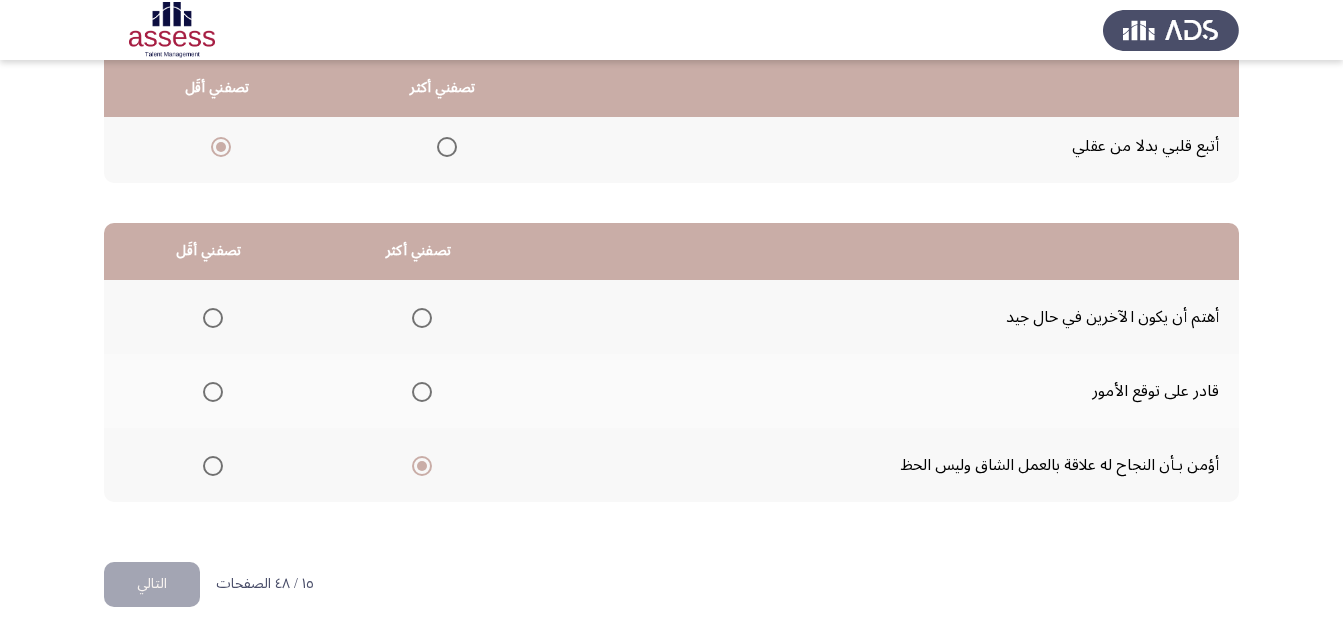 click 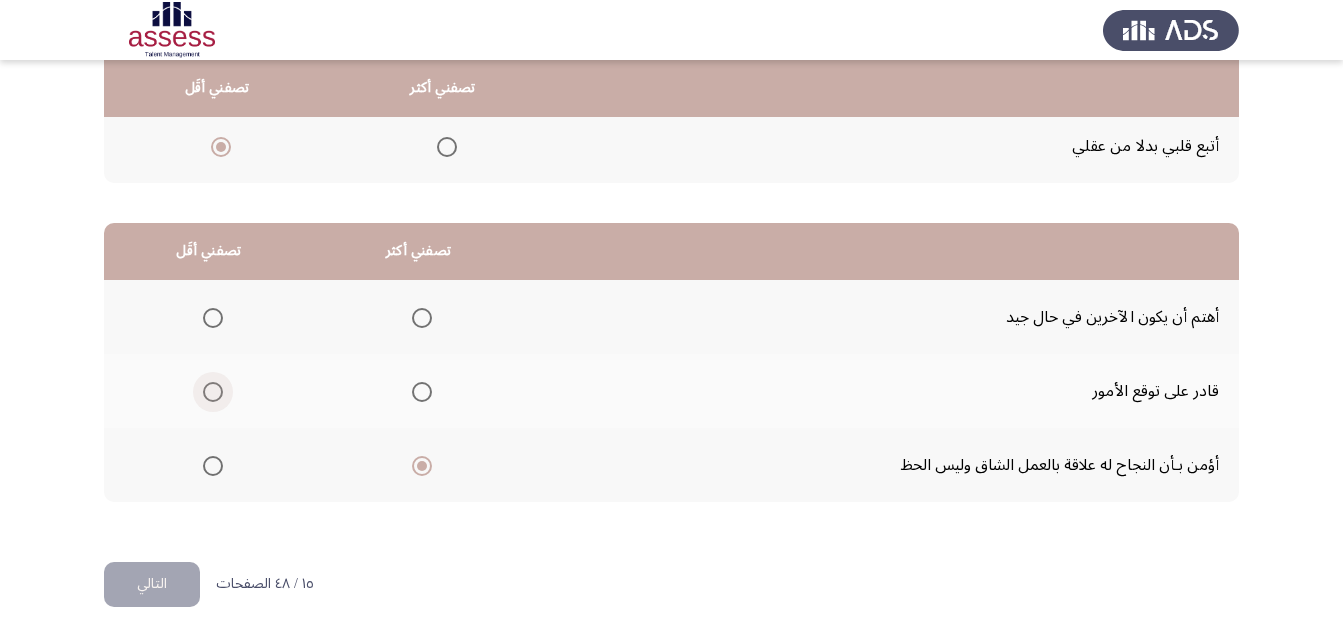 click at bounding box center (213, 392) 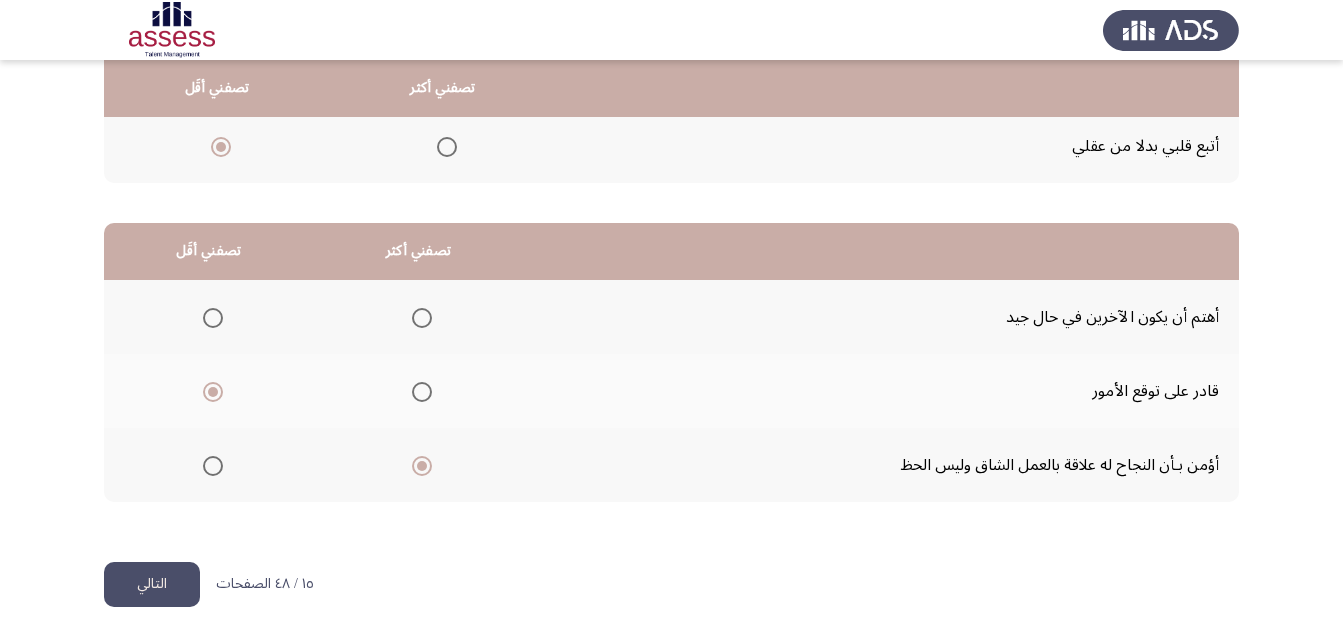 click at bounding box center [422, 392] 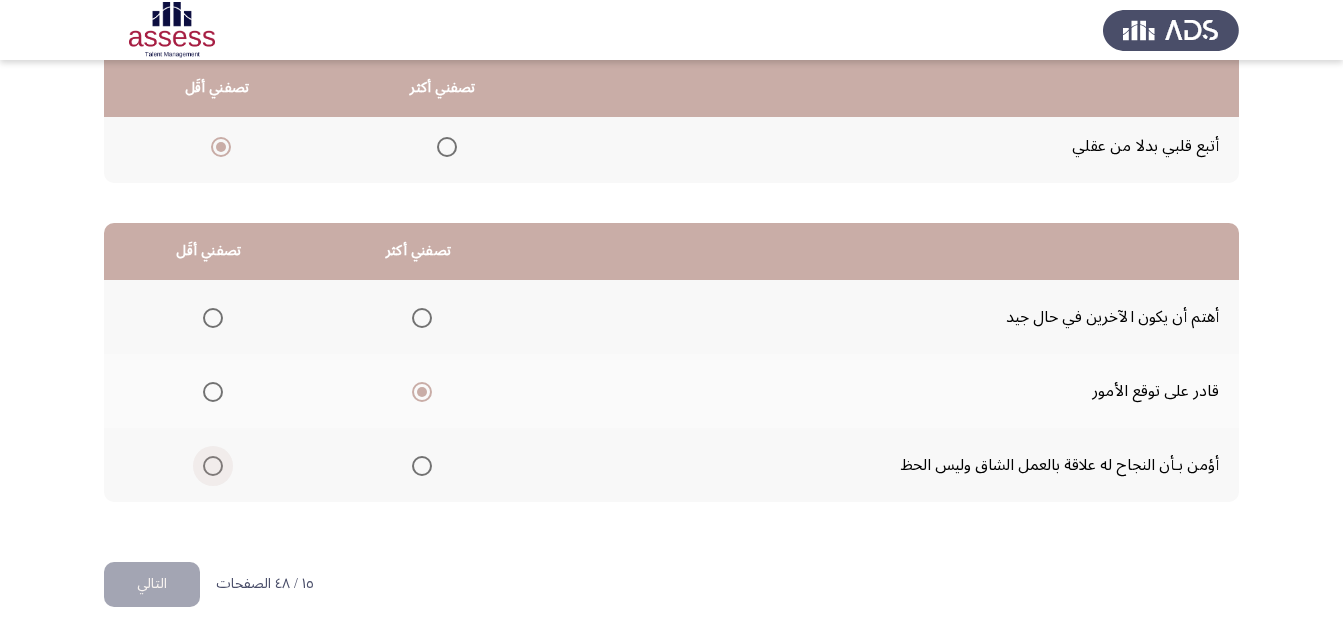 click at bounding box center [213, 466] 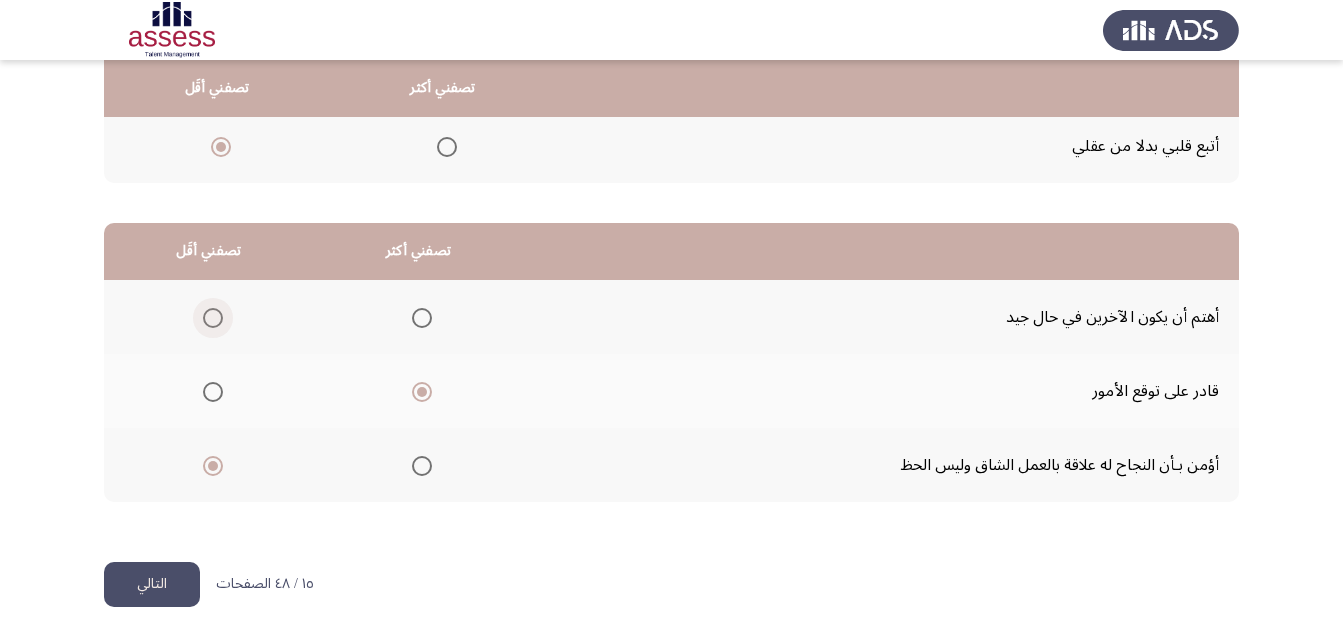 click at bounding box center (213, 318) 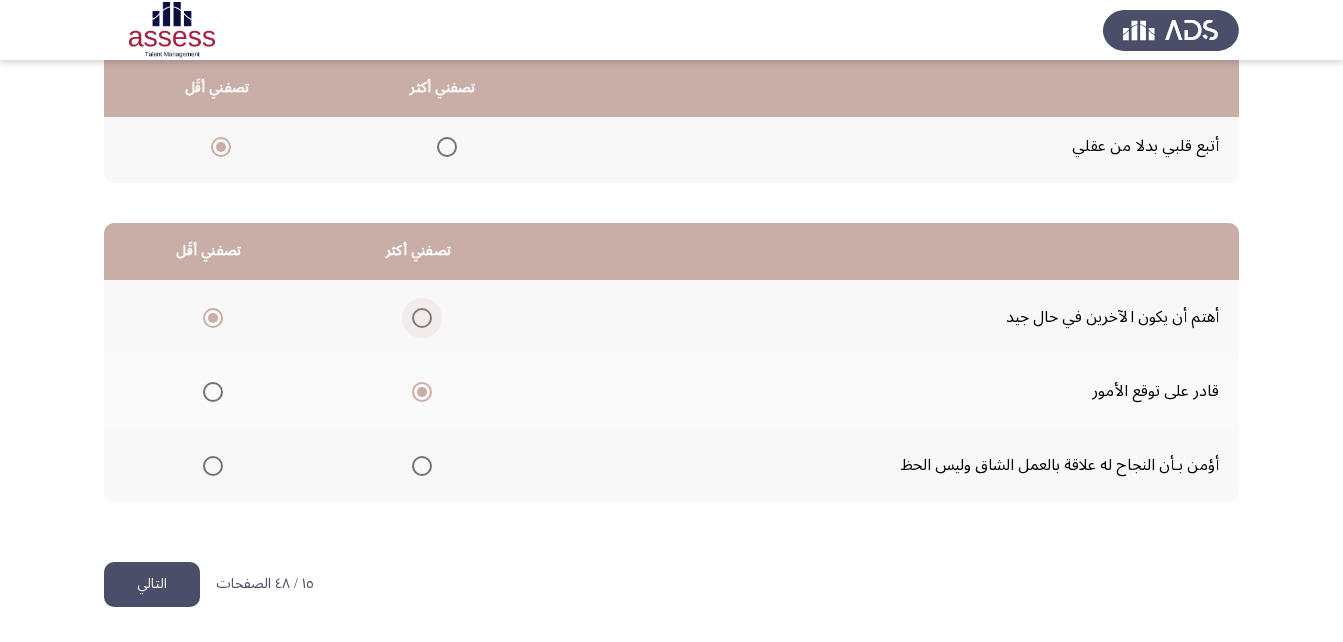click at bounding box center [422, 318] 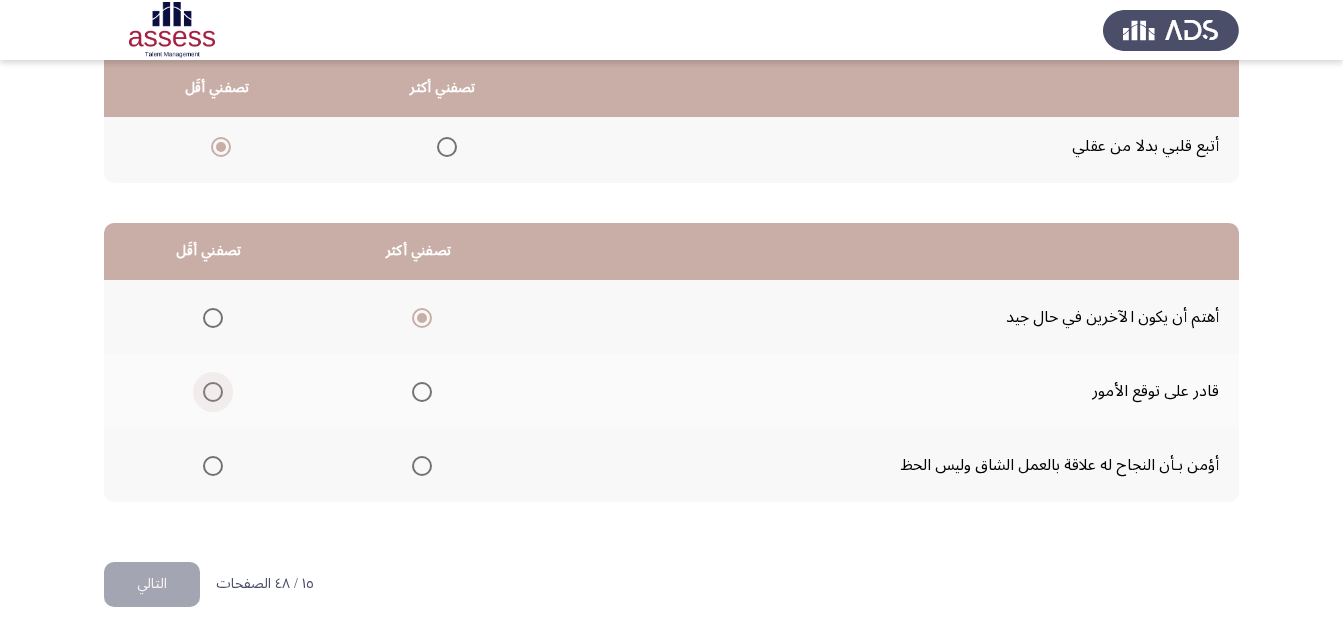 click at bounding box center (213, 392) 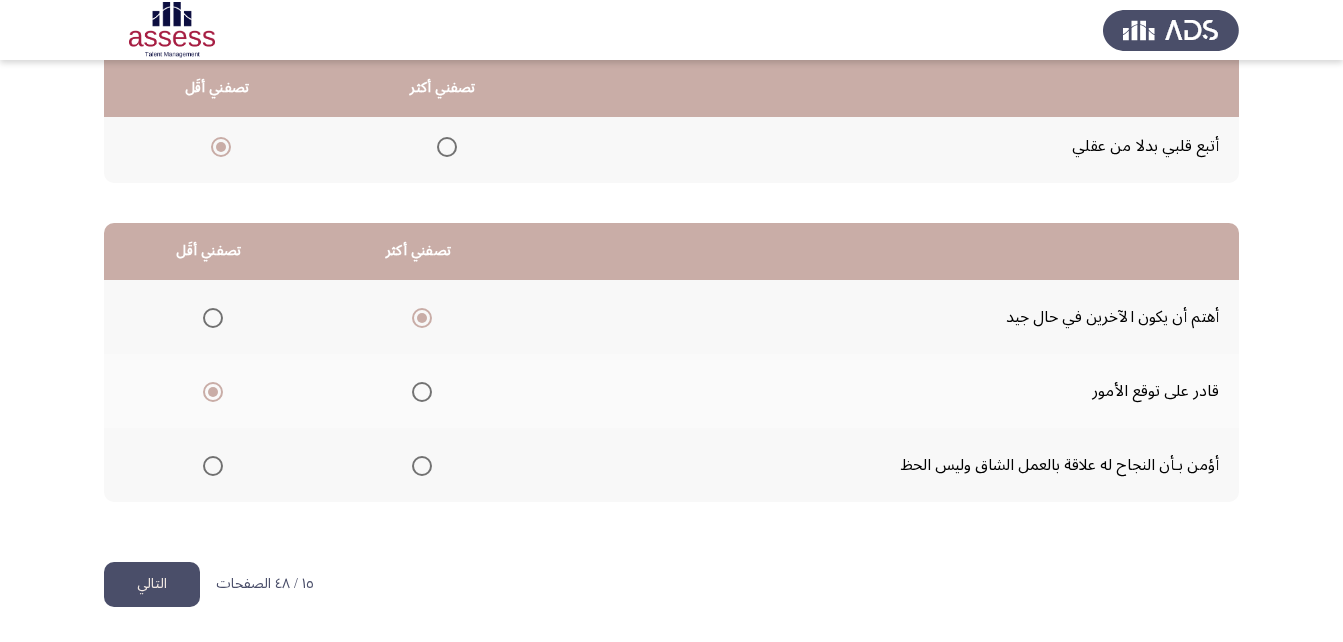 click on "التالي" 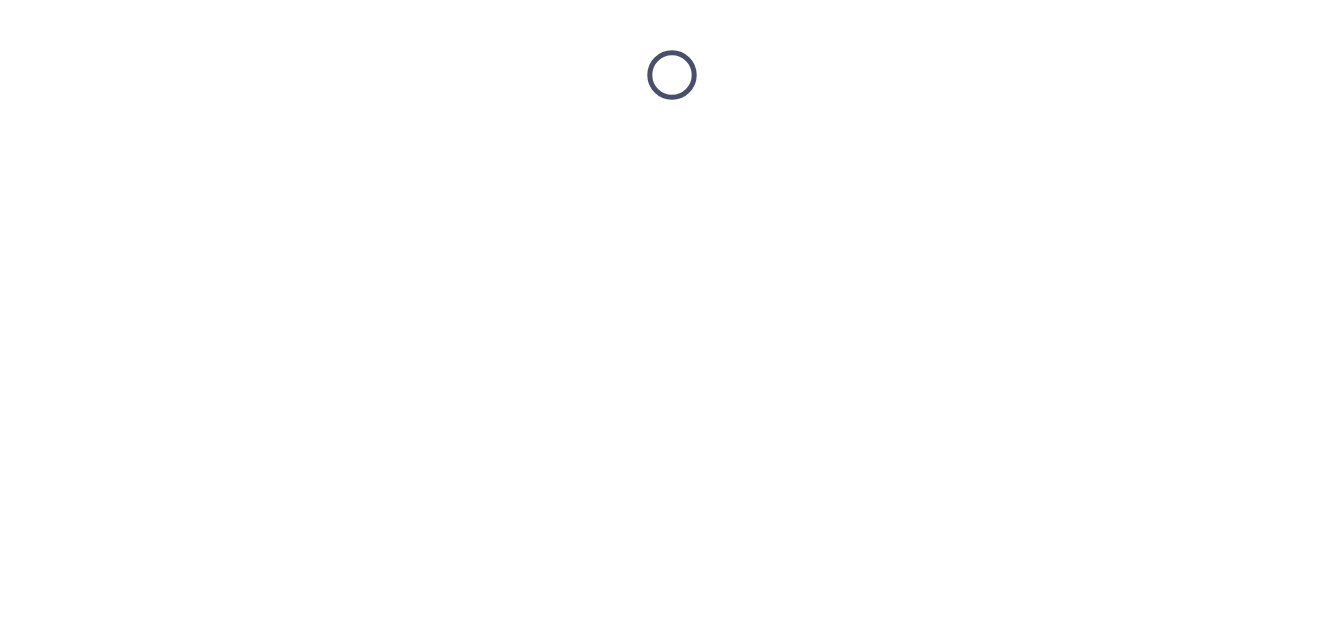 scroll, scrollTop: 0, scrollLeft: 0, axis: both 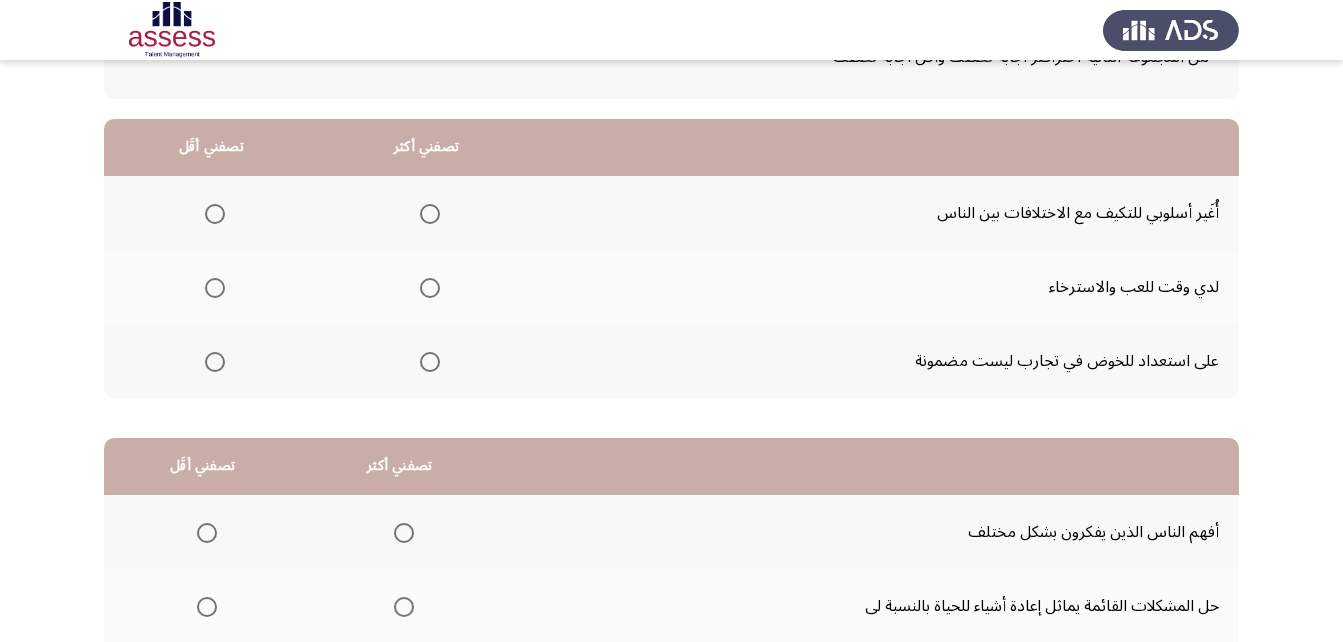 click at bounding box center [215, 288] 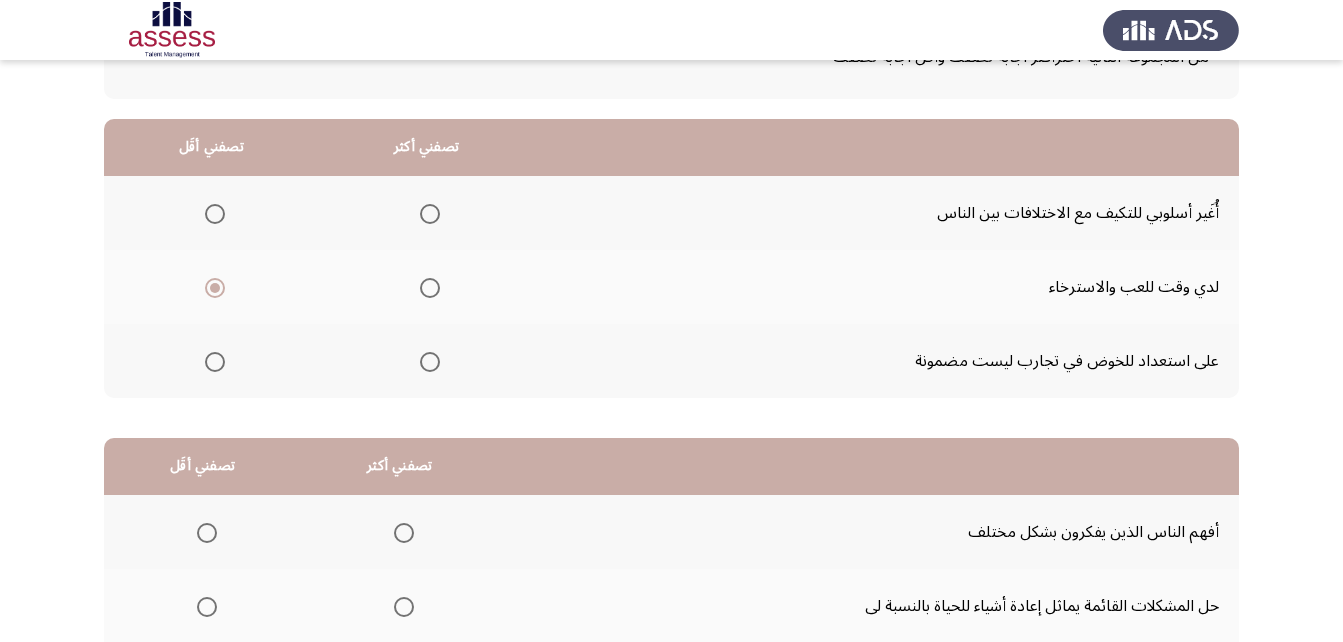 click at bounding box center [430, 214] 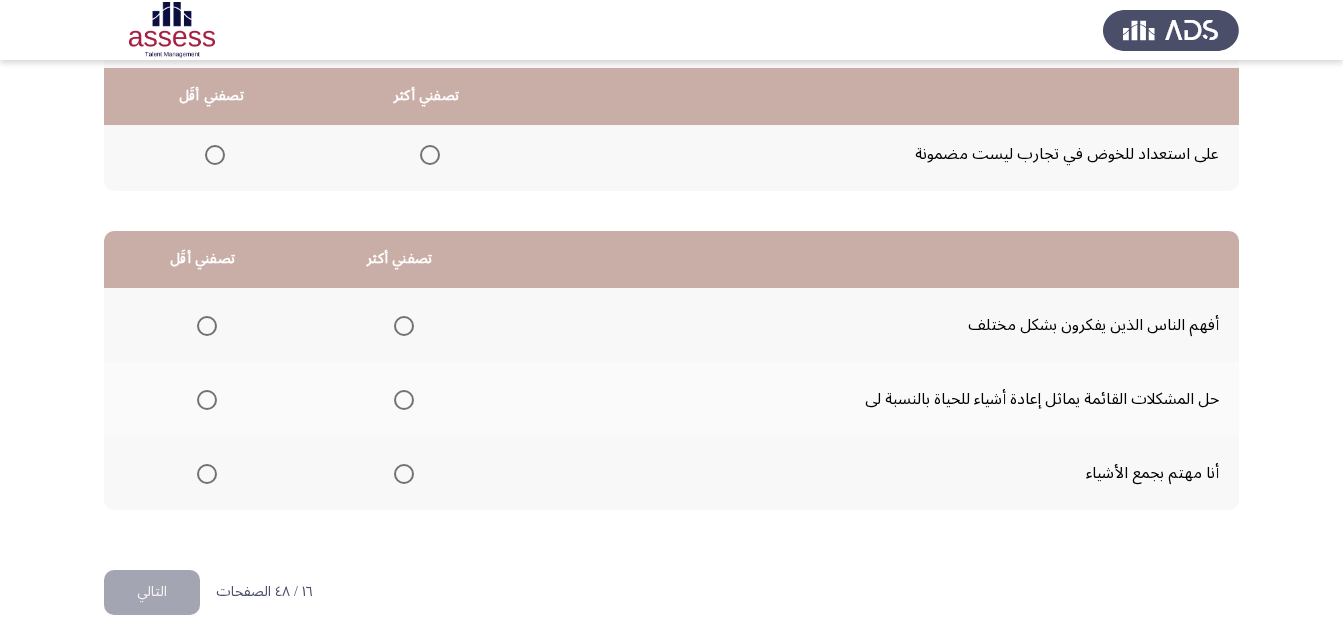 scroll, scrollTop: 368, scrollLeft: 0, axis: vertical 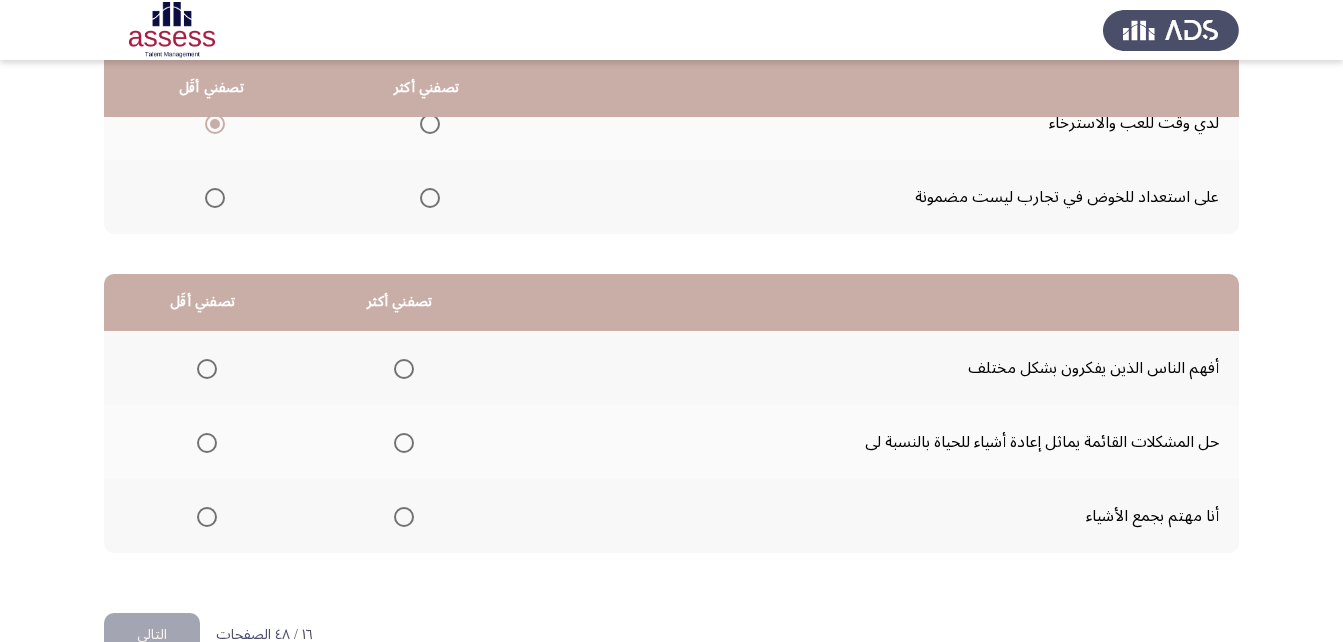 click at bounding box center (203, 517) 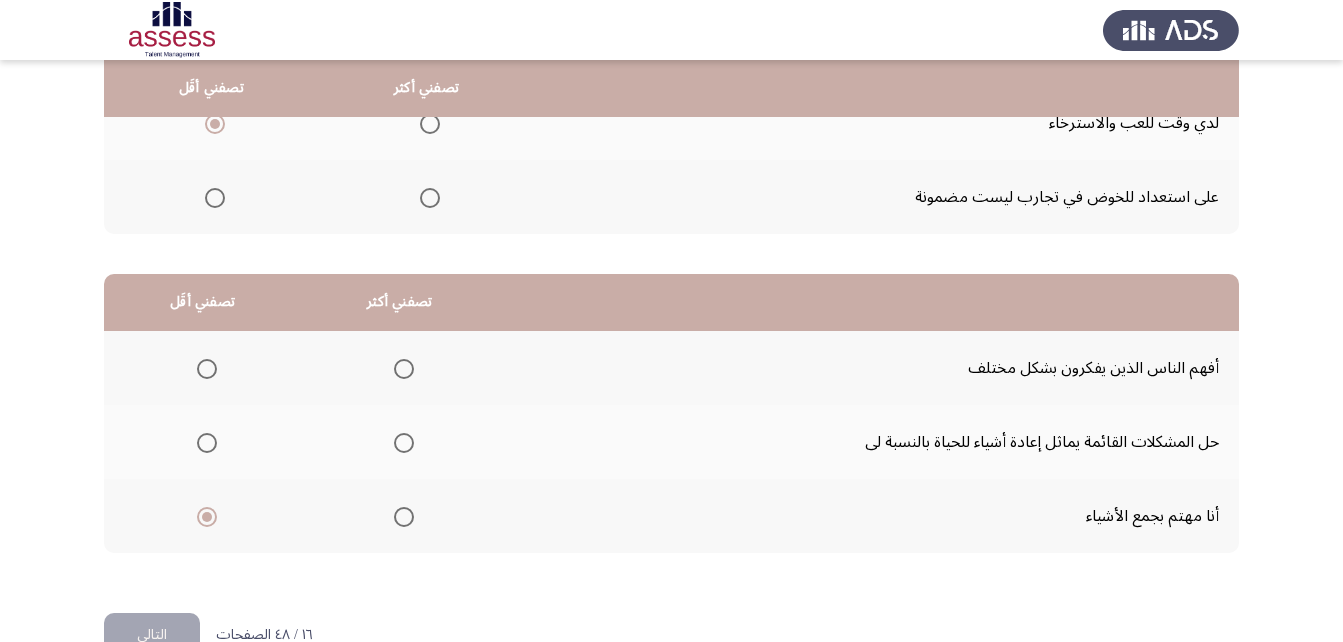 click at bounding box center [404, 443] 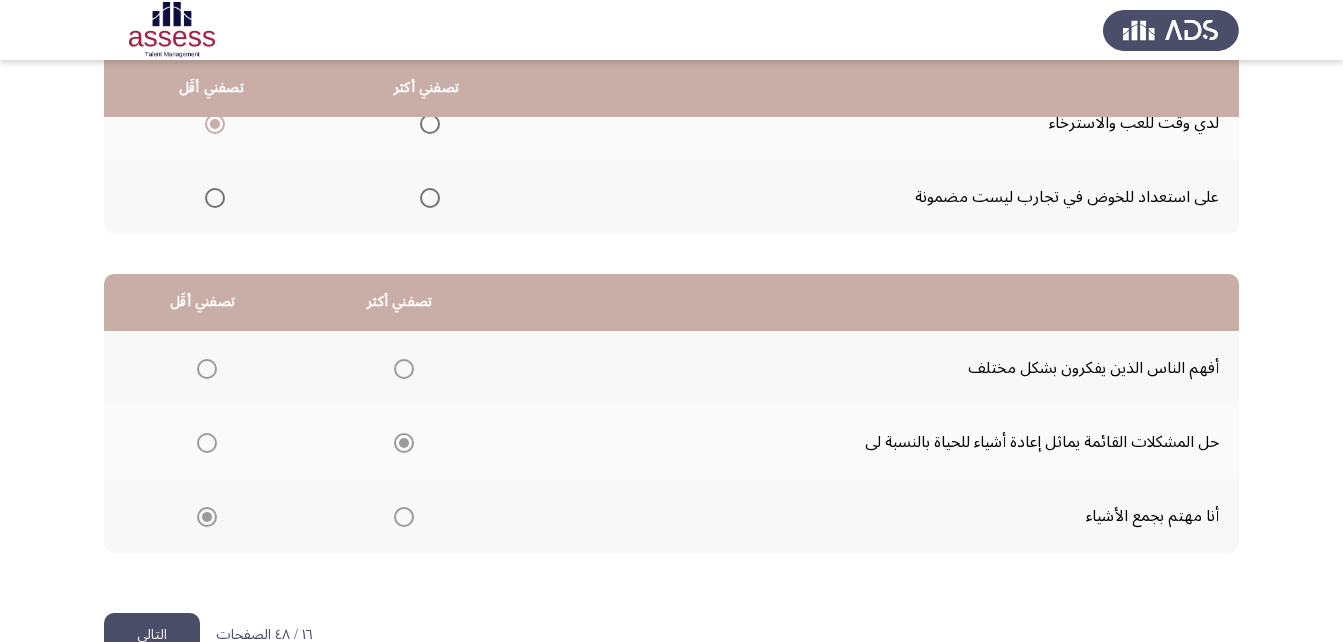 scroll, scrollTop: 368, scrollLeft: 0, axis: vertical 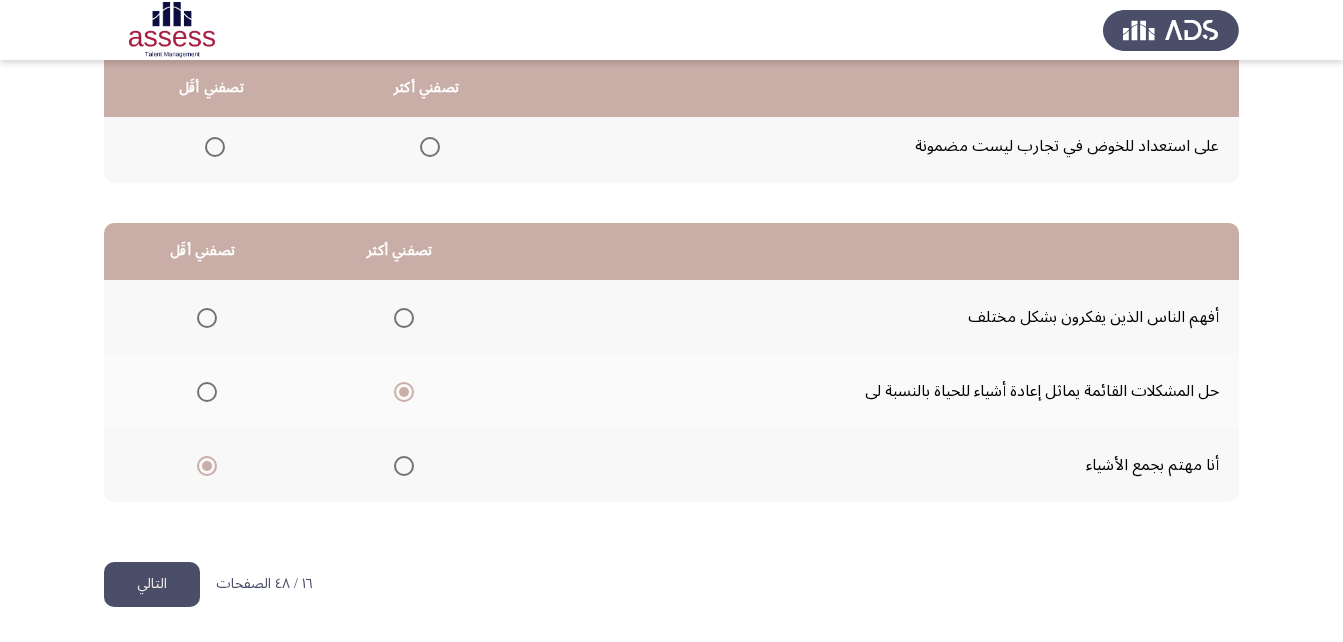 click on "التالي" 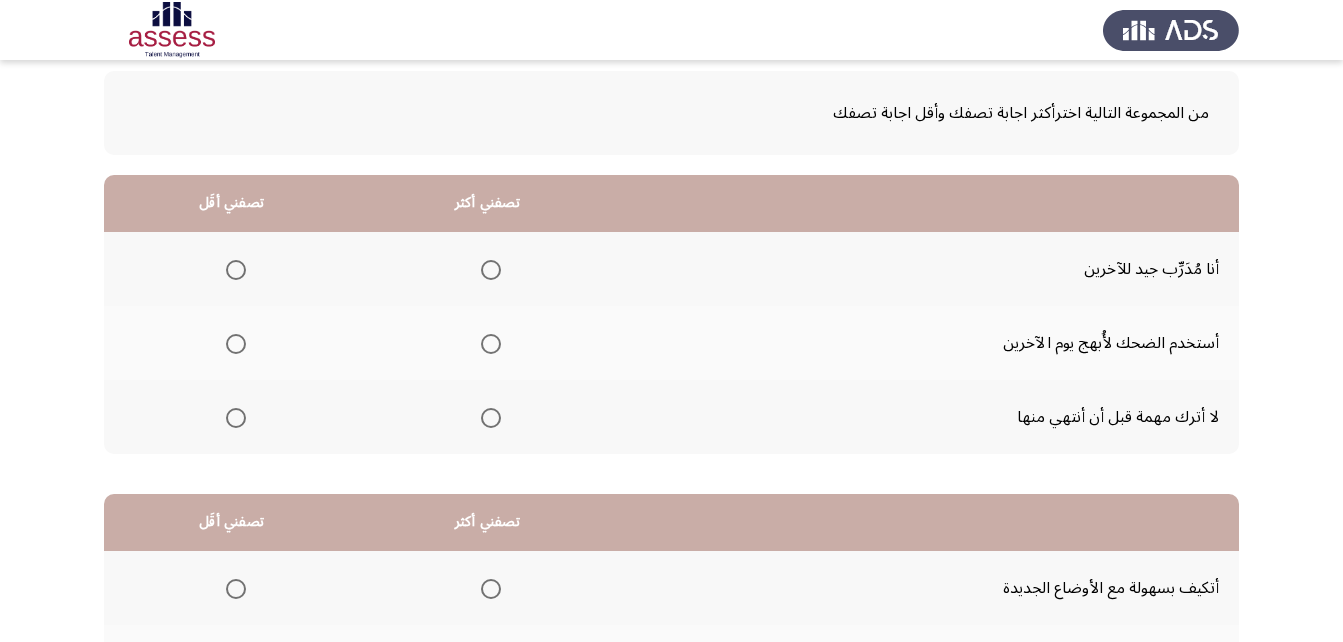 scroll, scrollTop: 102, scrollLeft: 0, axis: vertical 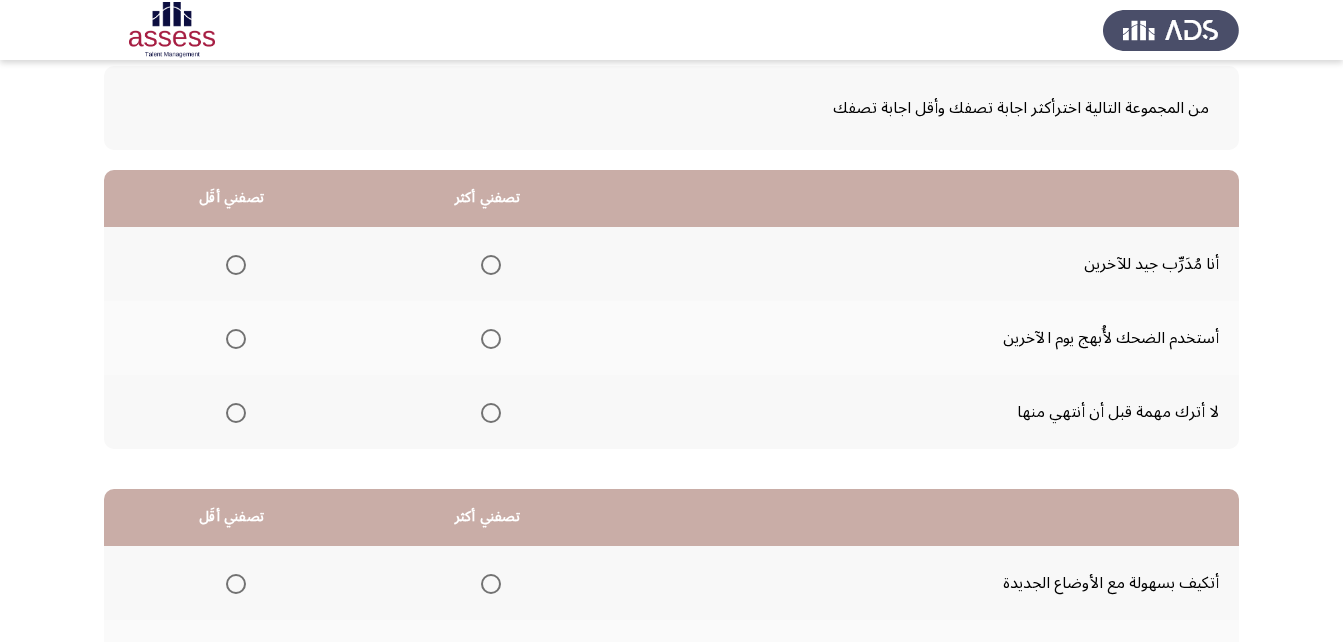 click at bounding box center [491, 413] 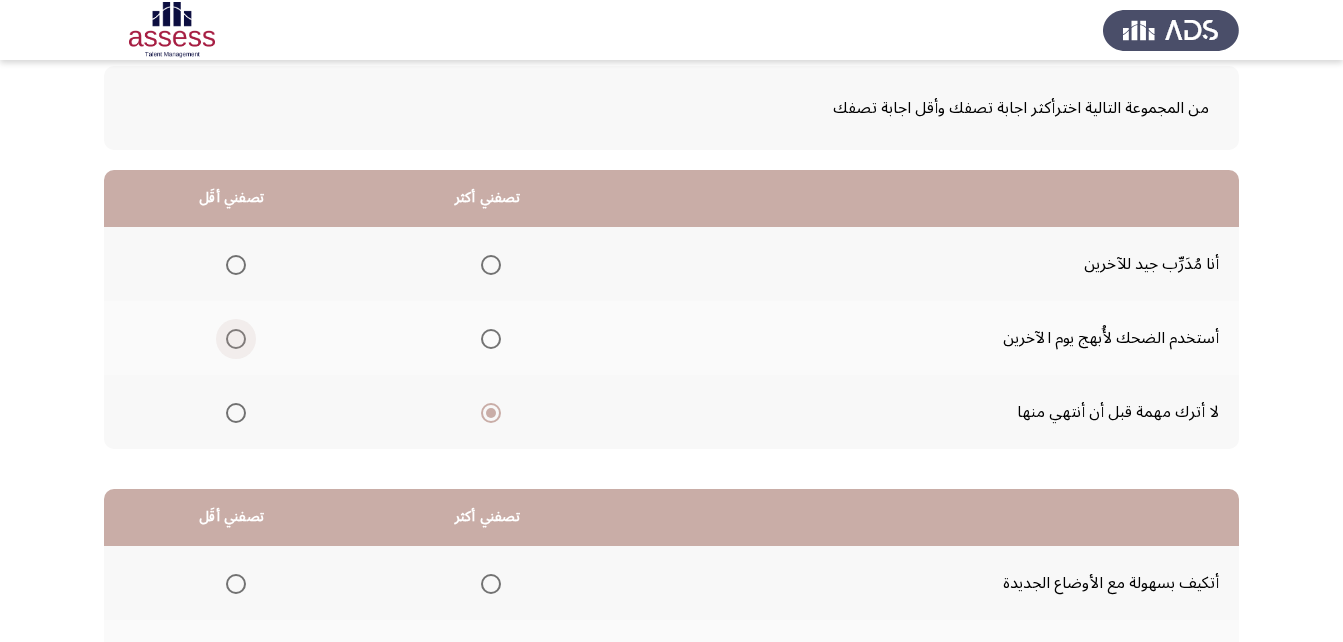click at bounding box center (236, 339) 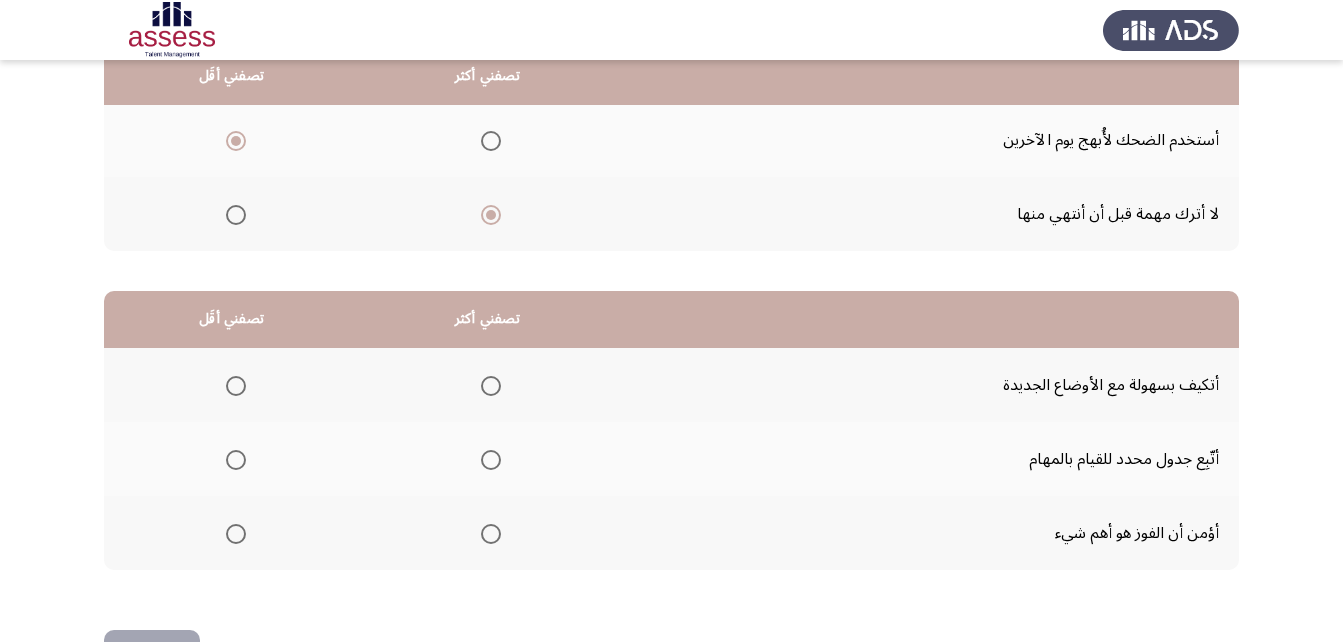 scroll, scrollTop: 368, scrollLeft: 0, axis: vertical 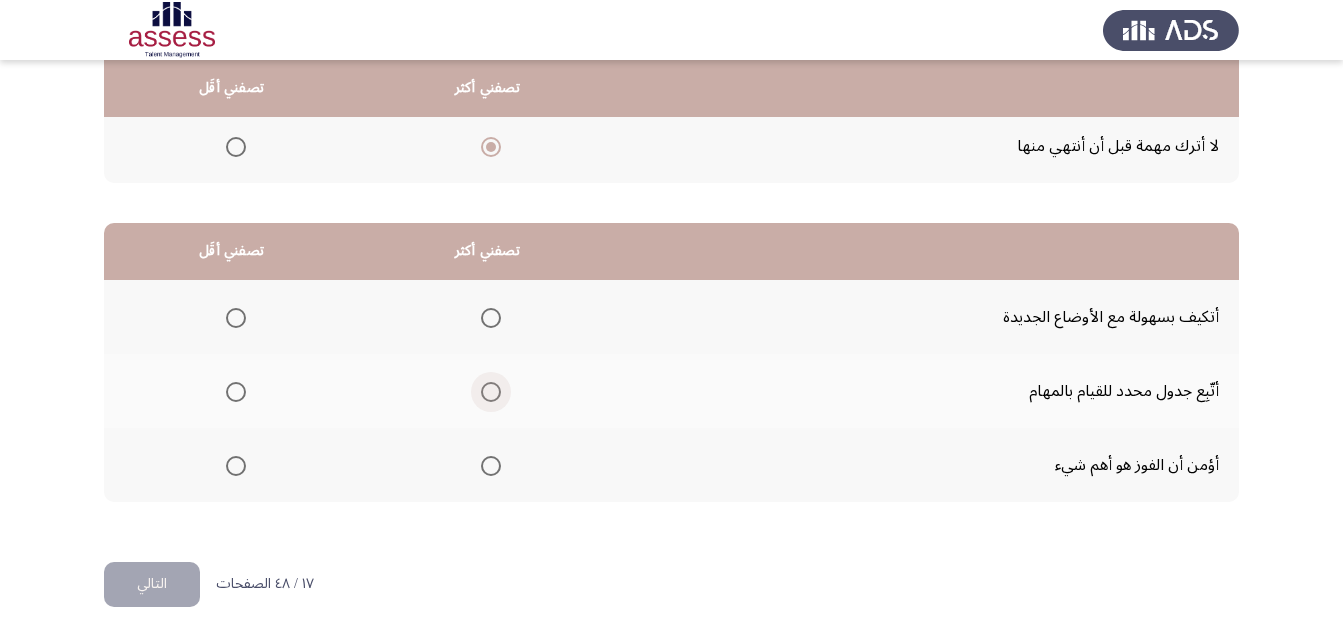 click at bounding box center (491, 392) 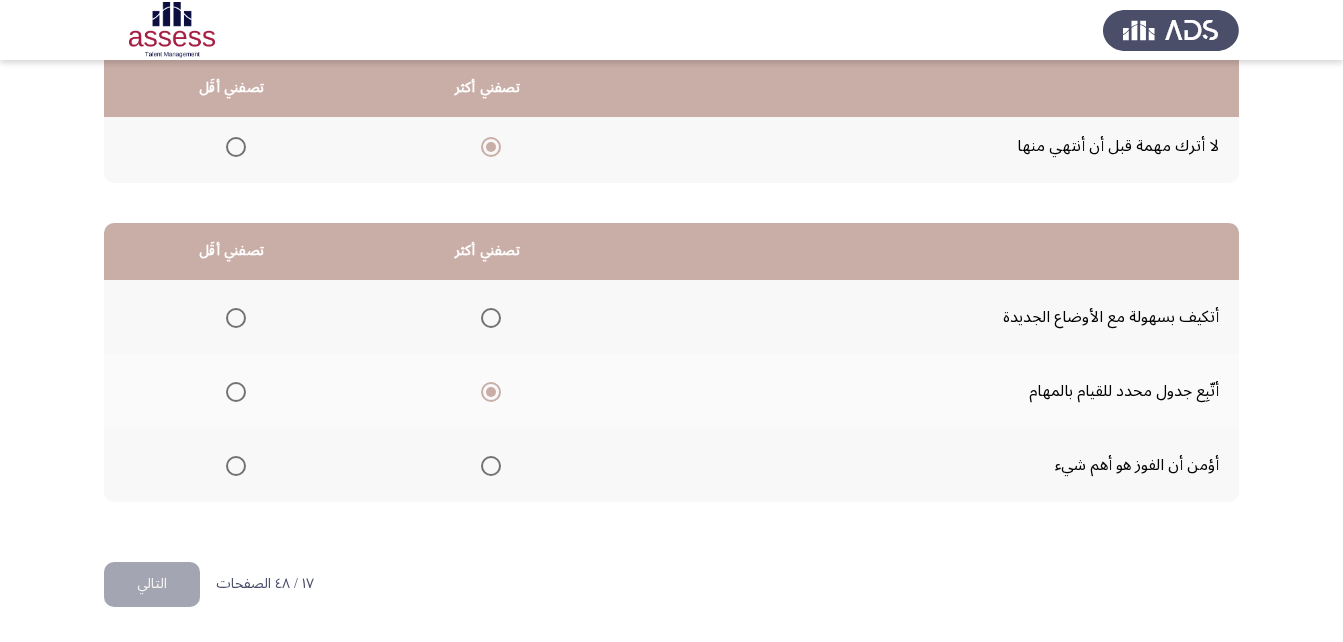 click at bounding box center [236, 466] 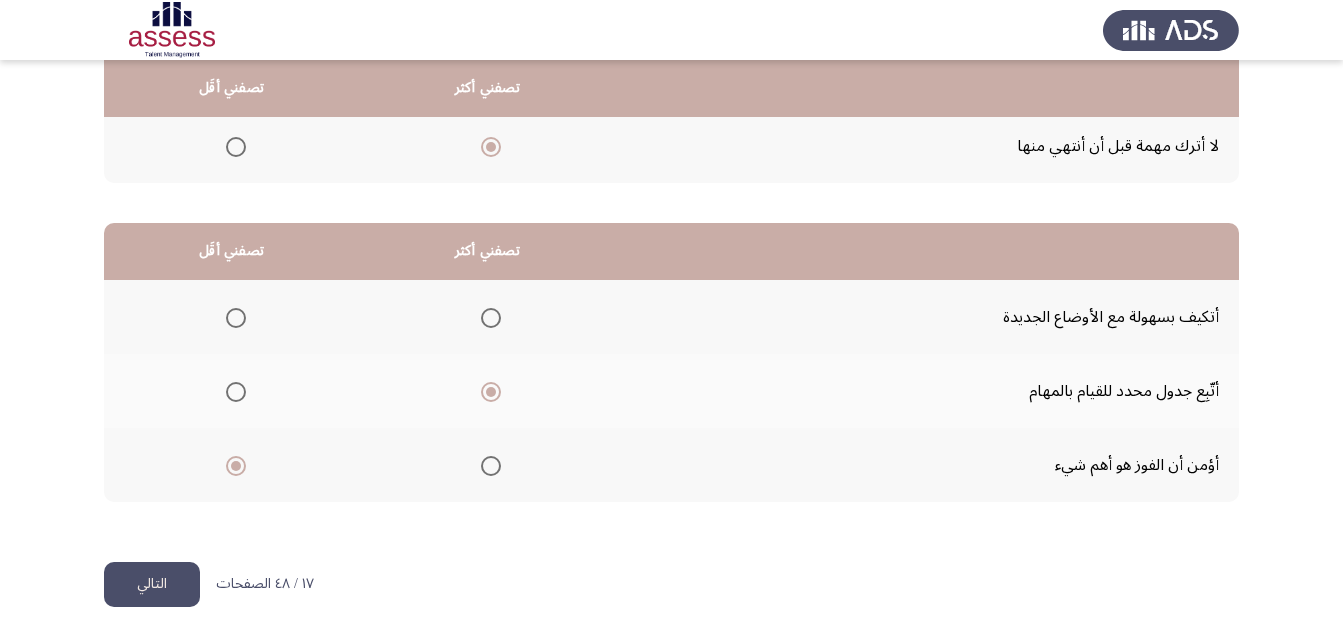 click on "التالي" 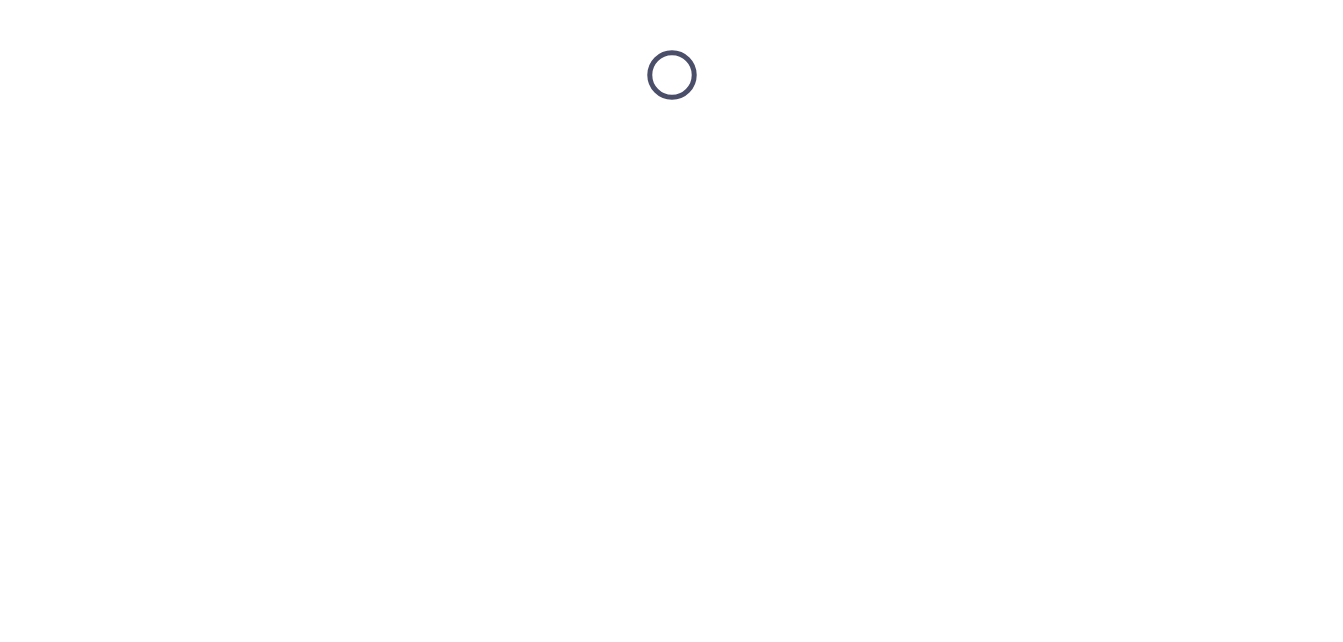 scroll, scrollTop: 0, scrollLeft: 0, axis: both 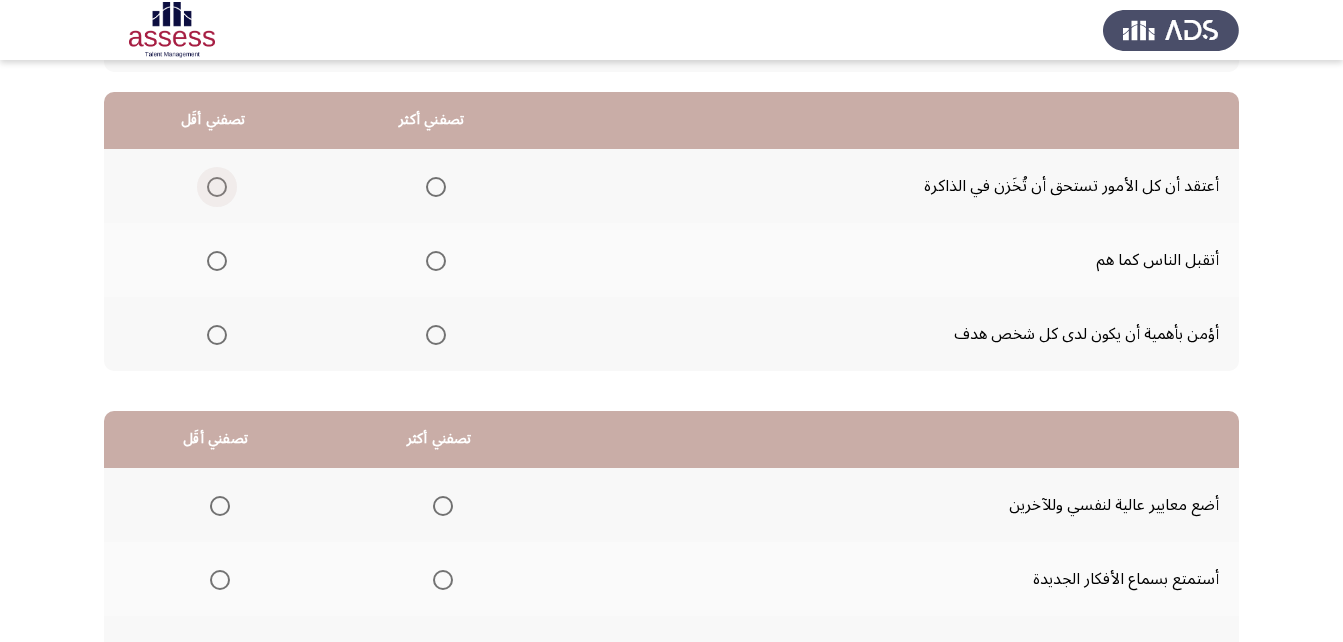 click at bounding box center [217, 187] 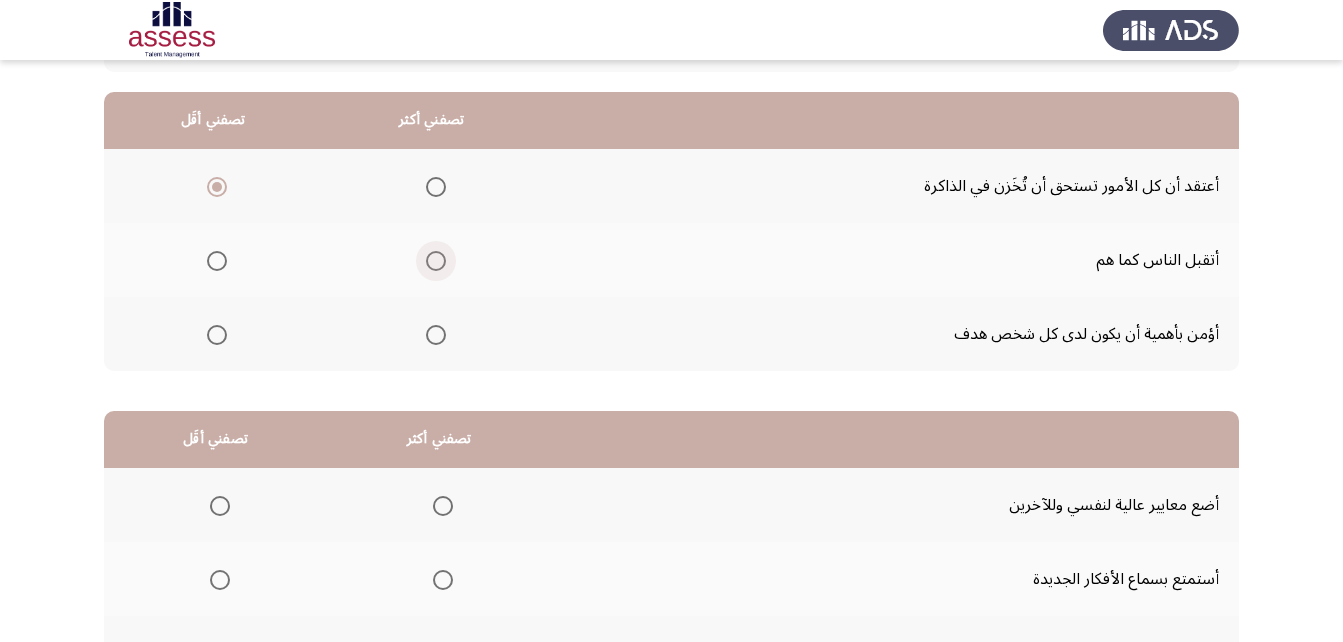 click at bounding box center (436, 261) 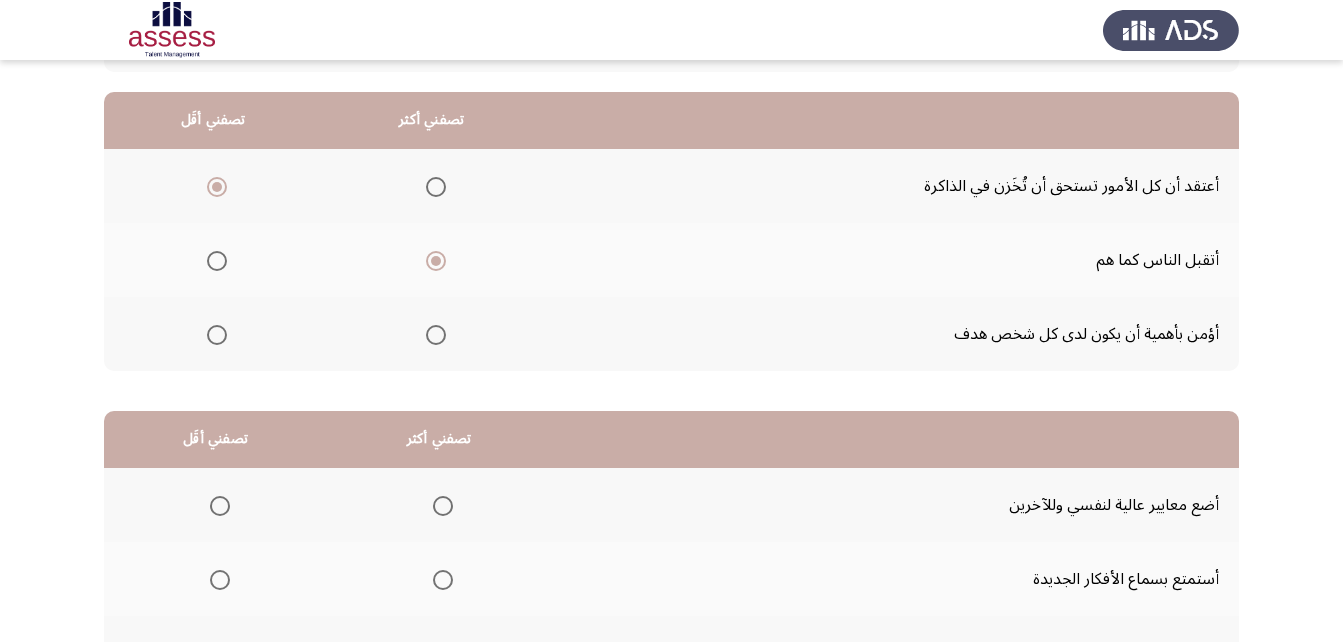 drag, startPoint x: 450, startPoint y: 337, endPoint x: 436, endPoint y: 331, distance: 15.231546 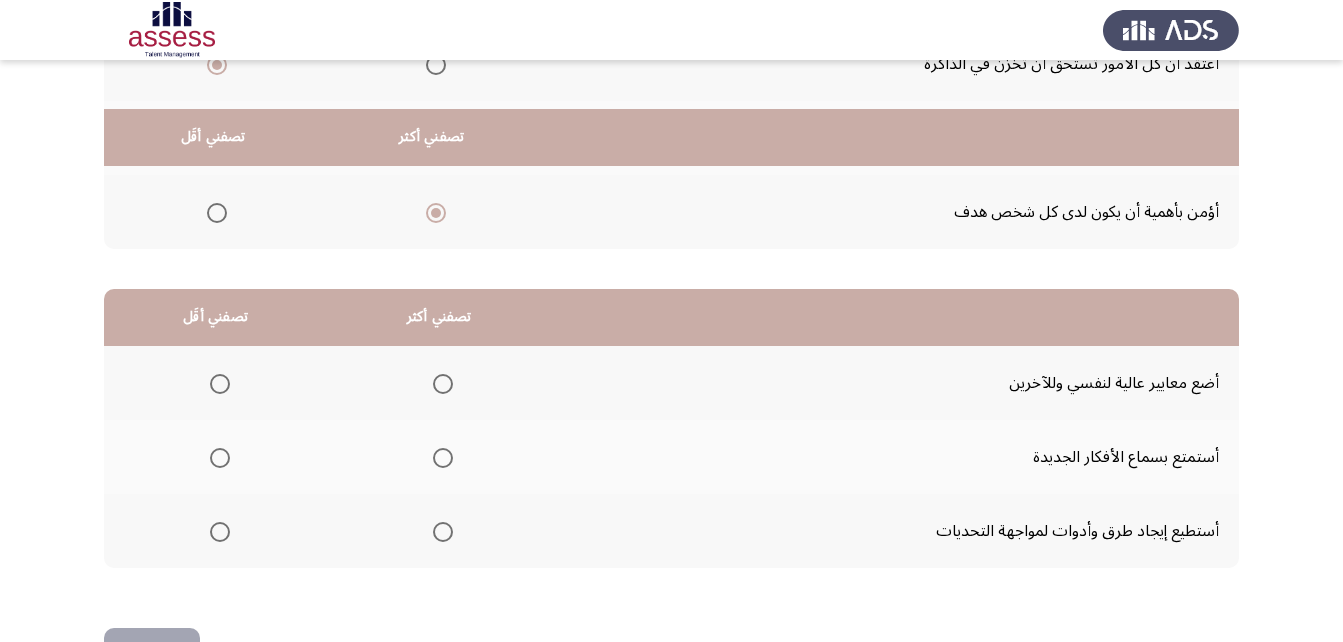 scroll, scrollTop: 368, scrollLeft: 0, axis: vertical 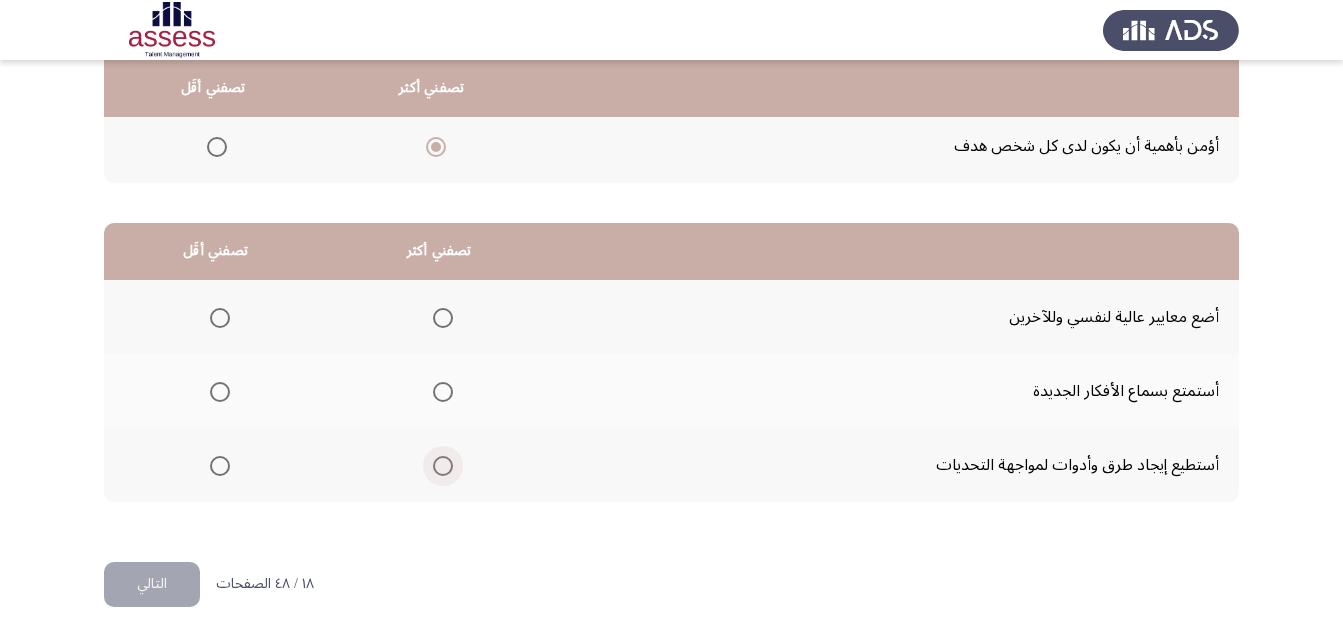 click at bounding box center (443, 466) 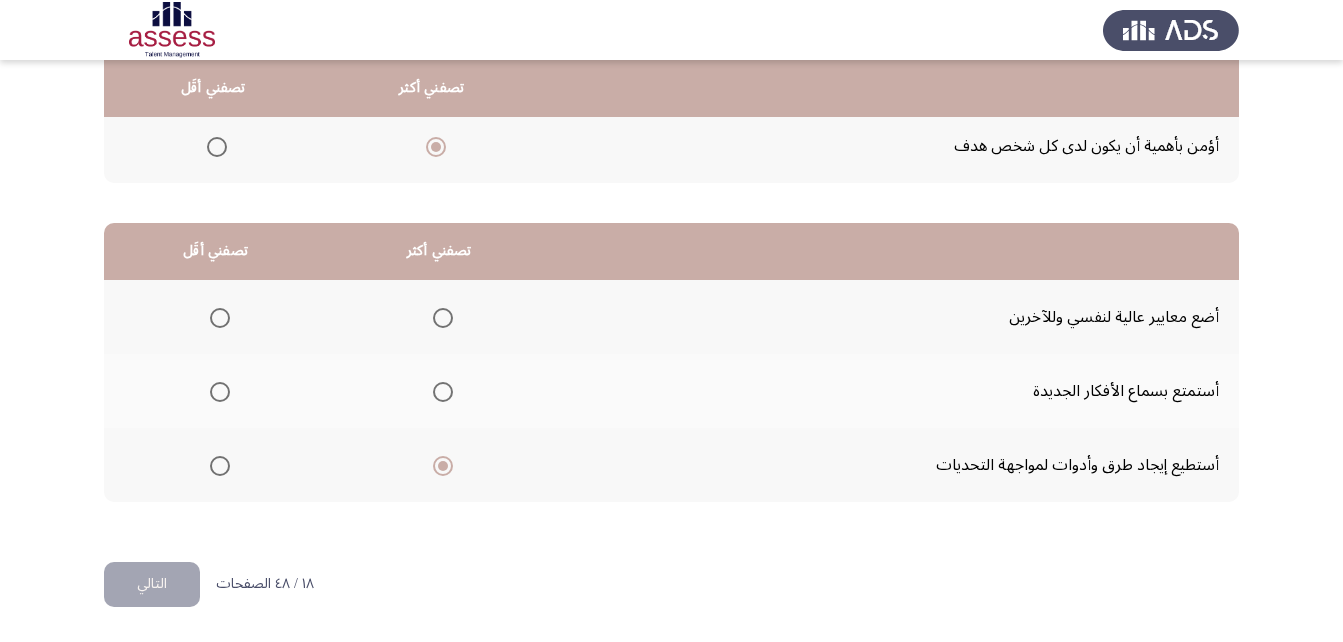 click at bounding box center [220, 318] 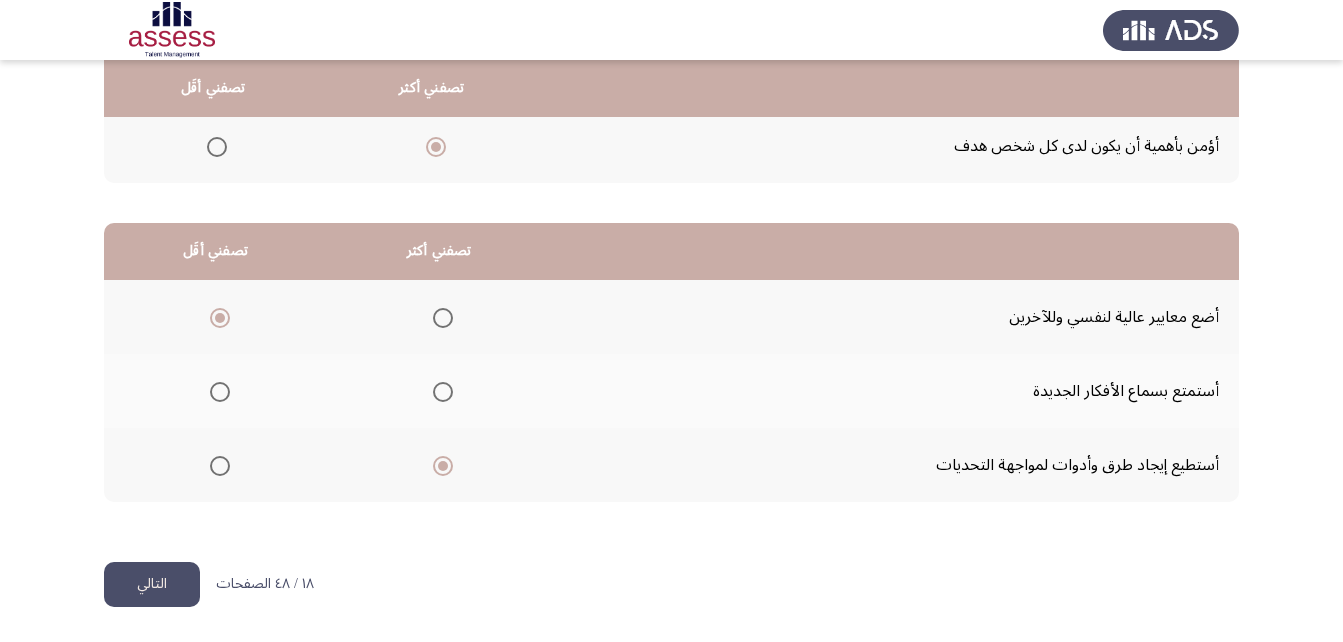 click on "التالي" 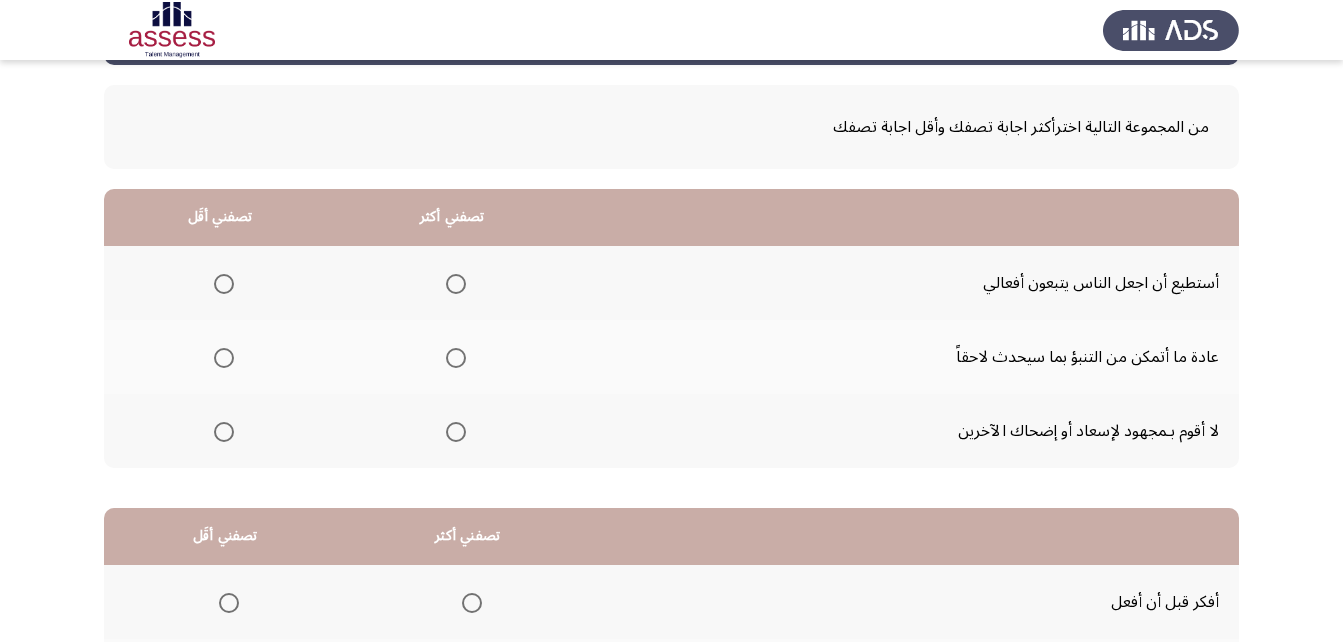 scroll, scrollTop: 56, scrollLeft: 0, axis: vertical 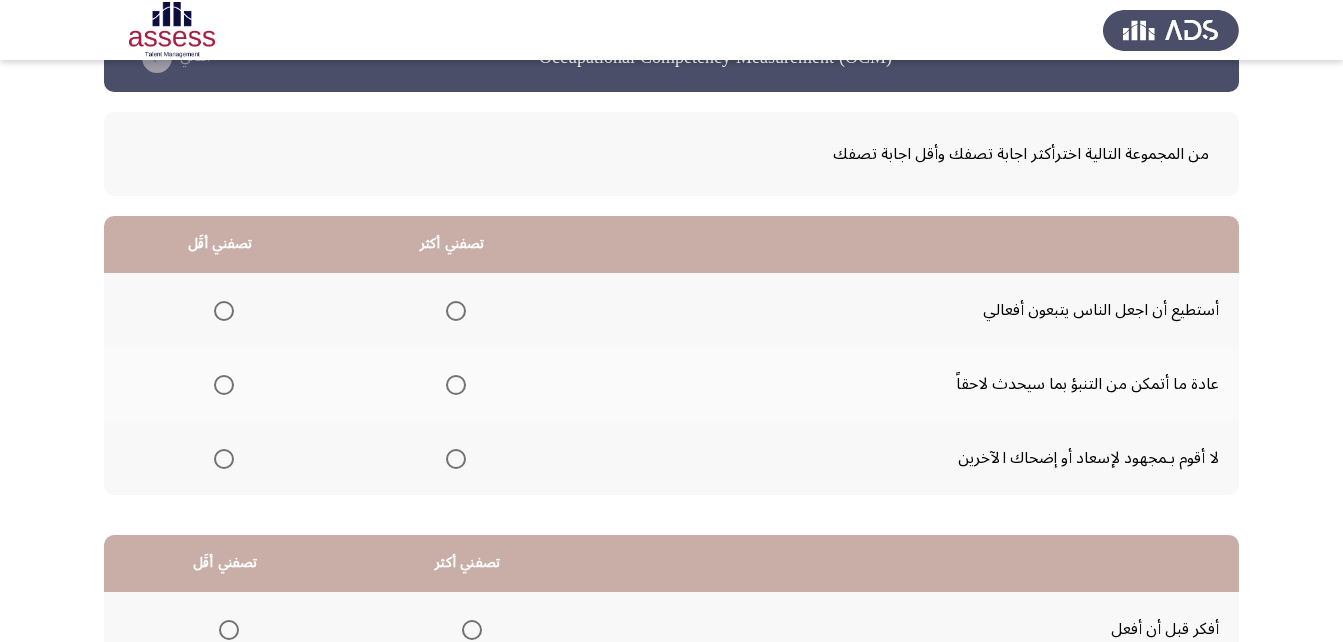 click at bounding box center (456, 311) 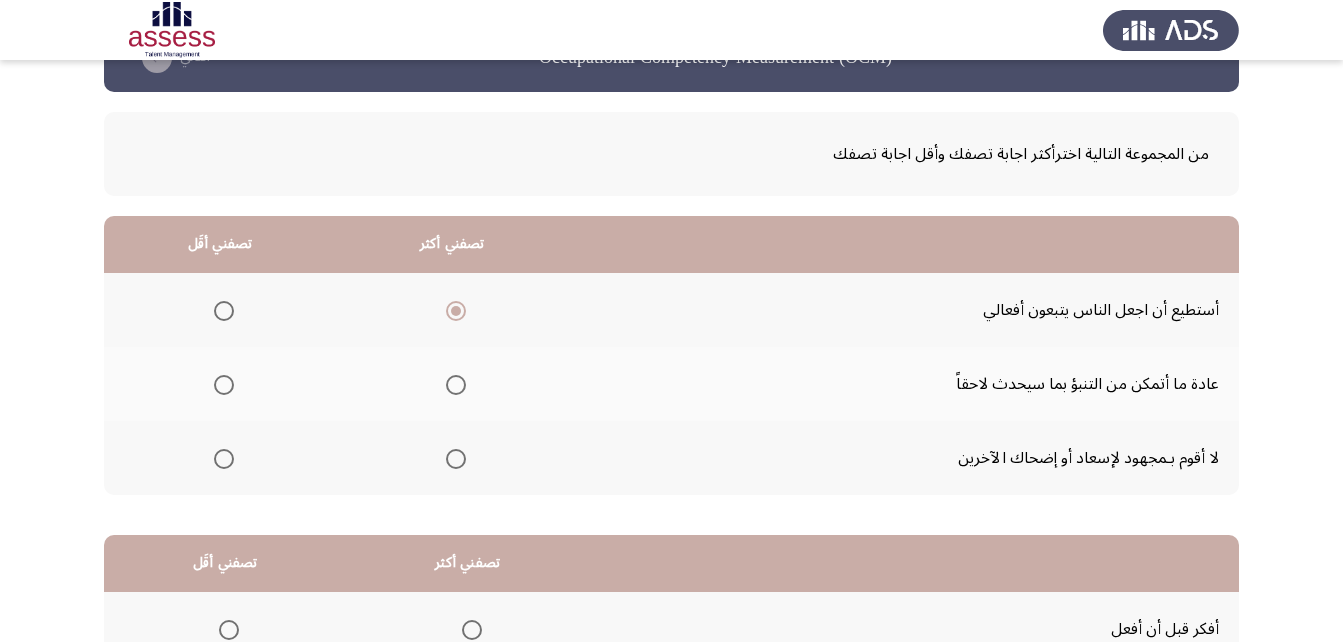 click at bounding box center [224, 385] 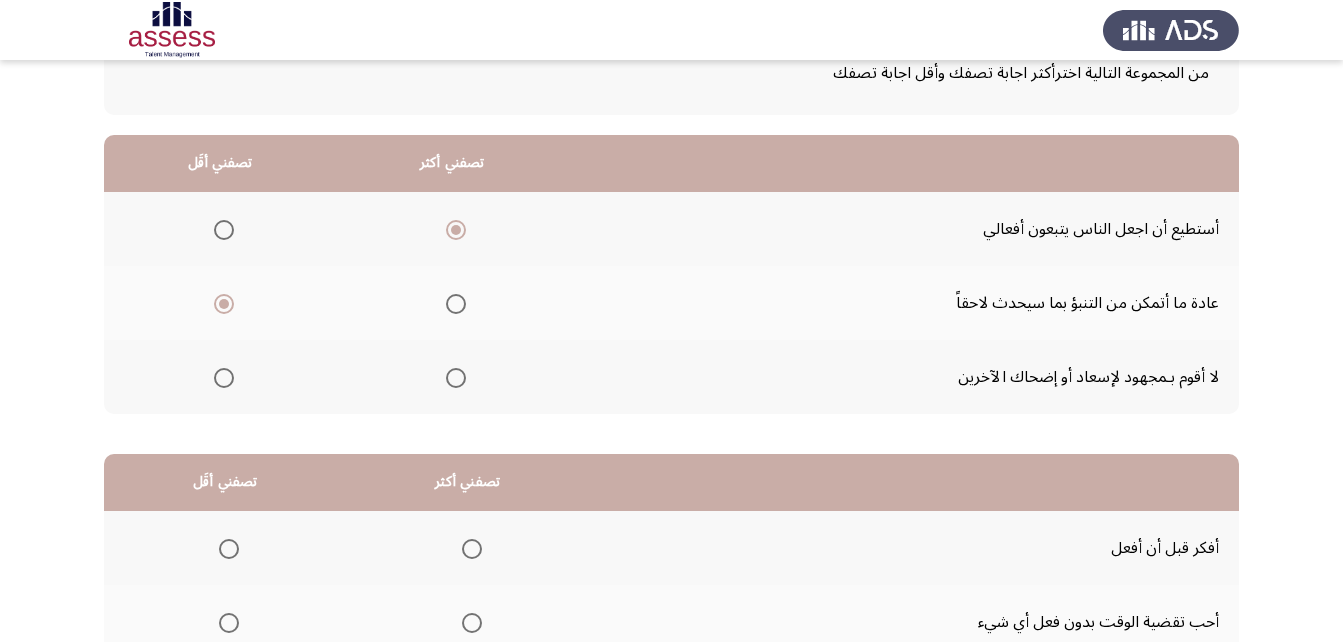 scroll, scrollTop: 136, scrollLeft: 0, axis: vertical 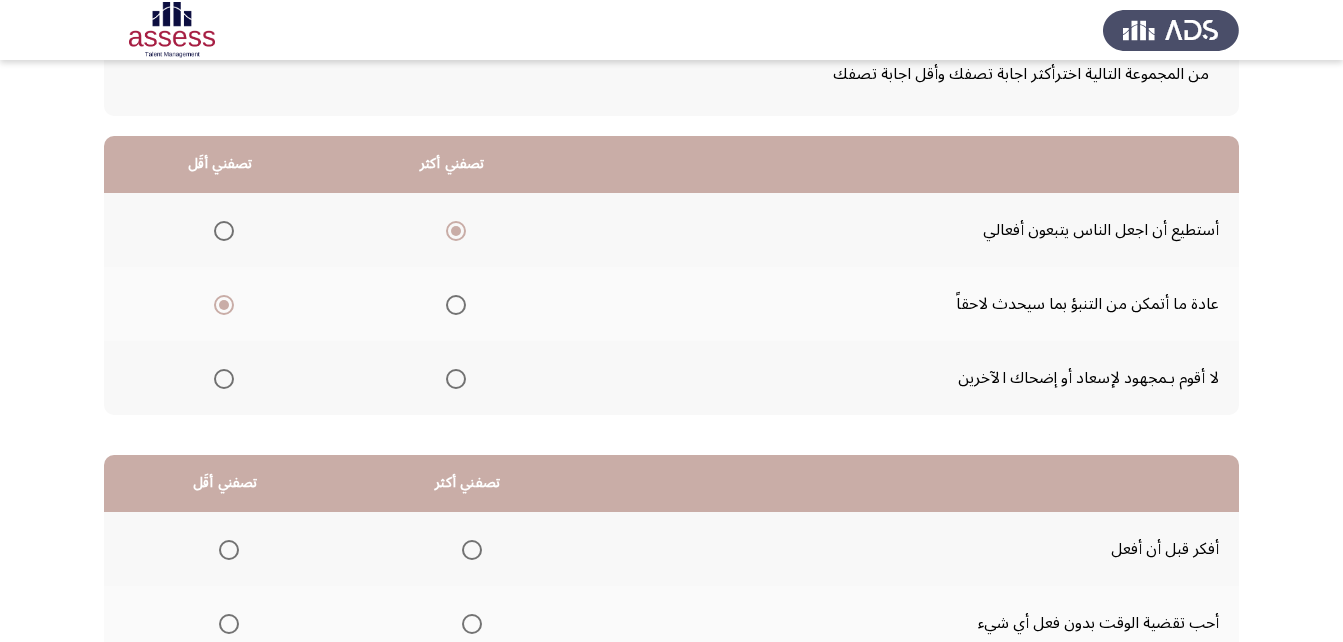 click 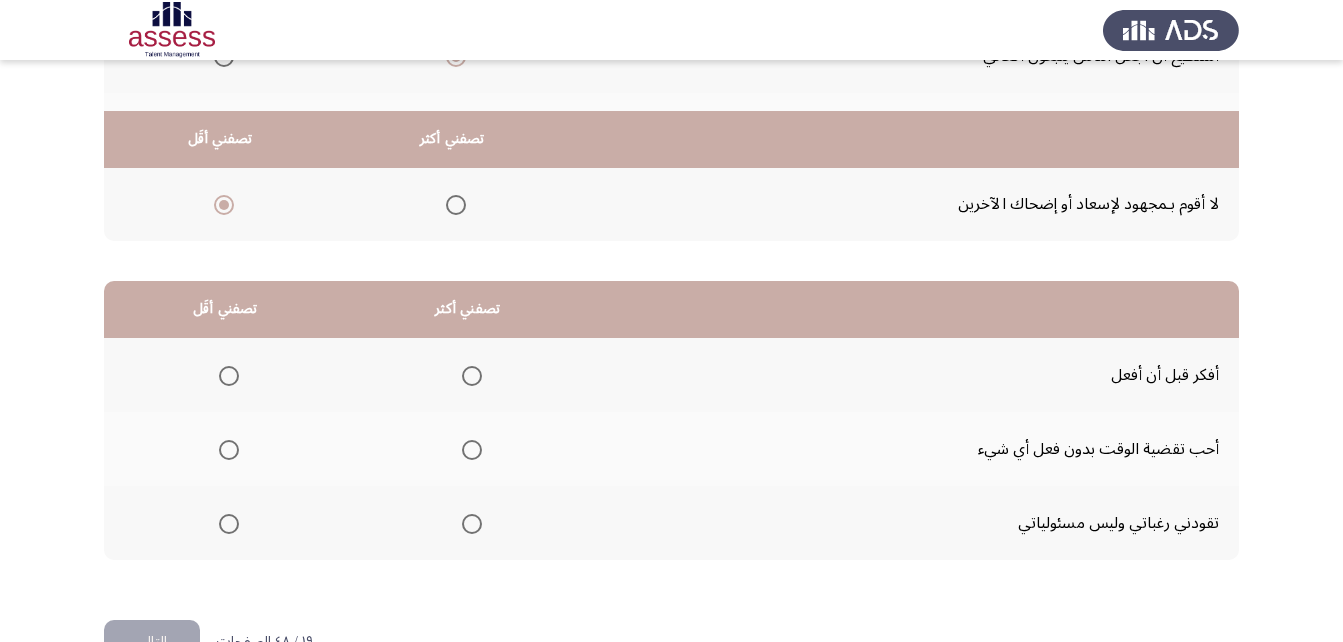 scroll, scrollTop: 361, scrollLeft: 0, axis: vertical 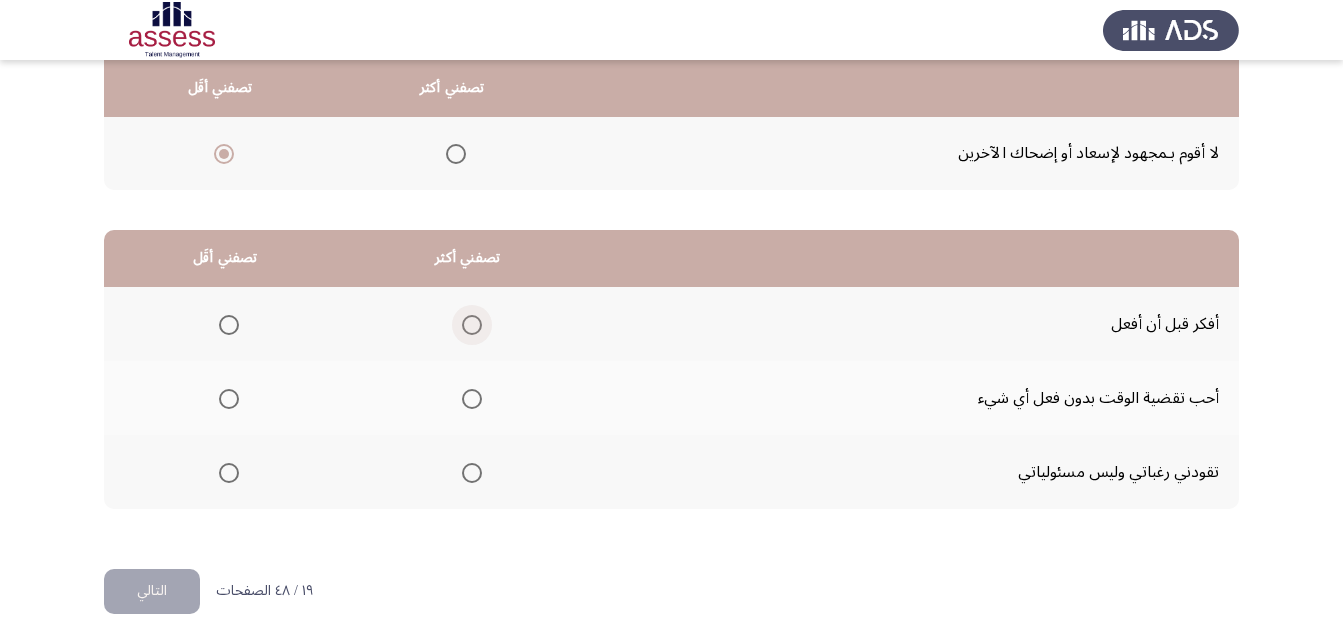 click at bounding box center (472, 325) 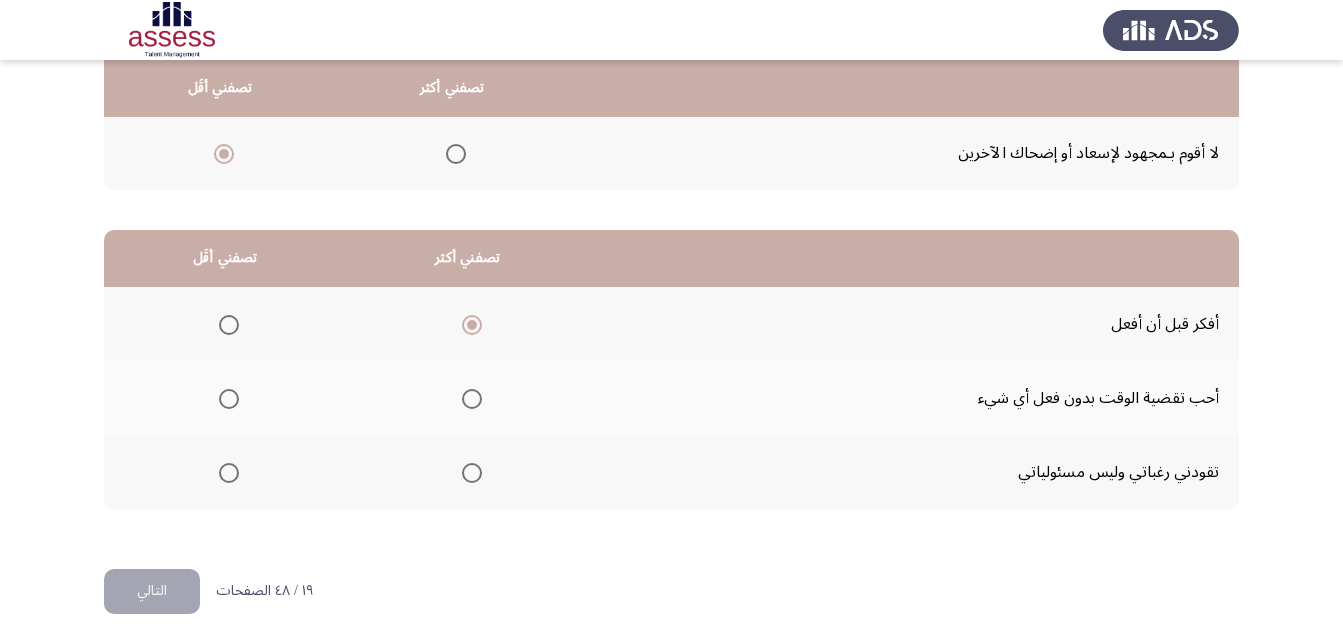click at bounding box center [229, 399] 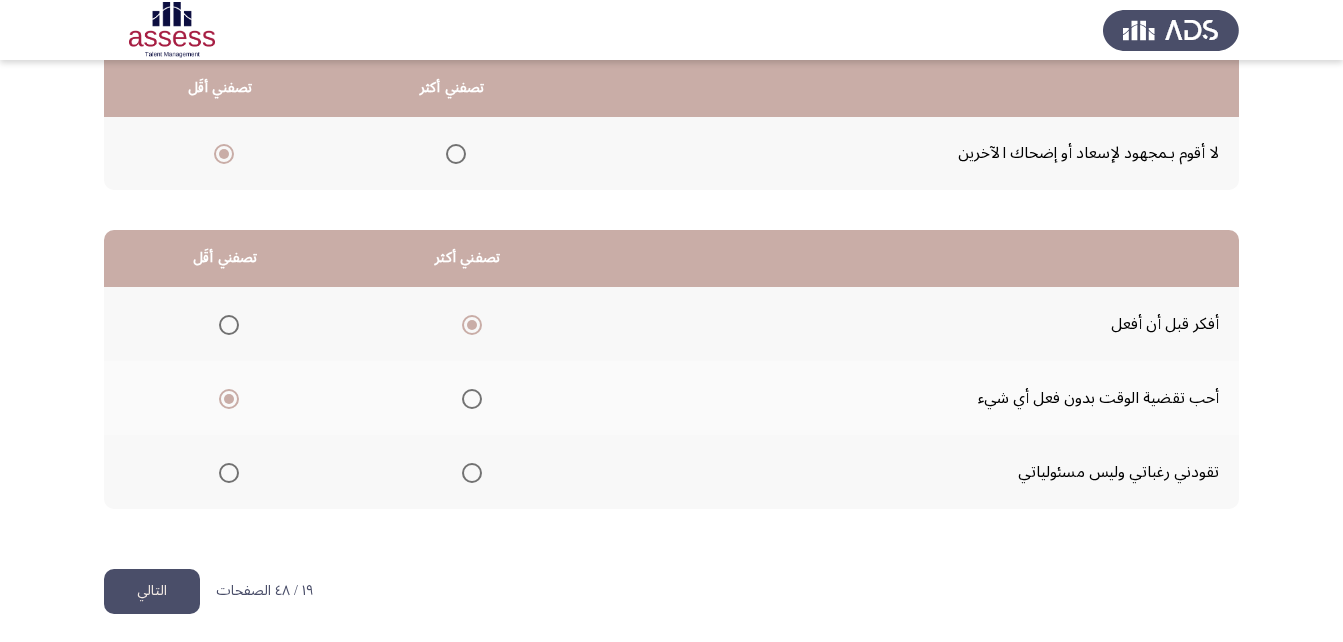 scroll, scrollTop: 368, scrollLeft: 0, axis: vertical 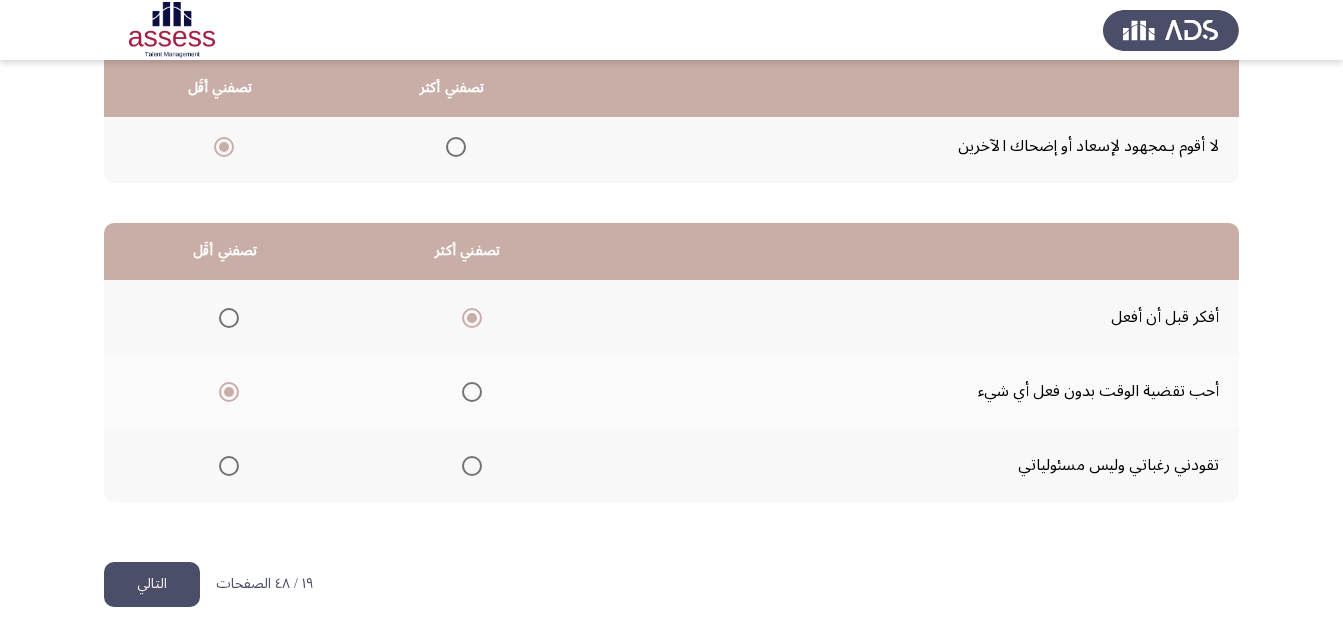 click on "التالي" 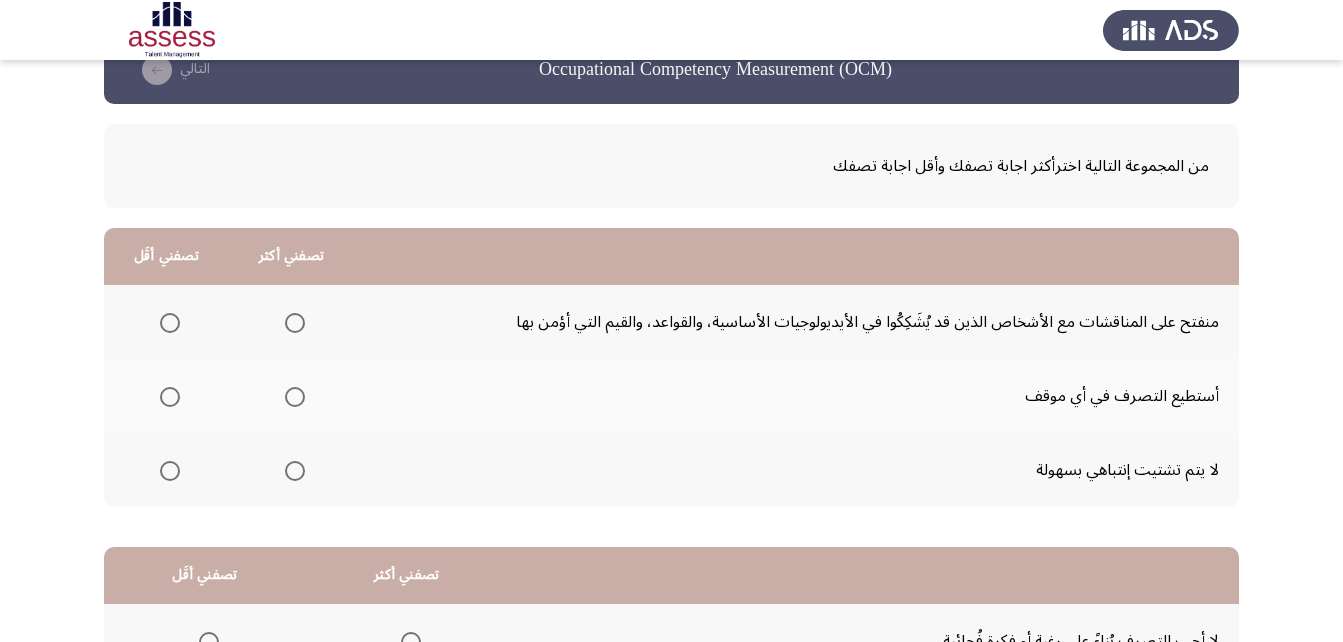 scroll, scrollTop: 49, scrollLeft: 0, axis: vertical 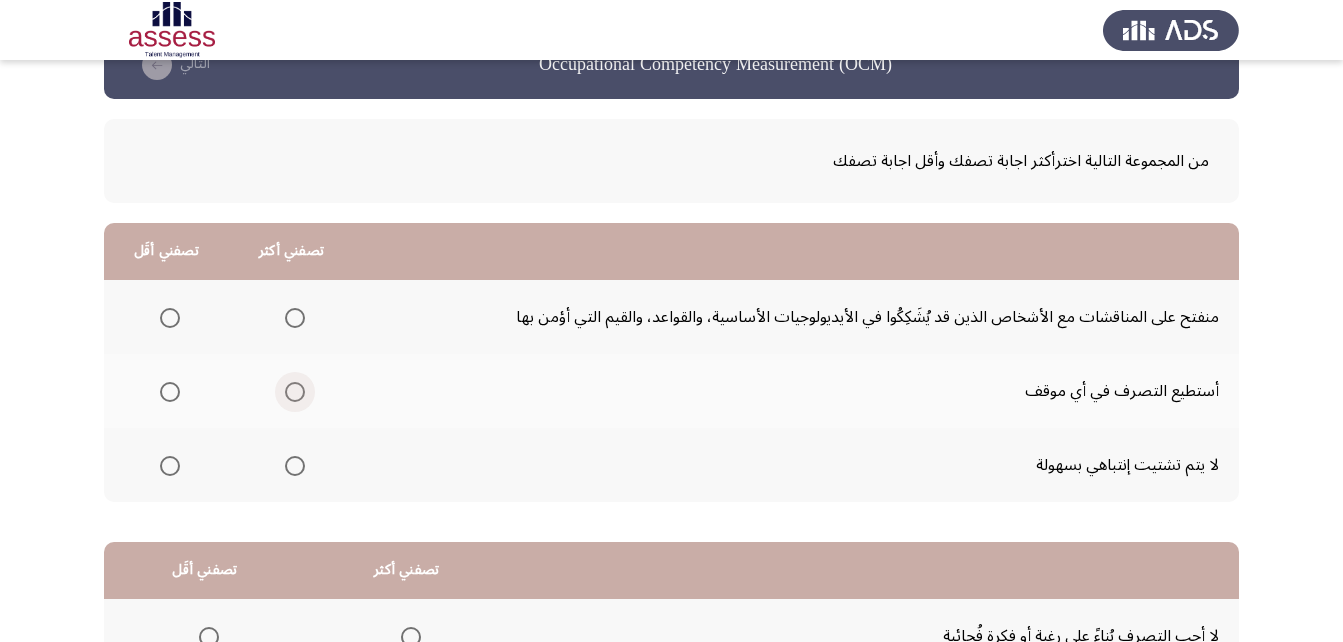 click at bounding box center (295, 392) 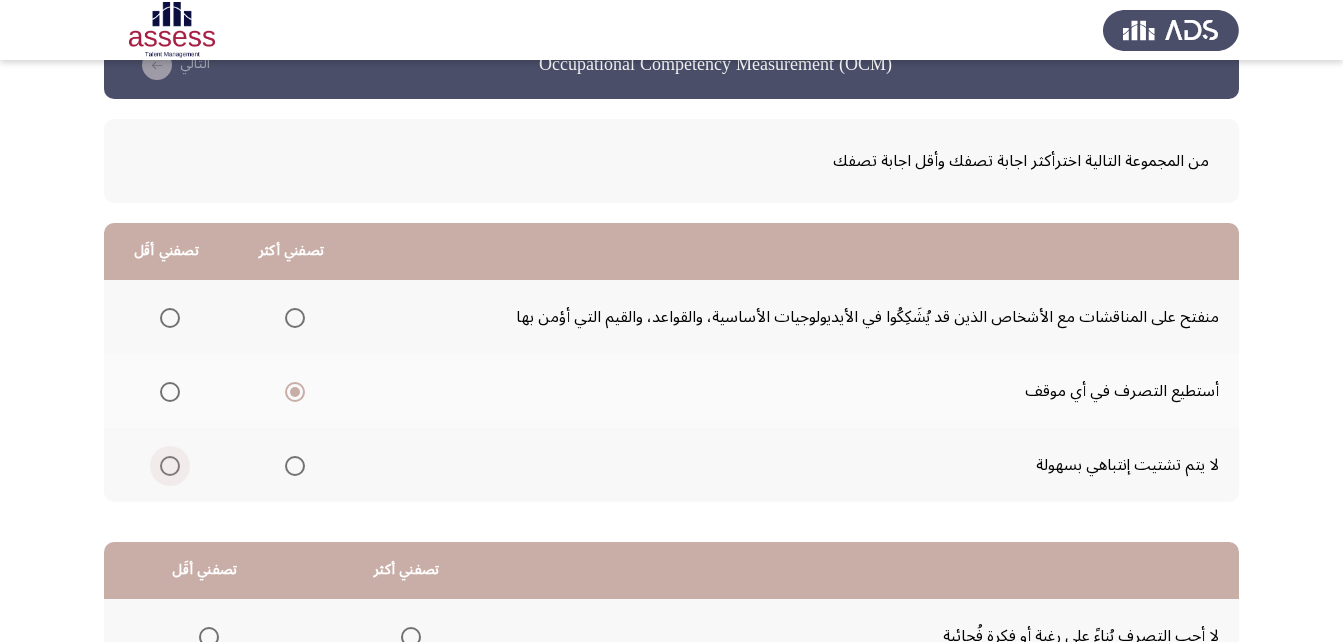 click at bounding box center (170, 466) 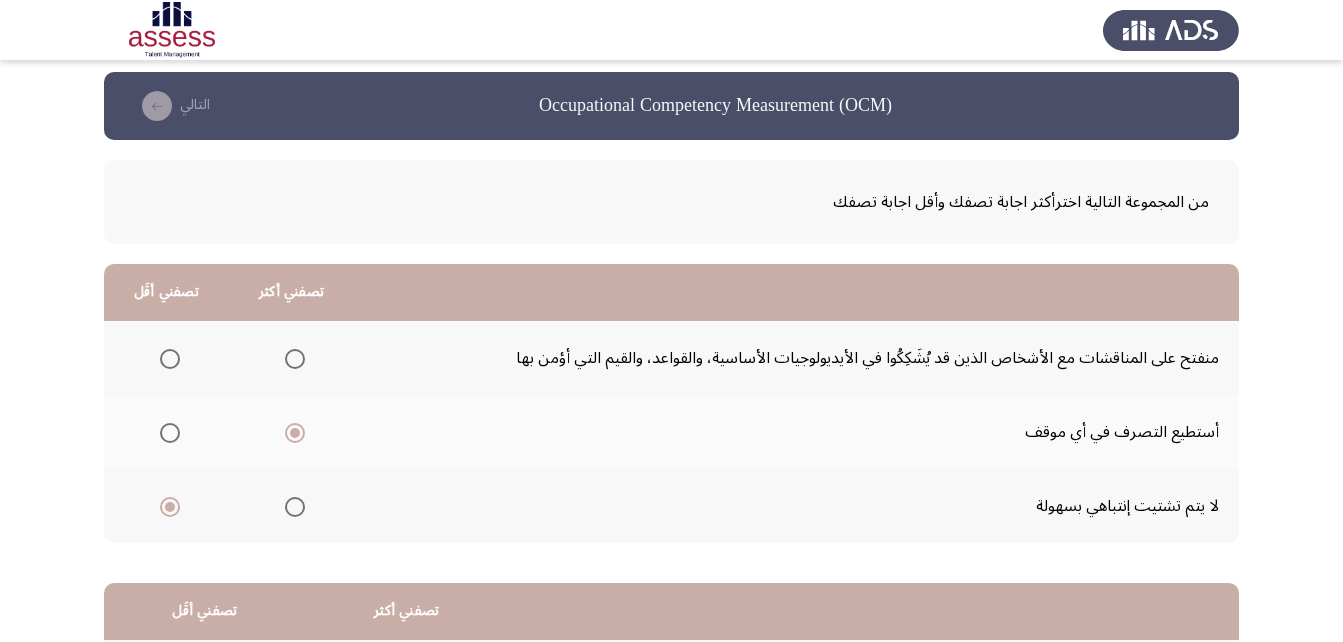 scroll, scrollTop: 2, scrollLeft: 0, axis: vertical 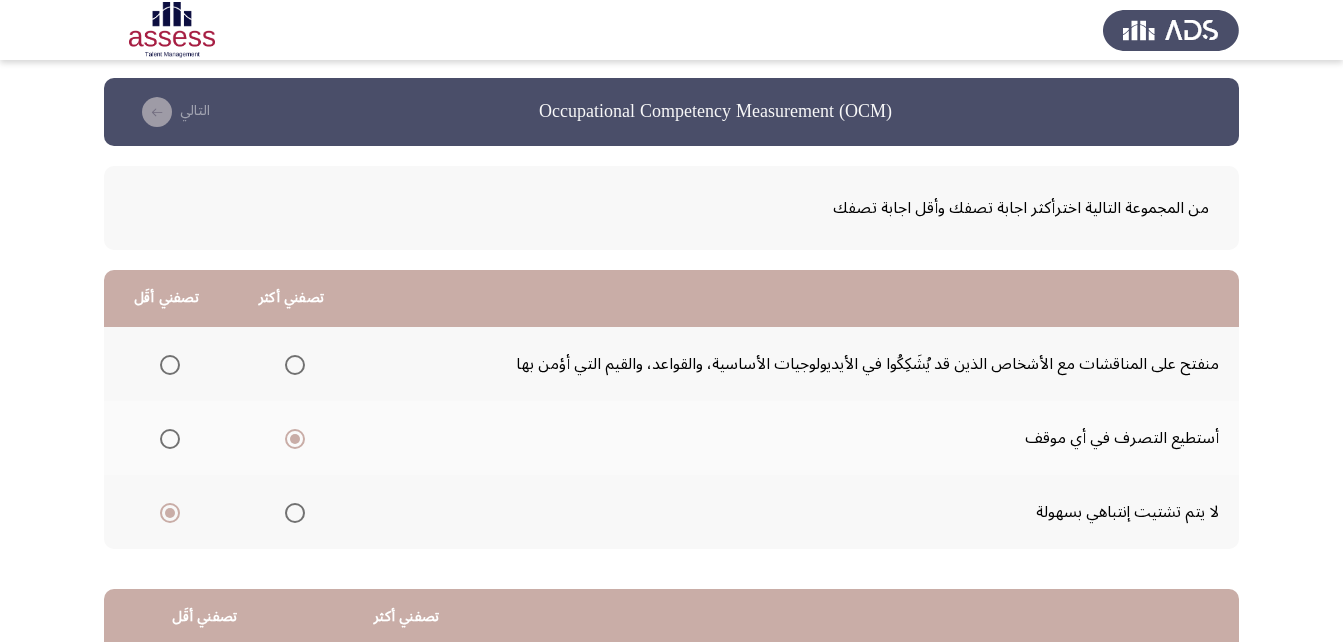click at bounding box center (170, 365) 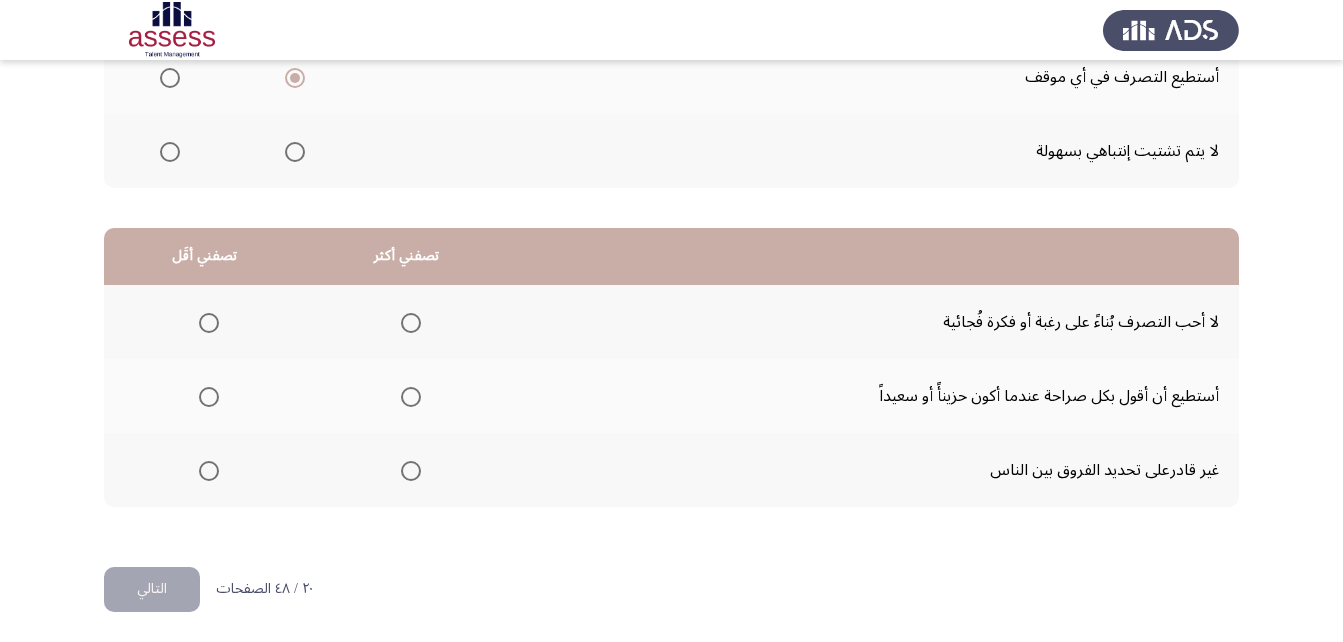 scroll, scrollTop: 368, scrollLeft: 0, axis: vertical 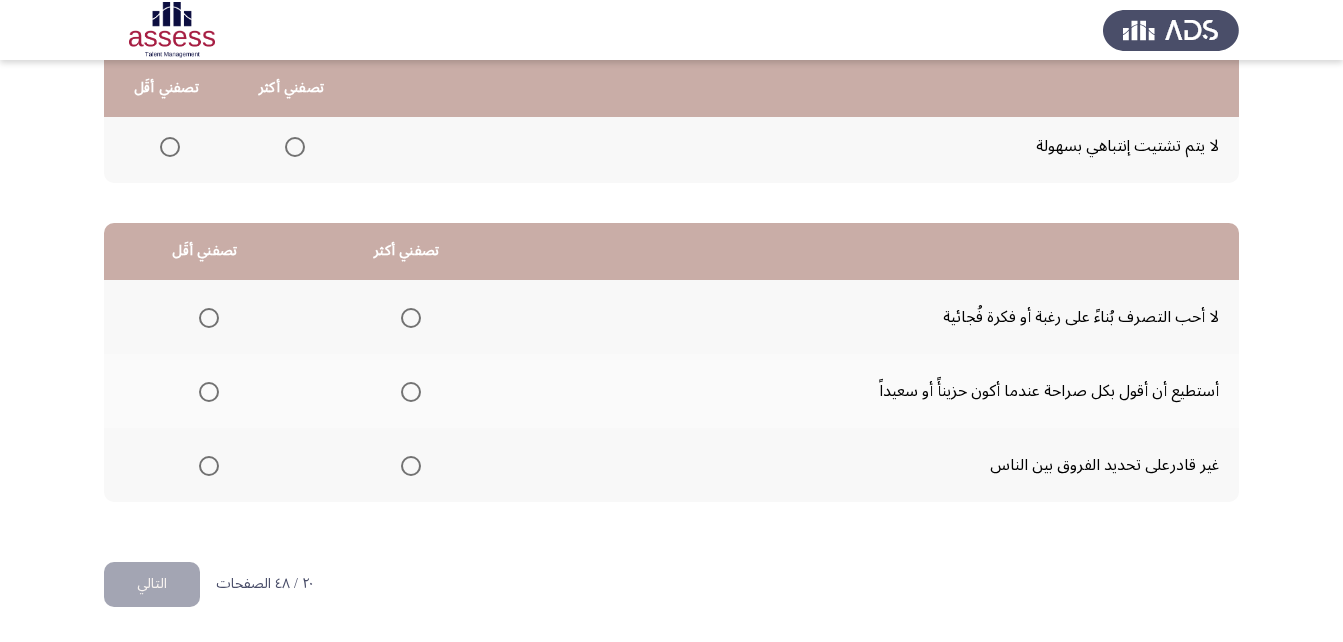 click at bounding box center [411, 466] 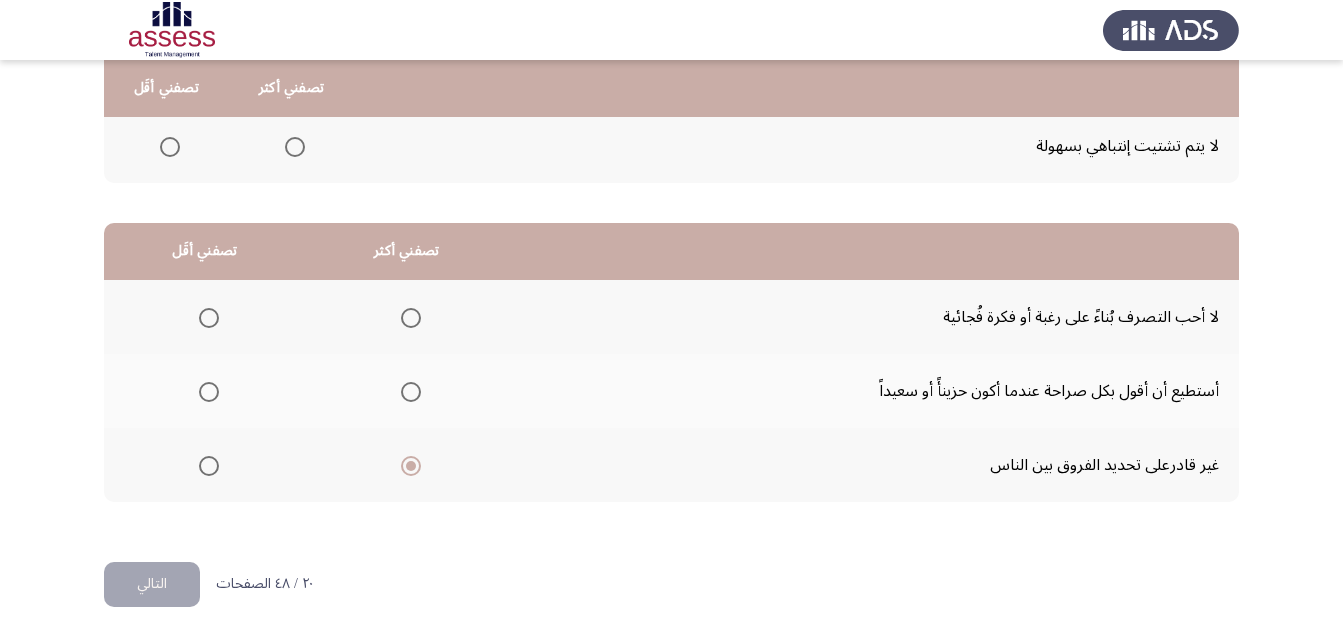 click at bounding box center (209, 318) 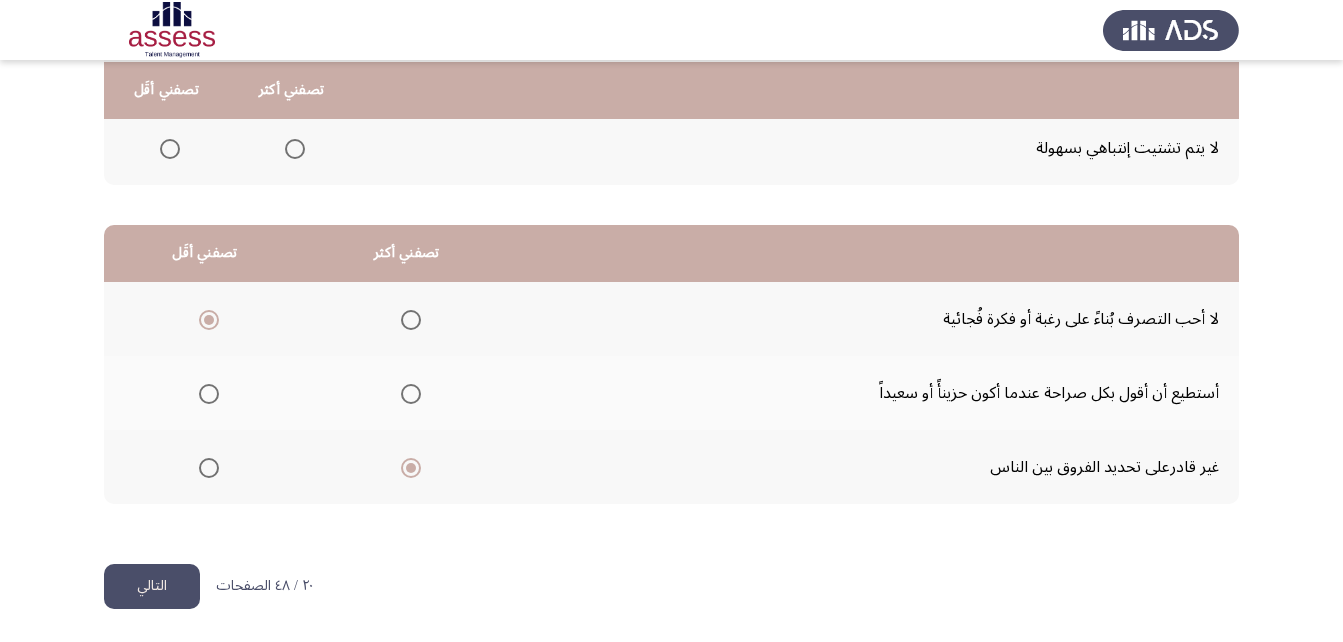 scroll, scrollTop: 368, scrollLeft: 0, axis: vertical 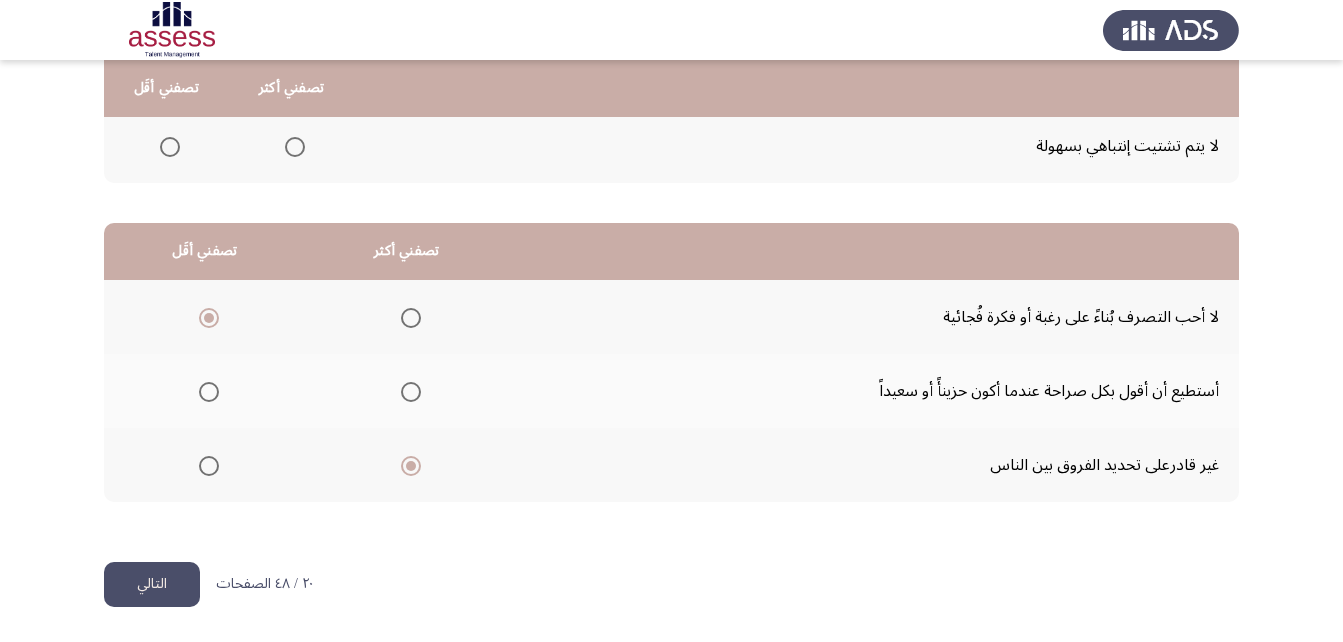 click at bounding box center (209, 392) 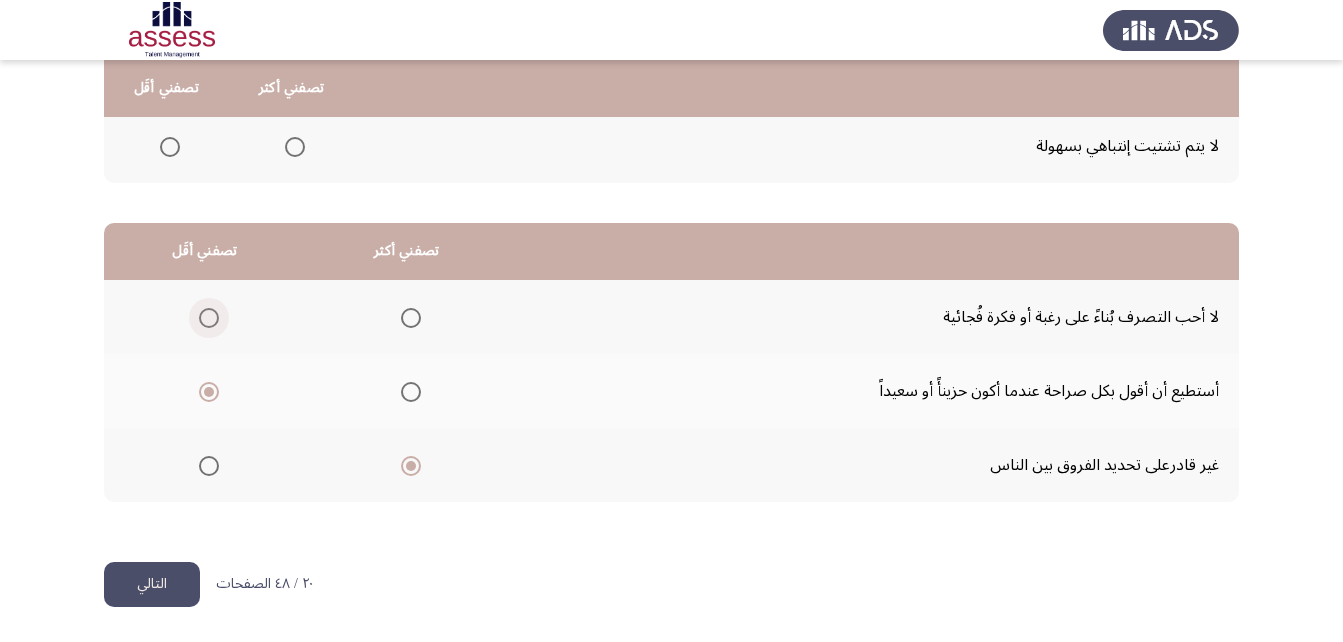 click at bounding box center (209, 318) 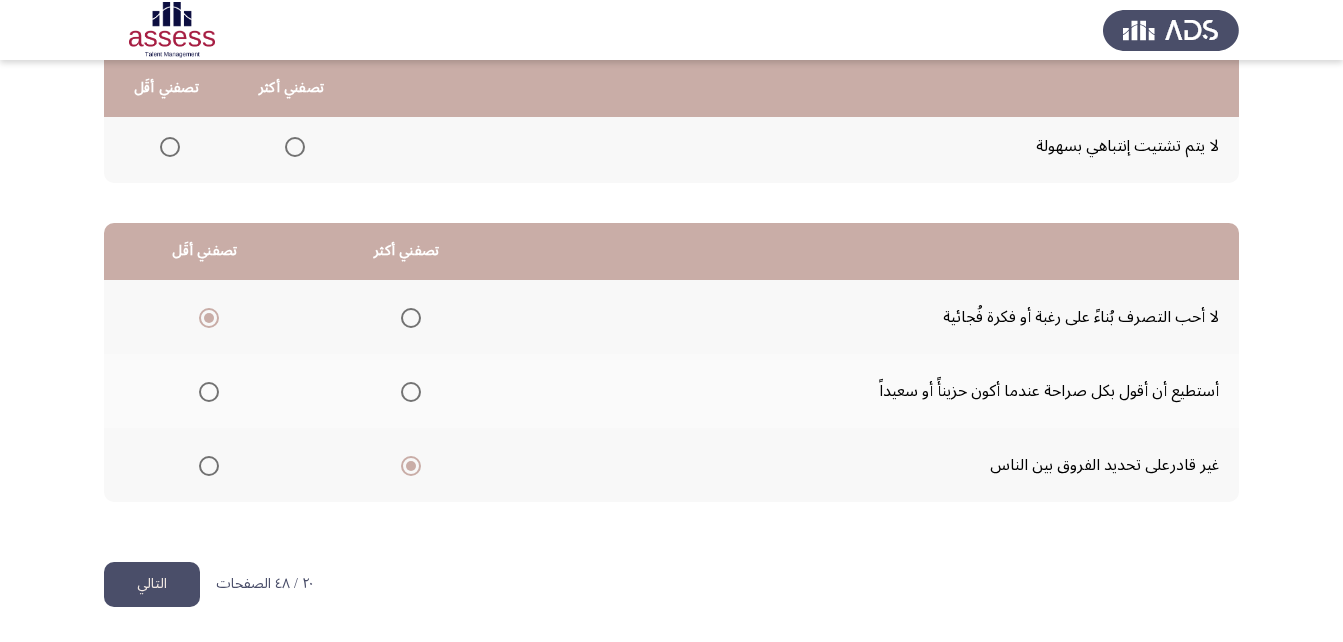 click on "التالي" 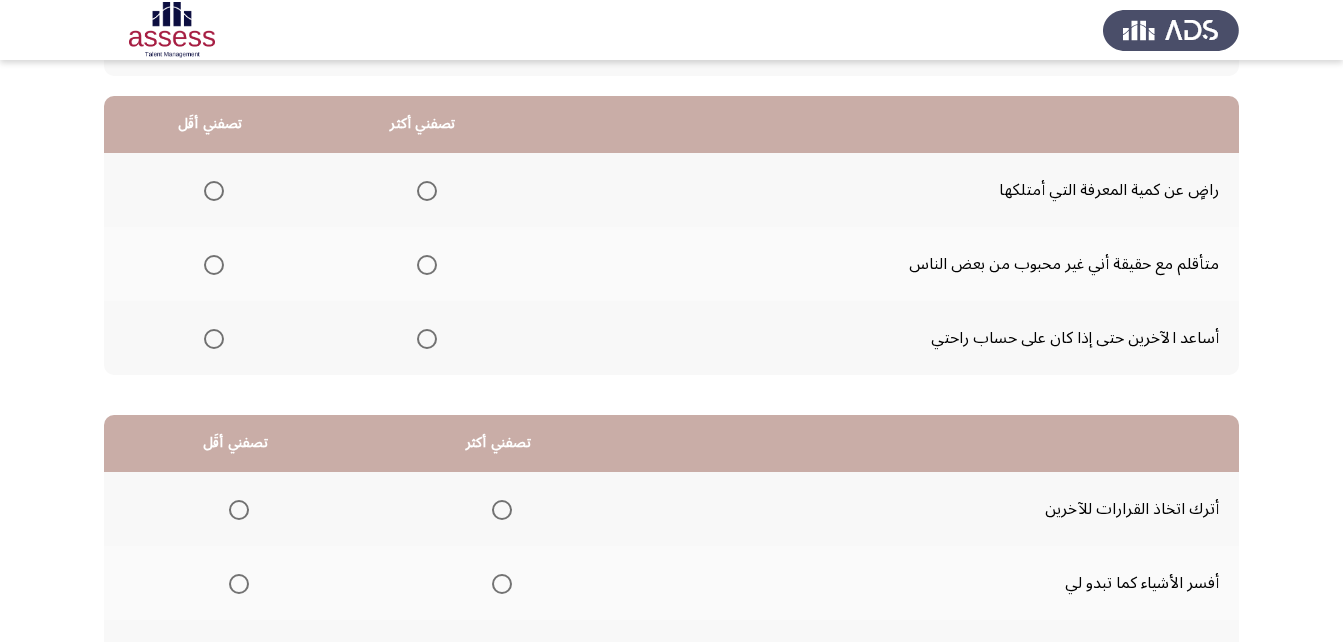 scroll, scrollTop: 190, scrollLeft: 0, axis: vertical 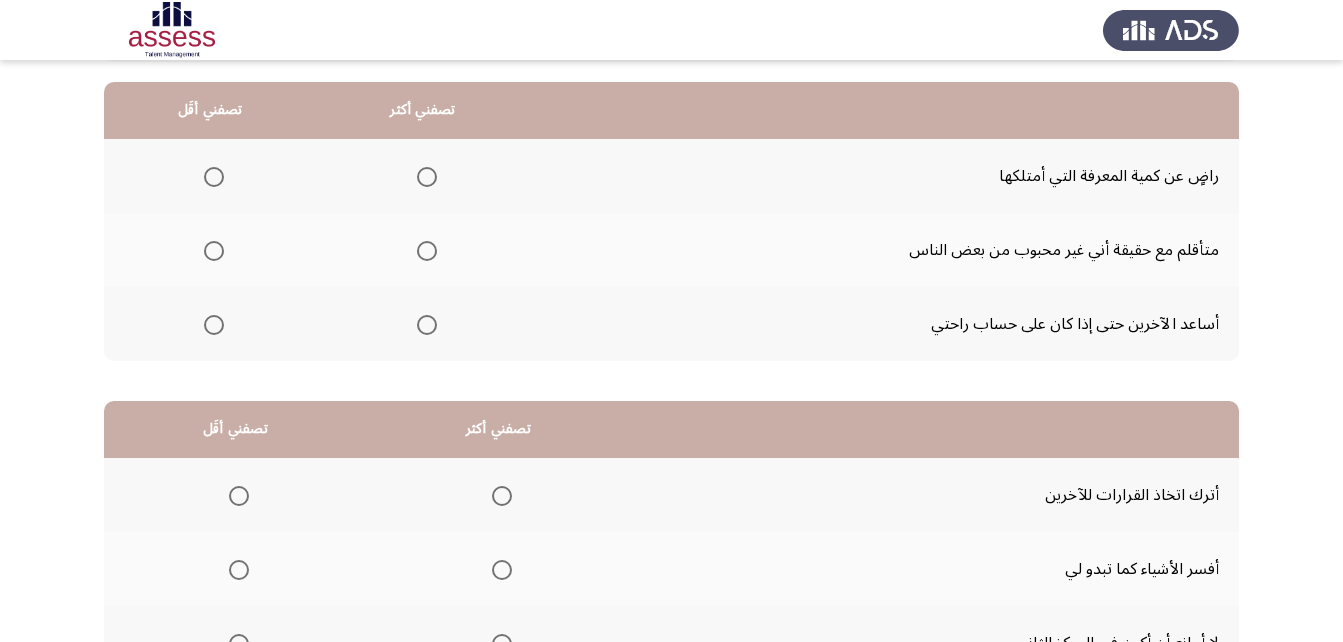 click at bounding box center (427, 325) 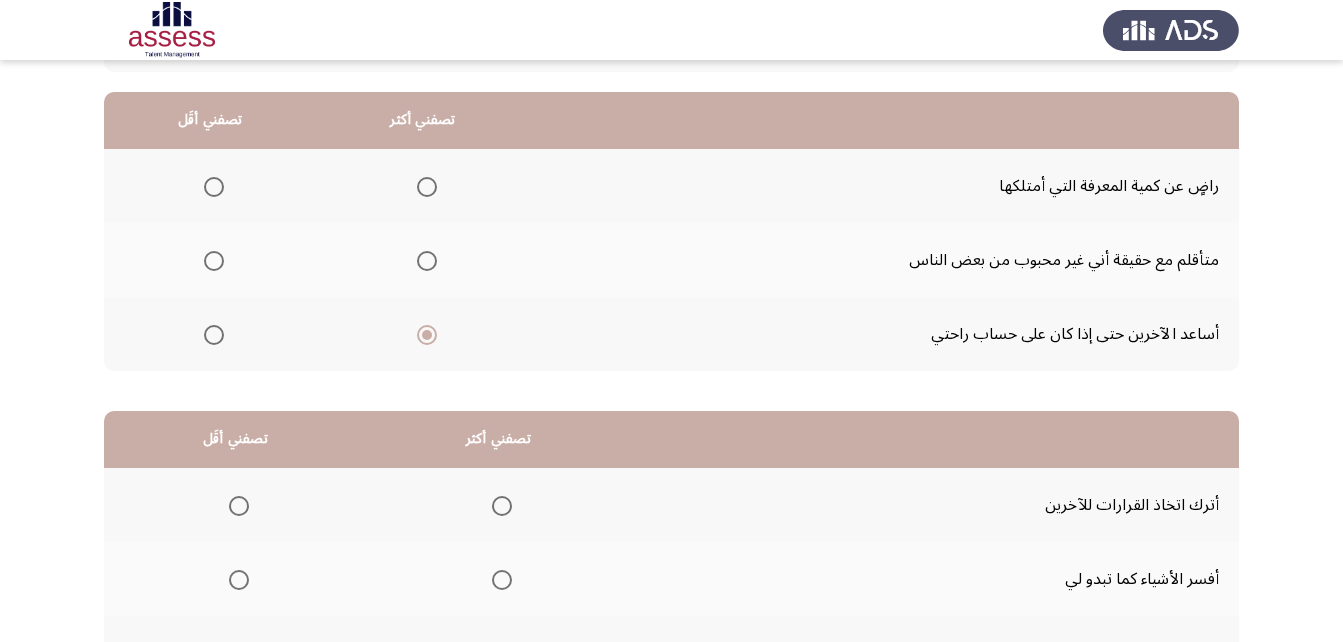 scroll, scrollTop: 154, scrollLeft: 0, axis: vertical 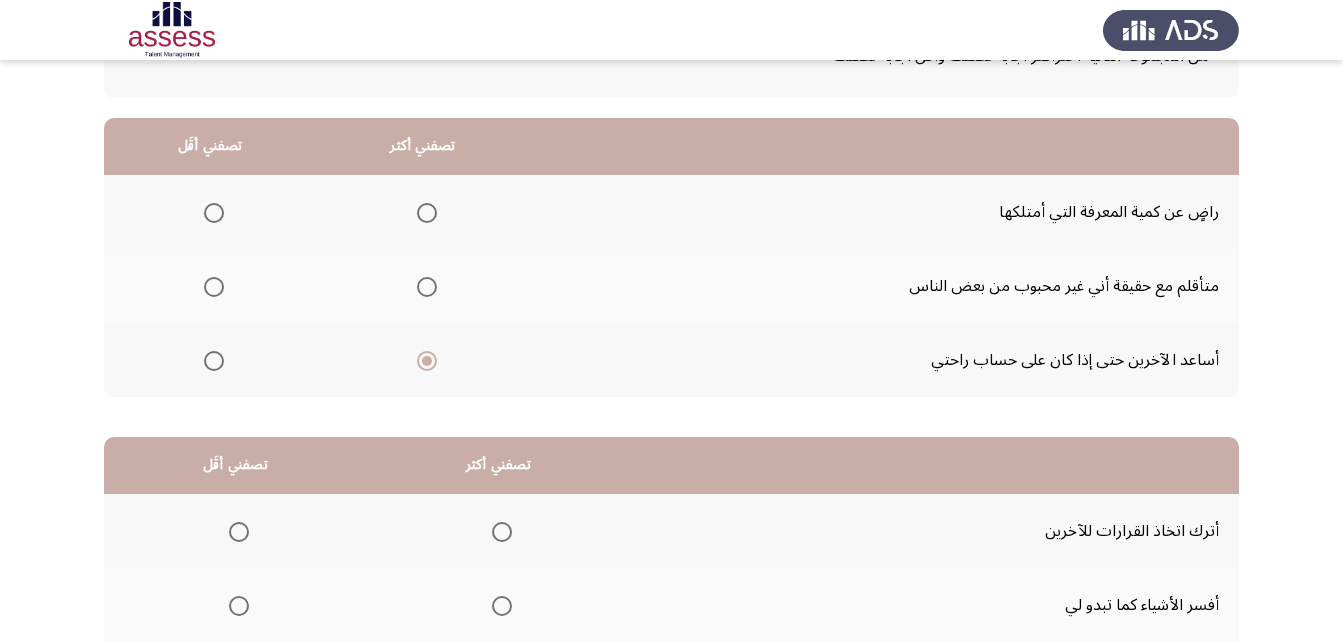 click at bounding box center [214, 213] 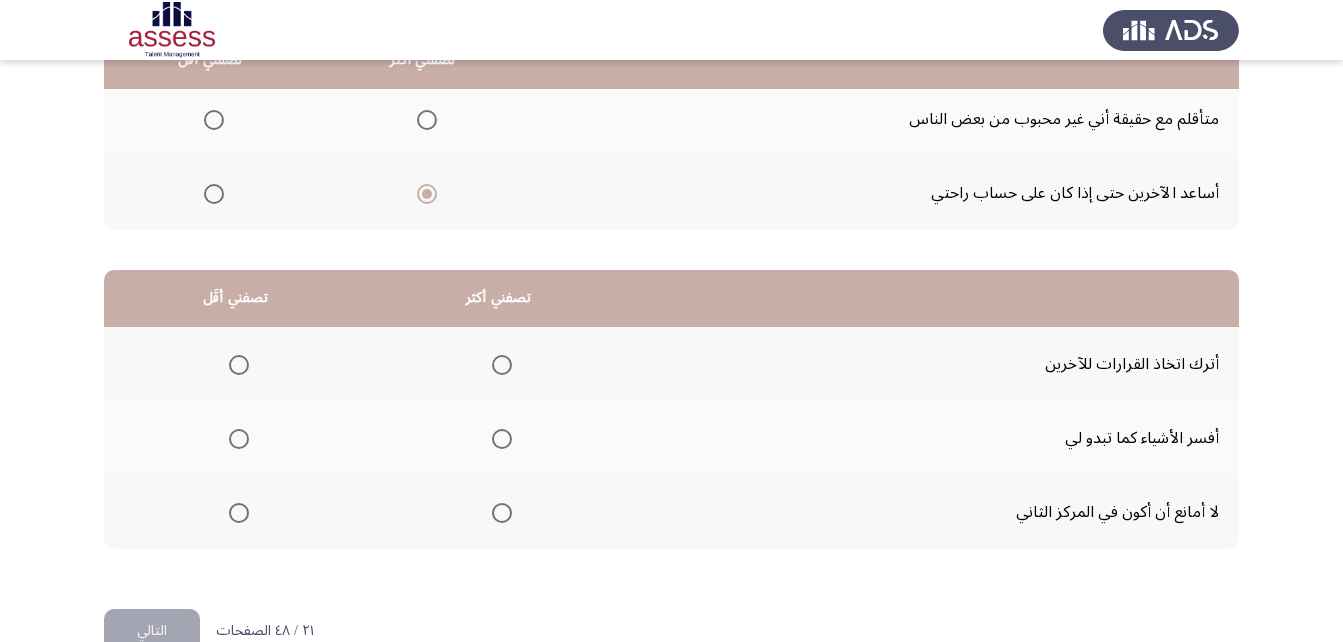 scroll, scrollTop: 368, scrollLeft: 0, axis: vertical 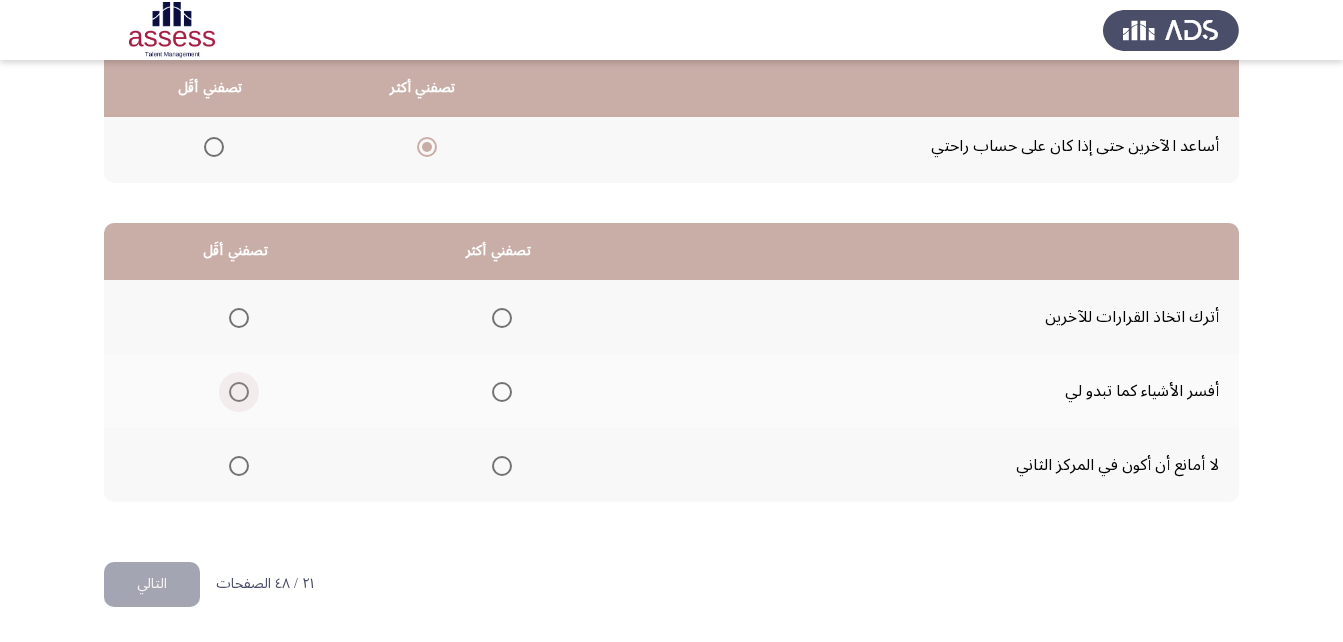 click at bounding box center (239, 392) 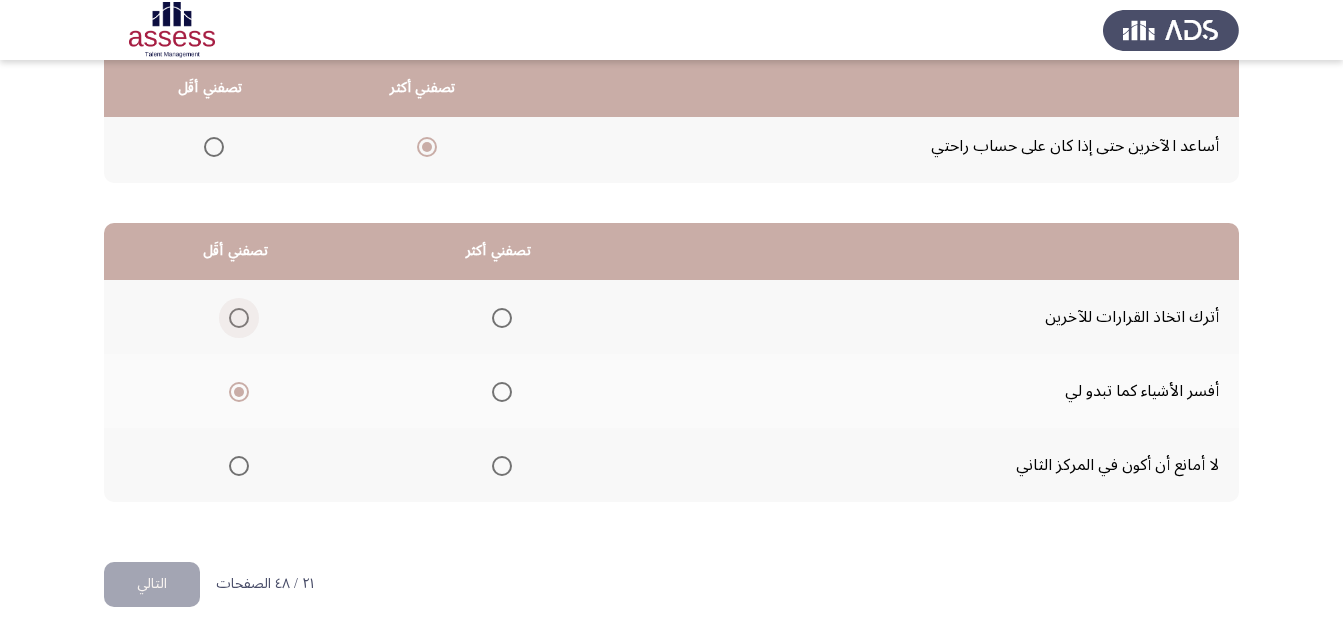 click at bounding box center [239, 318] 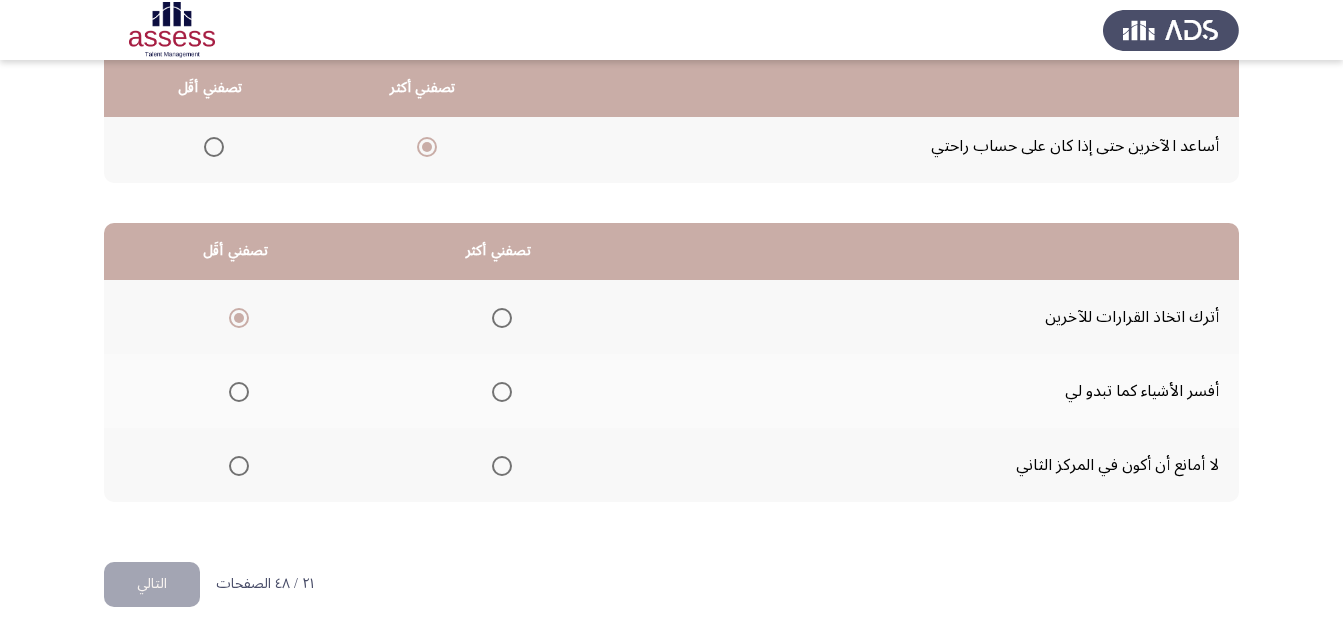 click at bounding box center [239, 392] 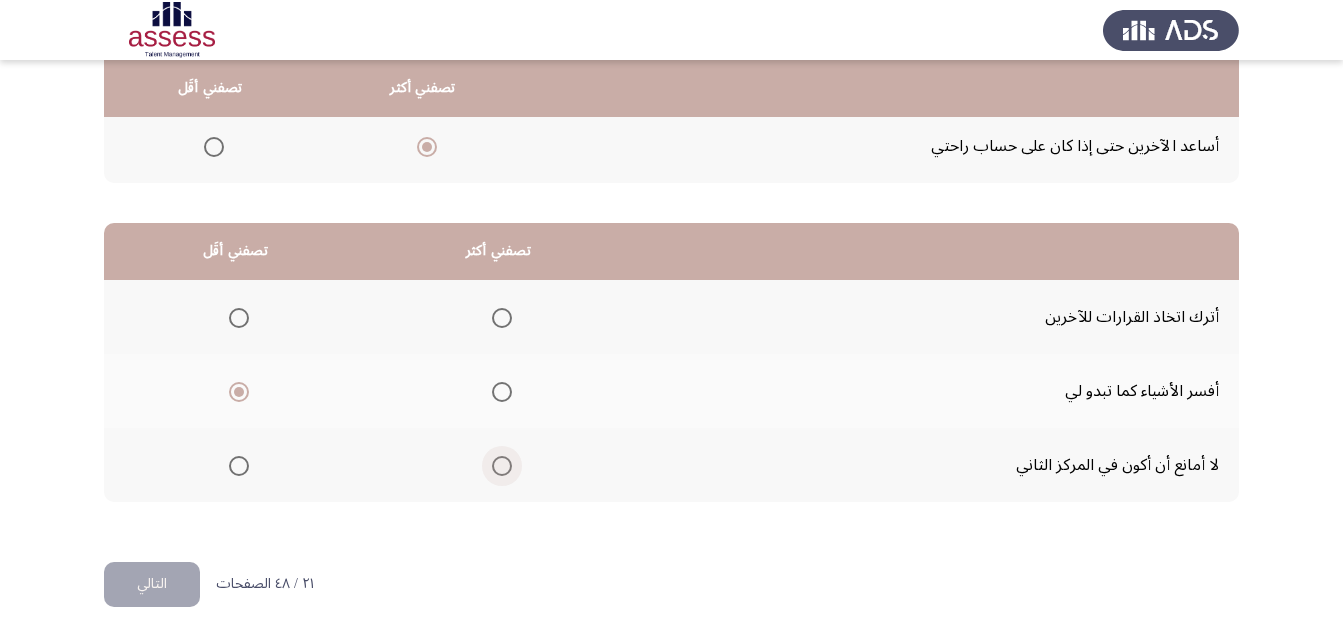 click at bounding box center [502, 466] 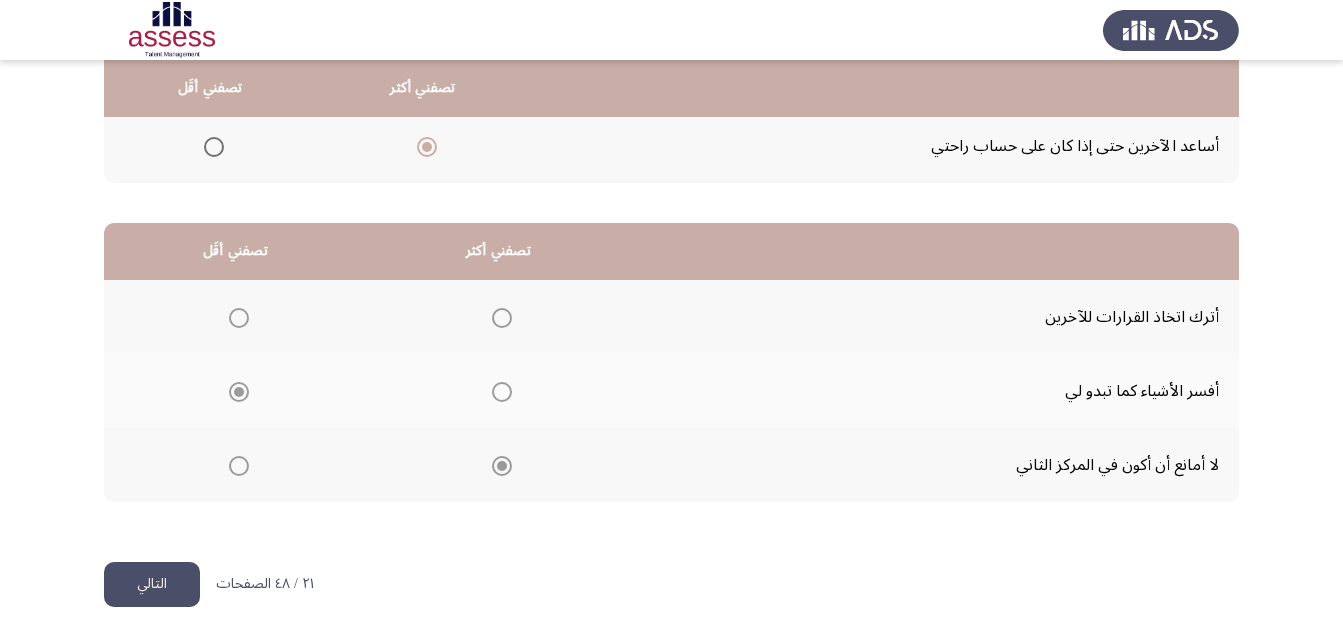 click on "التالي" 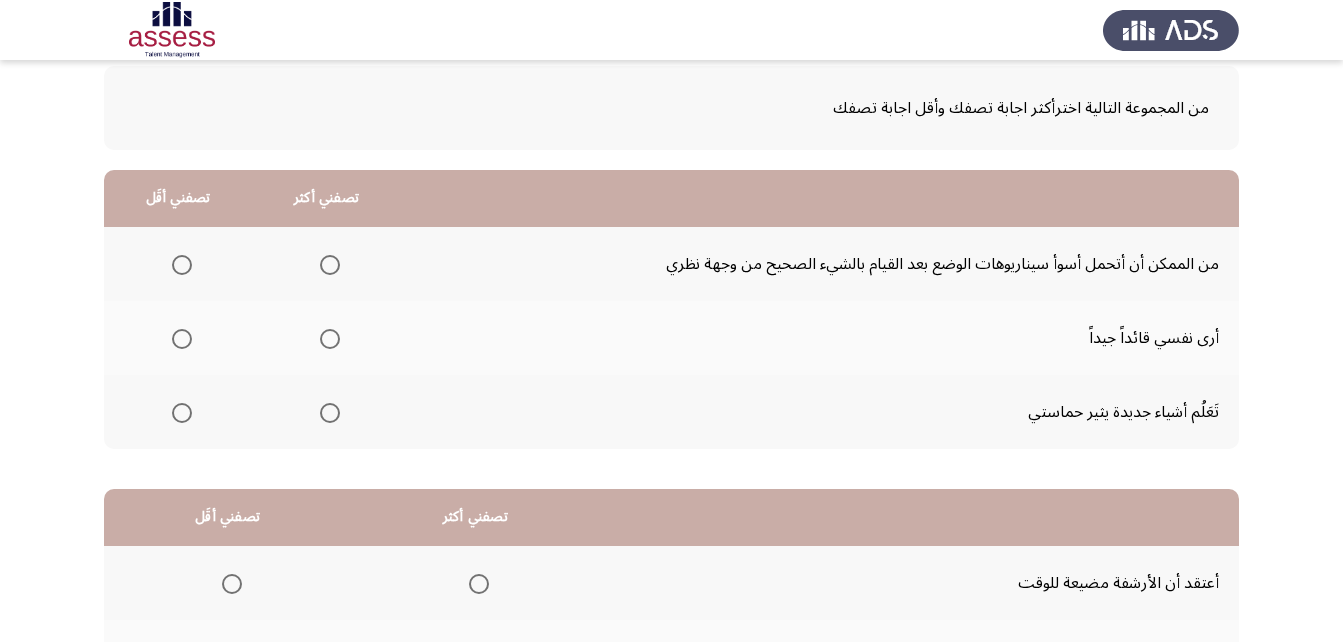 scroll, scrollTop: 83, scrollLeft: 0, axis: vertical 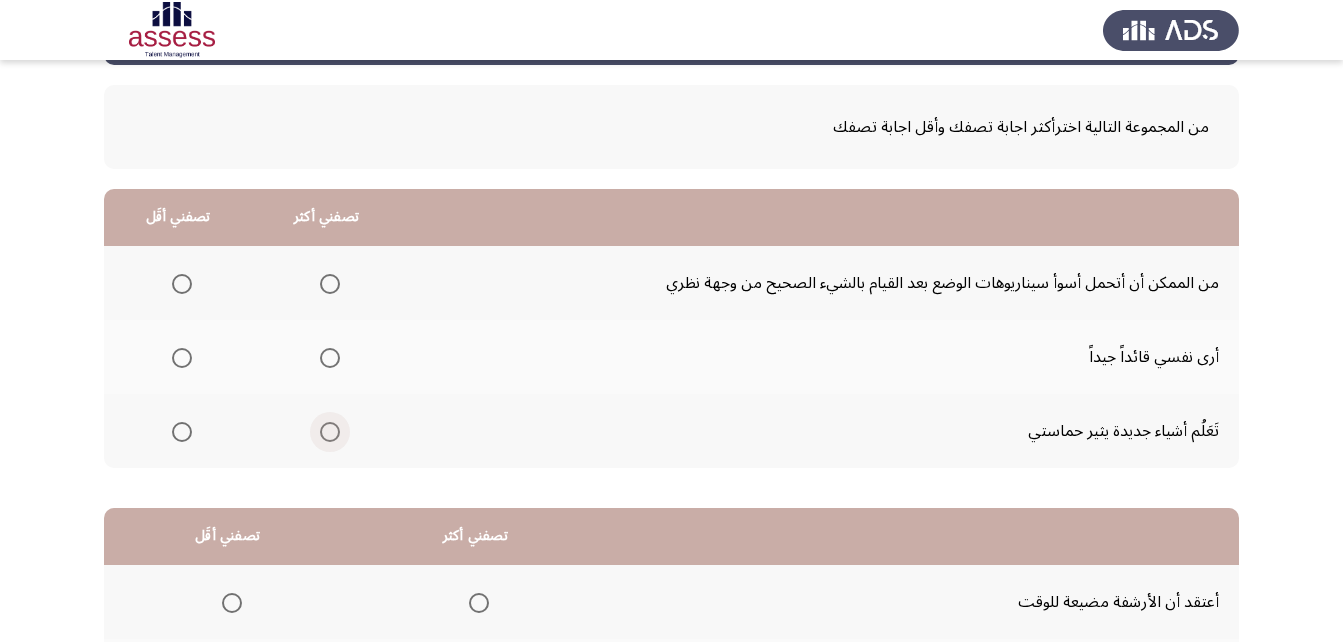 click at bounding box center [330, 432] 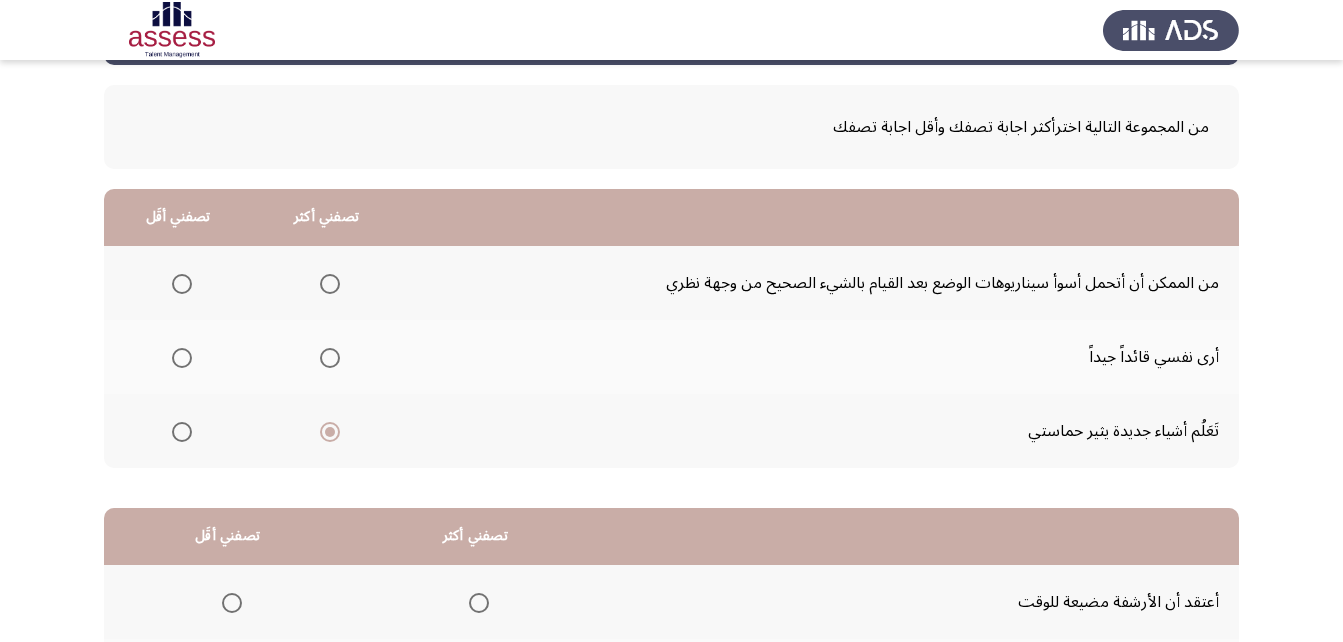click at bounding box center (182, 284) 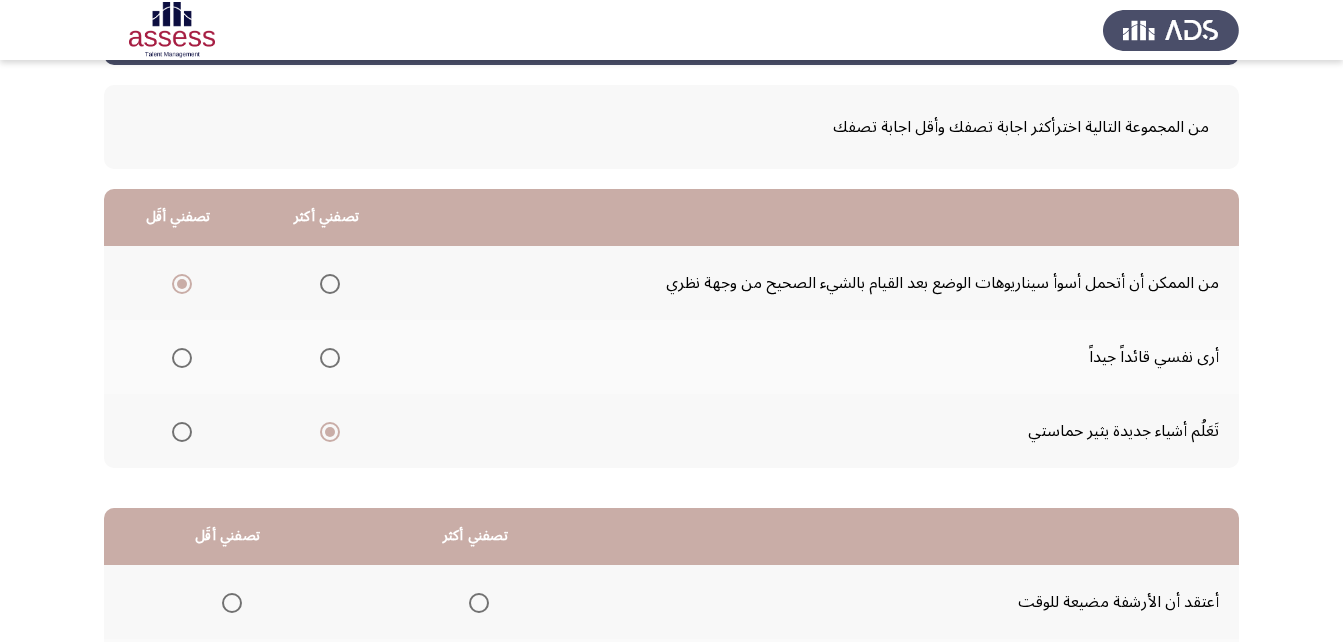click at bounding box center [182, 432] 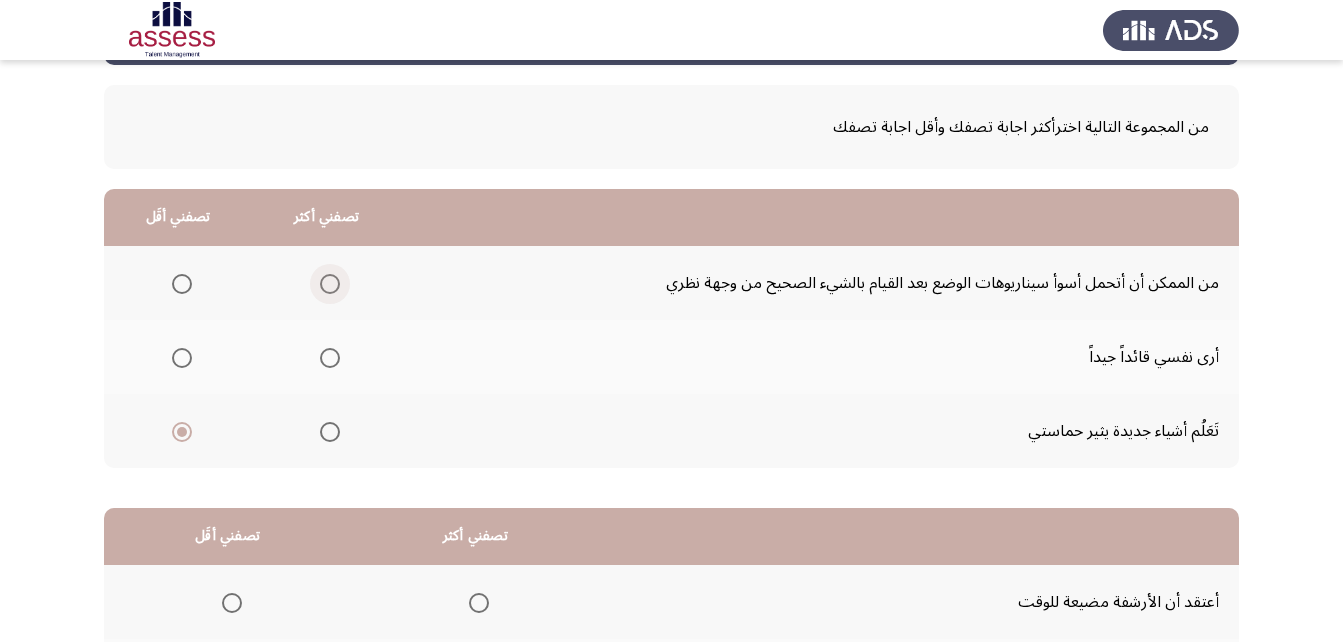 click at bounding box center (330, 284) 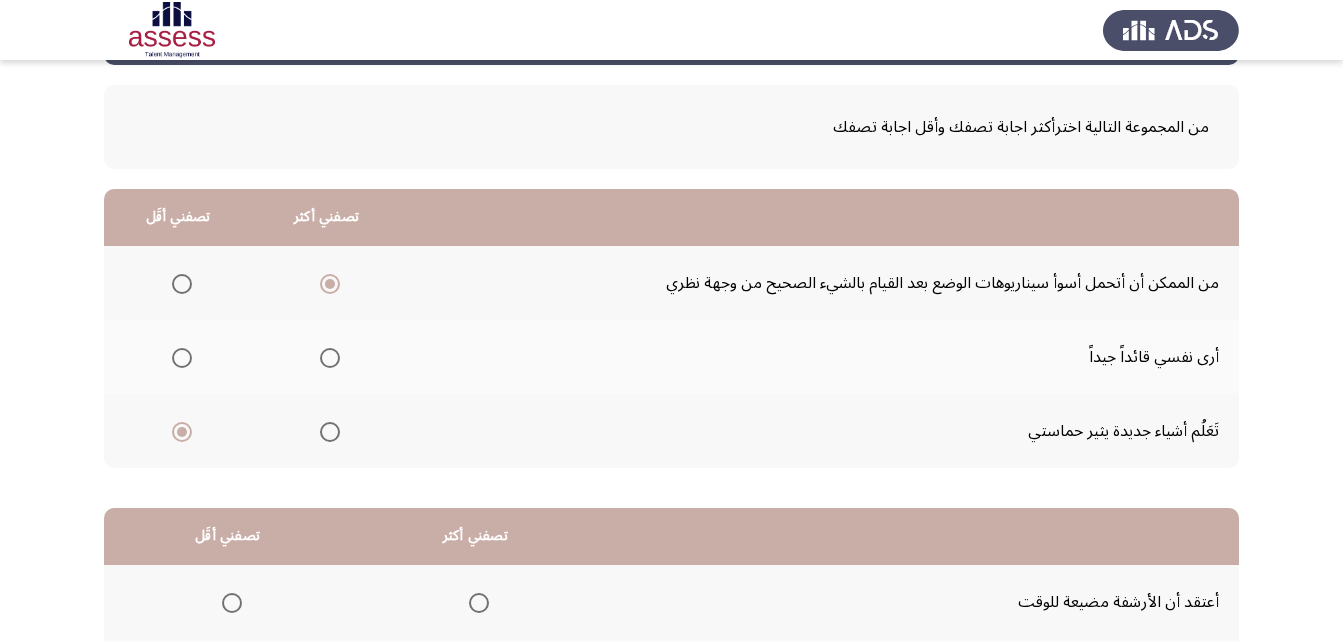 click at bounding box center (182, 284) 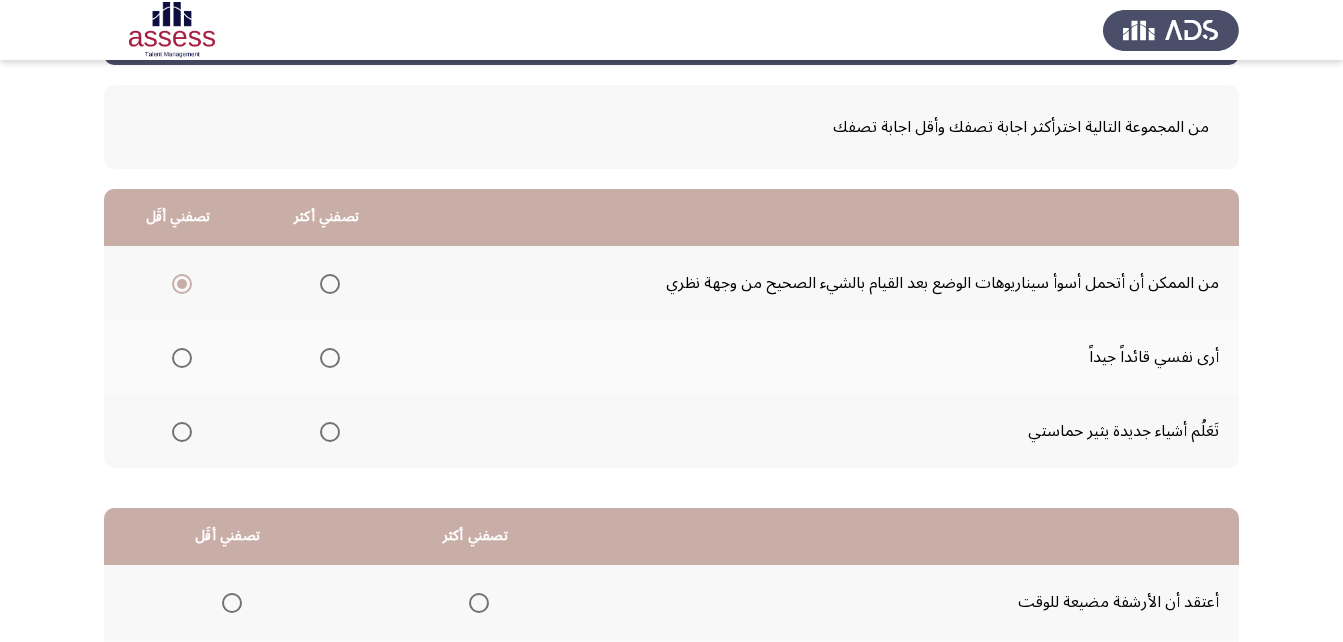 click at bounding box center (330, 432) 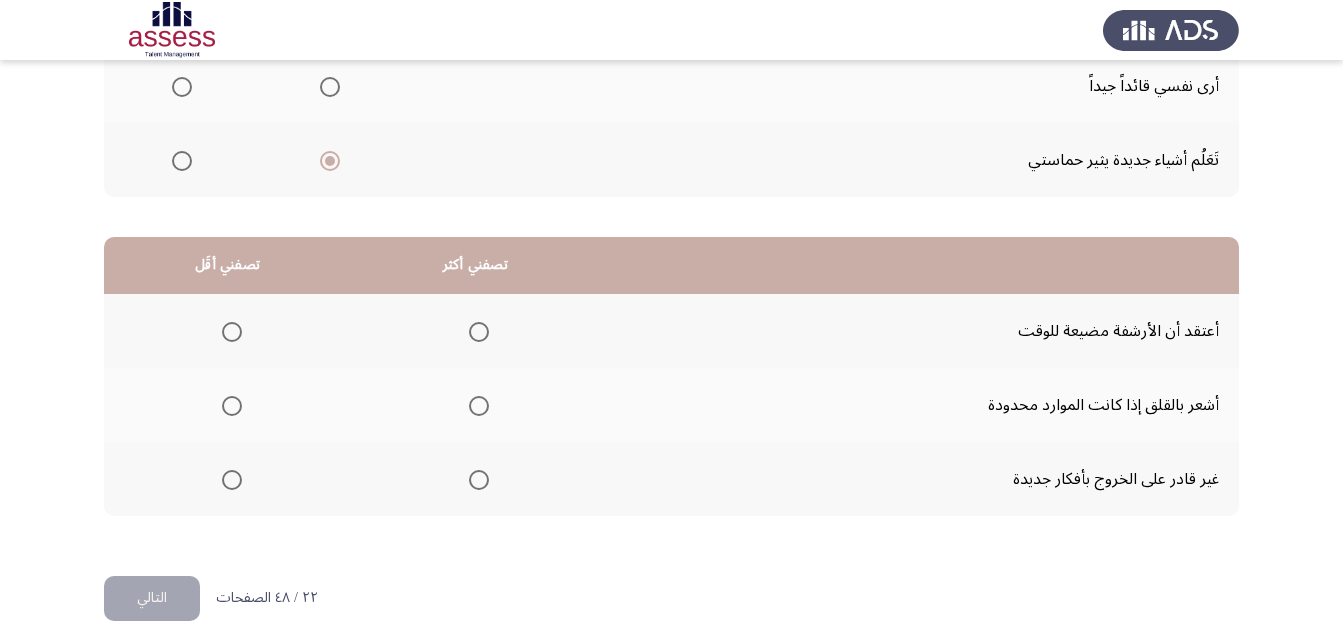 scroll, scrollTop: 368, scrollLeft: 0, axis: vertical 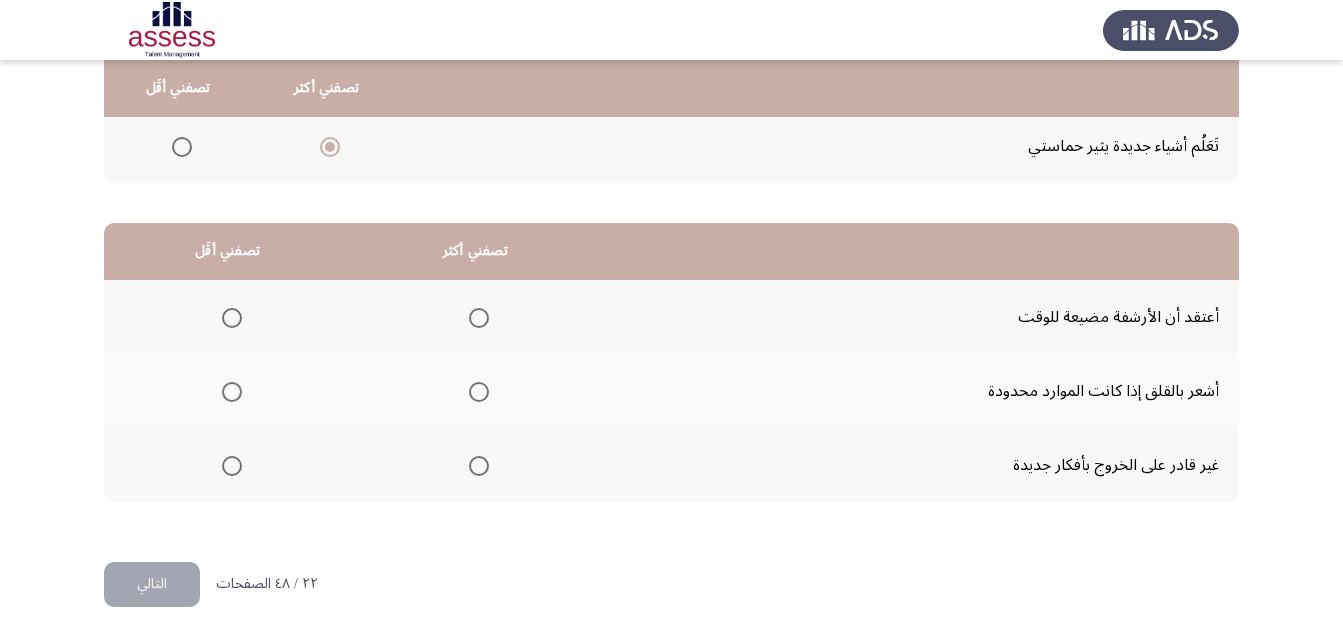 click 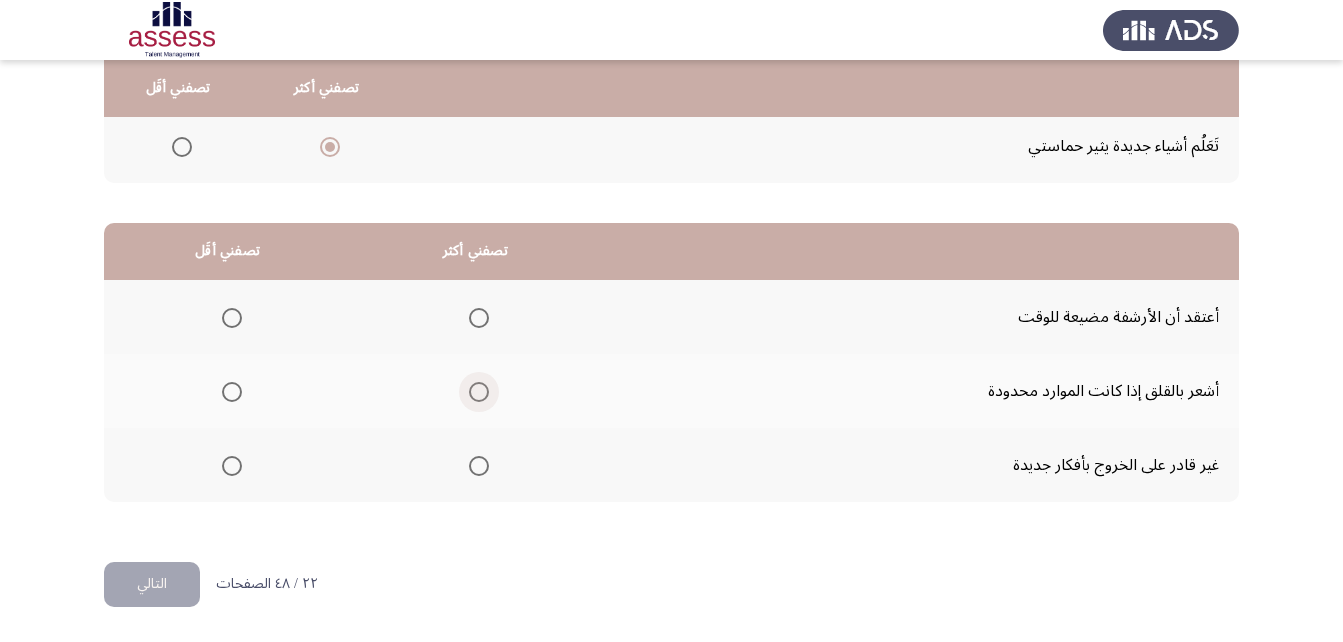 click at bounding box center (479, 392) 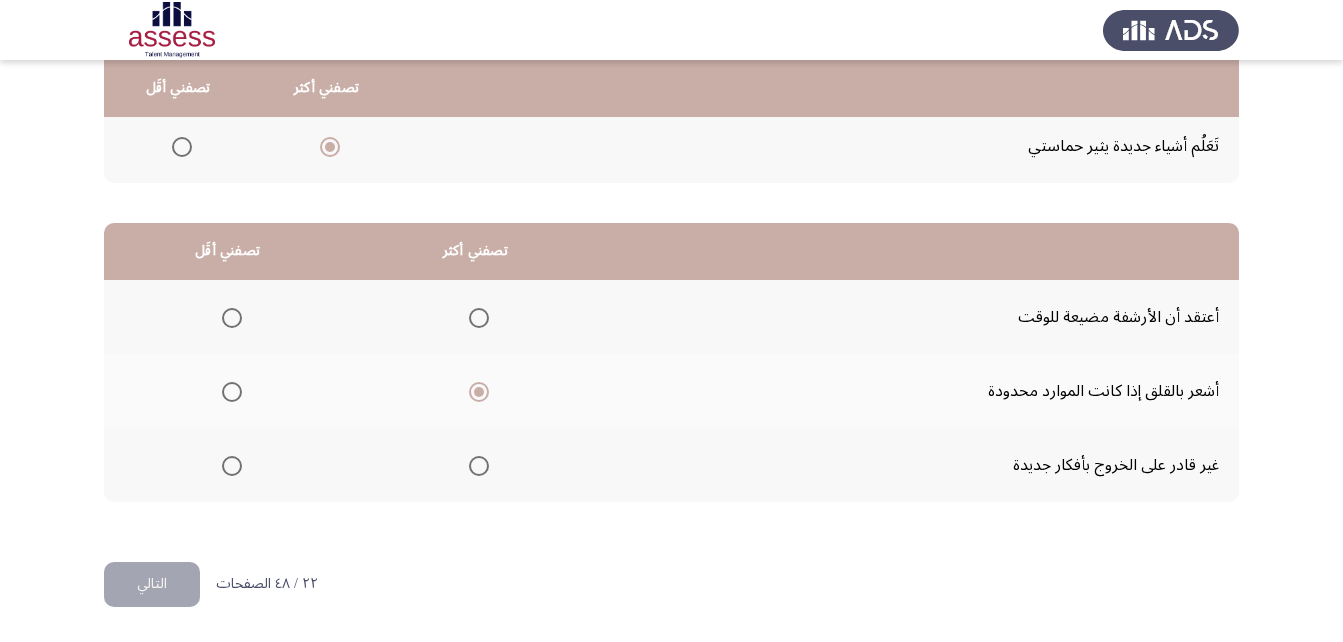 click 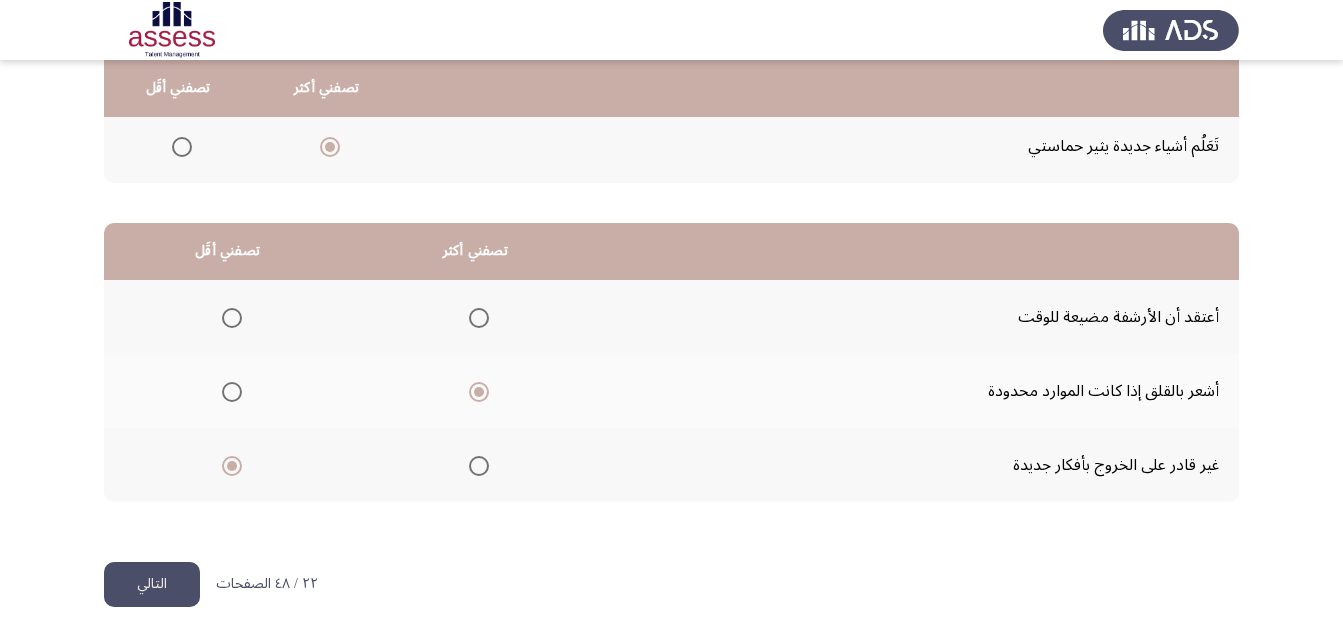 click on "التالي" 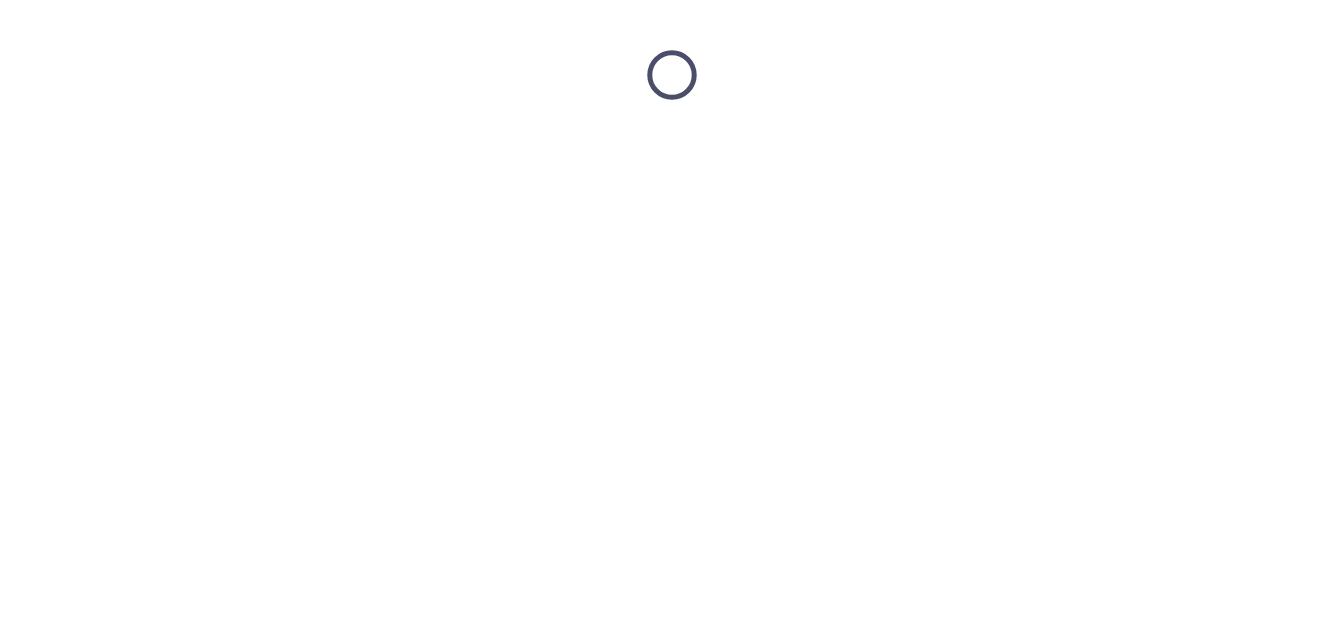 scroll, scrollTop: 0, scrollLeft: 0, axis: both 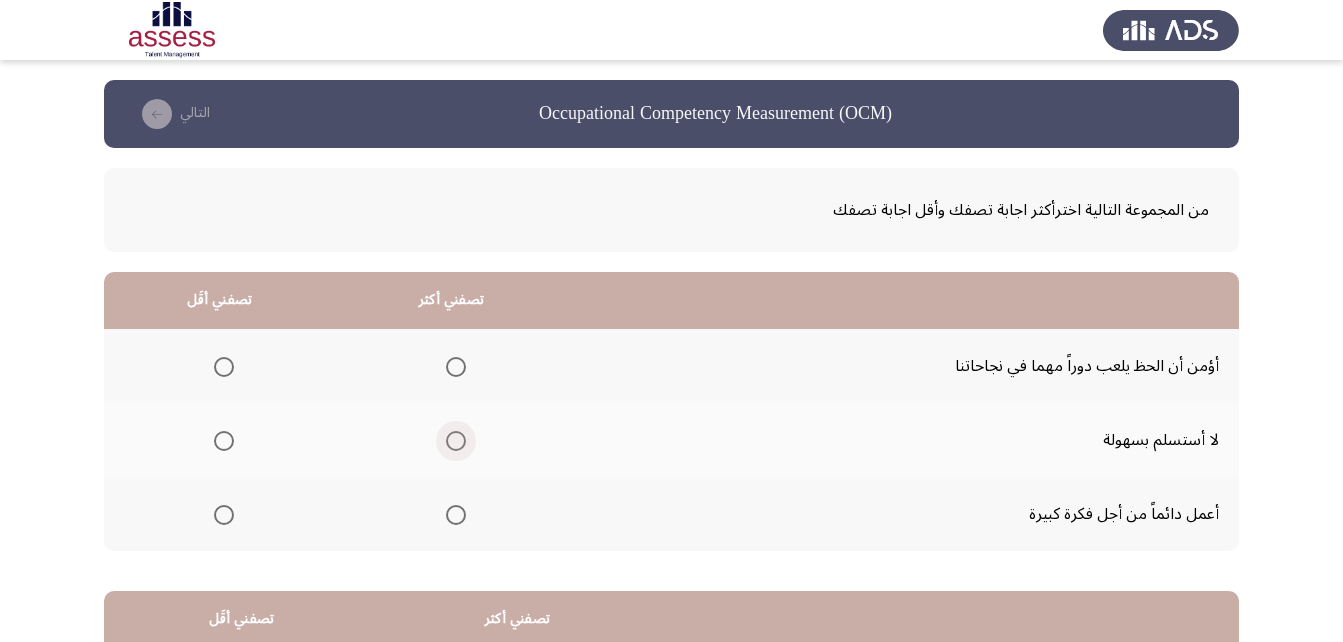 click at bounding box center [456, 441] 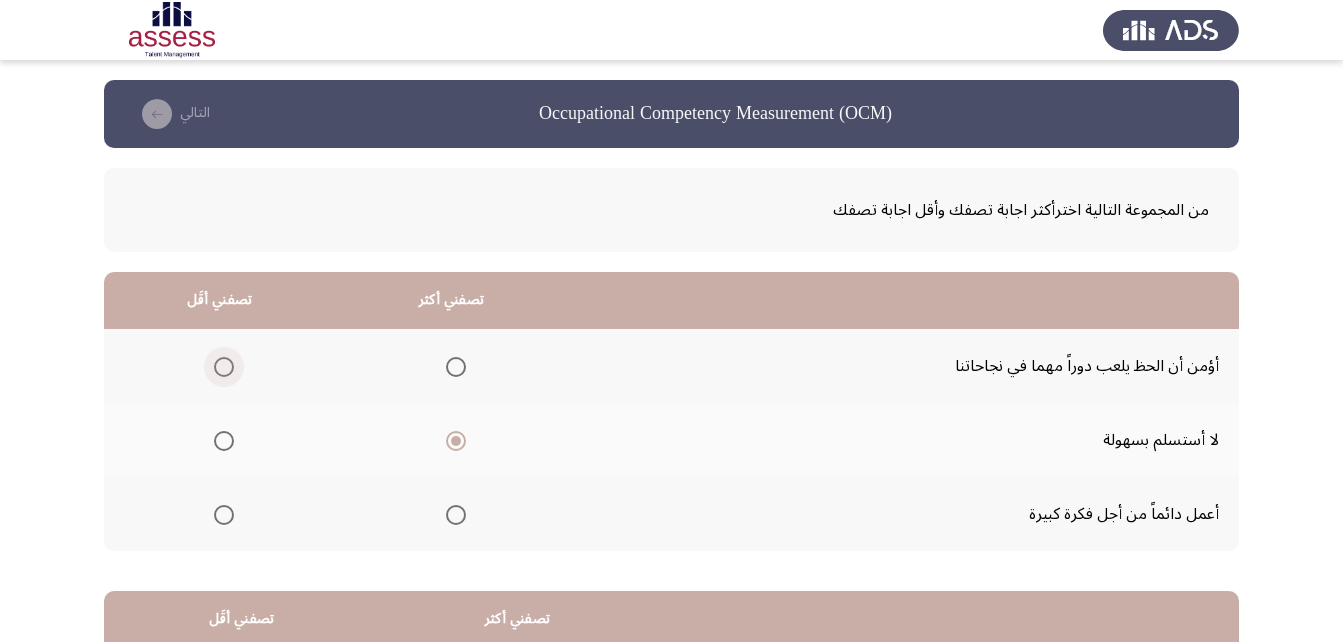 click at bounding box center (224, 367) 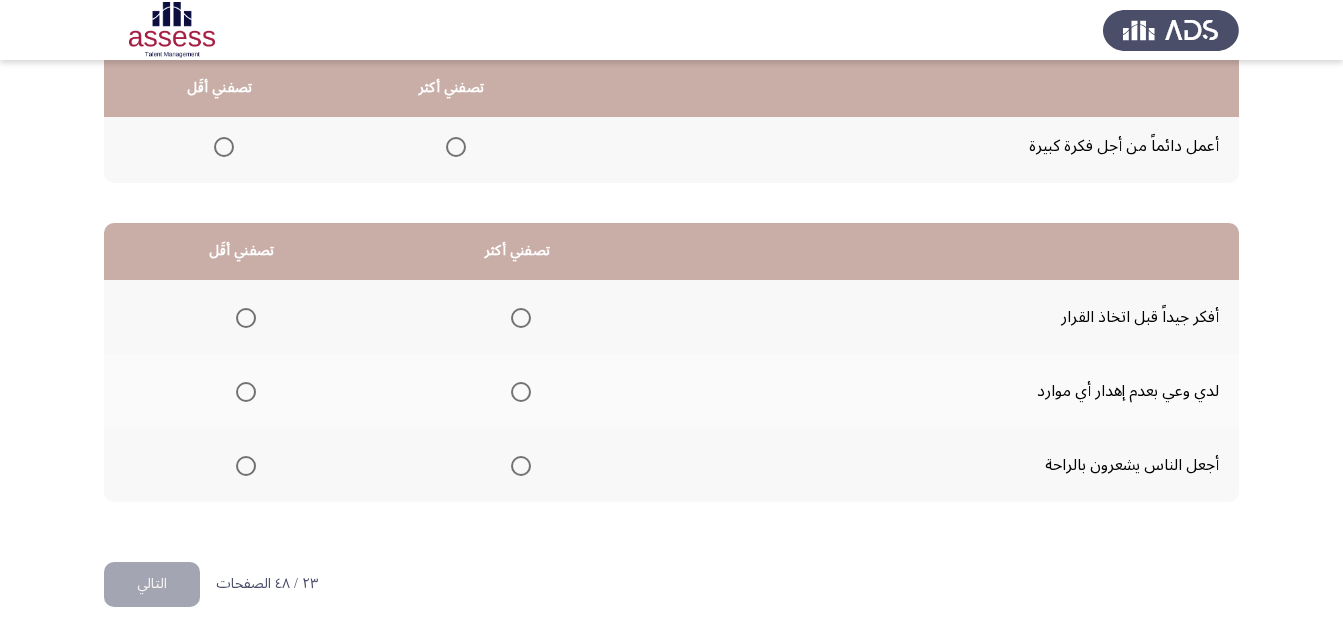 scroll, scrollTop: 365, scrollLeft: 0, axis: vertical 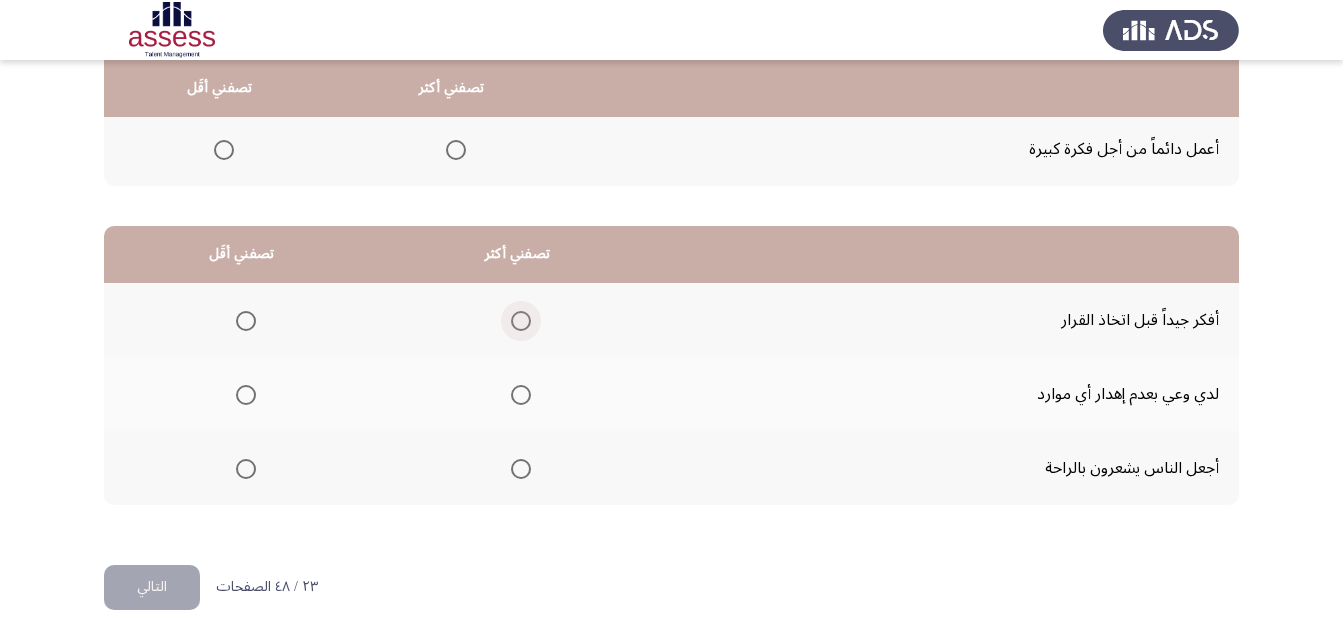 click at bounding box center (521, 321) 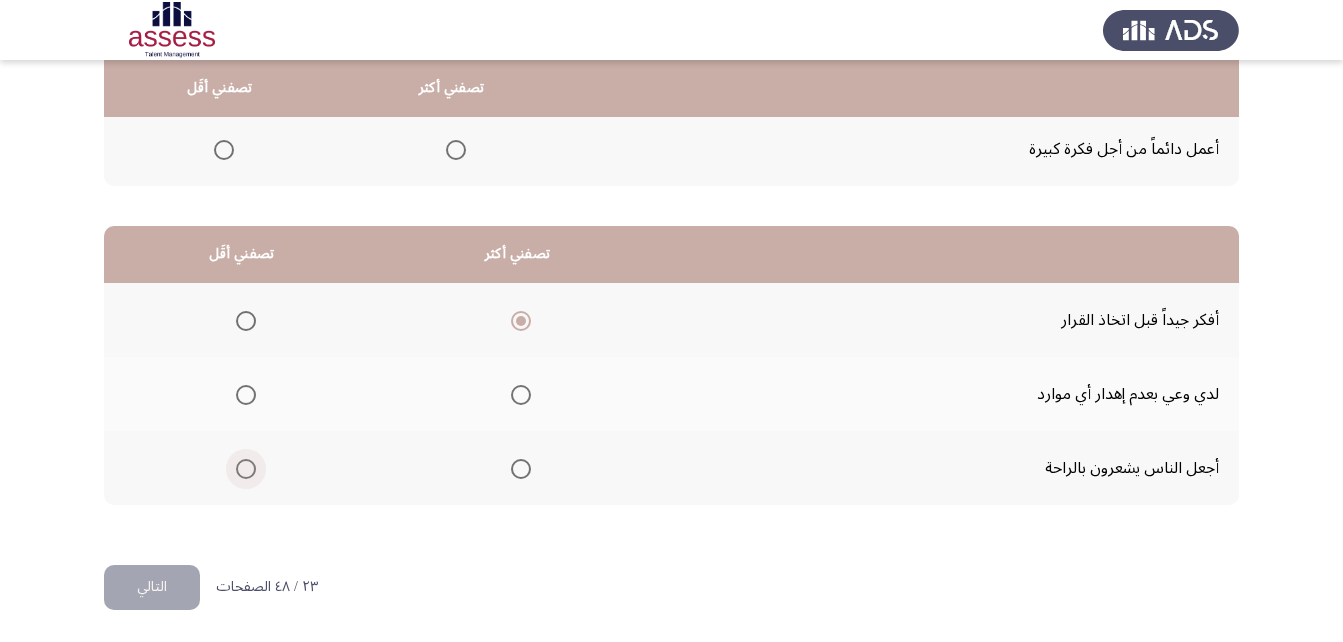 click at bounding box center [246, 469] 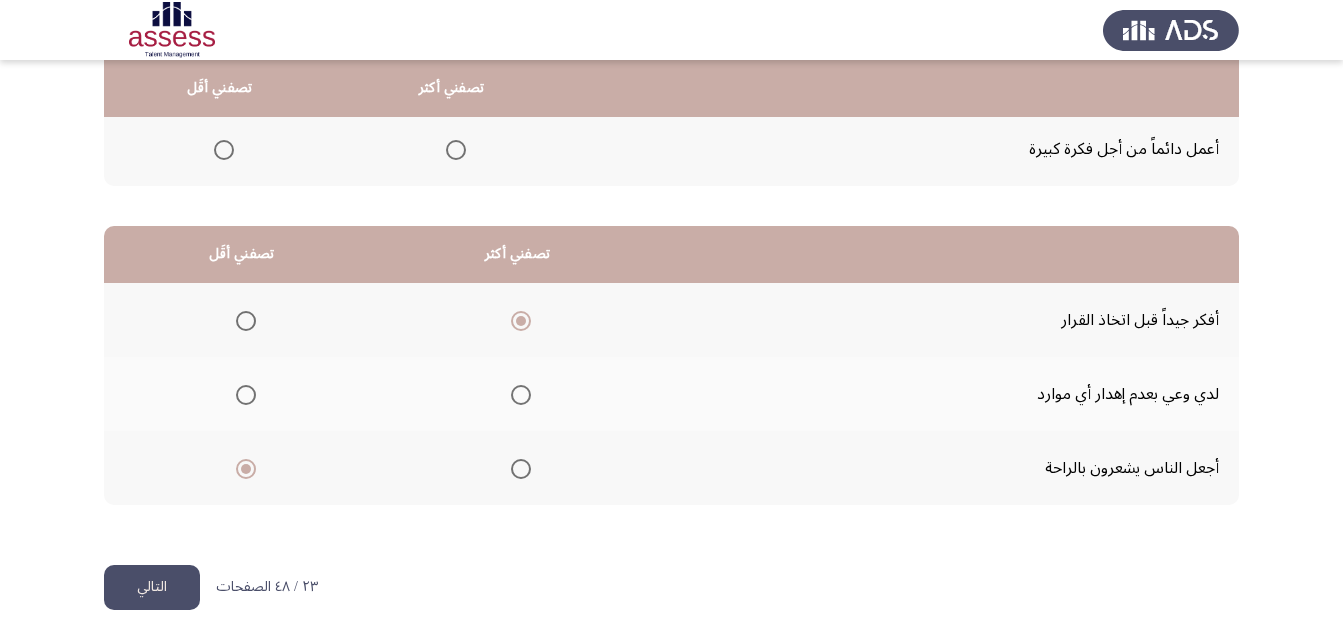 click on "التالي" 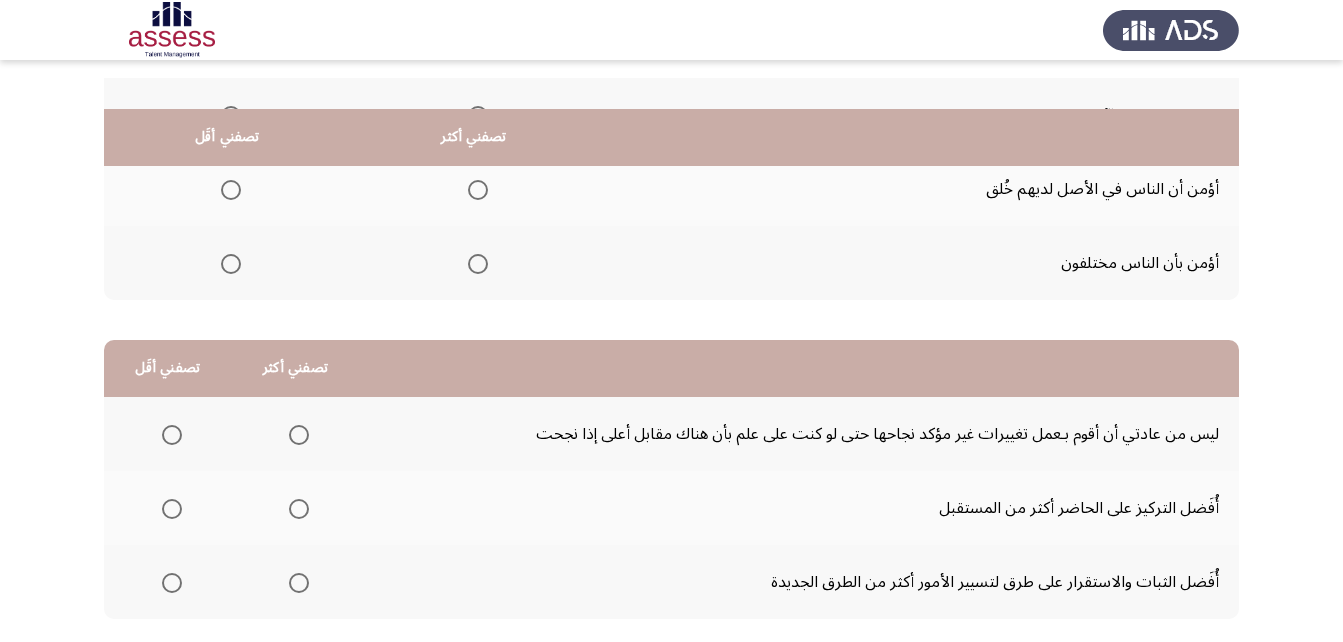 scroll, scrollTop: 300, scrollLeft: 0, axis: vertical 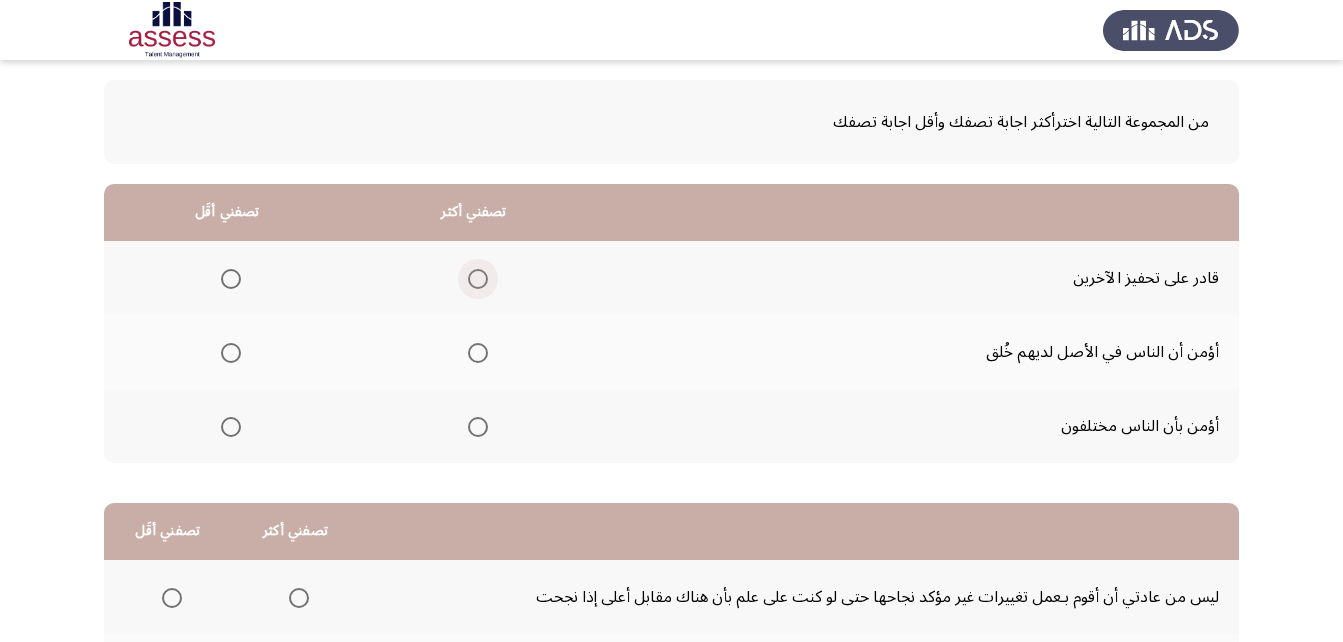 click at bounding box center (478, 279) 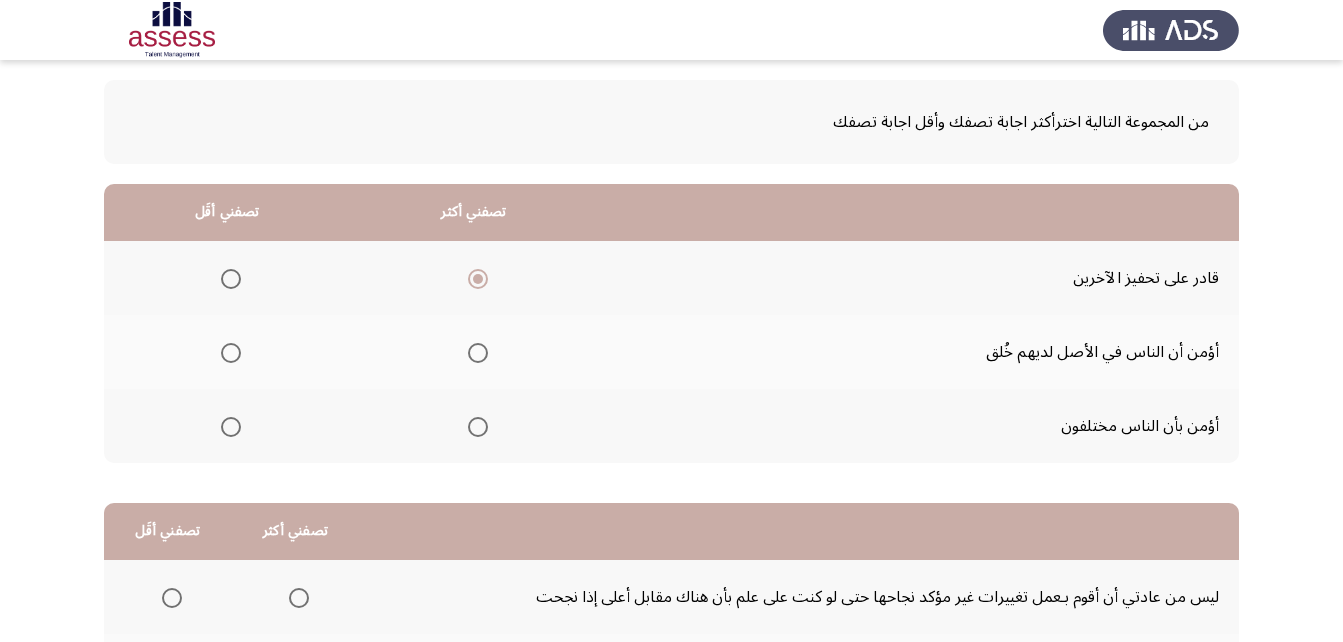 click at bounding box center (231, 427) 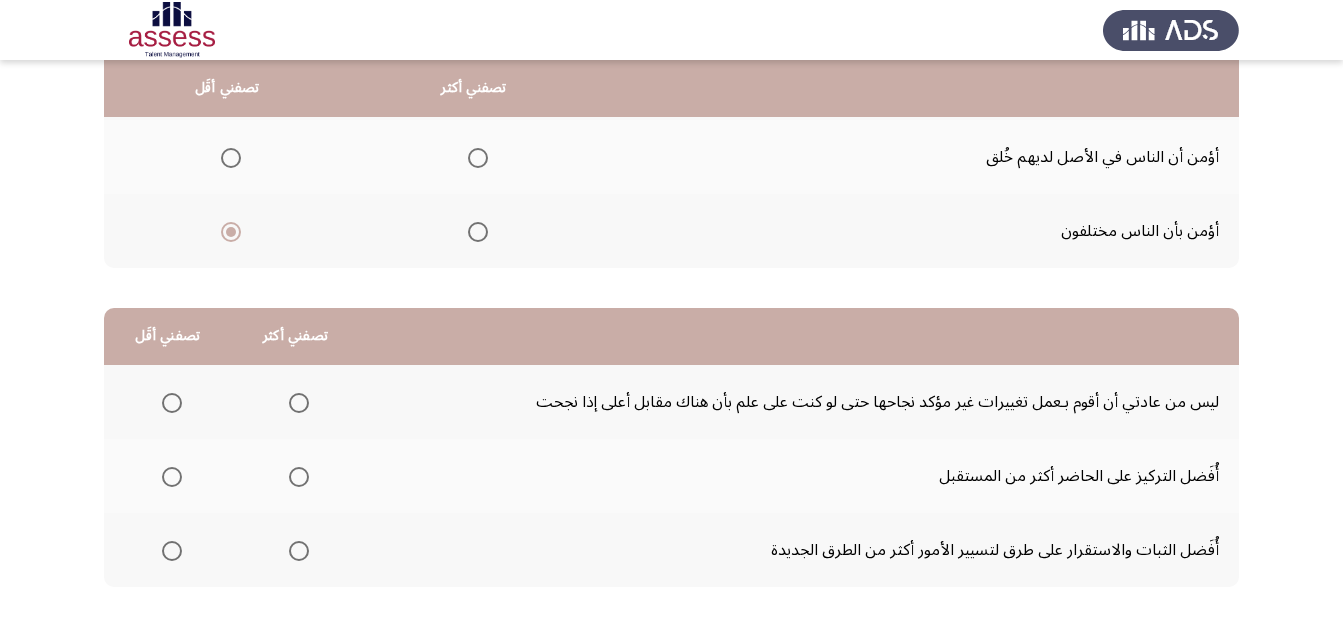 scroll, scrollTop: 368, scrollLeft: 0, axis: vertical 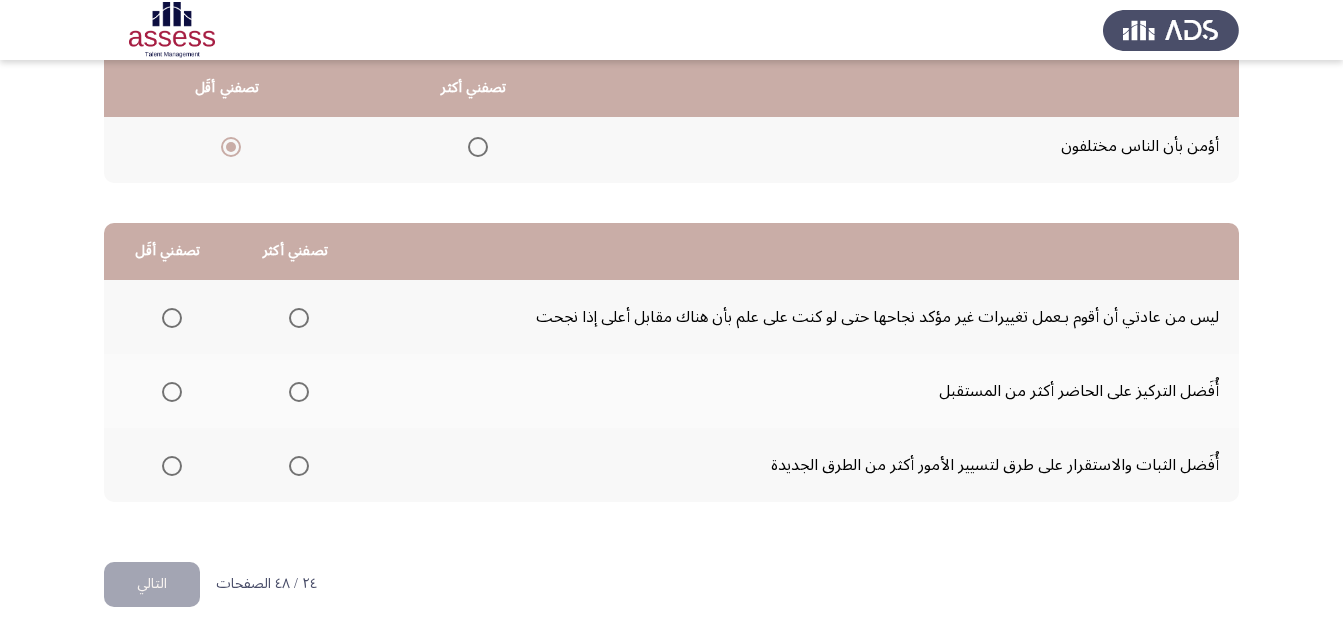 click 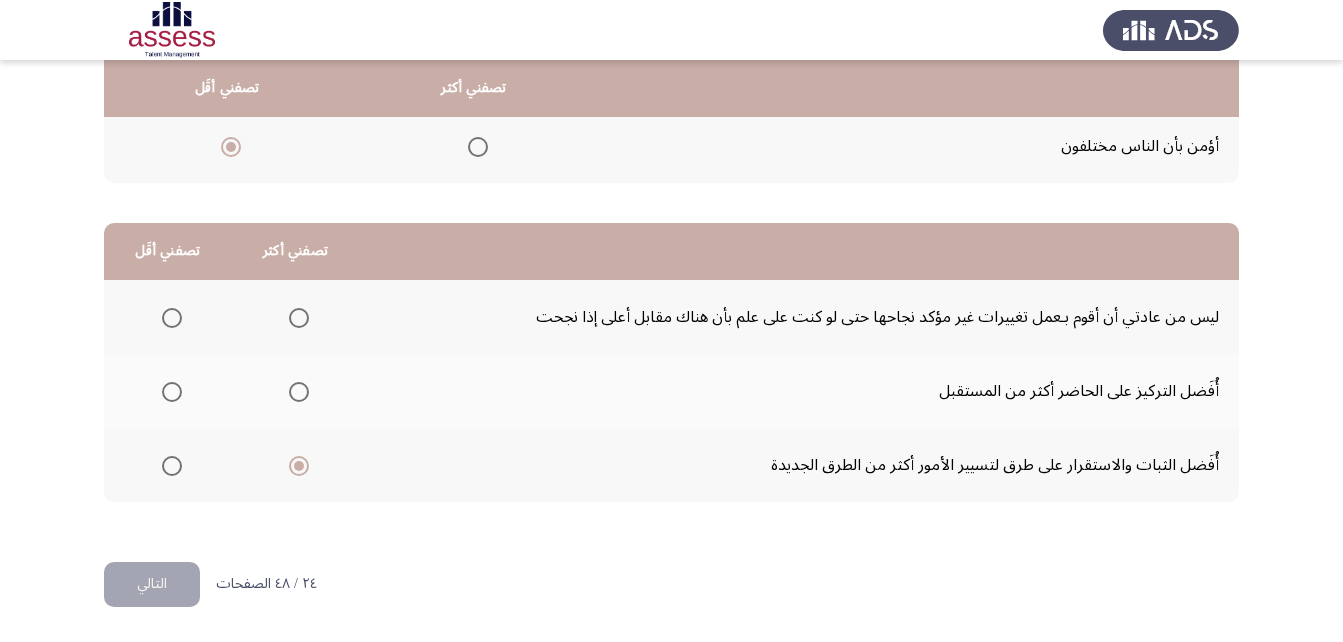 click 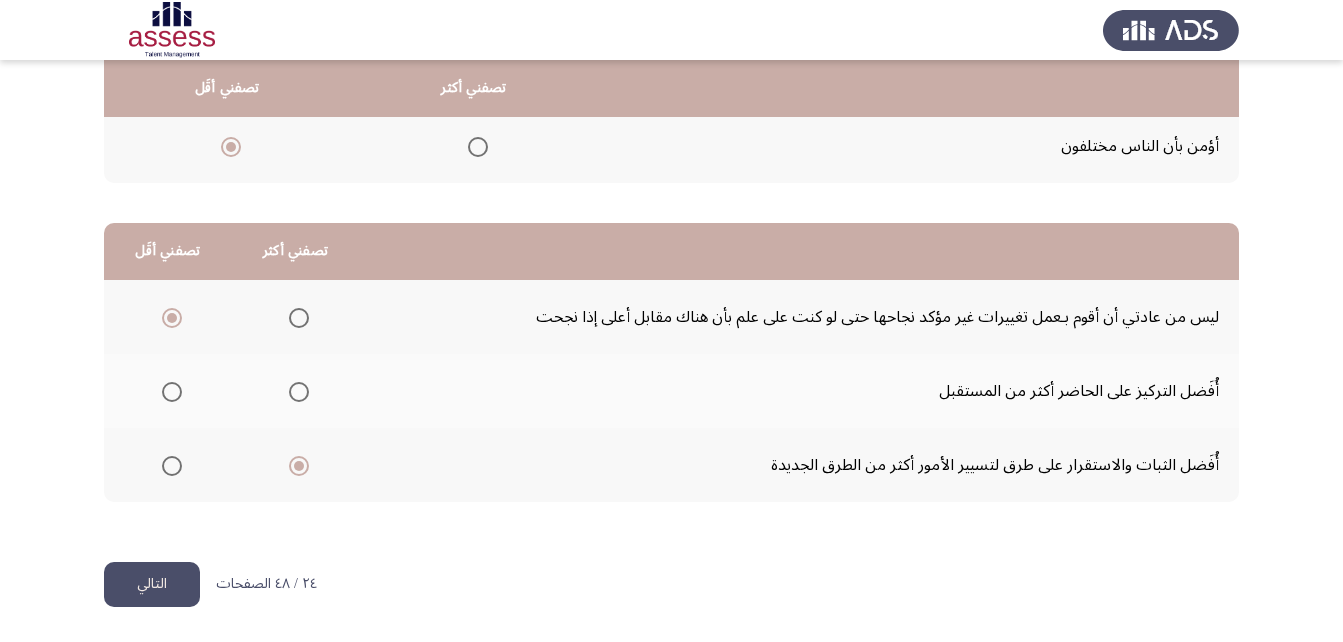 click on "التالي" 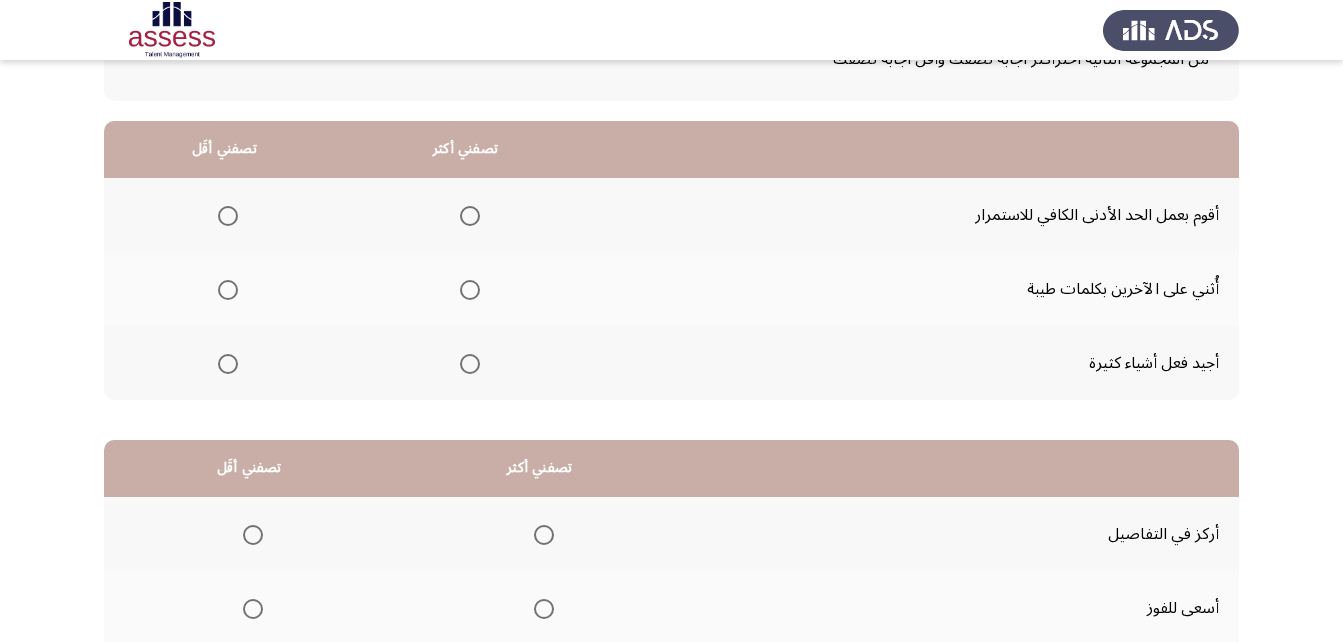 scroll, scrollTop: 131, scrollLeft: 0, axis: vertical 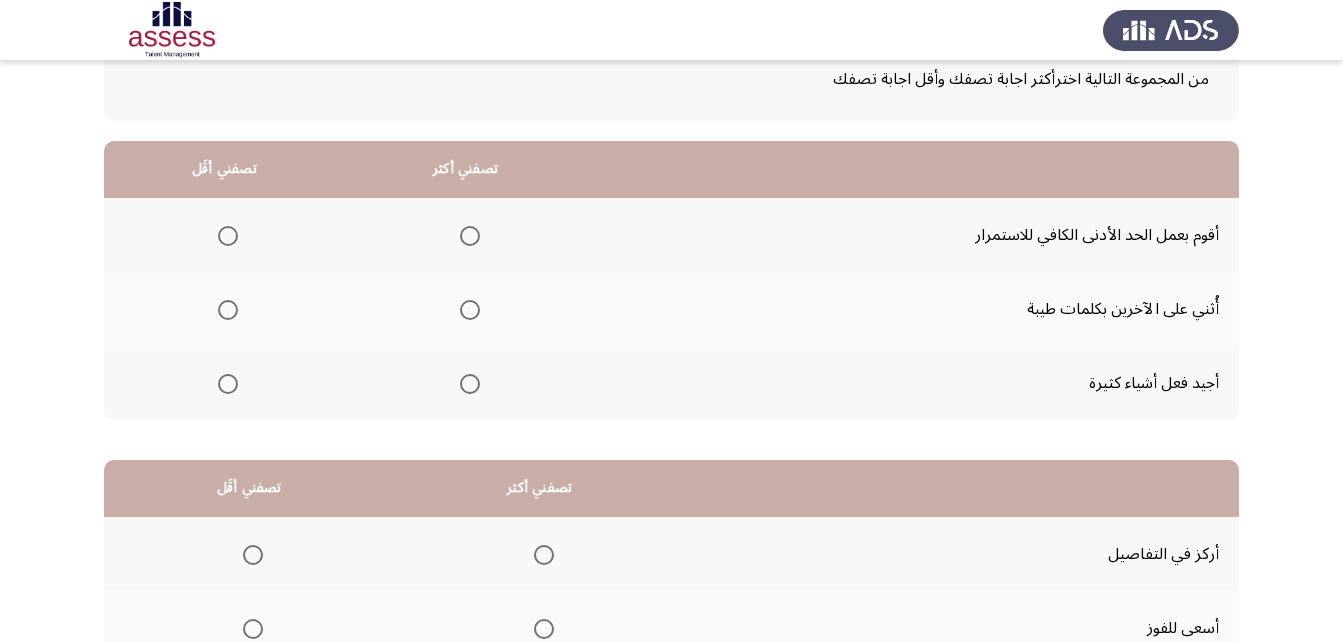 click 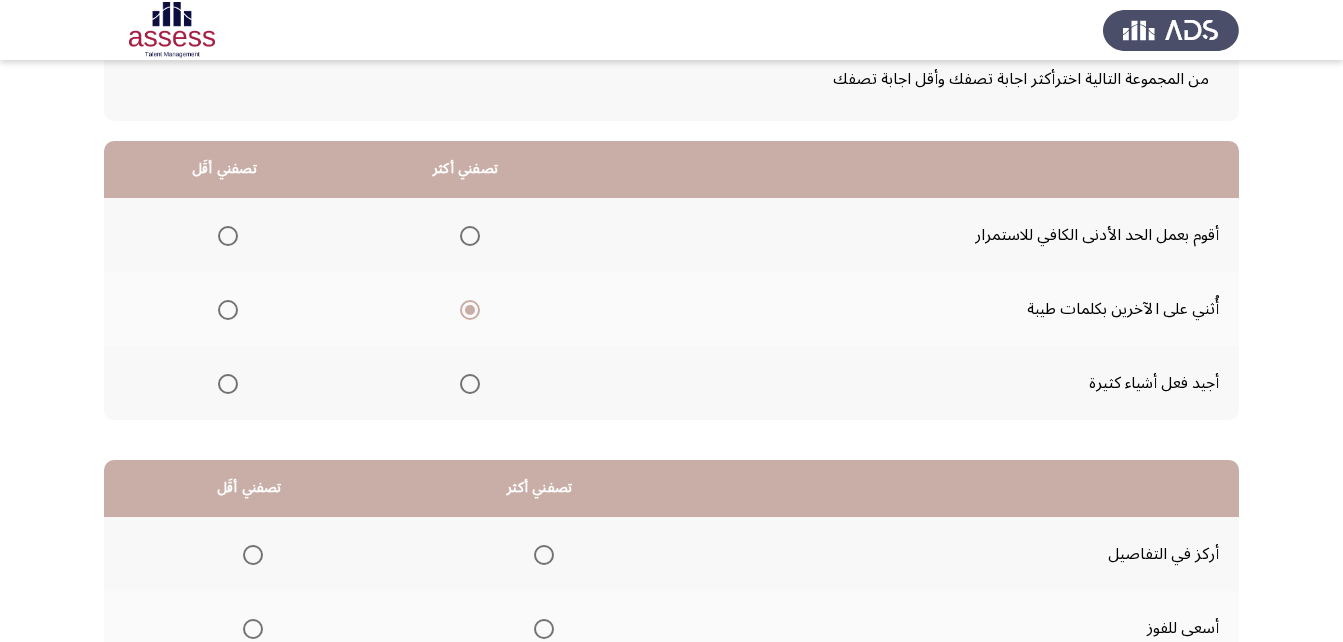 click at bounding box center (228, 236) 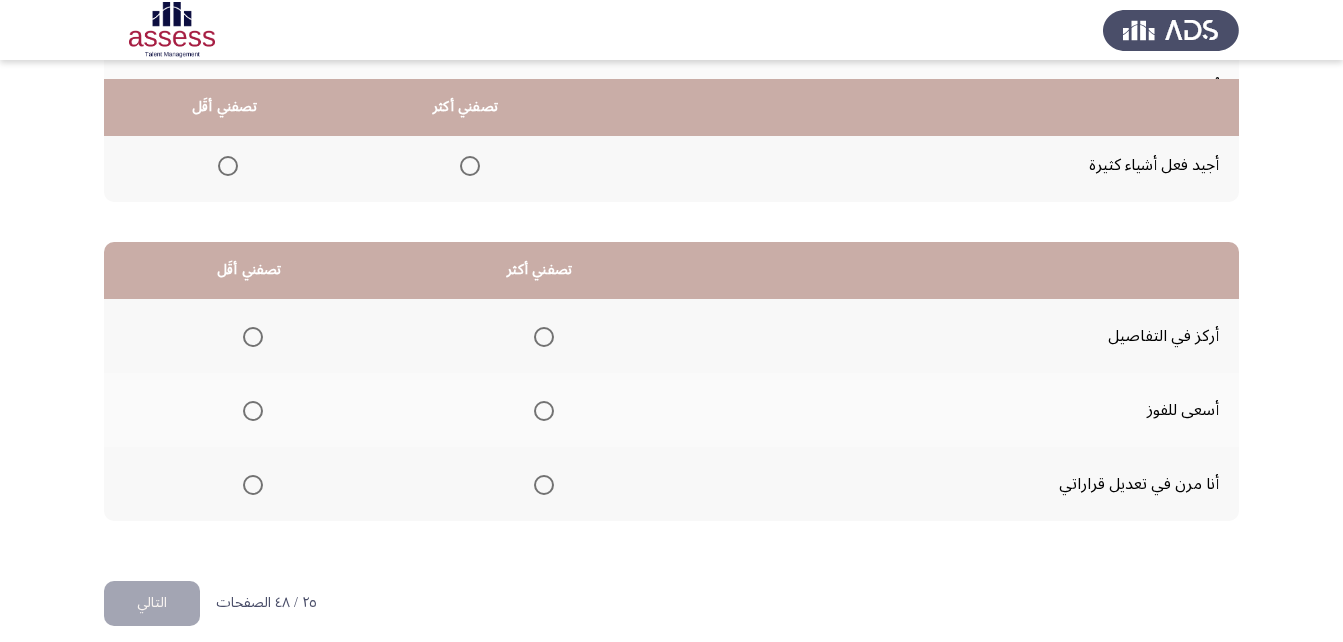 scroll, scrollTop: 368, scrollLeft: 0, axis: vertical 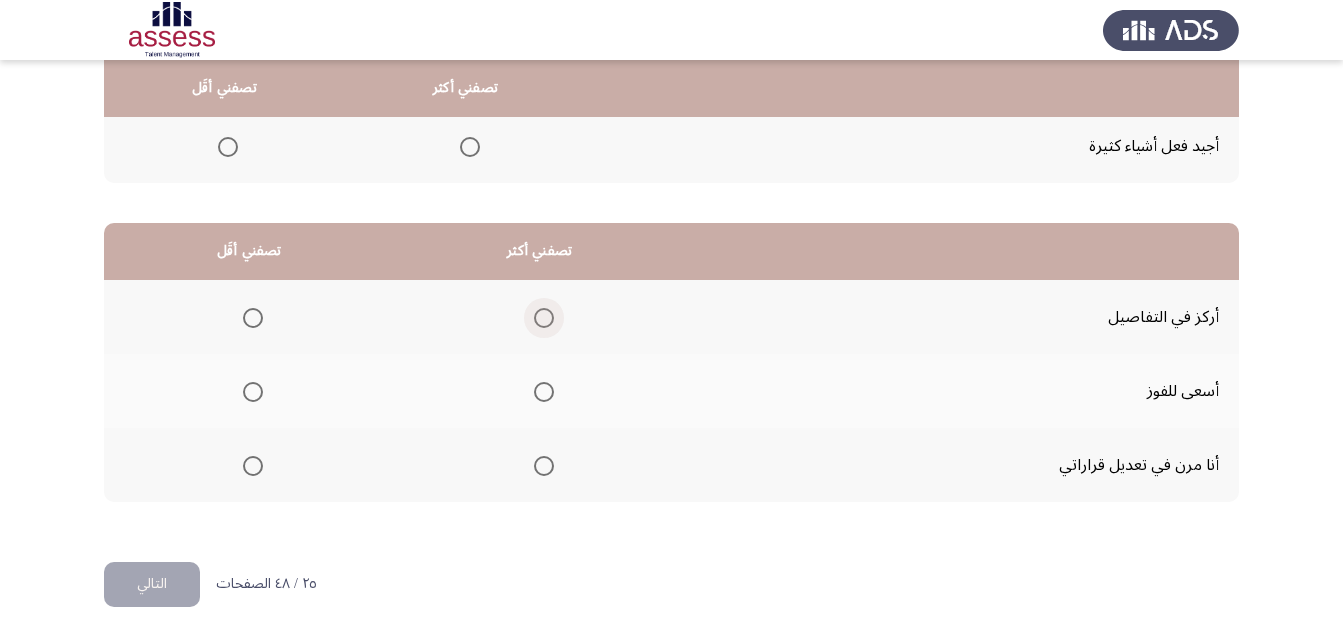click at bounding box center [544, 318] 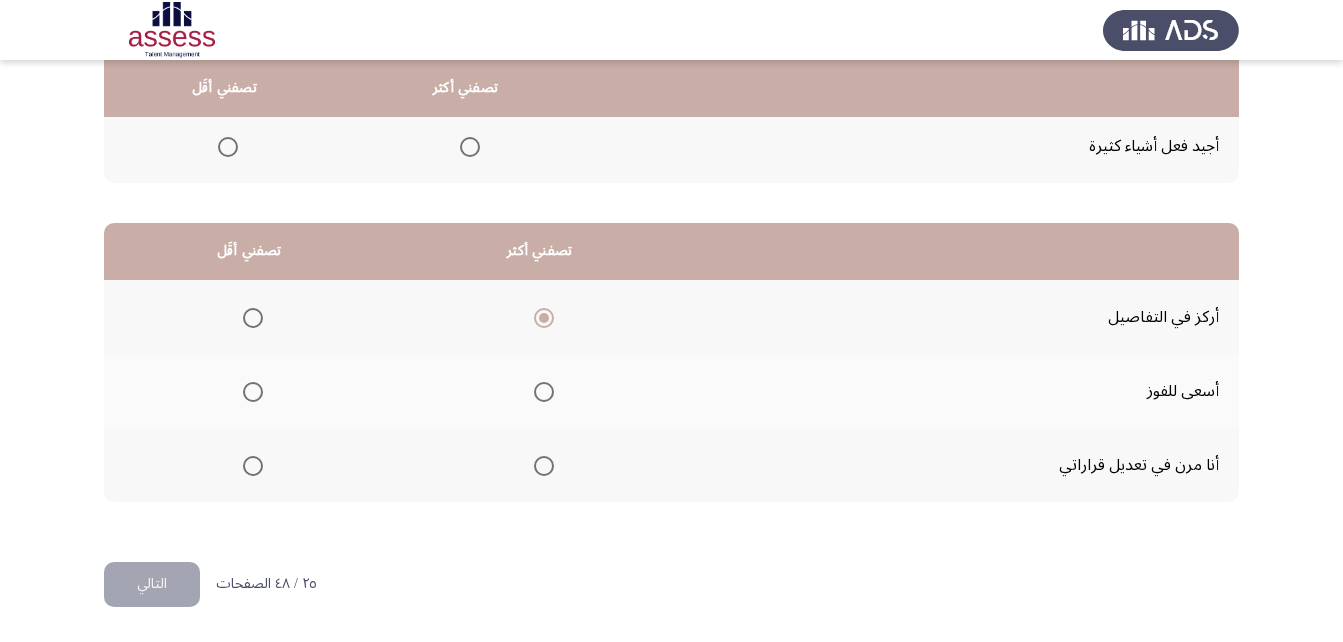 click at bounding box center (253, 392) 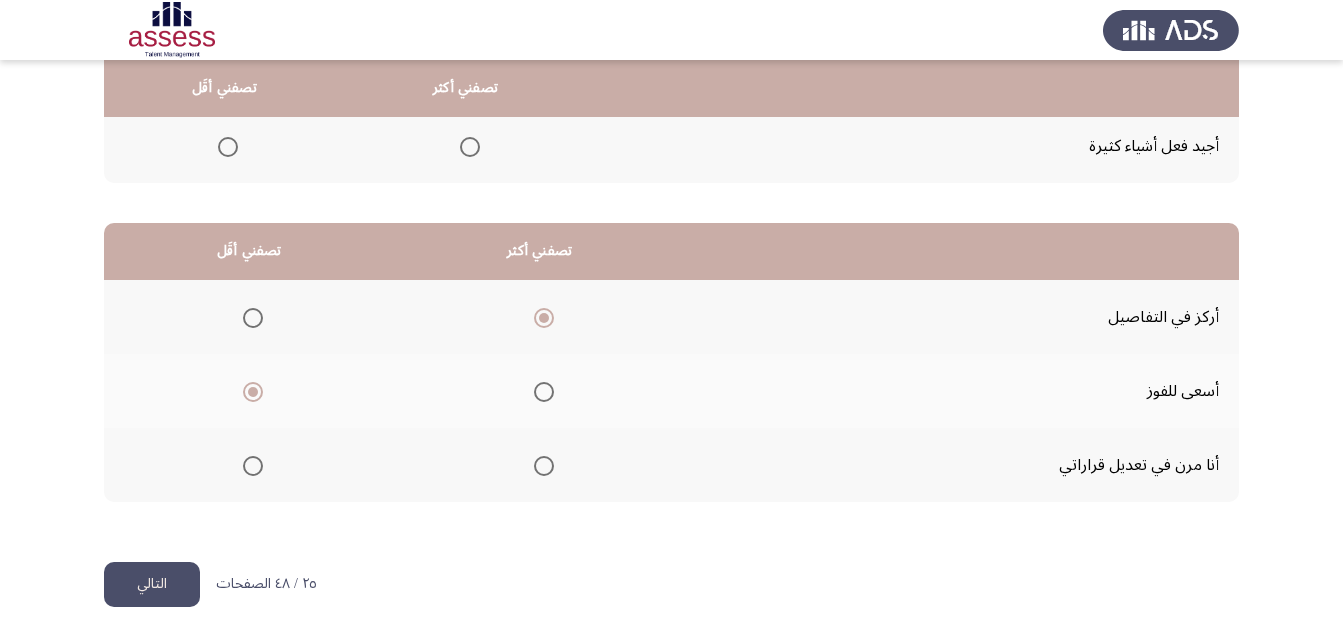 click on "التالي" 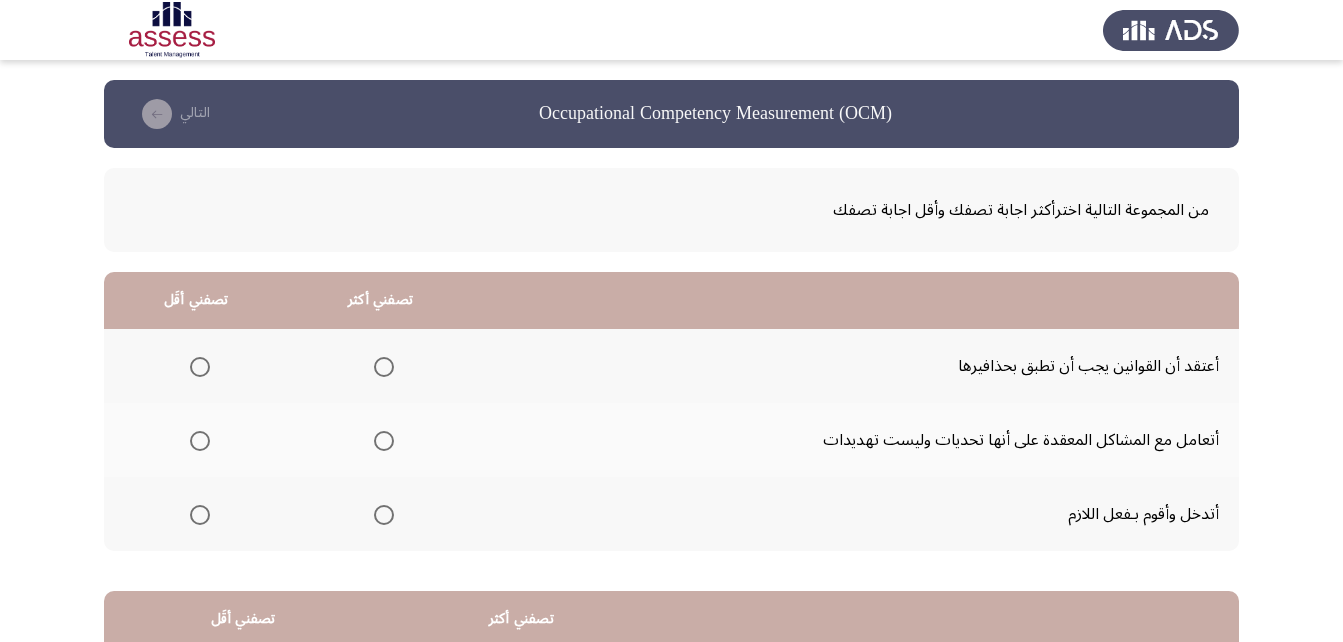 drag, startPoint x: 1277, startPoint y: 214, endPoint x: 1299, endPoint y: 314, distance: 102.3914 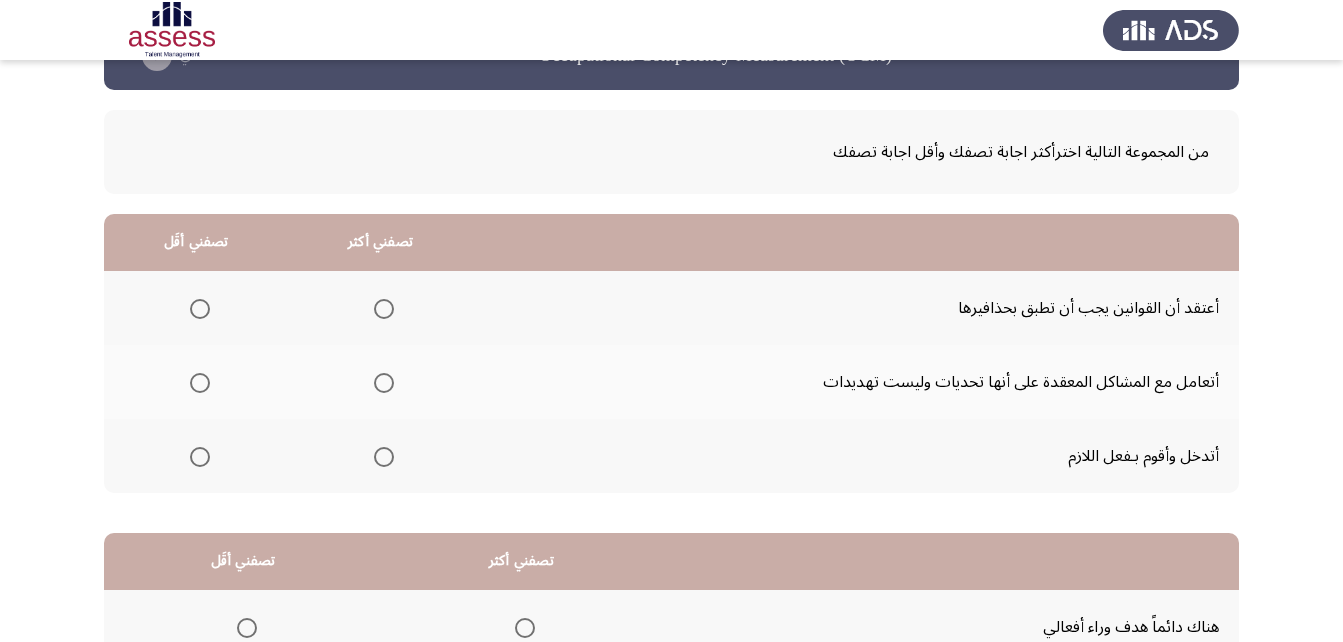 scroll, scrollTop: 0, scrollLeft: 0, axis: both 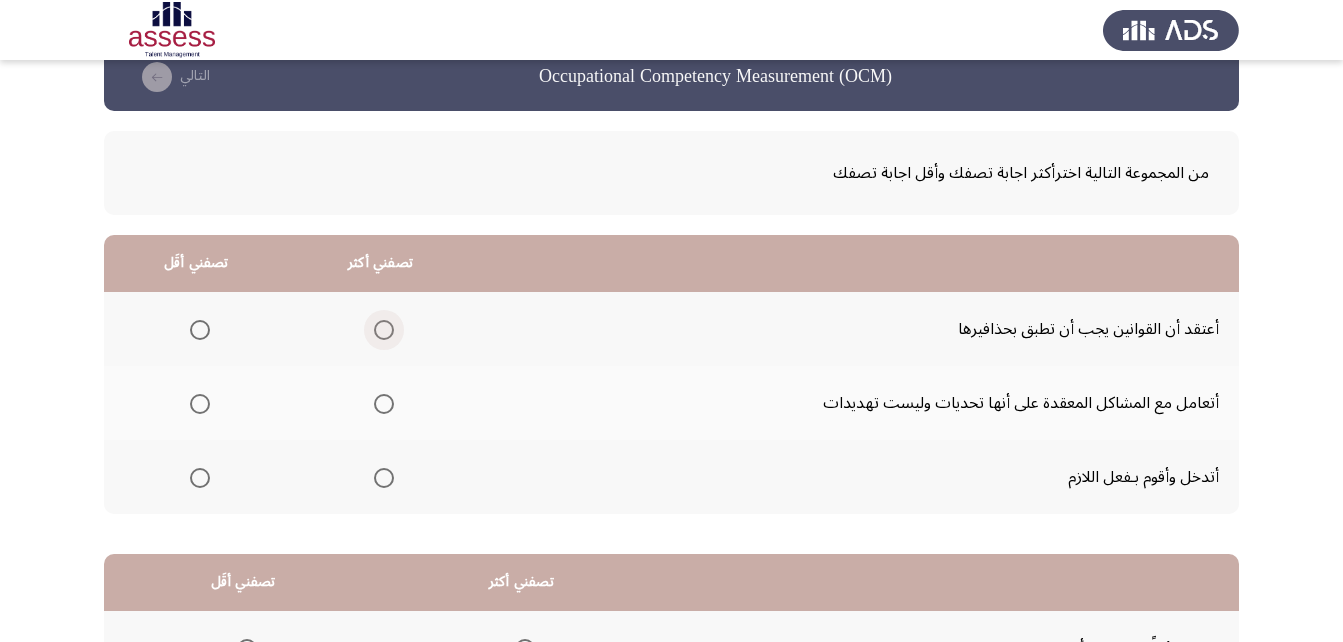 click at bounding box center [384, 330] 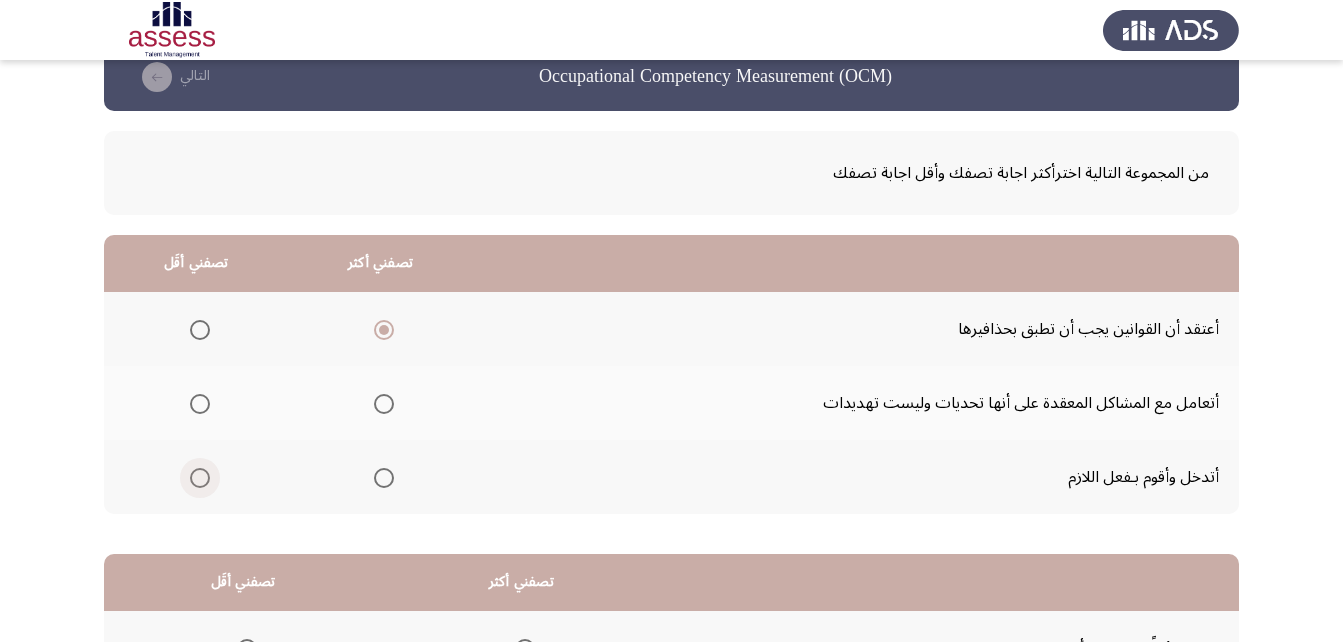 click at bounding box center [200, 478] 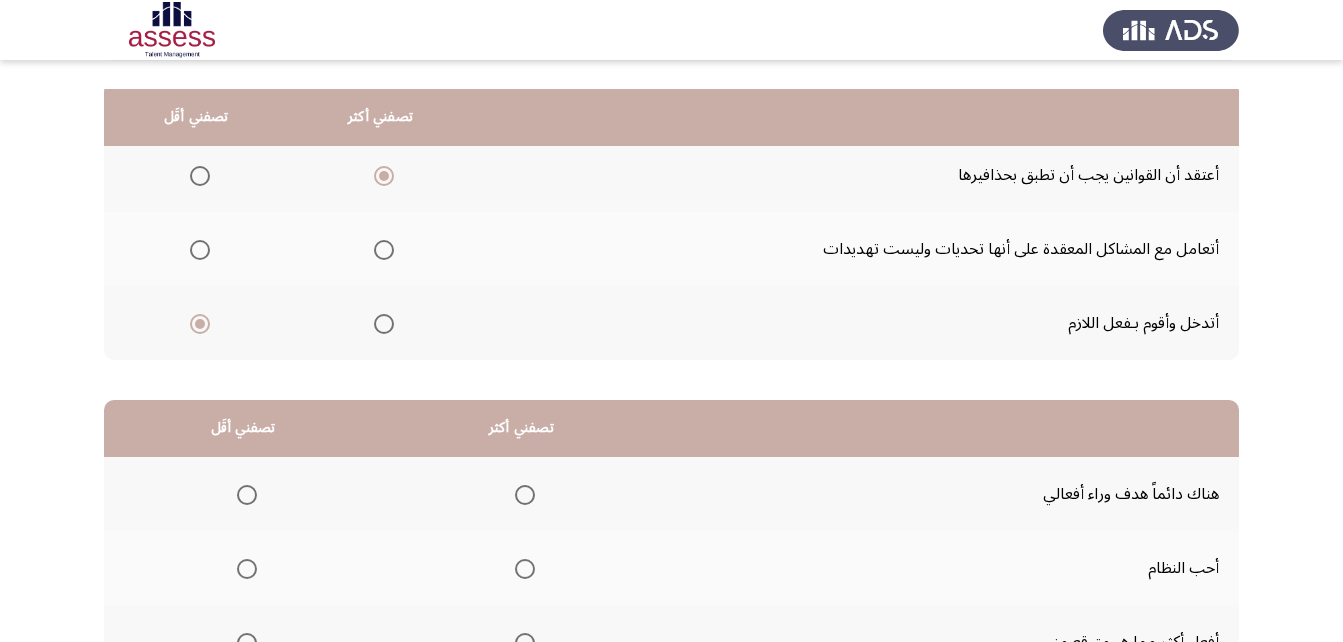 scroll, scrollTop: 368, scrollLeft: 0, axis: vertical 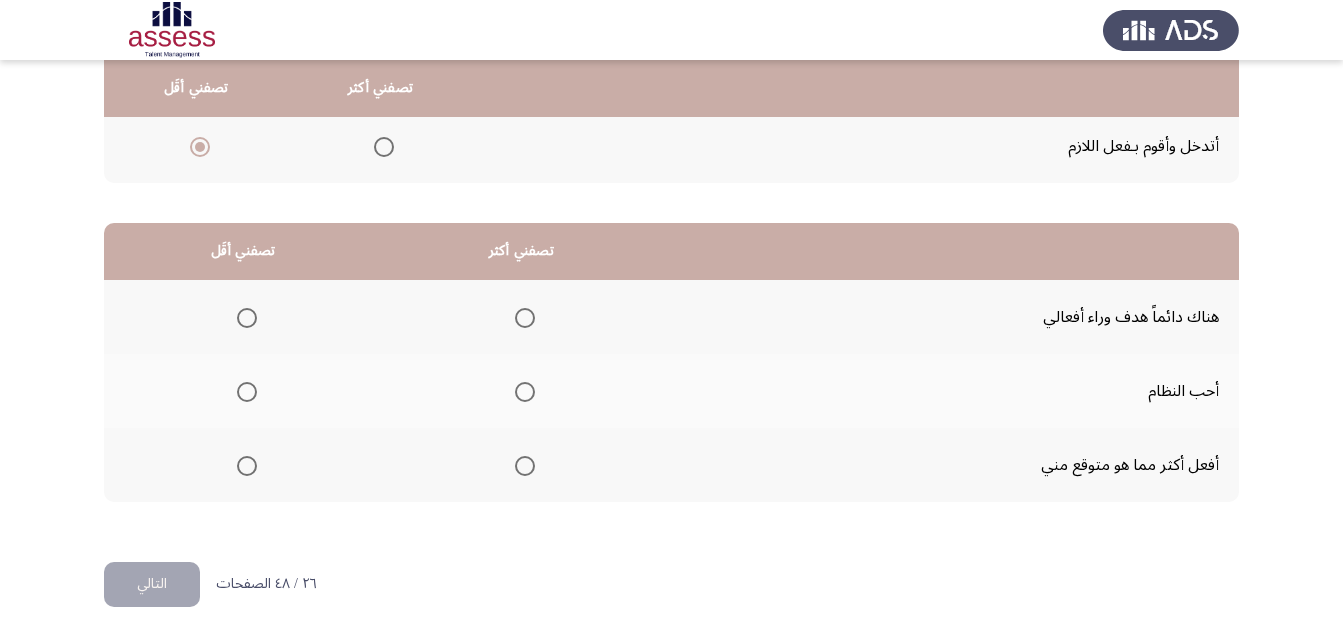click at bounding box center (525, 392) 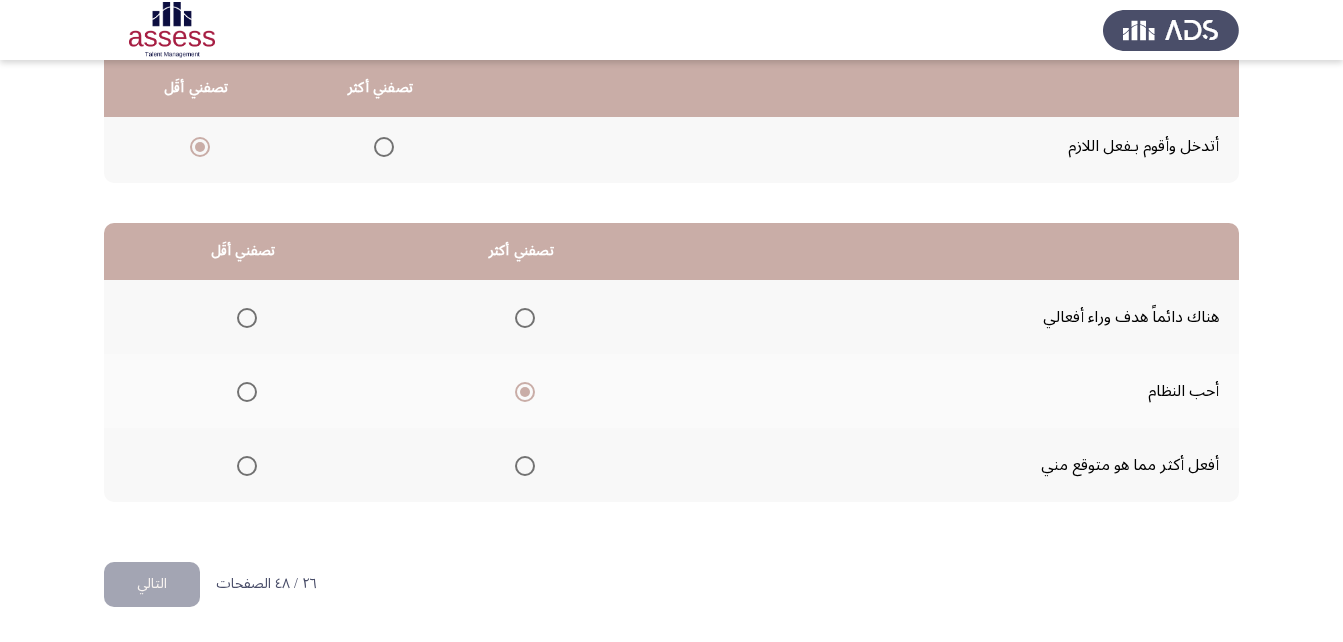 click at bounding box center [247, 318] 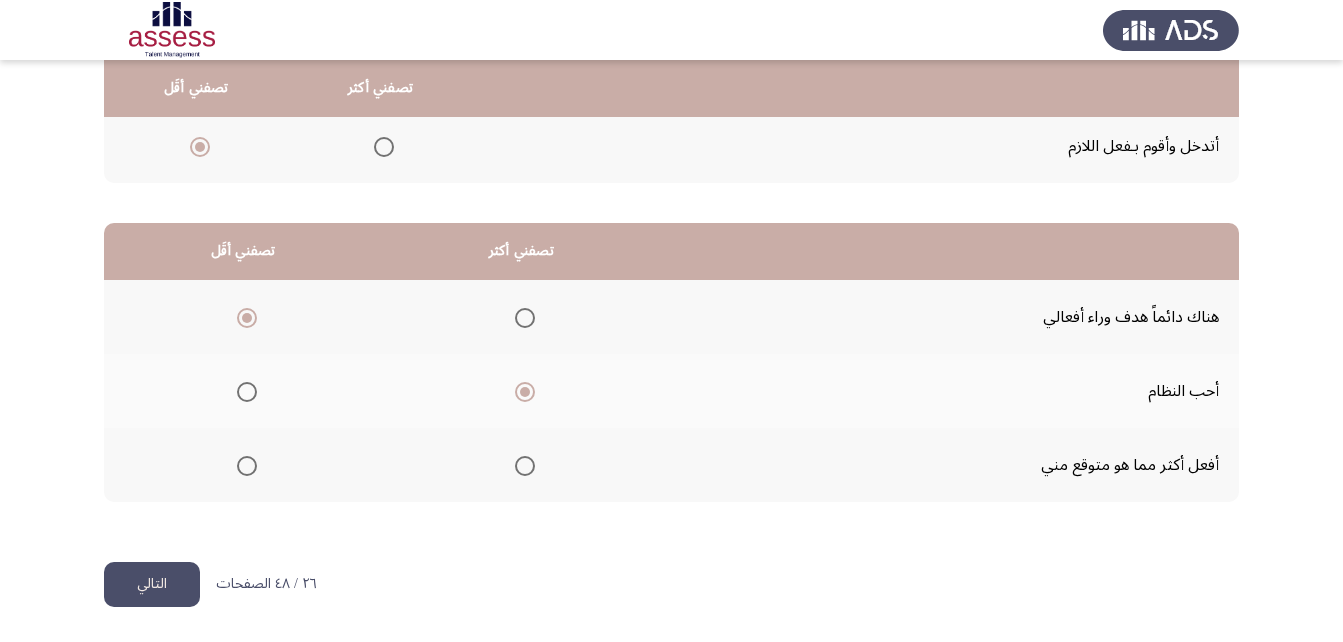 click on "التالي" 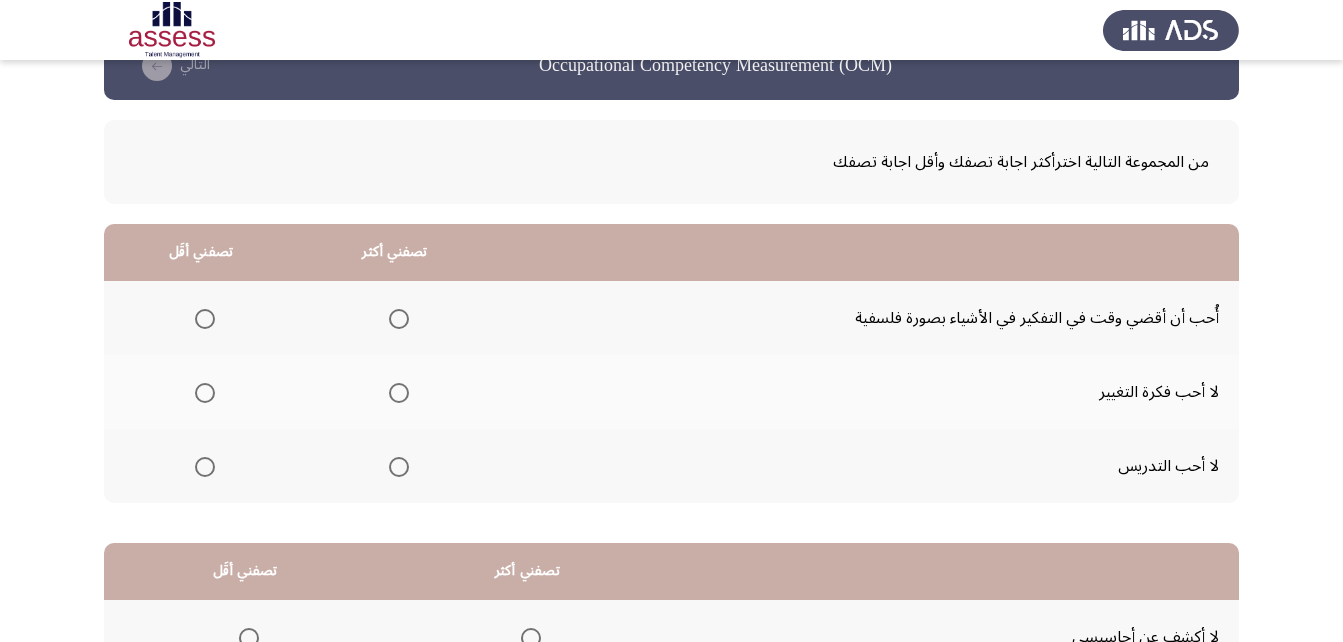 scroll, scrollTop: 0, scrollLeft: 0, axis: both 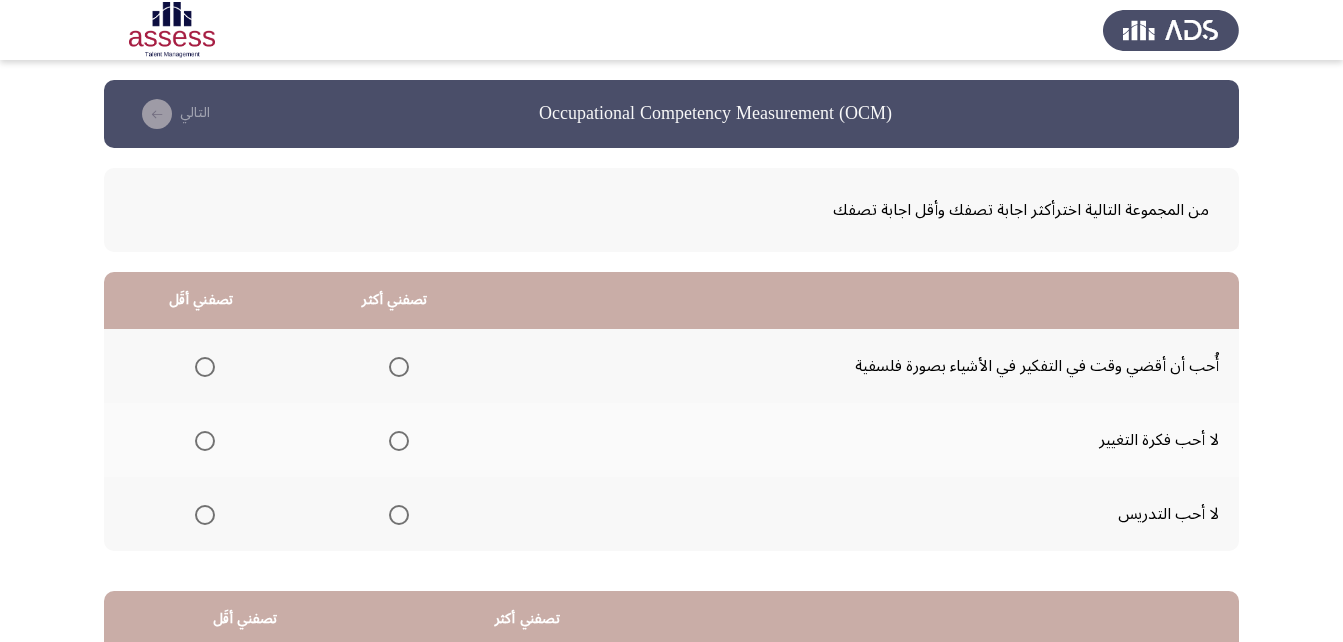 click at bounding box center (205, 367) 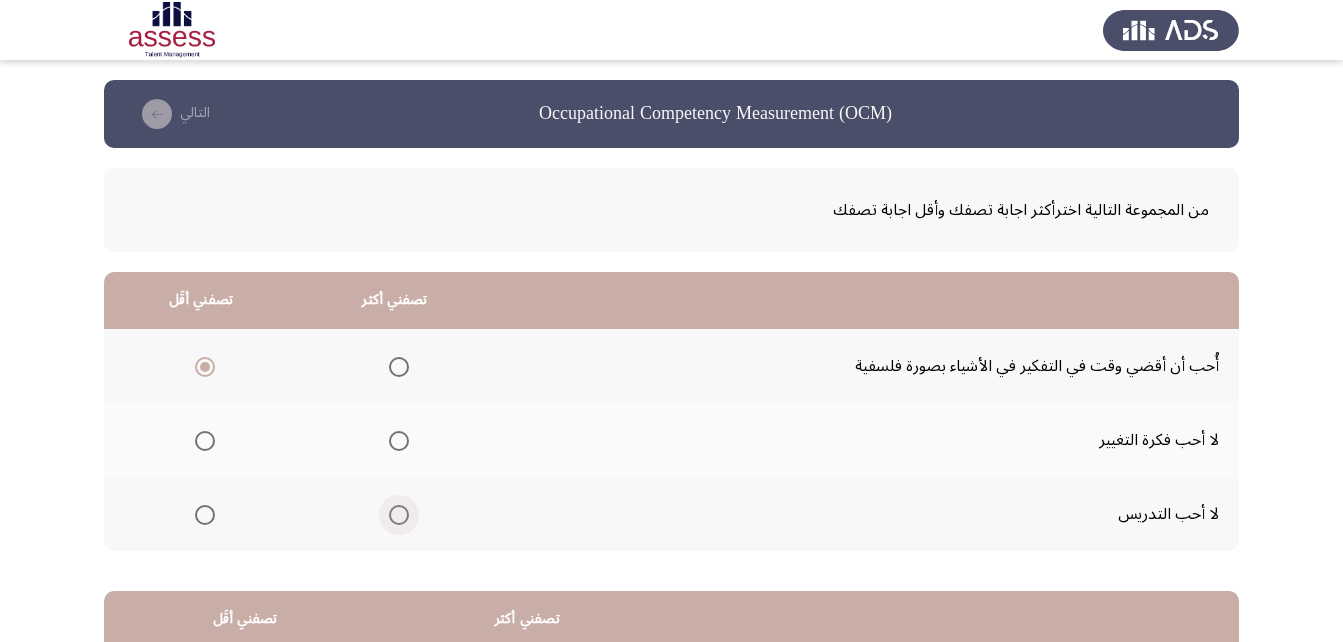 click at bounding box center (399, 515) 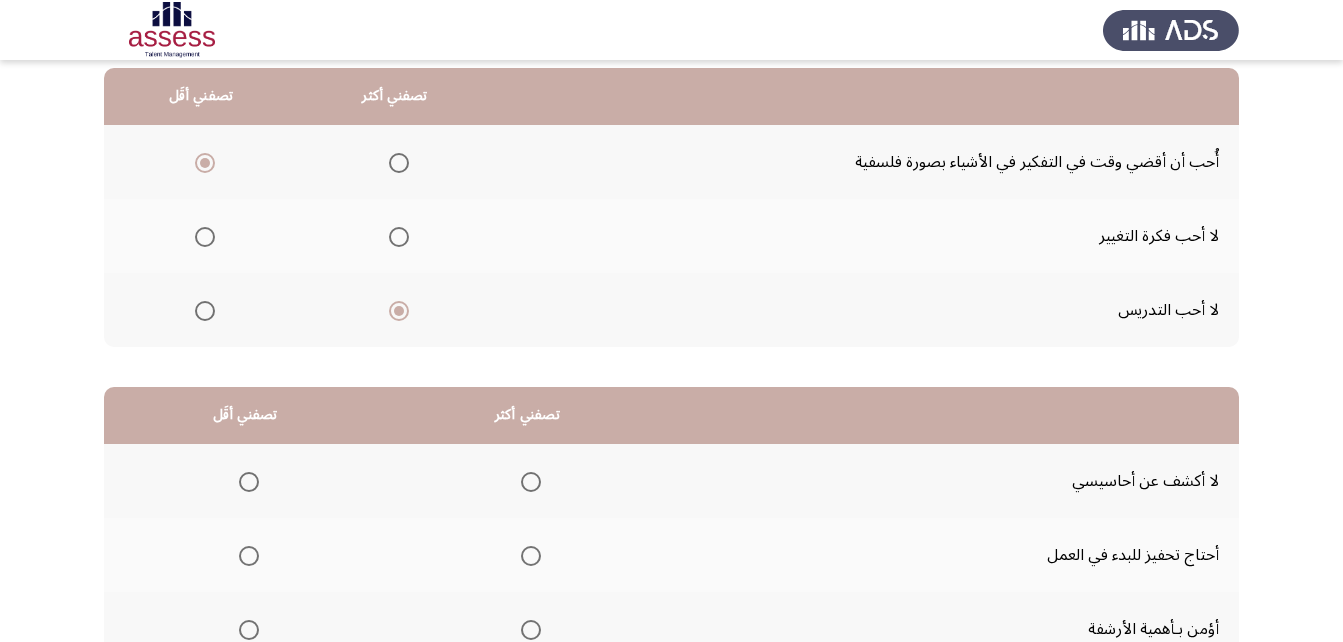 scroll, scrollTop: 214, scrollLeft: 0, axis: vertical 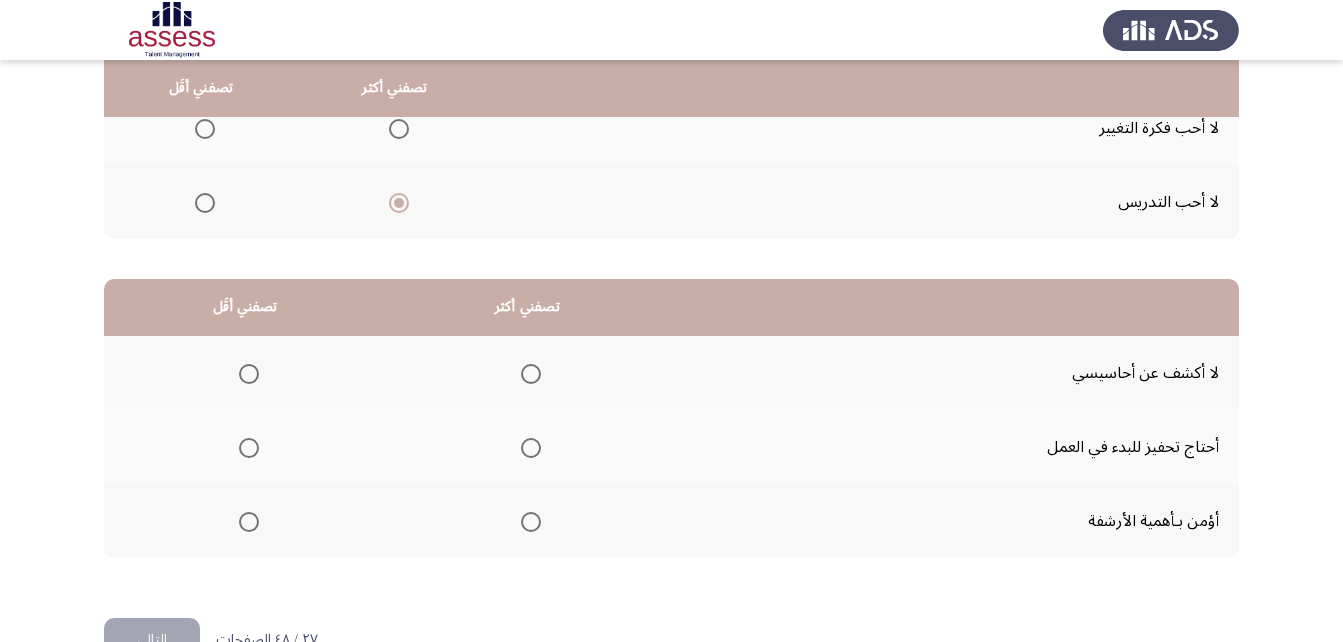 click at bounding box center [249, 448] 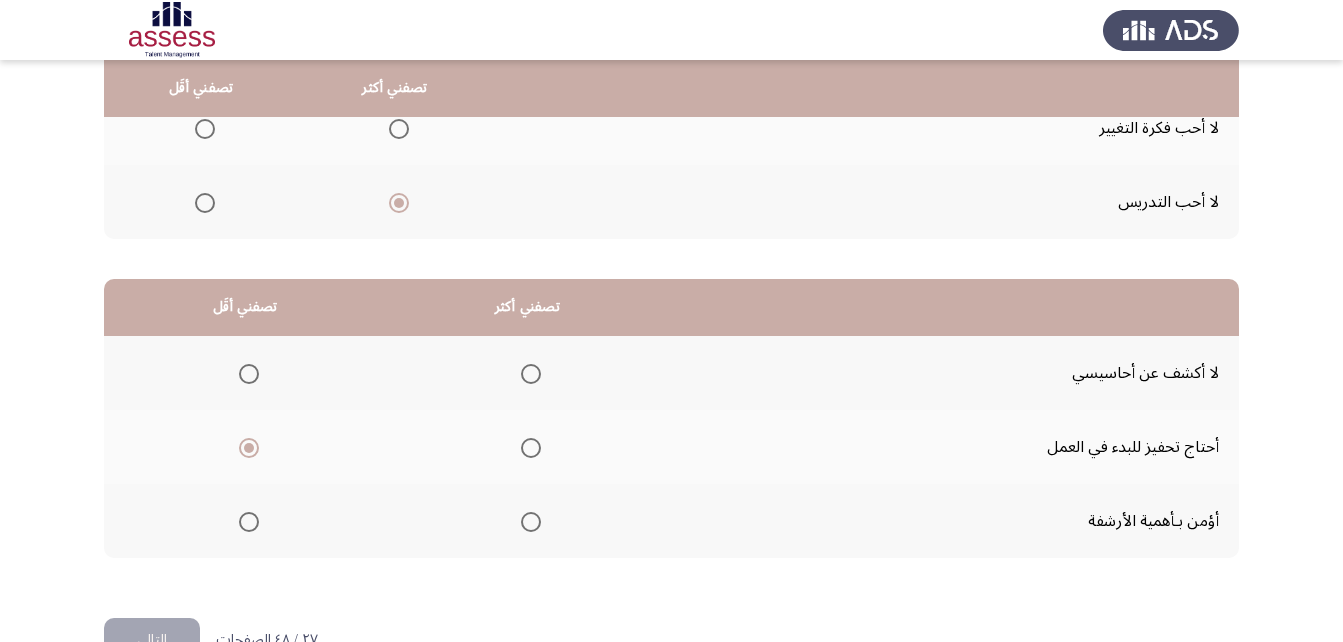click at bounding box center [531, 374] 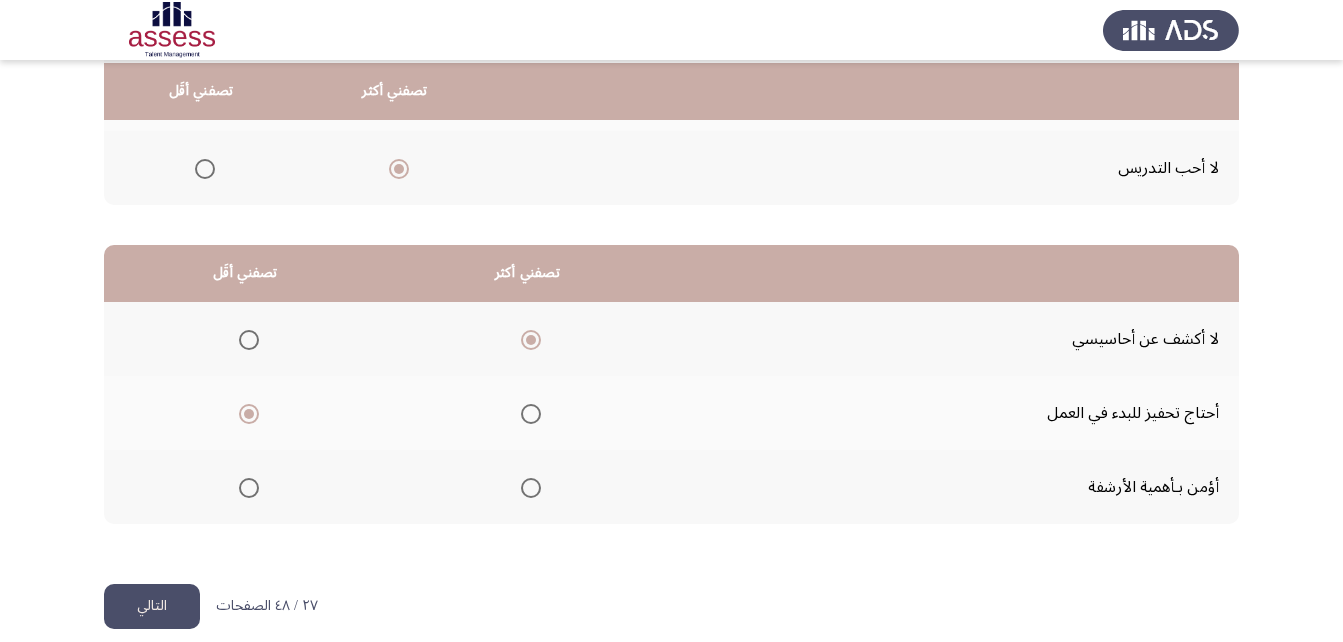 scroll, scrollTop: 349, scrollLeft: 0, axis: vertical 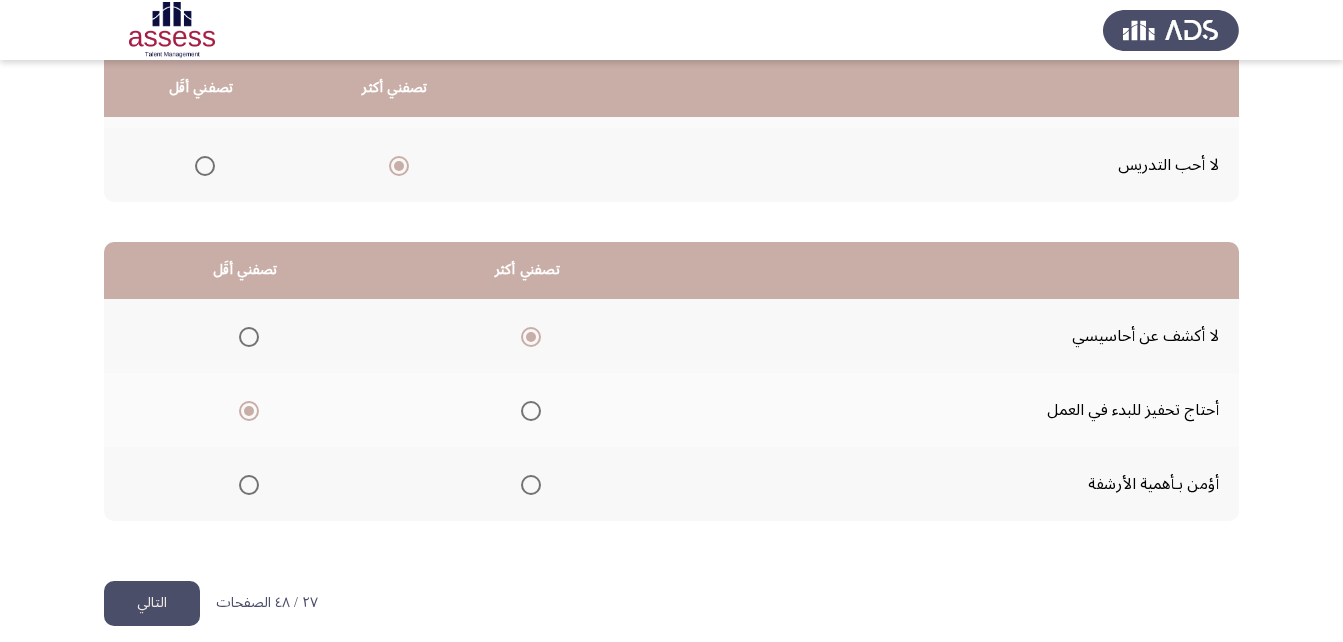 click on "التالي" 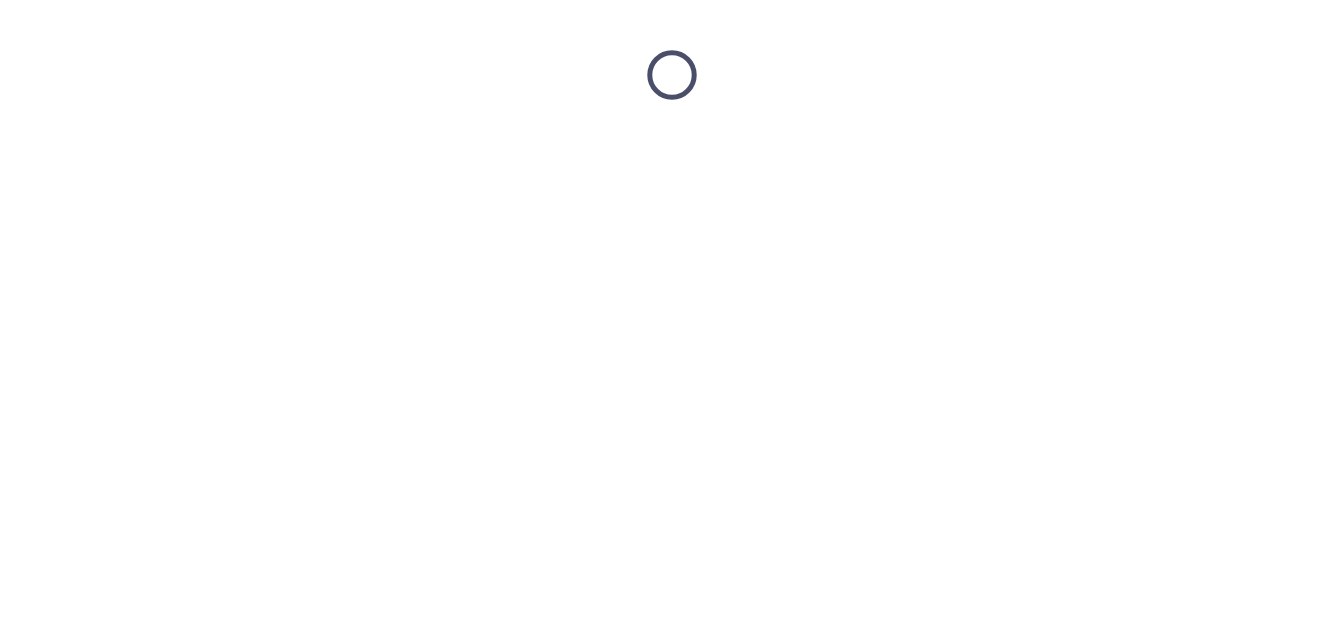 scroll, scrollTop: 0, scrollLeft: 0, axis: both 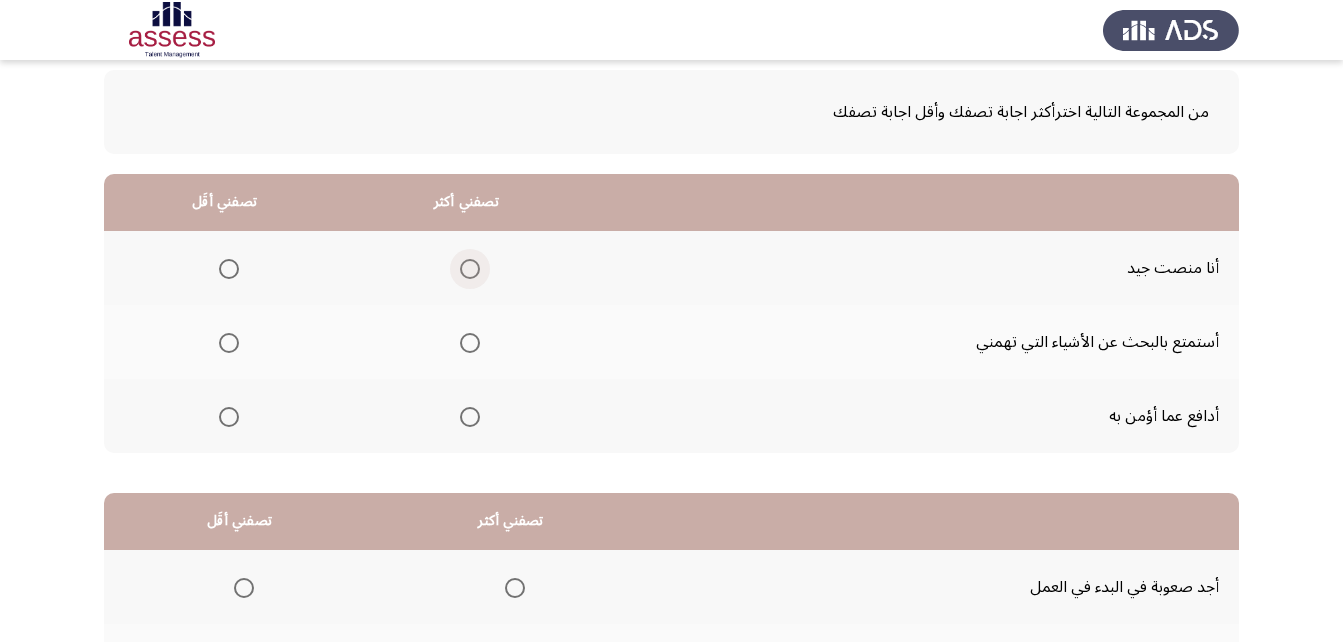 click at bounding box center [466, 269] 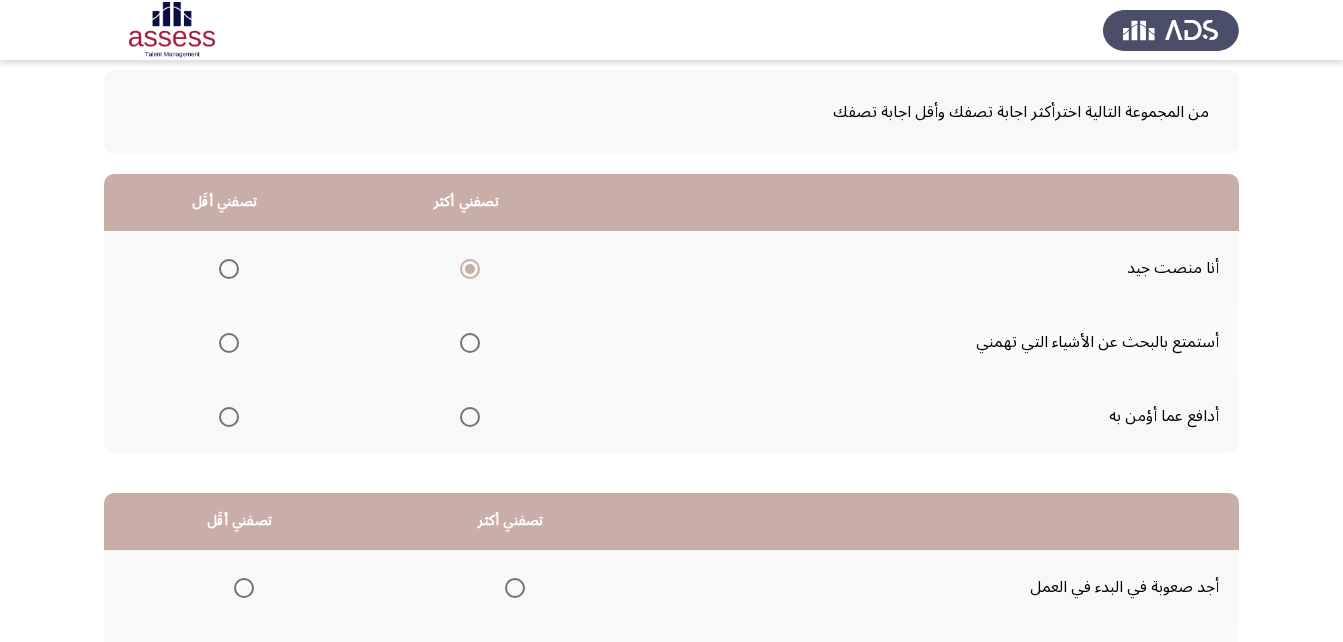 click at bounding box center (229, 343) 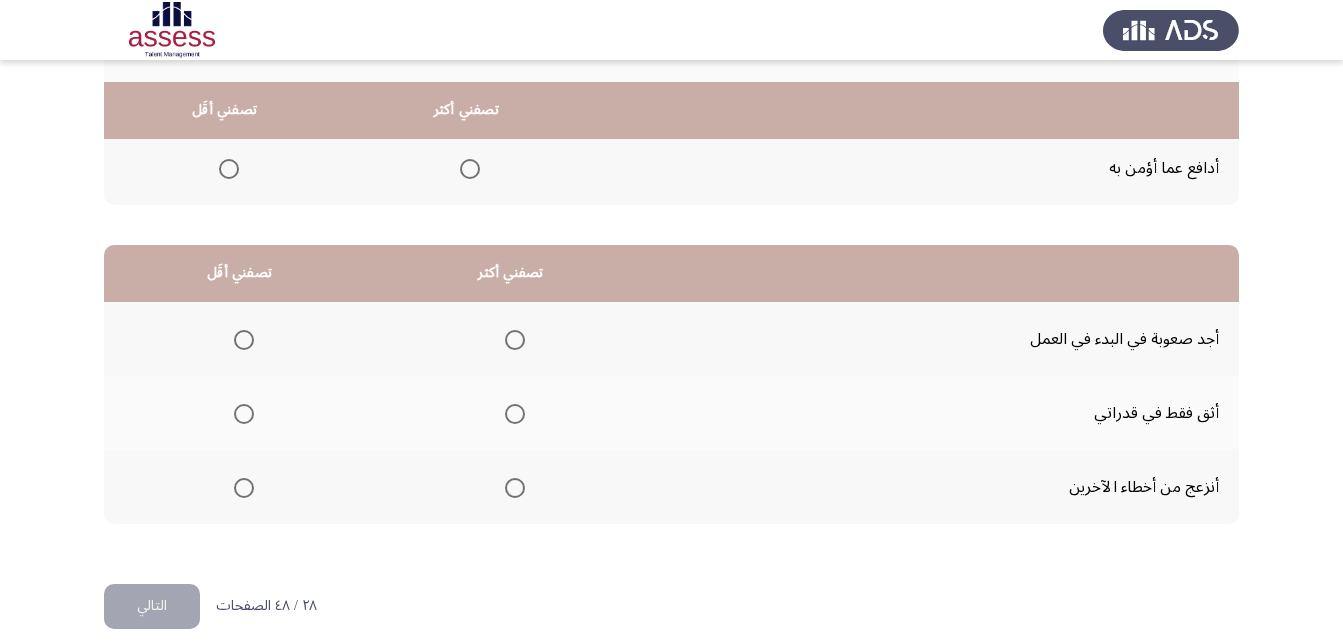 scroll, scrollTop: 368, scrollLeft: 0, axis: vertical 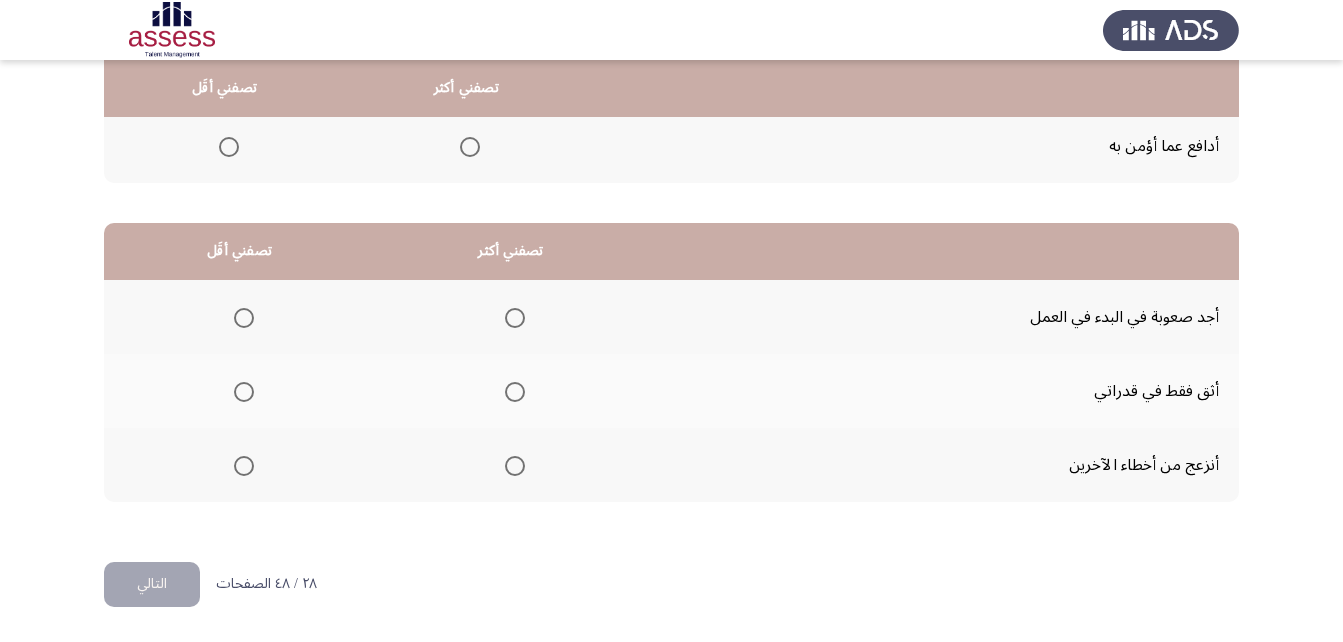 click at bounding box center [515, 392] 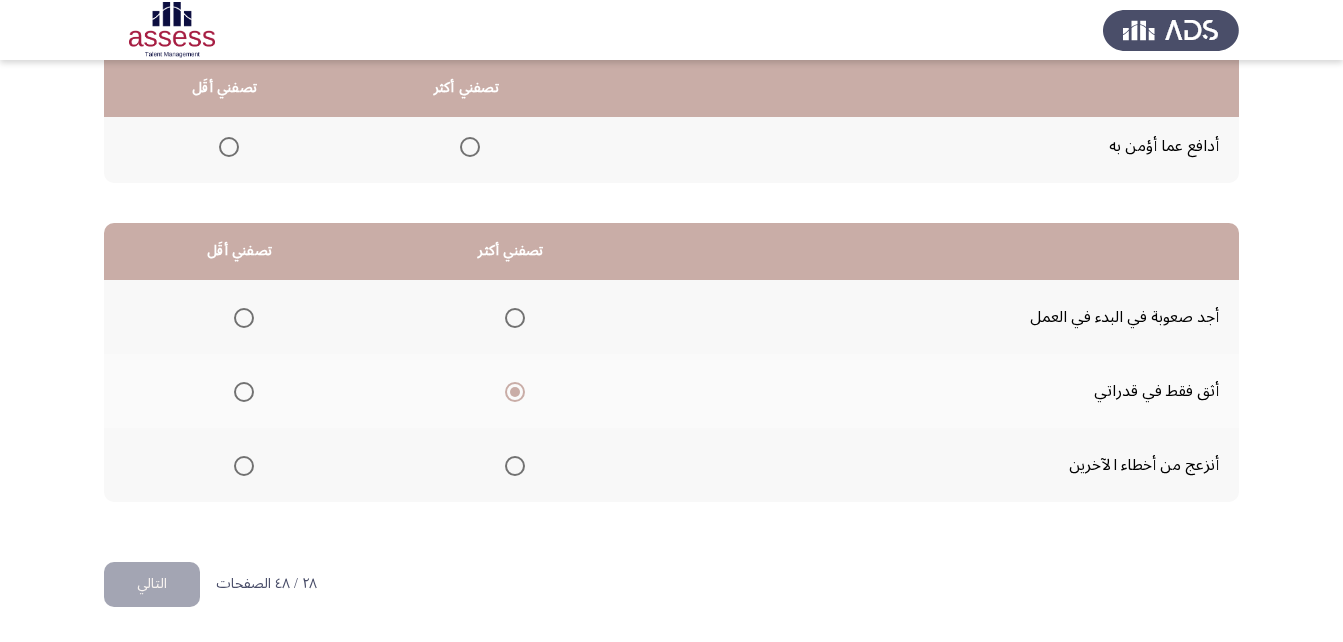 click at bounding box center (244, 318) 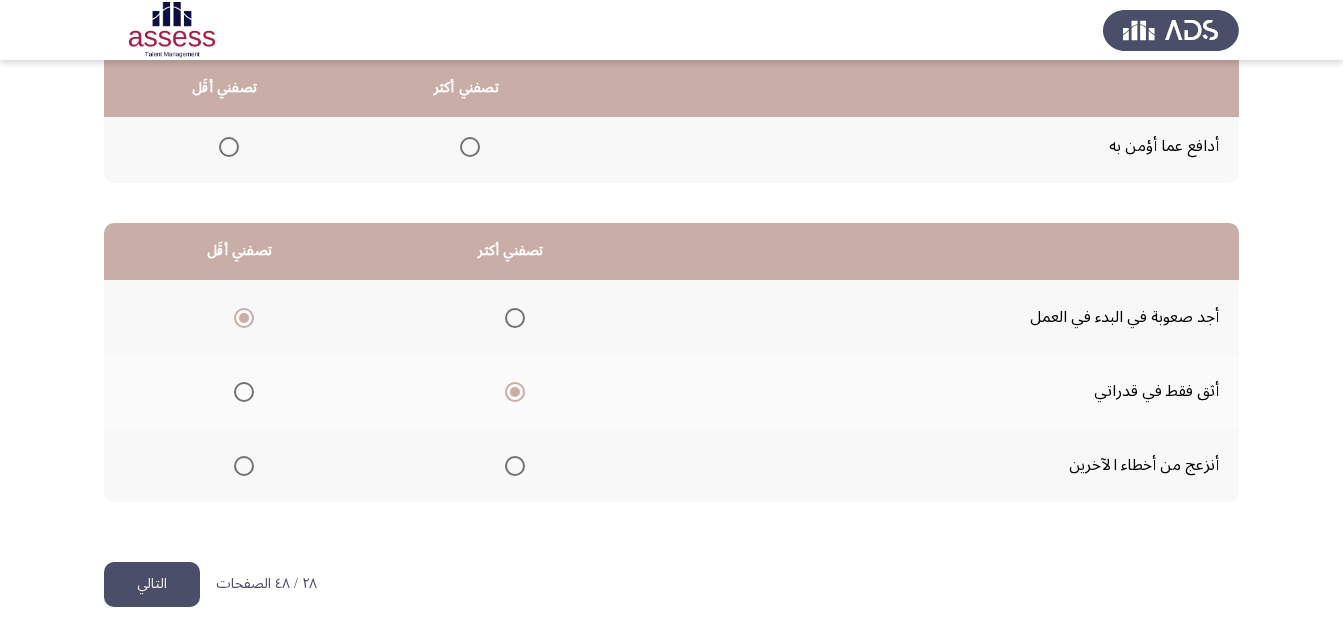 click on "التالي" 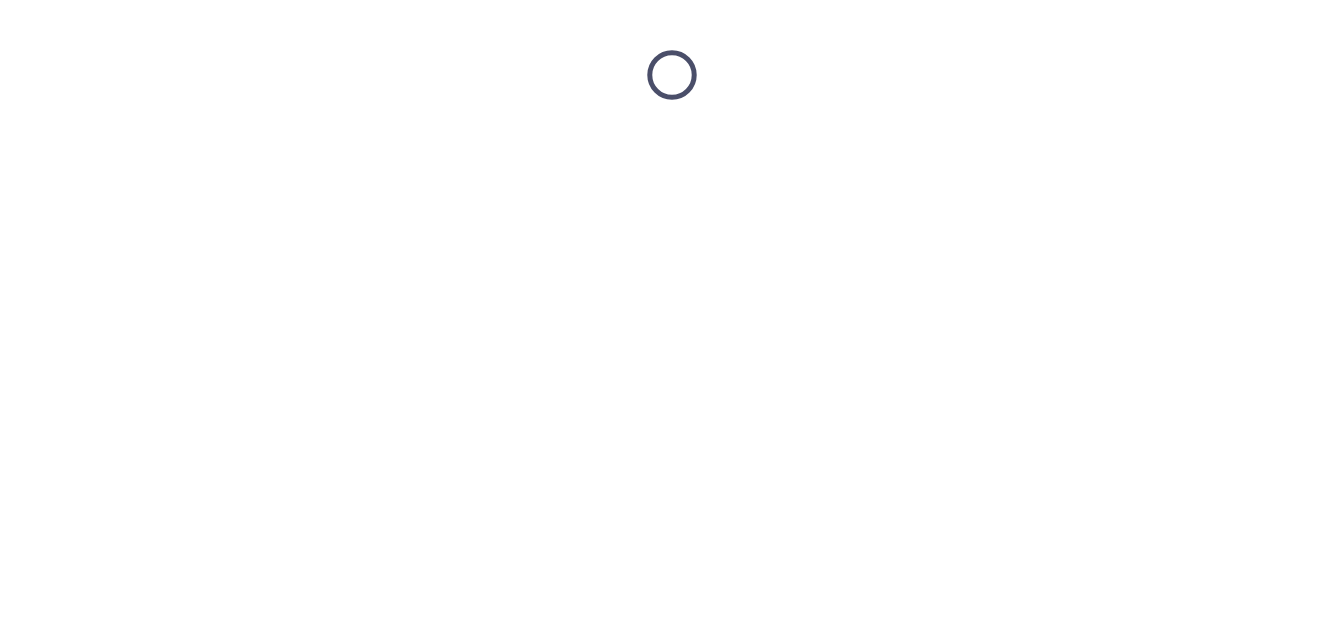 scroll, scrollTop: 0, scrollLeft: 0, axis: both 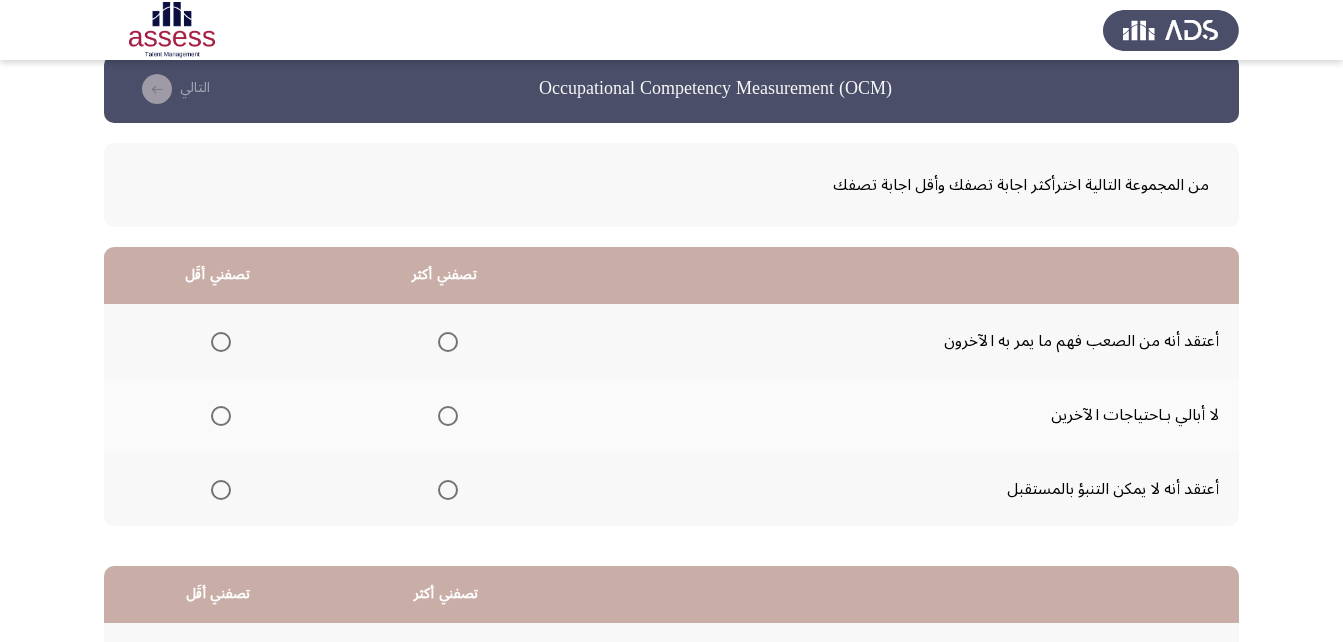 click 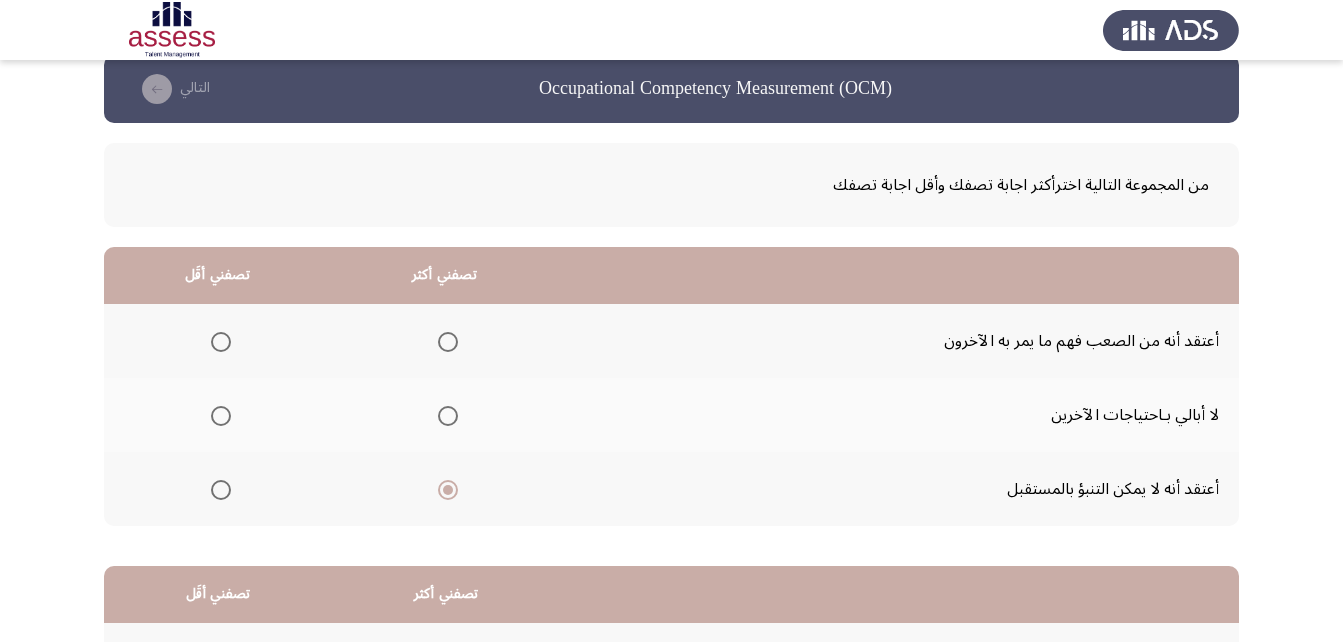 click at bounding box center [221, 416] 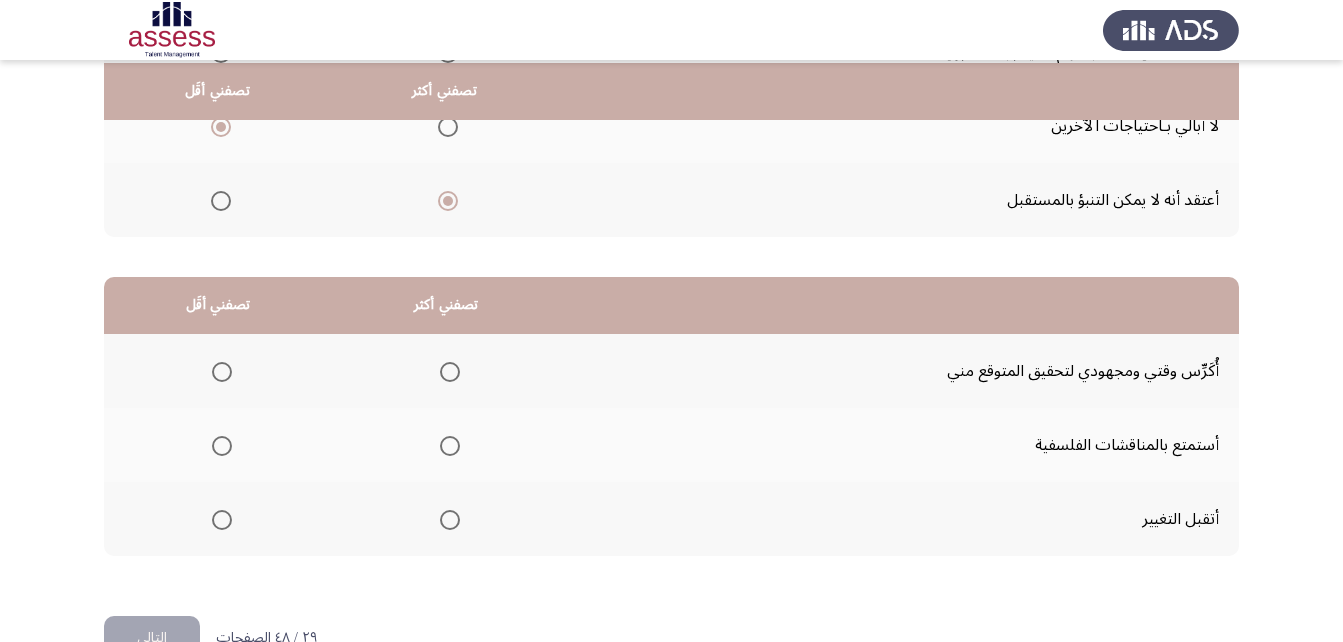 scroll, scrollTop: 317, scrollLeft: 0, axis: vertical 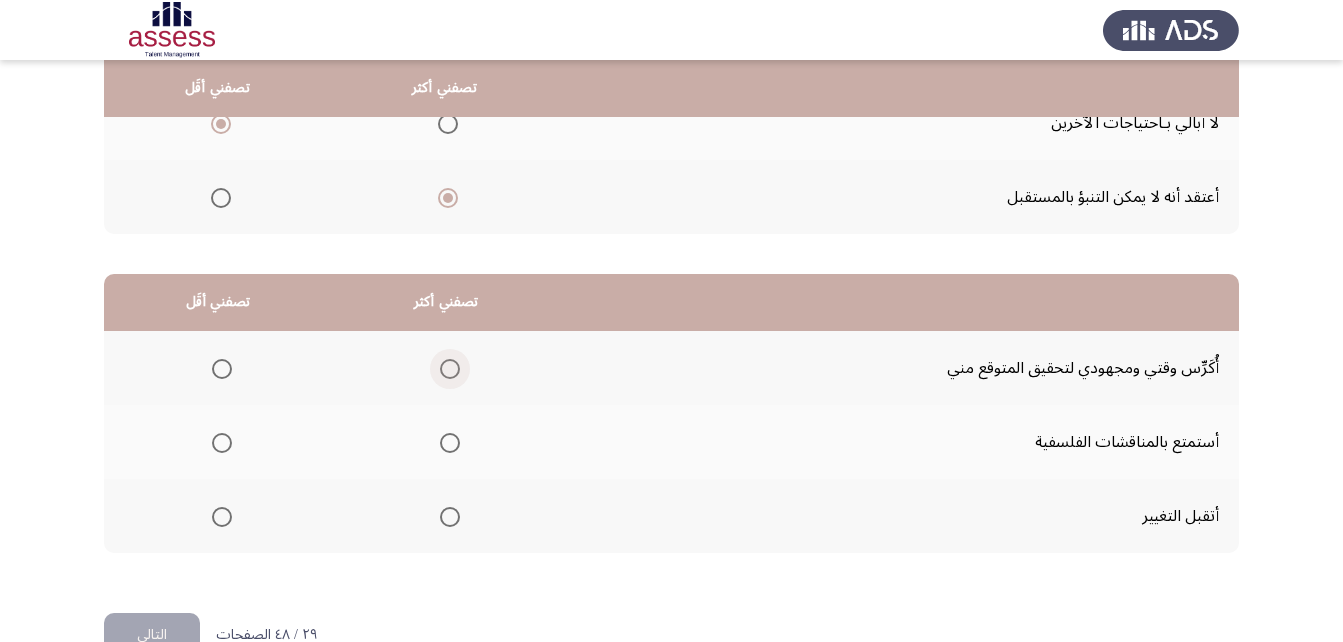 click at bounding box center (450, 369) 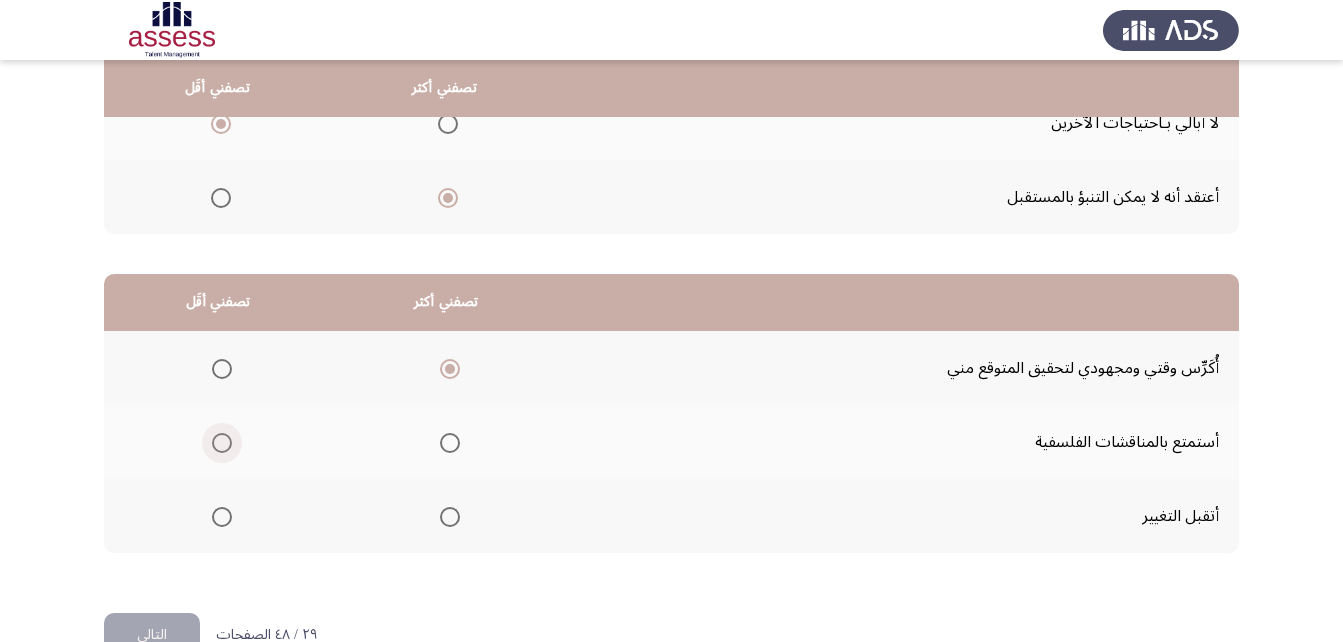 click at bounding box center (222, 443) 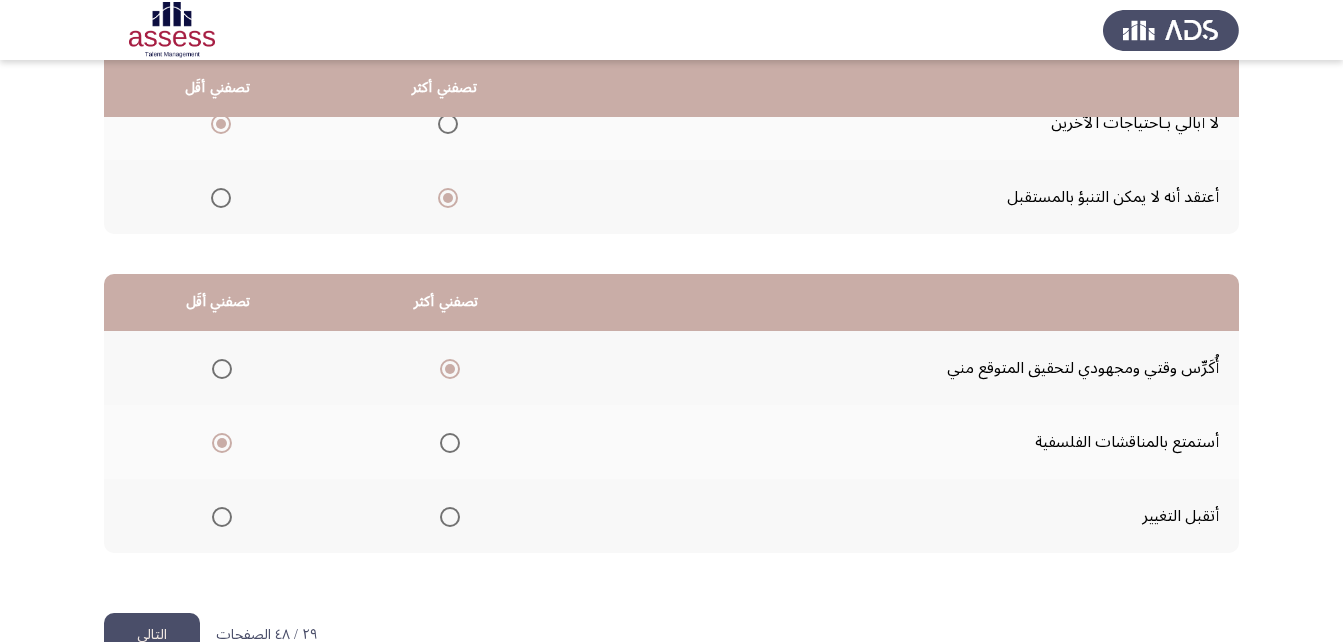 click on "التالي" 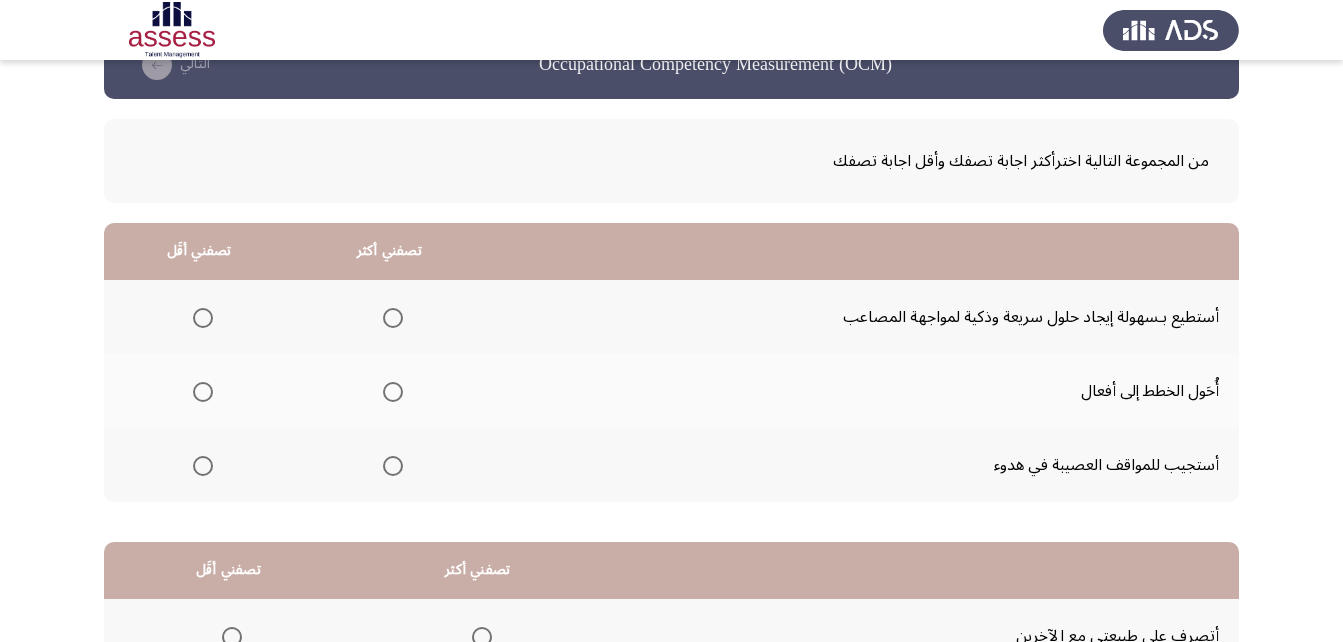 scroll, scrollTop: 56, scrollLeft: 0, axis: vertical 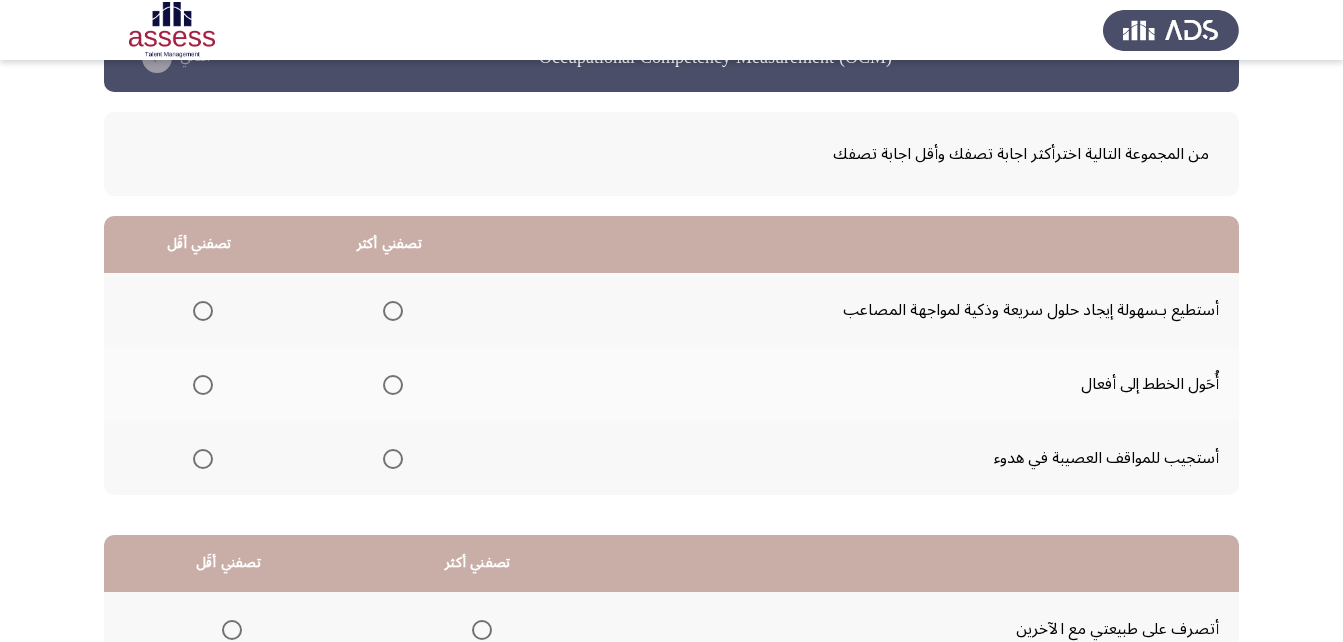 click 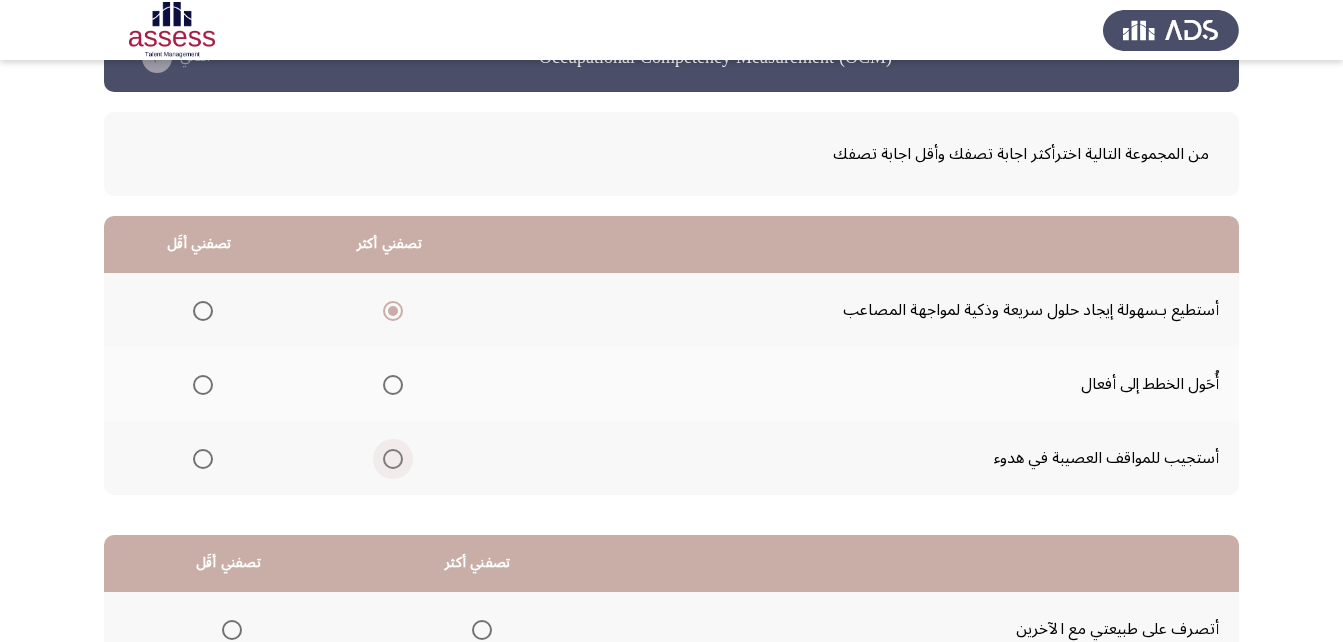 click at bounding box center (389, 459) 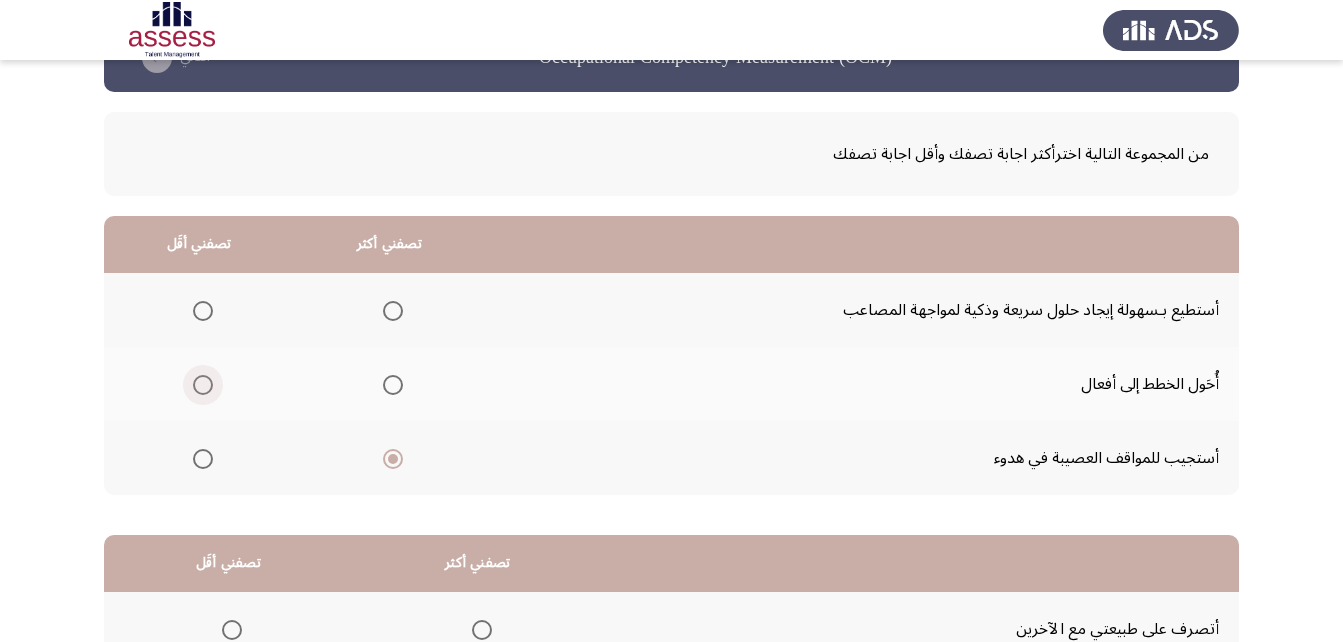 click at bounding box center [203, 385] 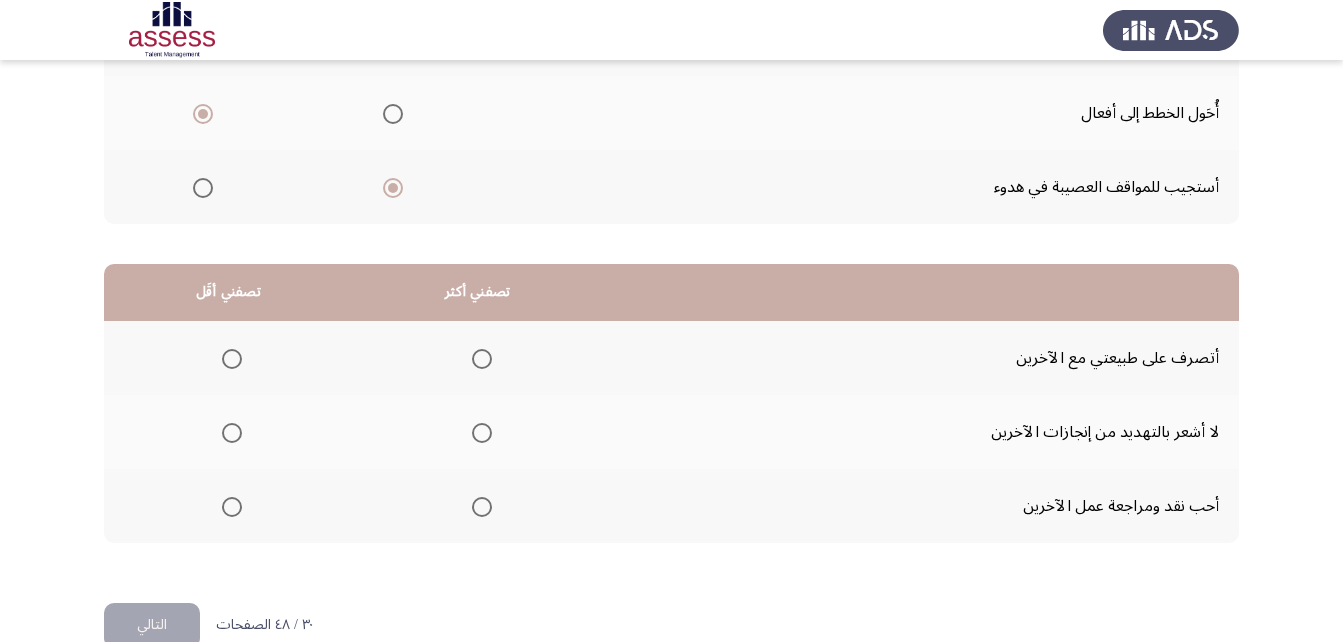 scroll, scrollTop: 368, scrollLeft: 0, axis: vertical 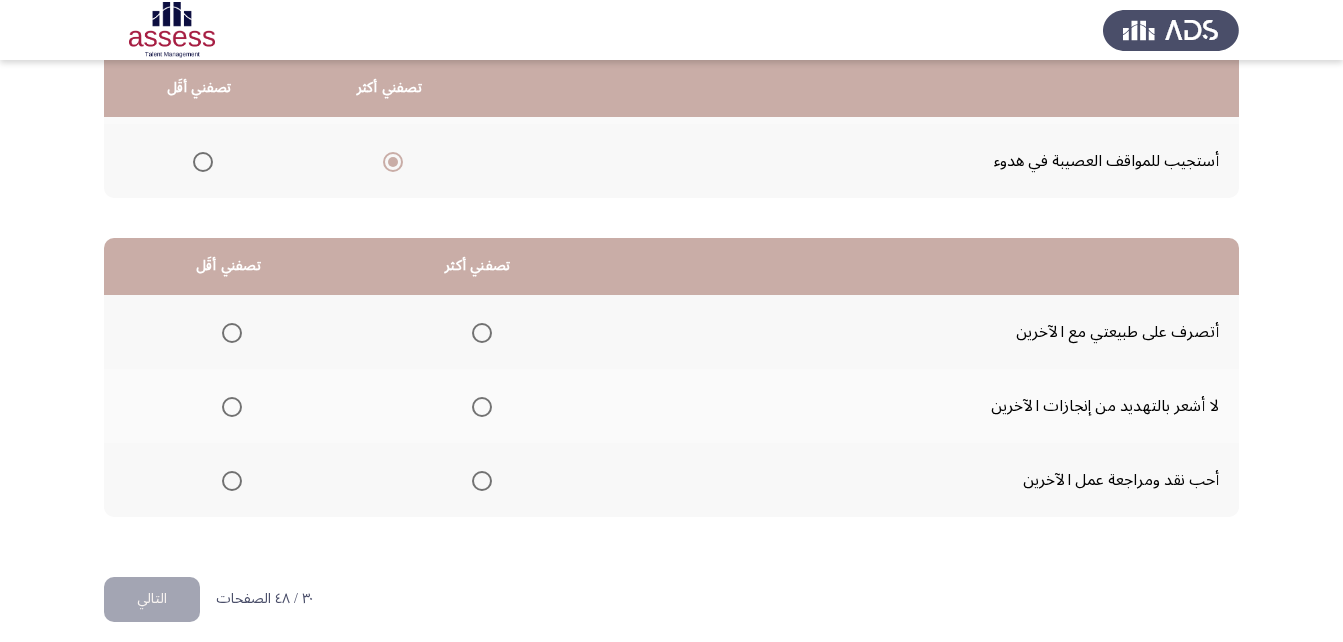 click at bounding box center [482, 407] 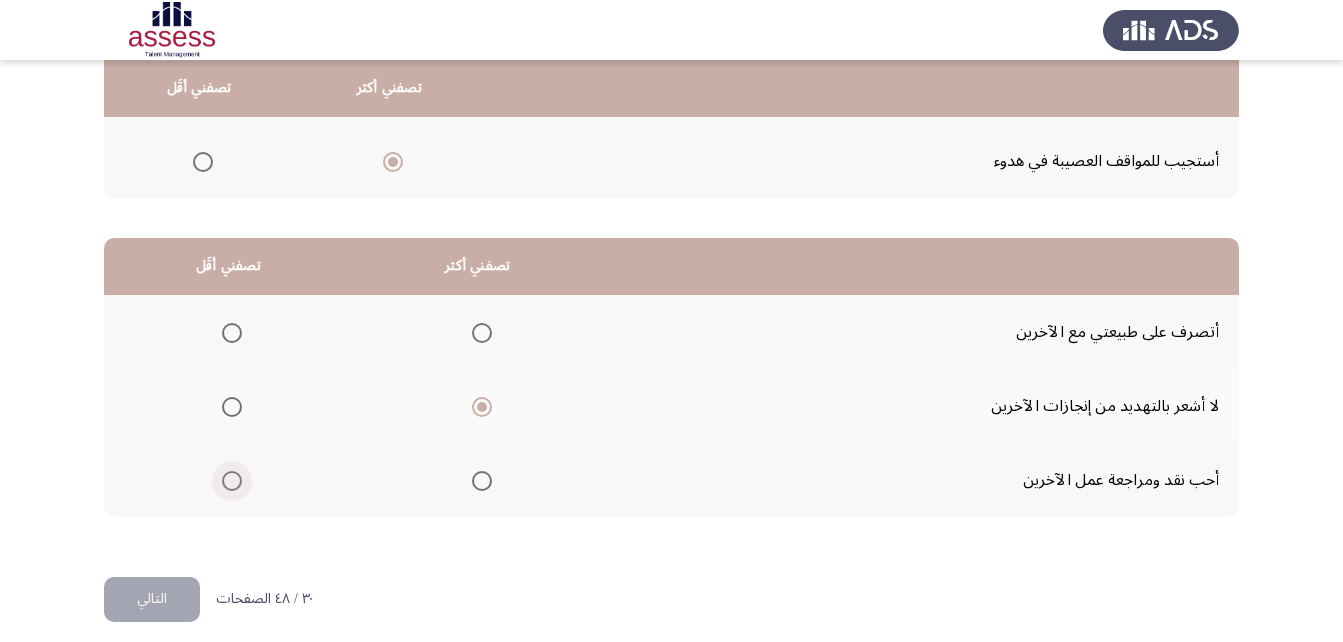 click at bounding box center [232, 481] 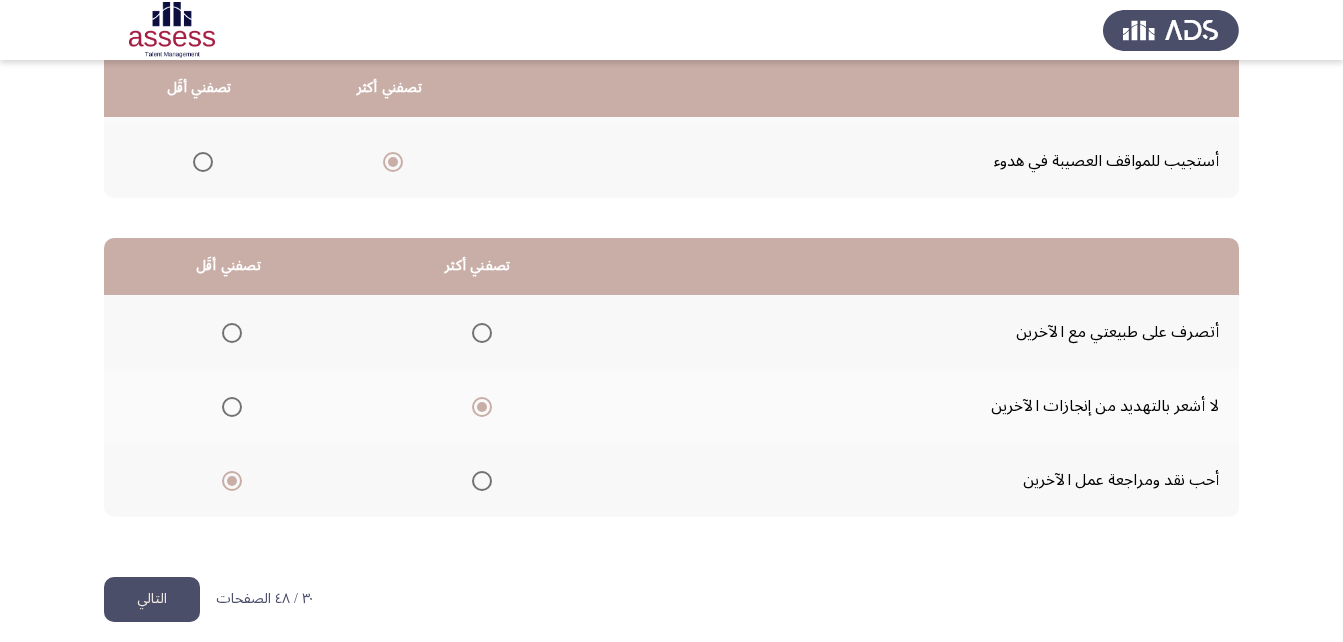 click on "التالي" 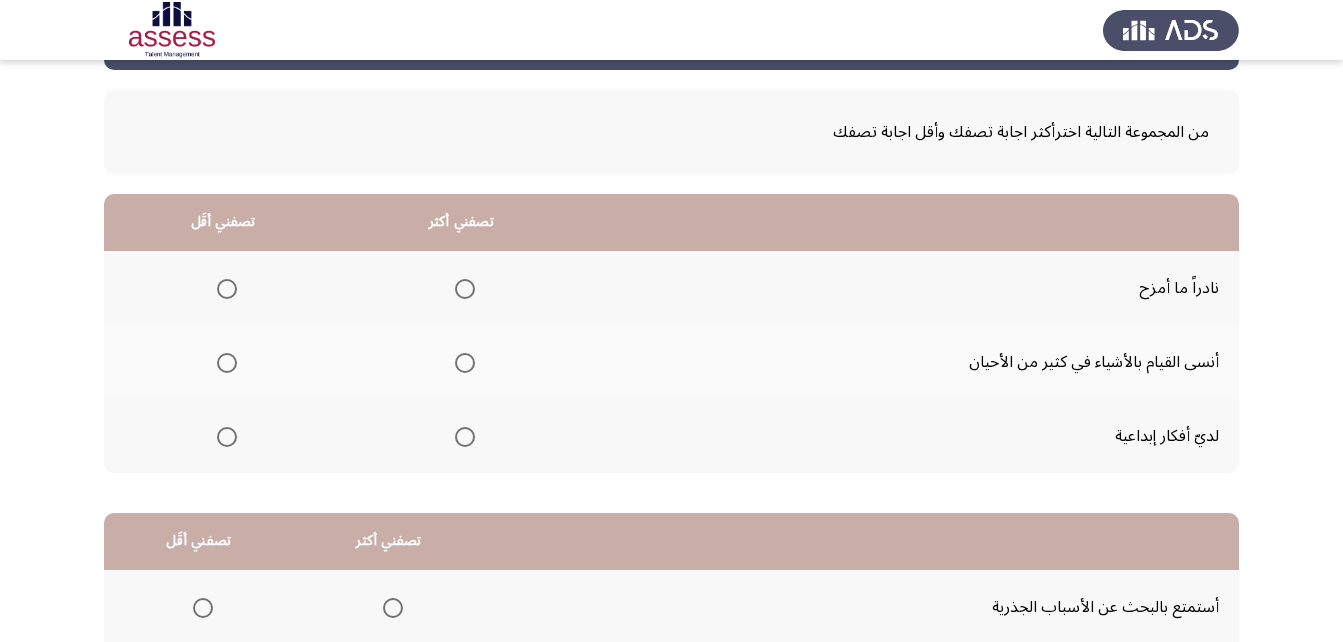 scroll, scrollTop: 80, scrollLeft: 0, axis: vertical 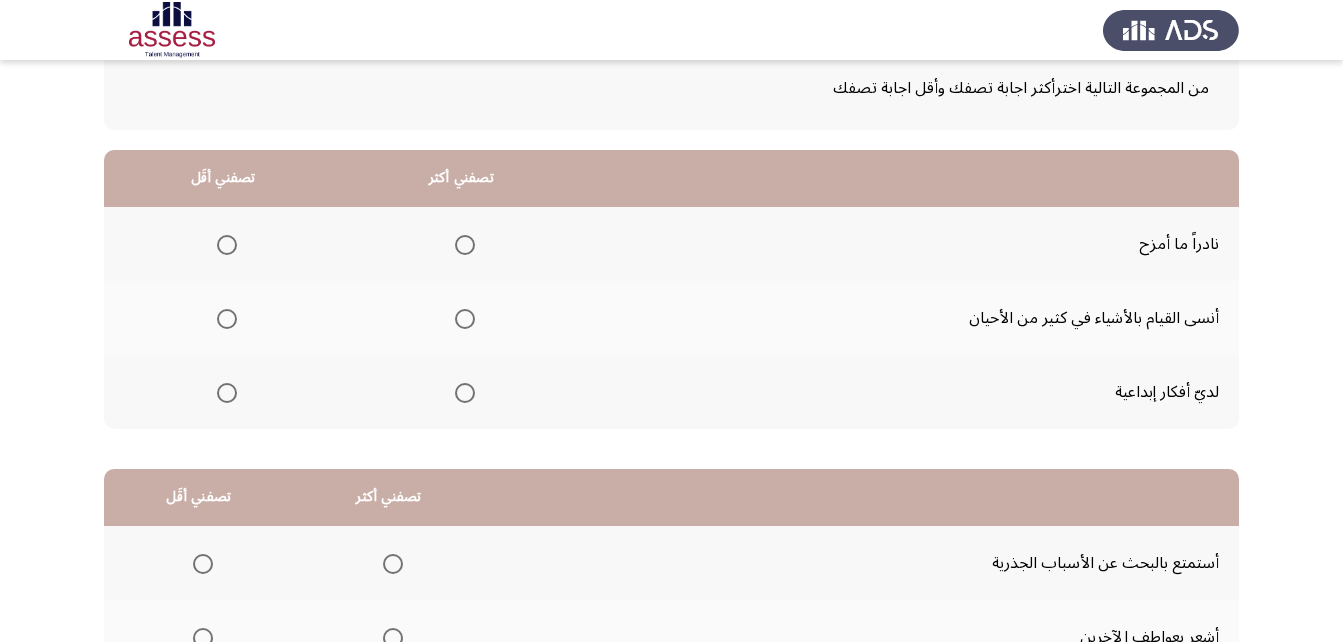 click at bounding box center [465, 393] 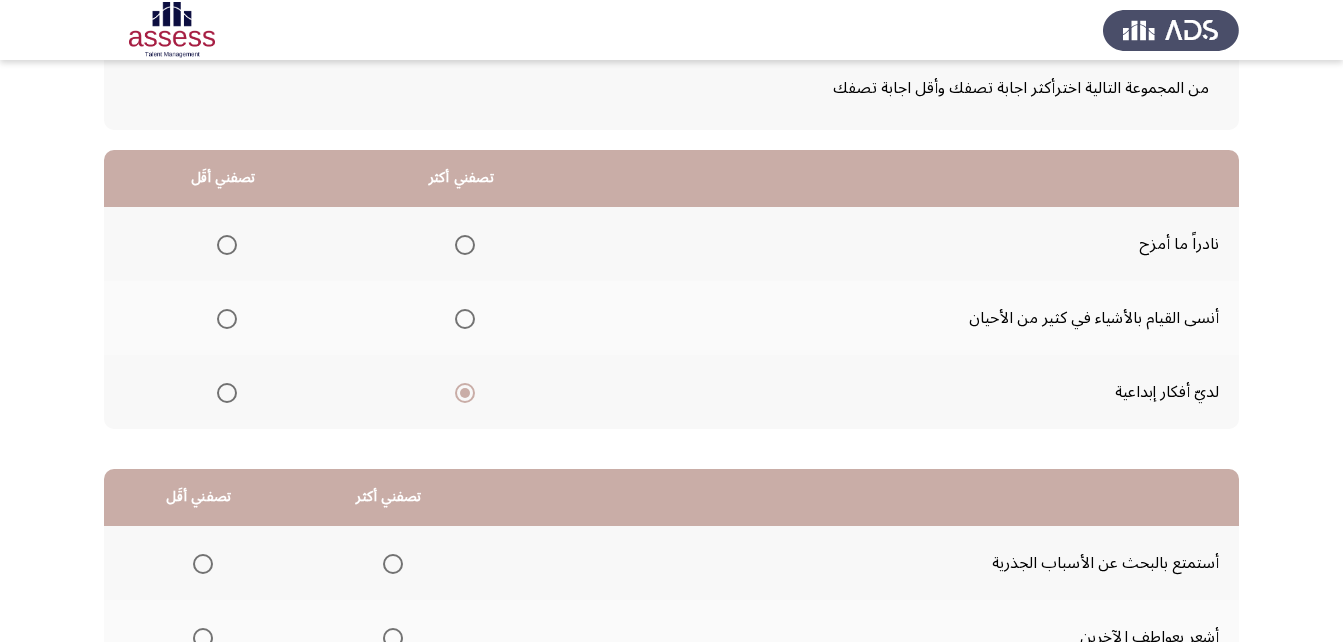 click at bounding box center (227, 319) 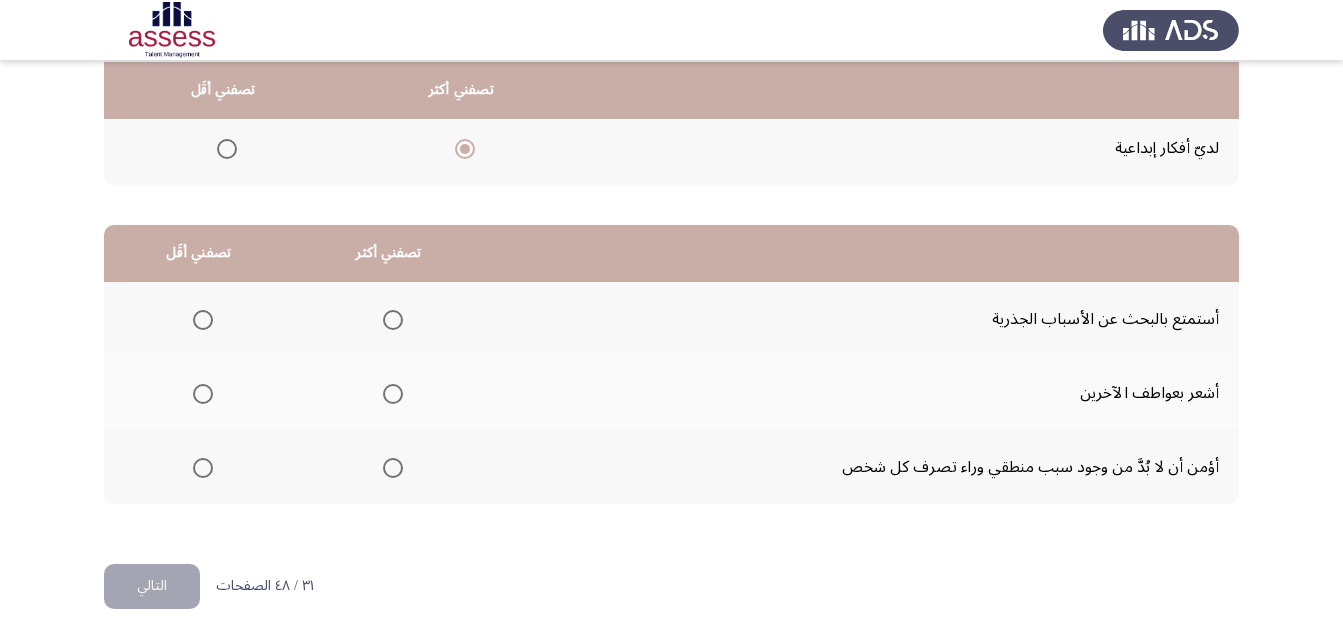 scroll, scrollTop: 368, scrollLeft: 0, axis: vertical 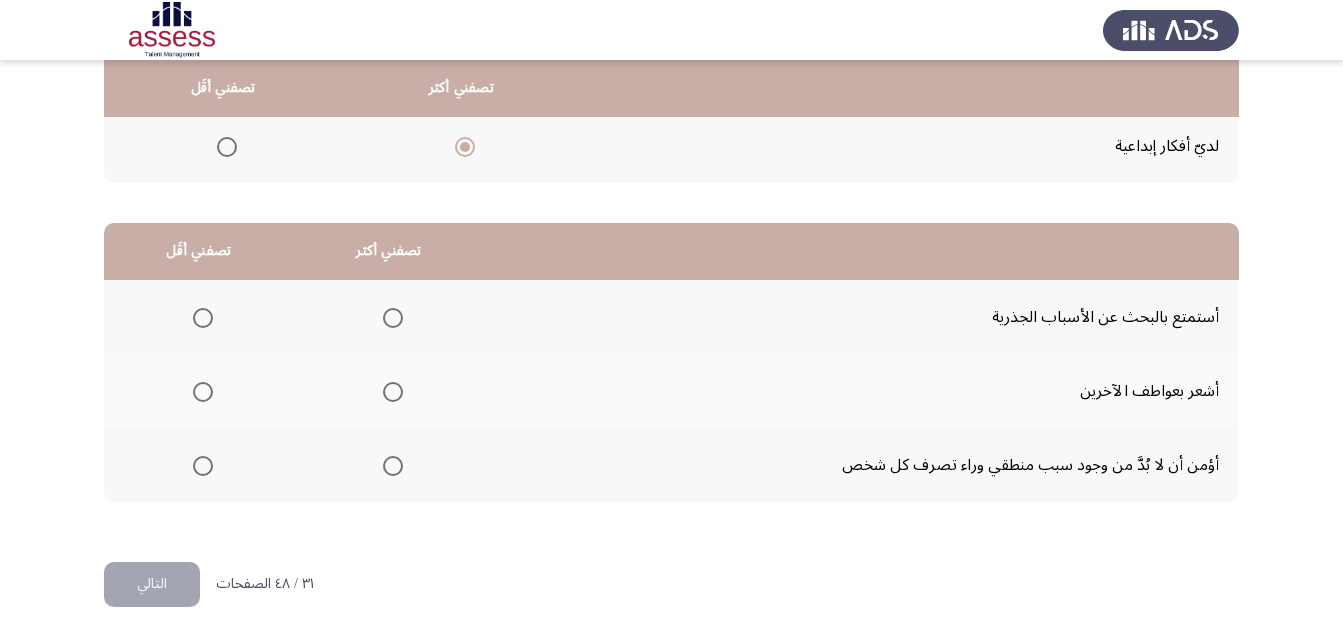 click at bounding box center (393, 318) 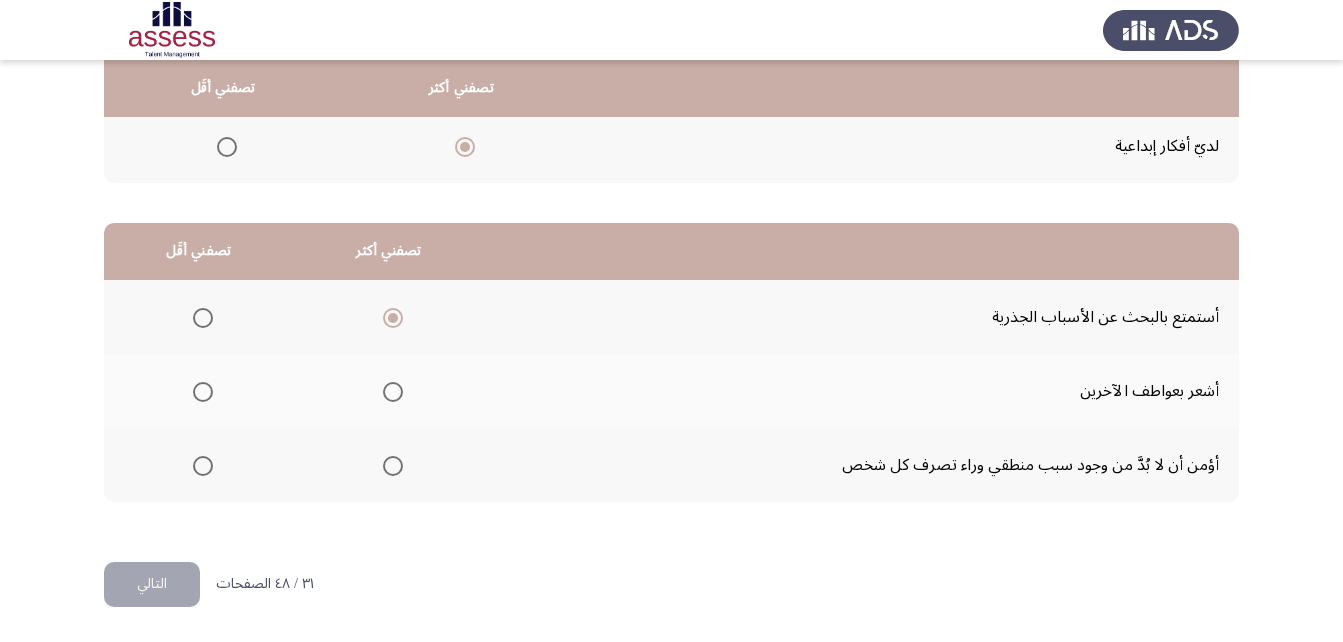 click 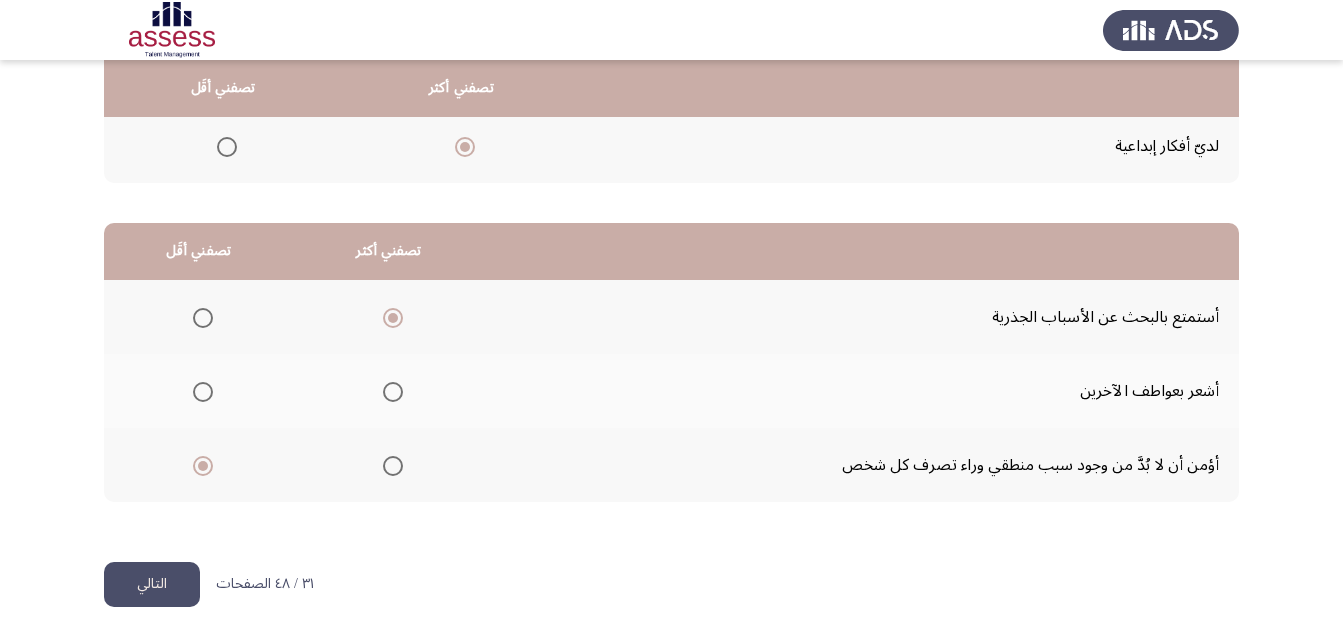click on "التالي" 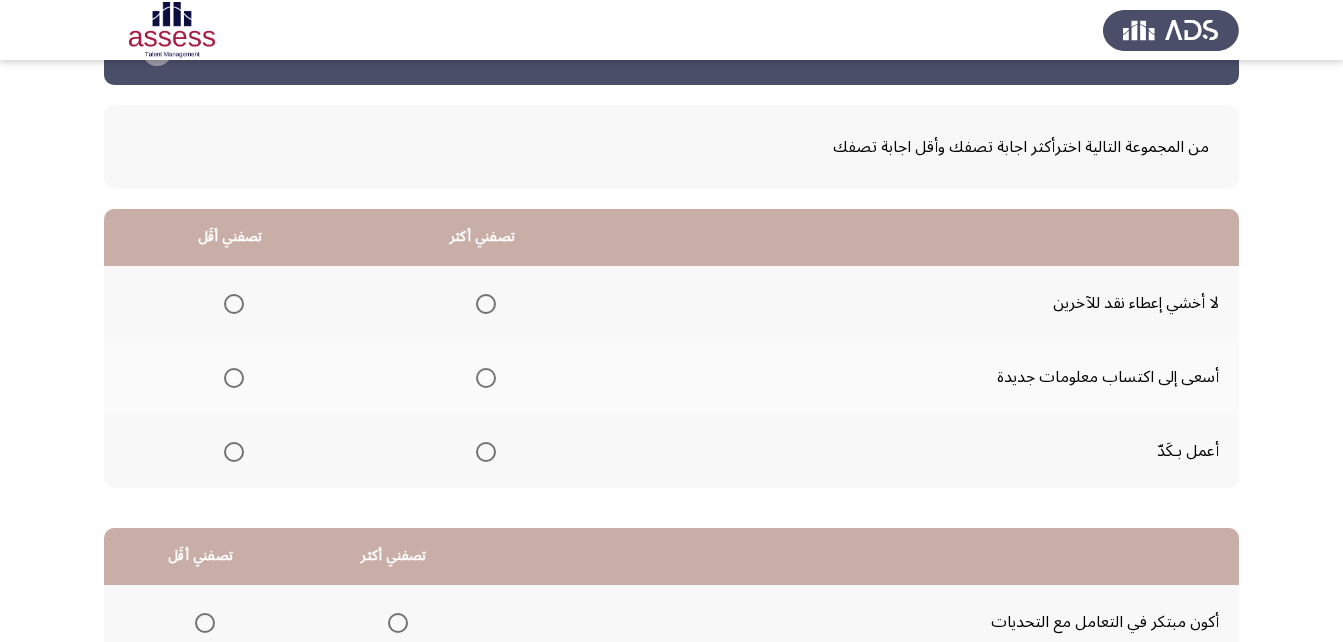 scroll, scrollTop: 98, scrollLeft: 0, axis: vertical 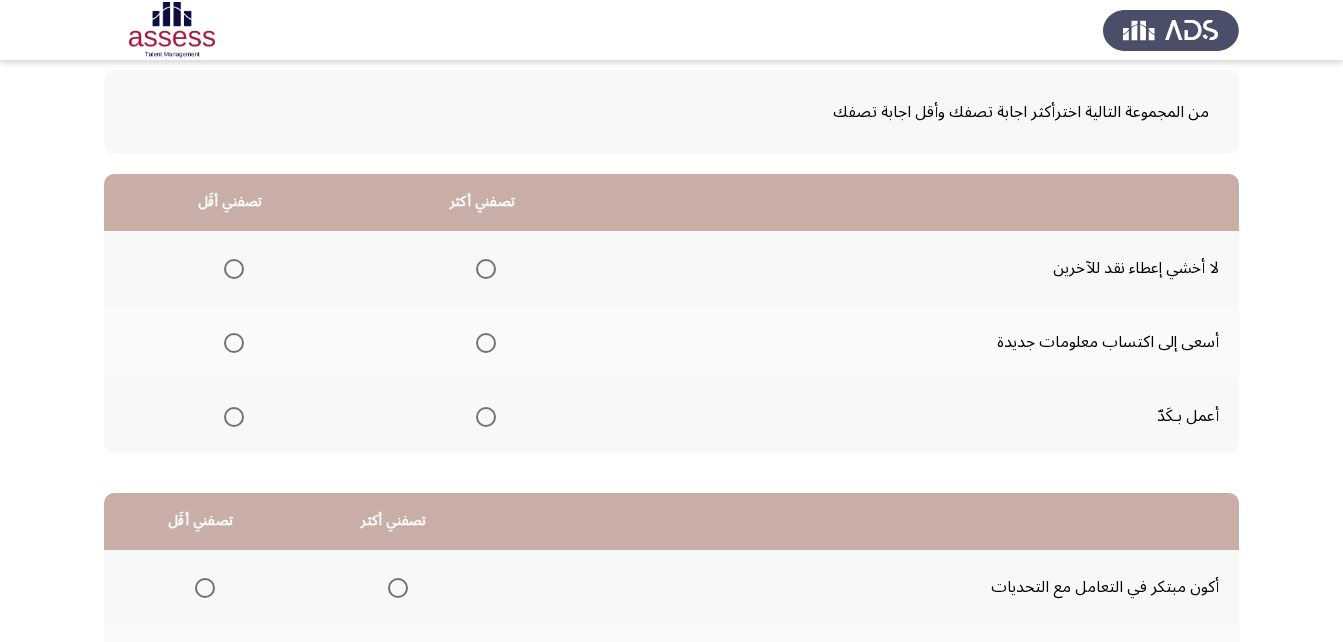 click 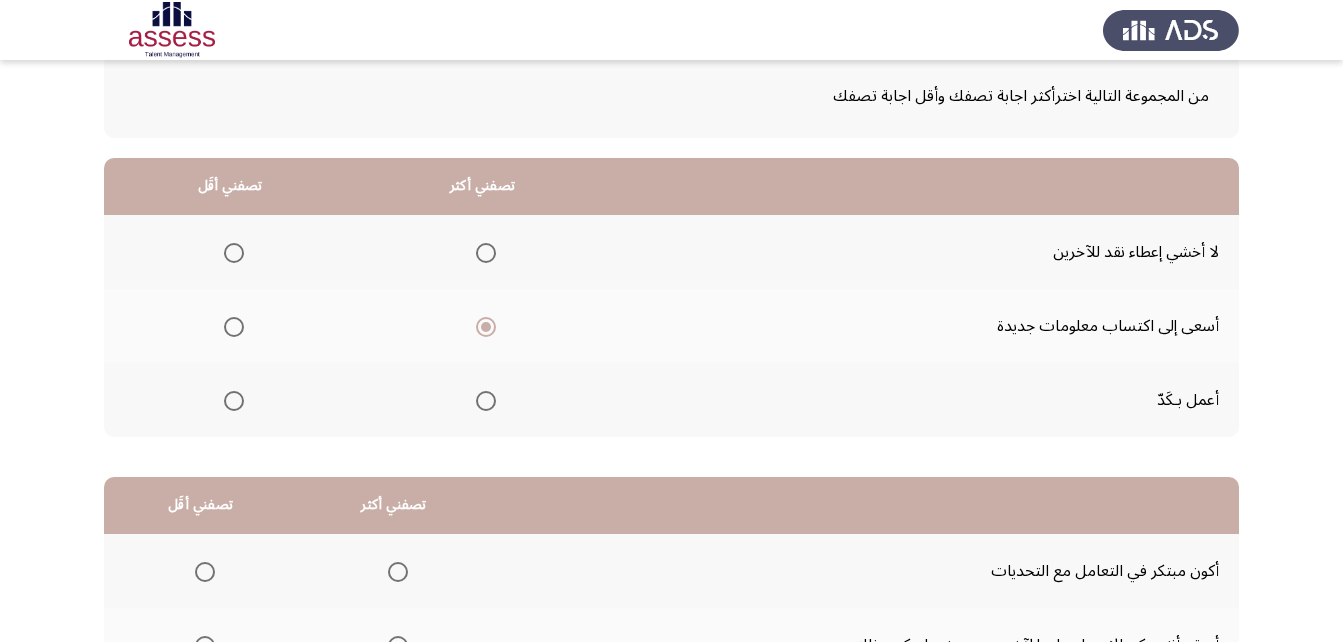 scroll, scrollTop: 115, scrollLeft: 0, axis: vertical 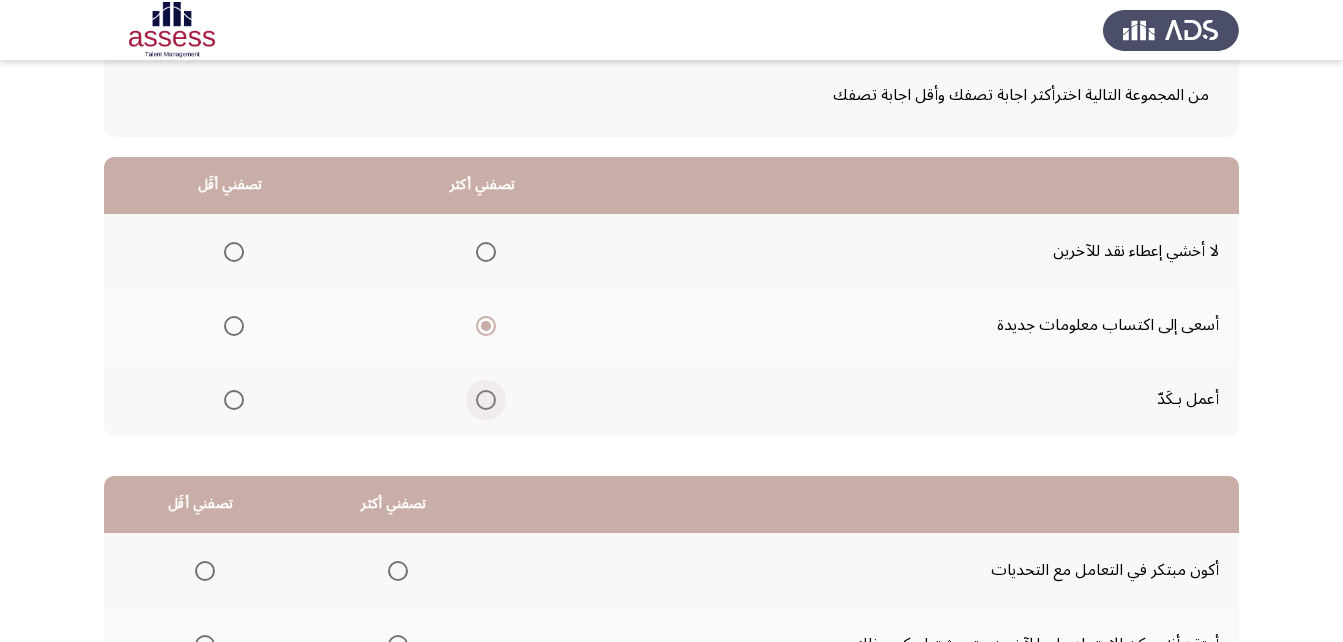 click at bounding box center (486, 400) 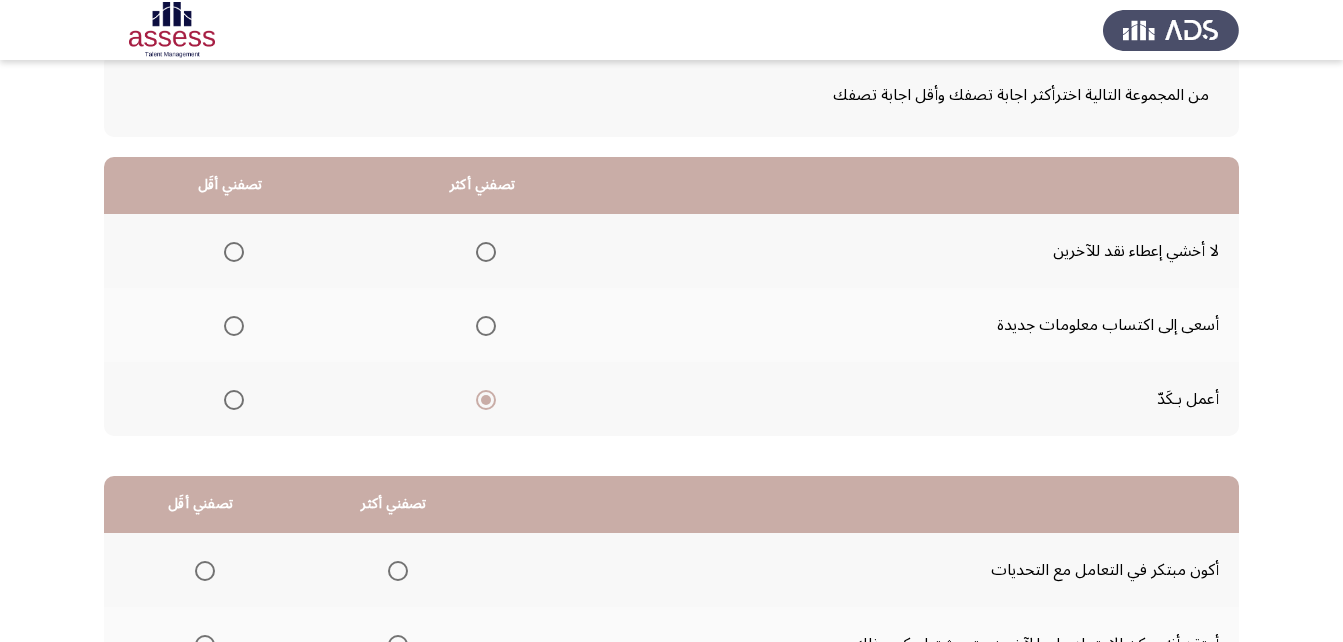 click at bounding box center [234, 252] 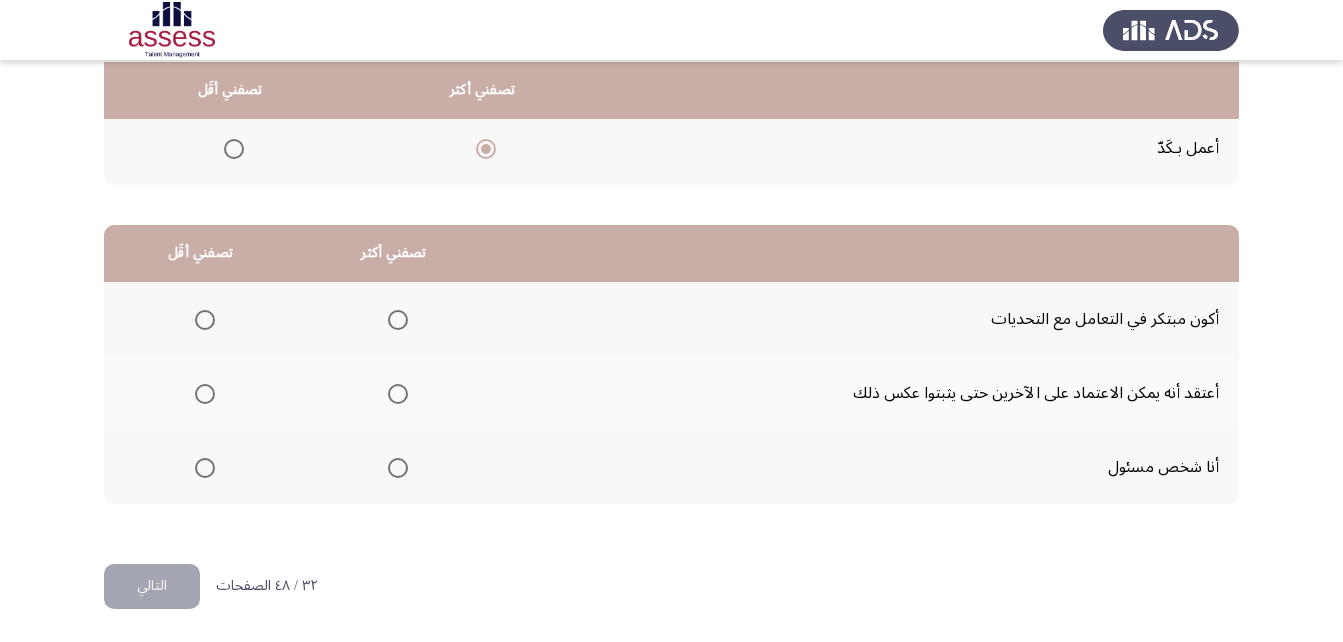 scroll, scrollTop: 368, scrollLeft: 0, axis: vertical 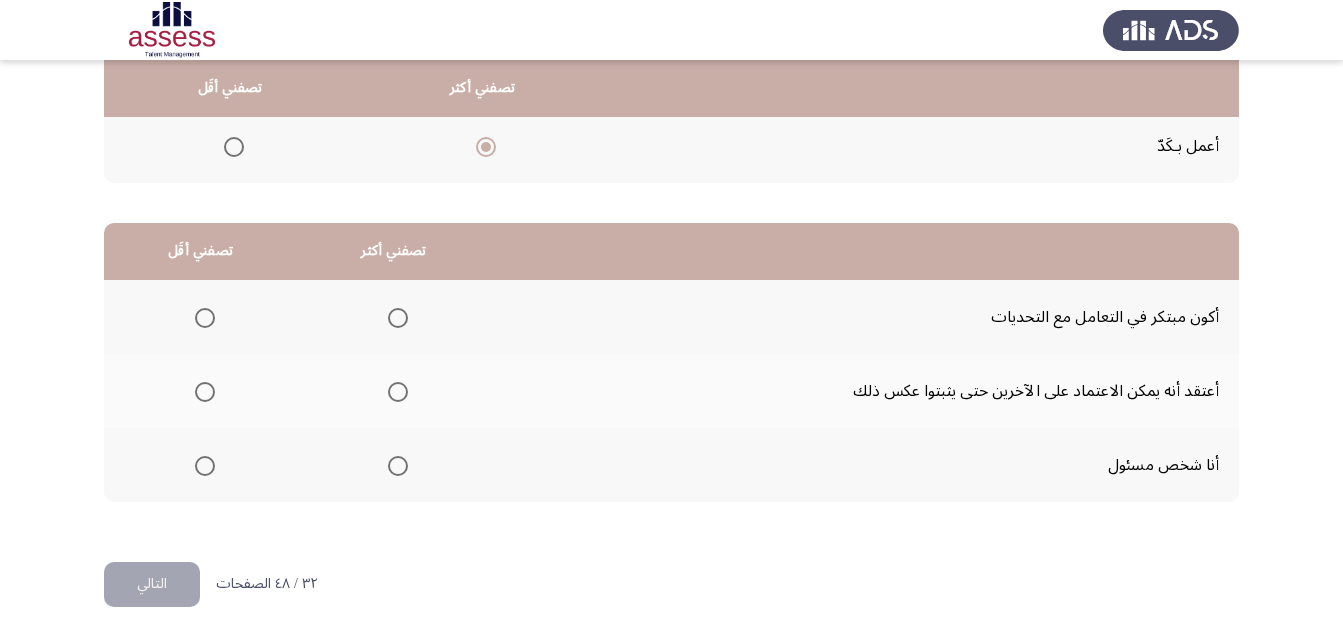 click at bounding box center (398, 318) 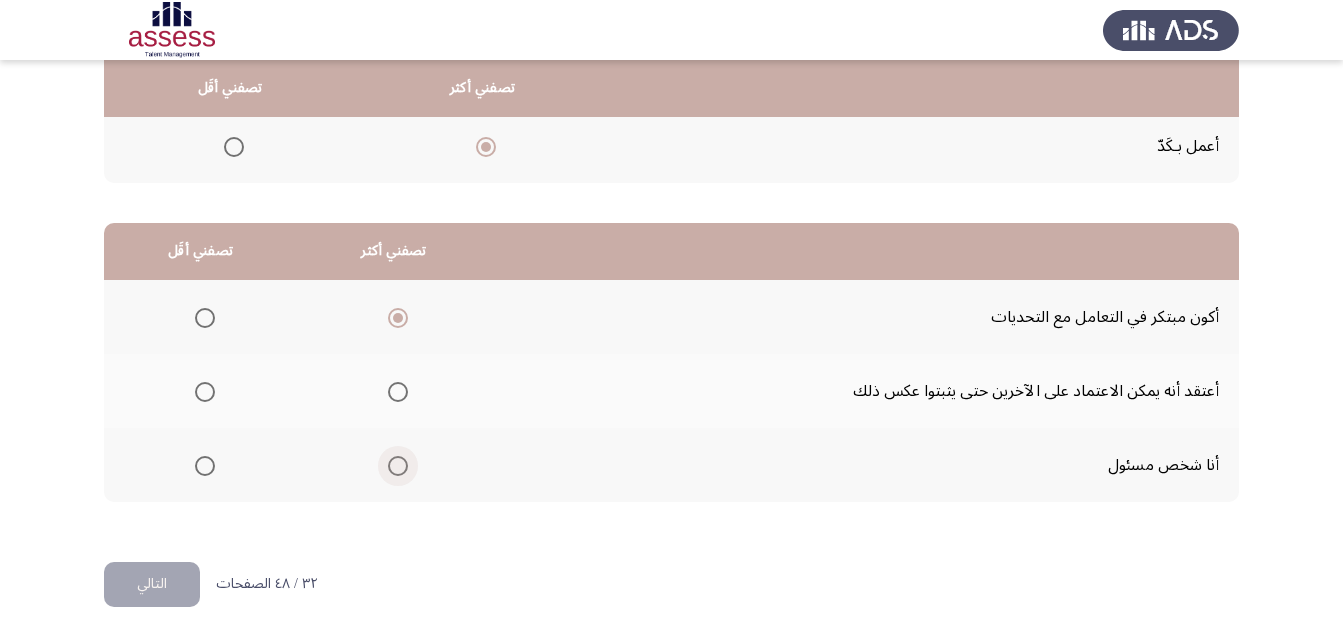 click at bounding box center (398, 466) 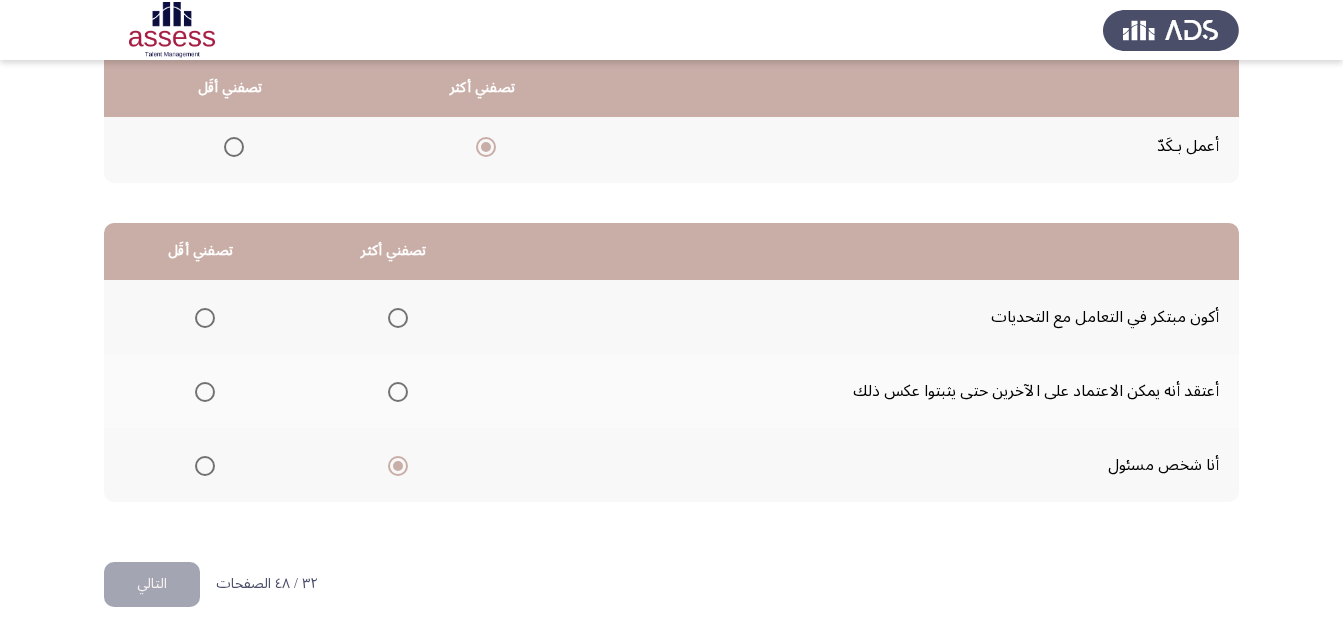 click 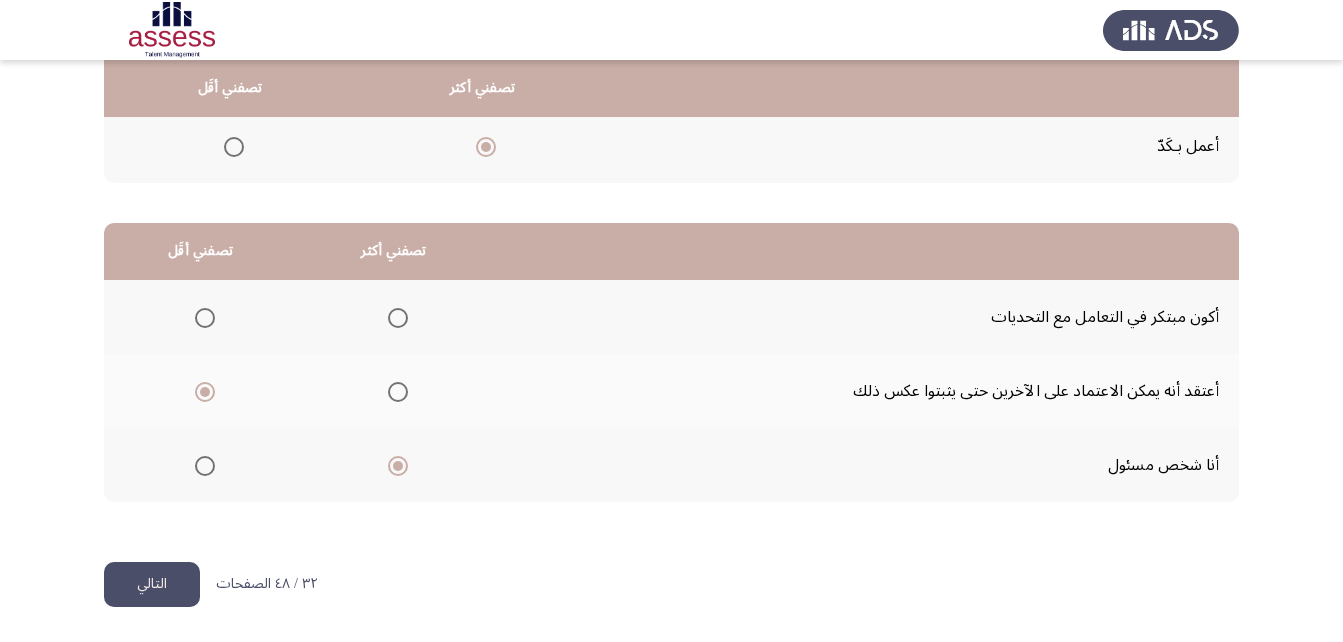 click at bounding box center (398, 318) 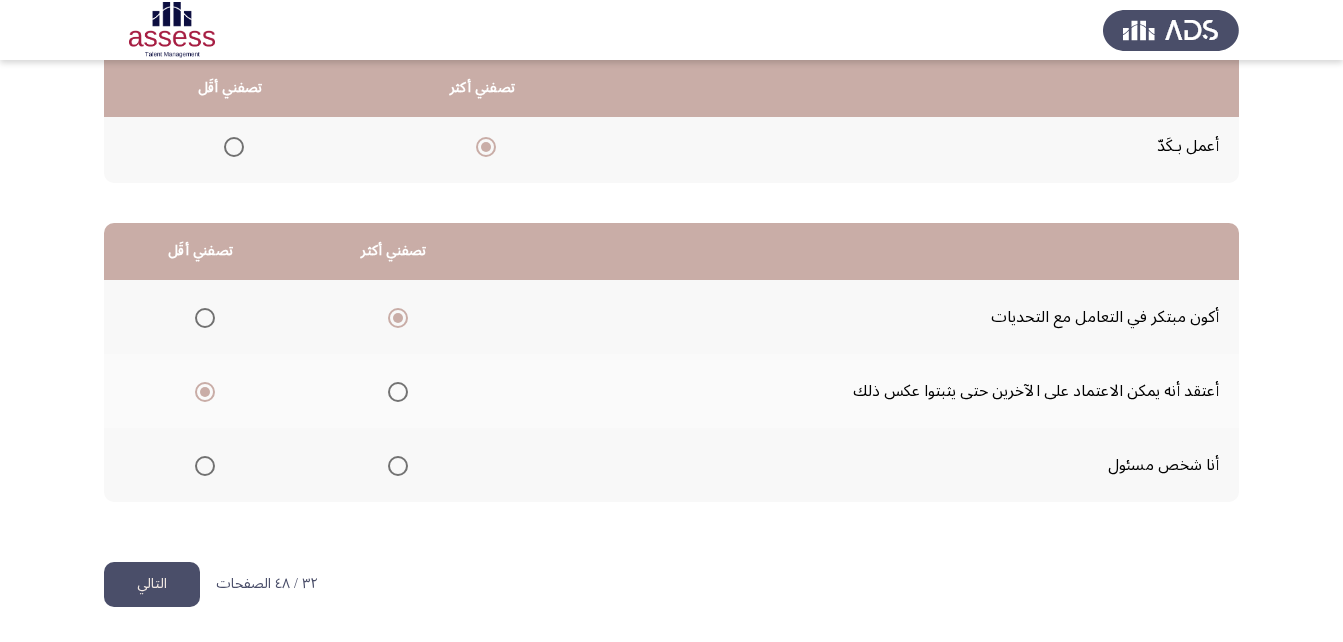click on "التالي" 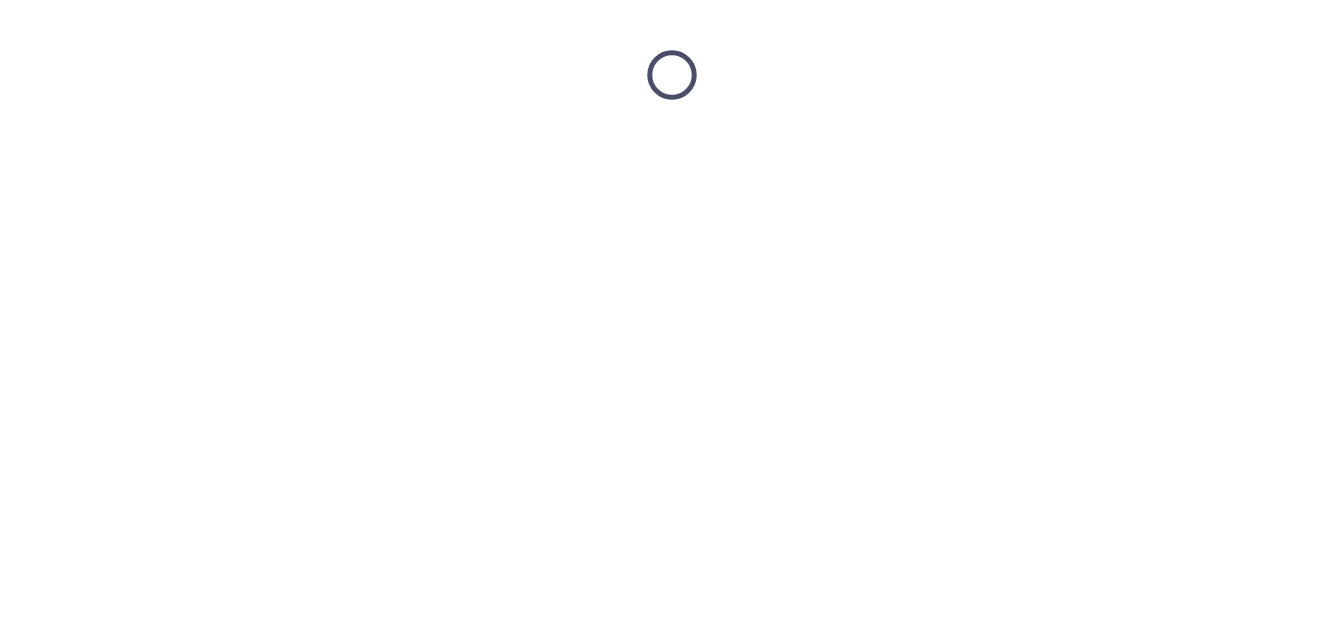 scroll, scrollTop: 0, scrollLeft: 0, axis: both 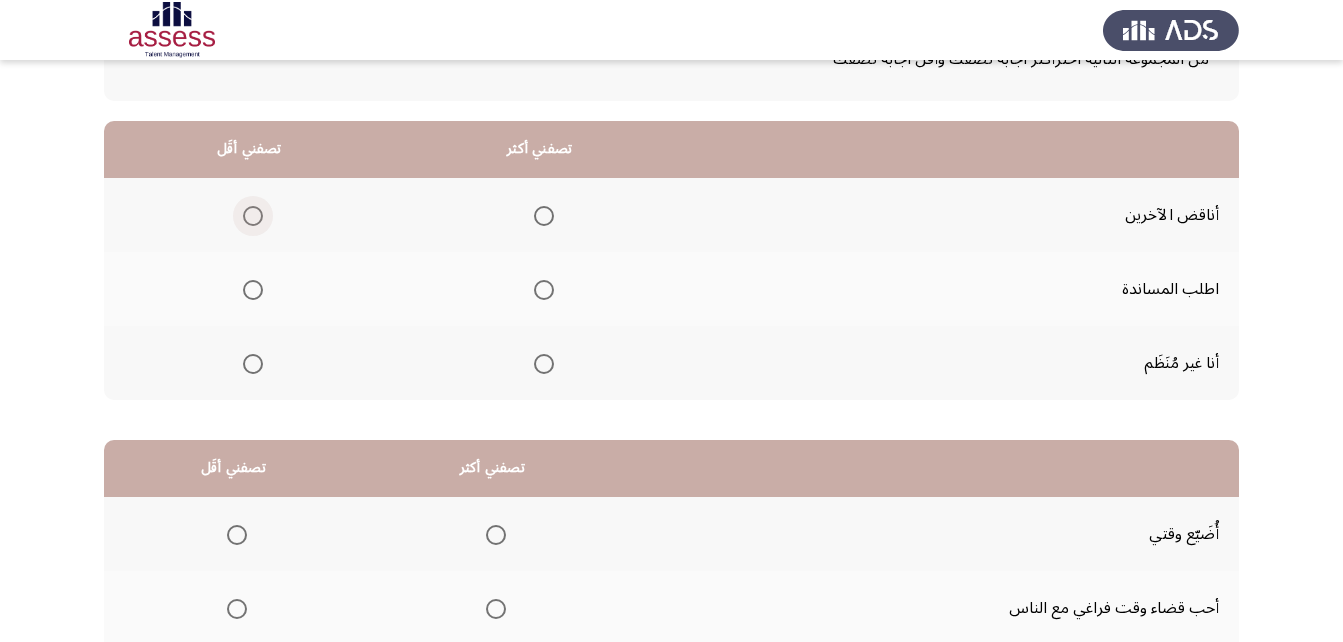 click at bounding box center (253, 216) 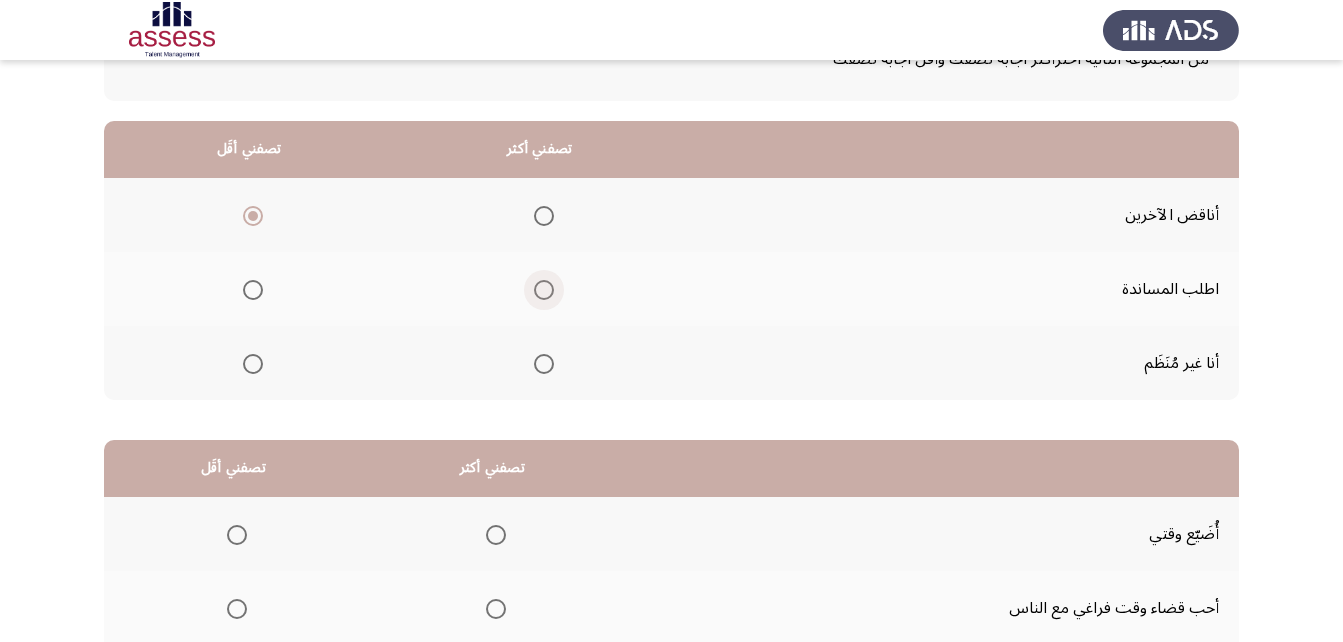 click at bounding box center [544, 290] 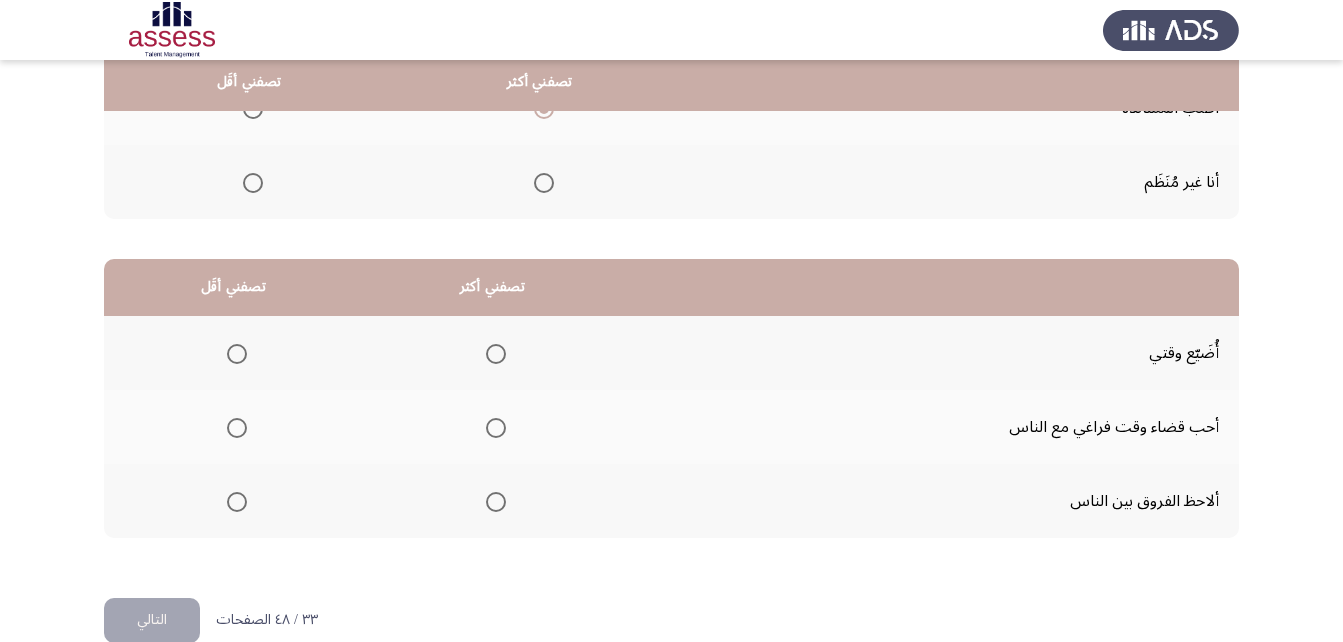 scroll, scrollTop: 341, scrollLeft: 0, axis: vertical 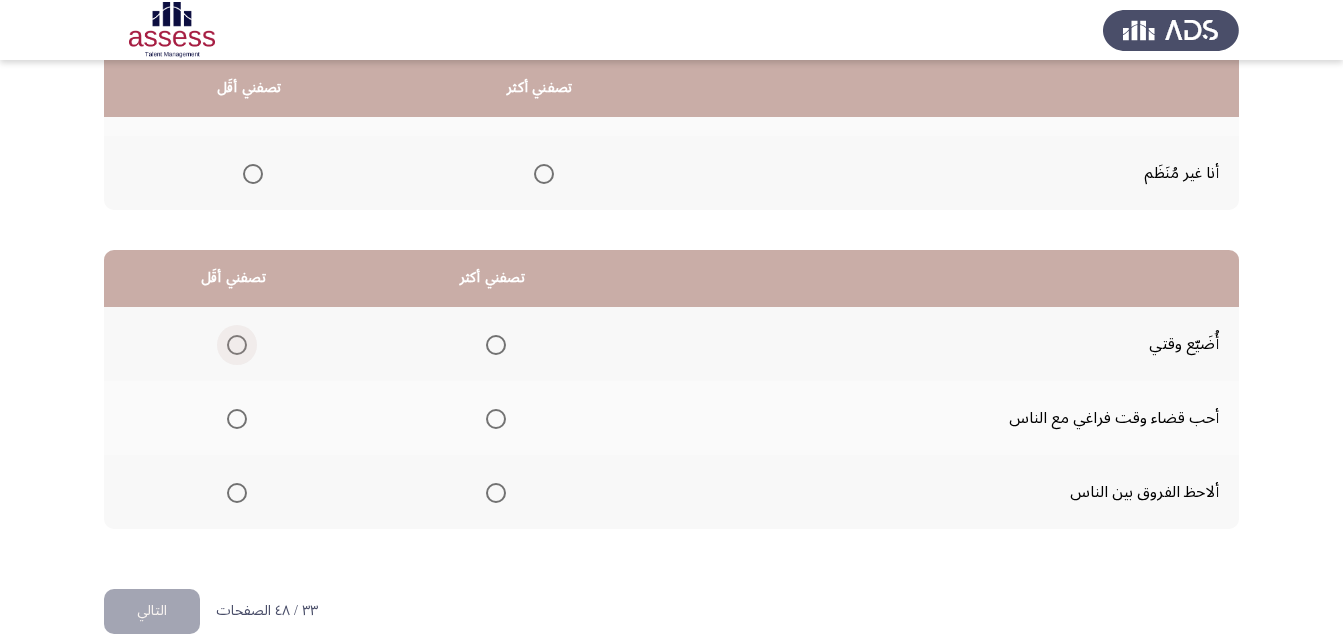 click at bounding box center [237, 345] 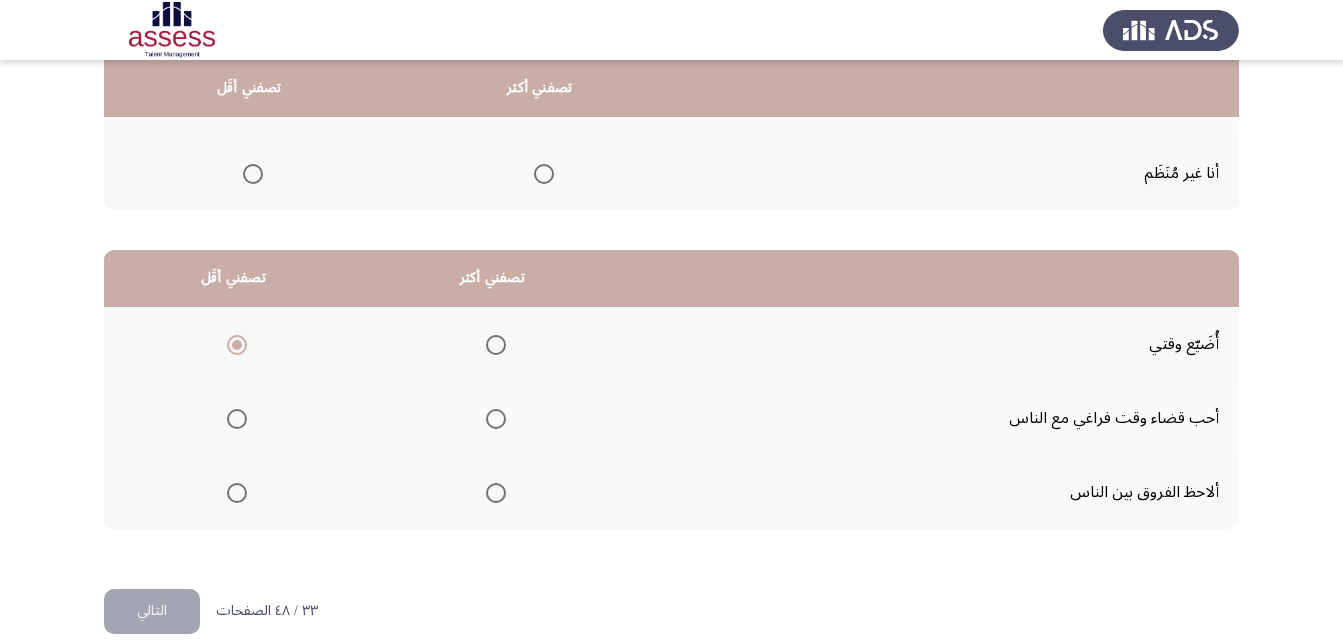 click 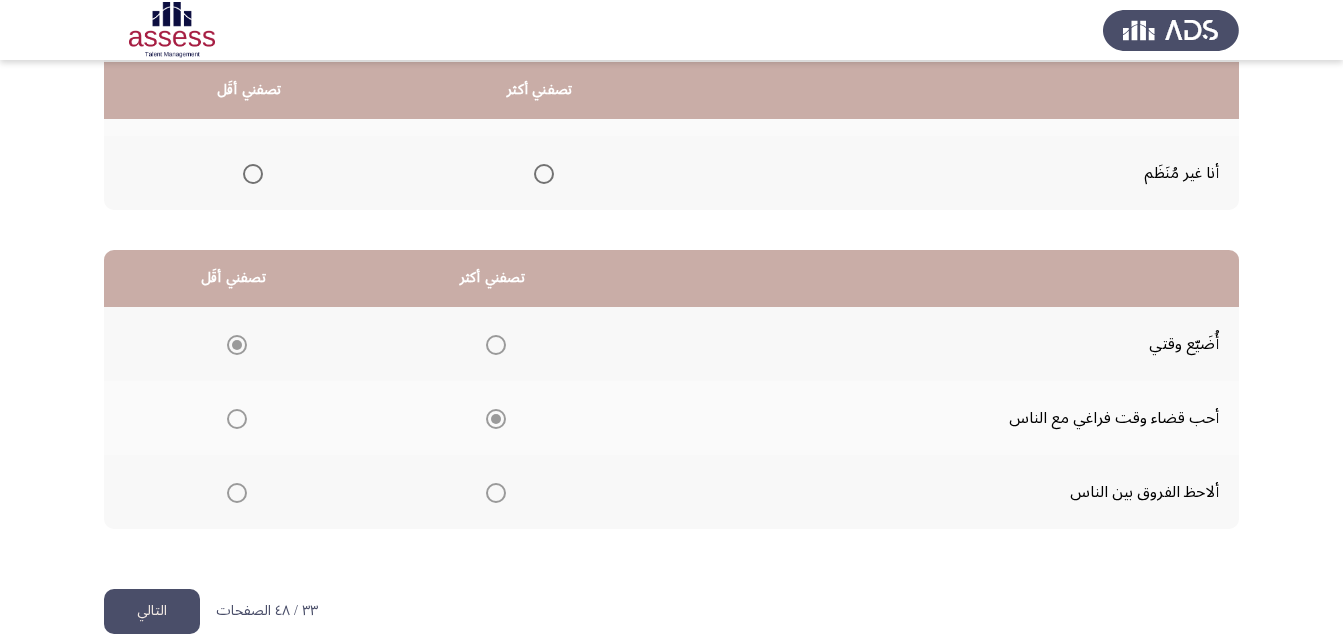scroll, scrollTop: 368, scrollLeft: 0, axis: vertical 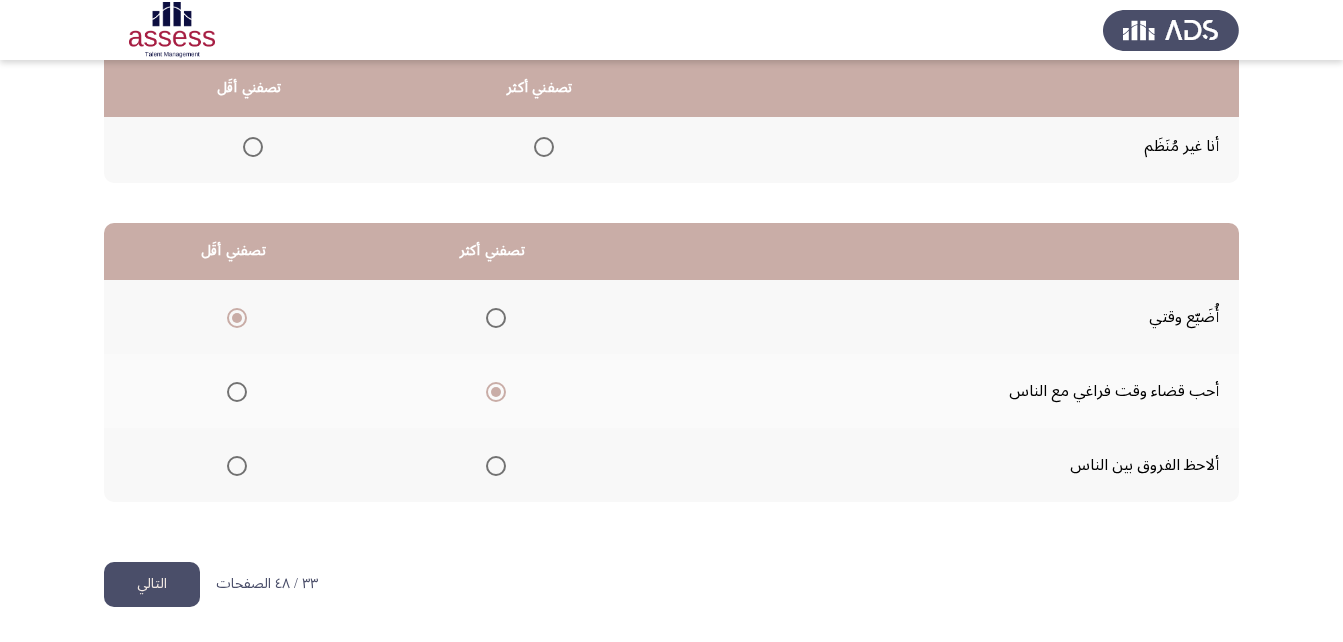 click on "التالي" 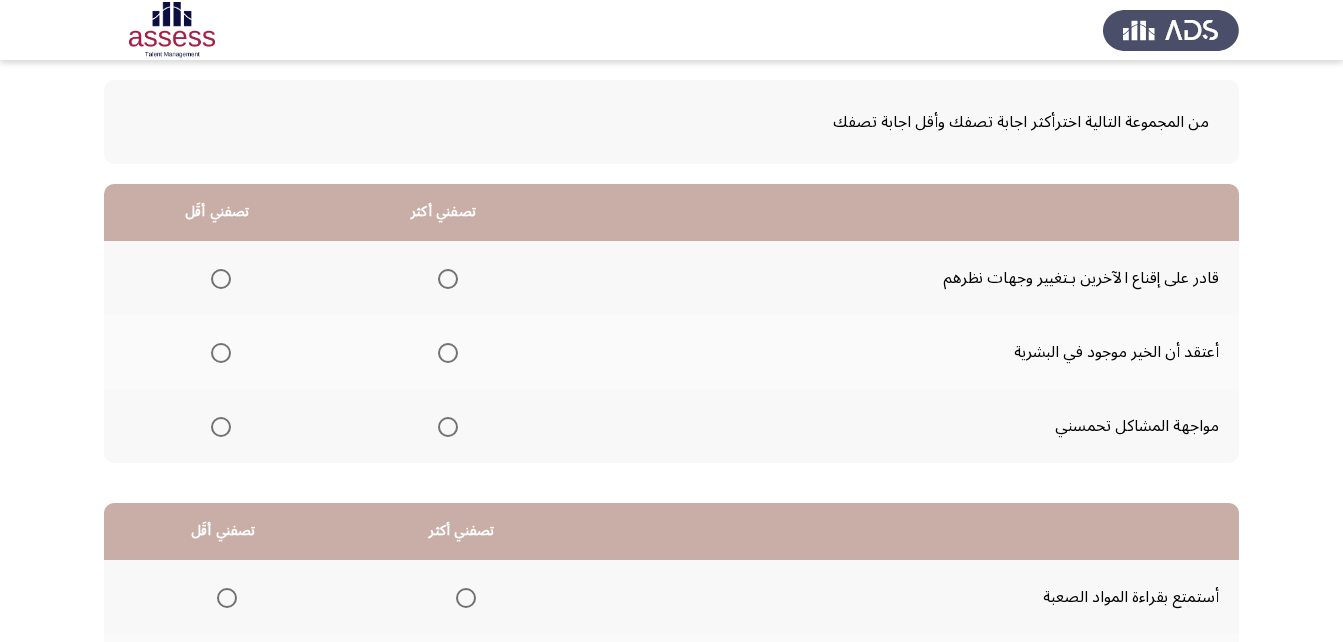 scroll, scrollTop: 95, scrollLeft: 0, axis: vertical 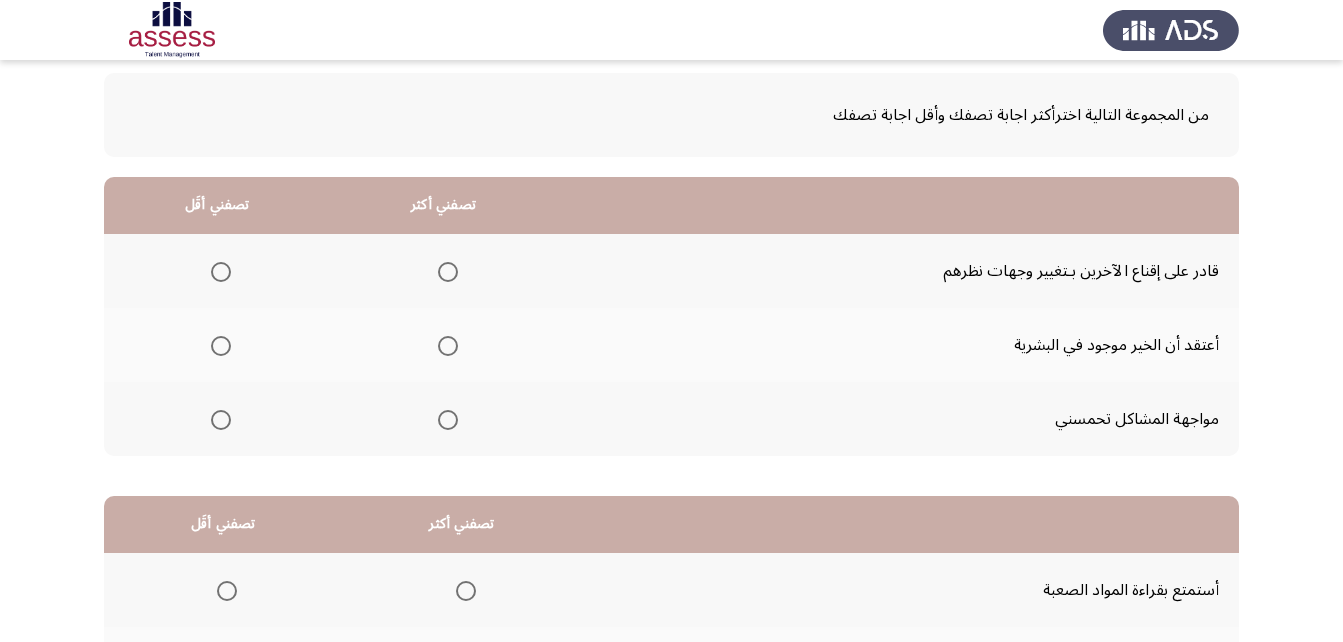 click 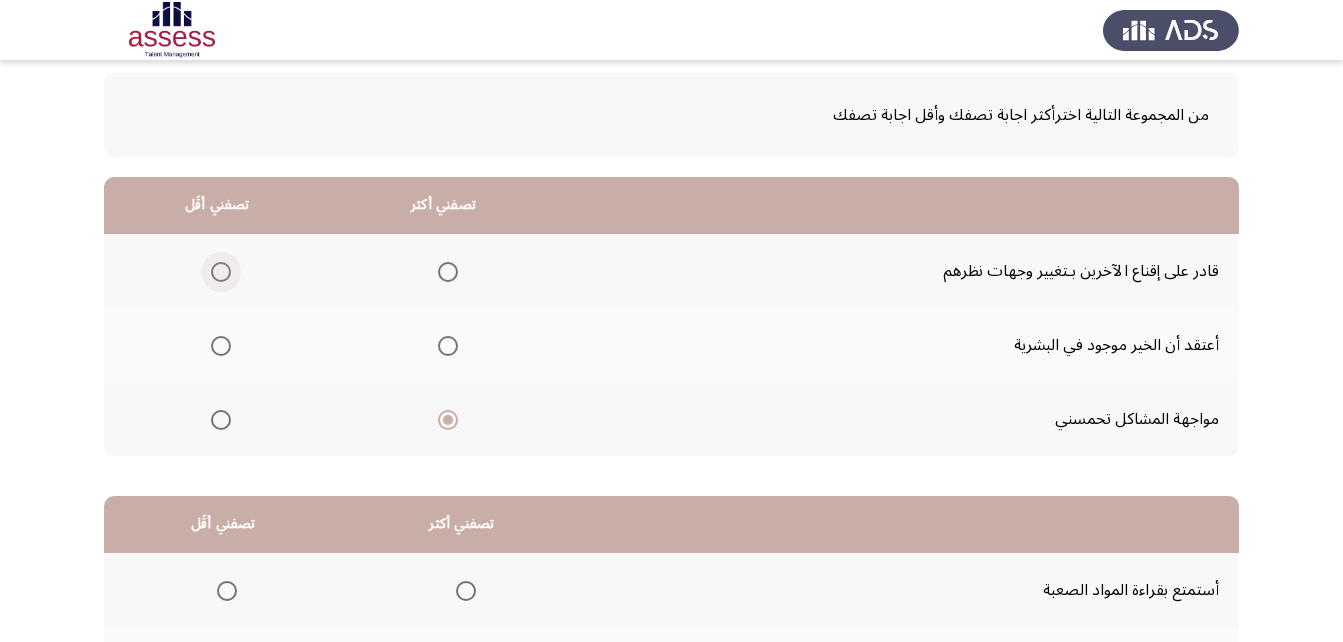 click at bounding box center (221, 272) 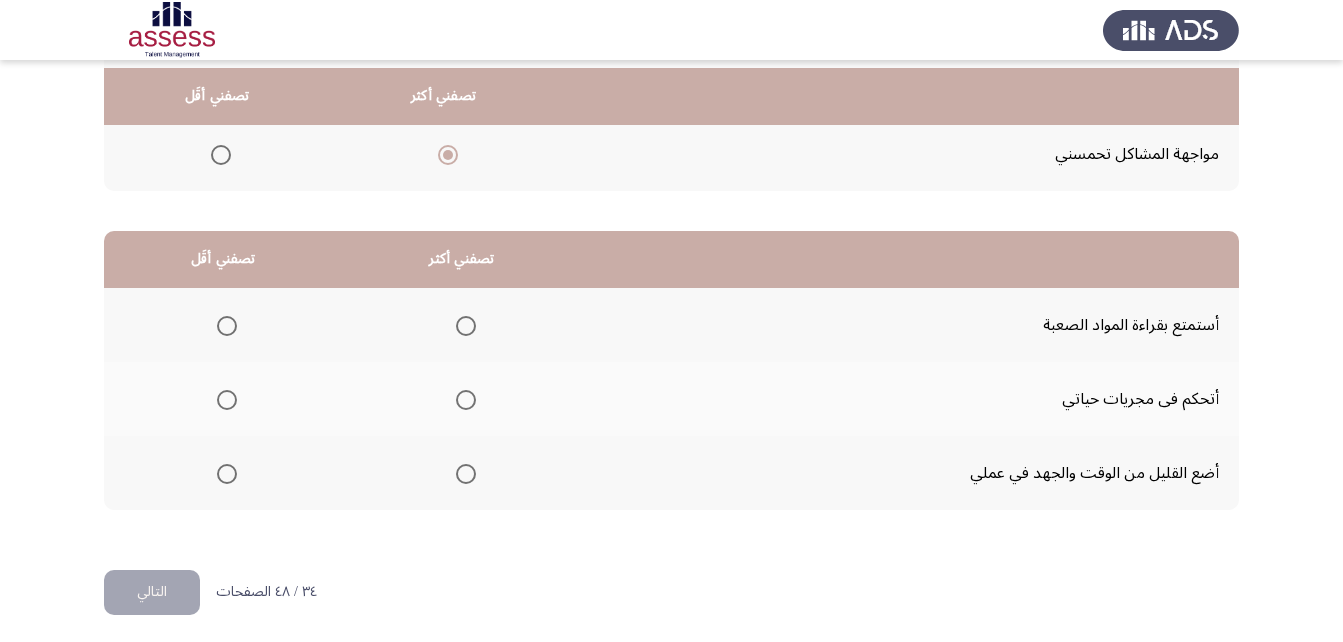 scroll, scrollTop: 368, scrollLeft: 0, axis: vertical 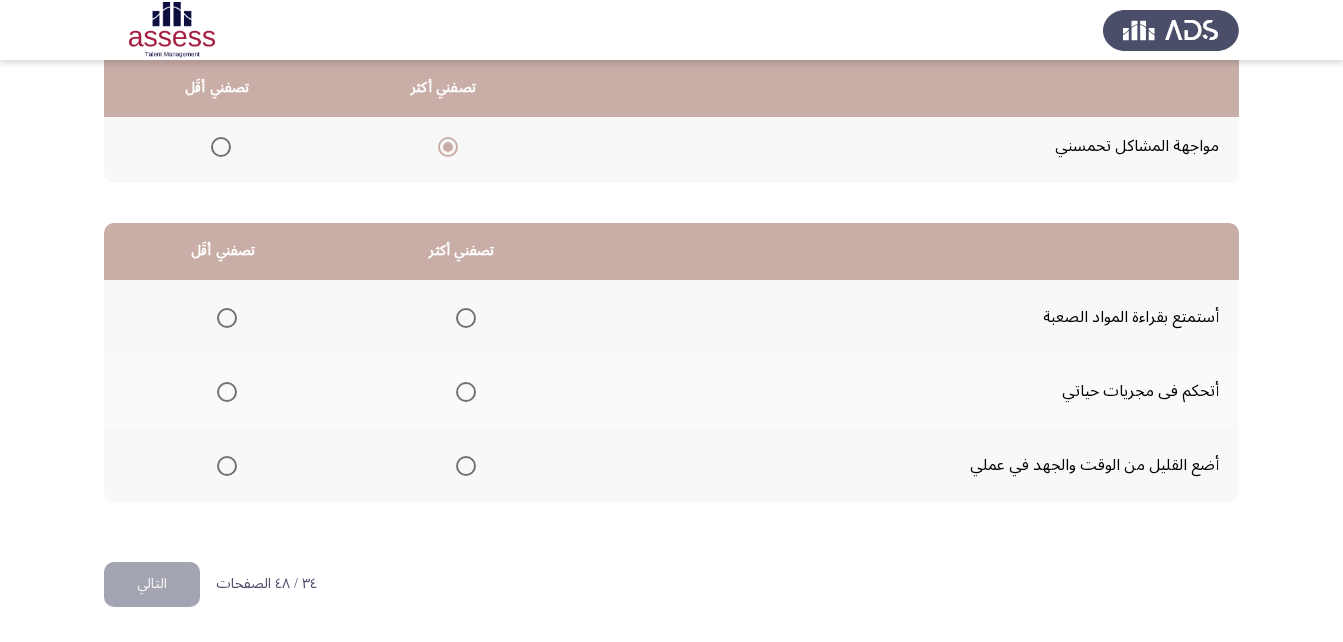click at bounding box center (227, 466) 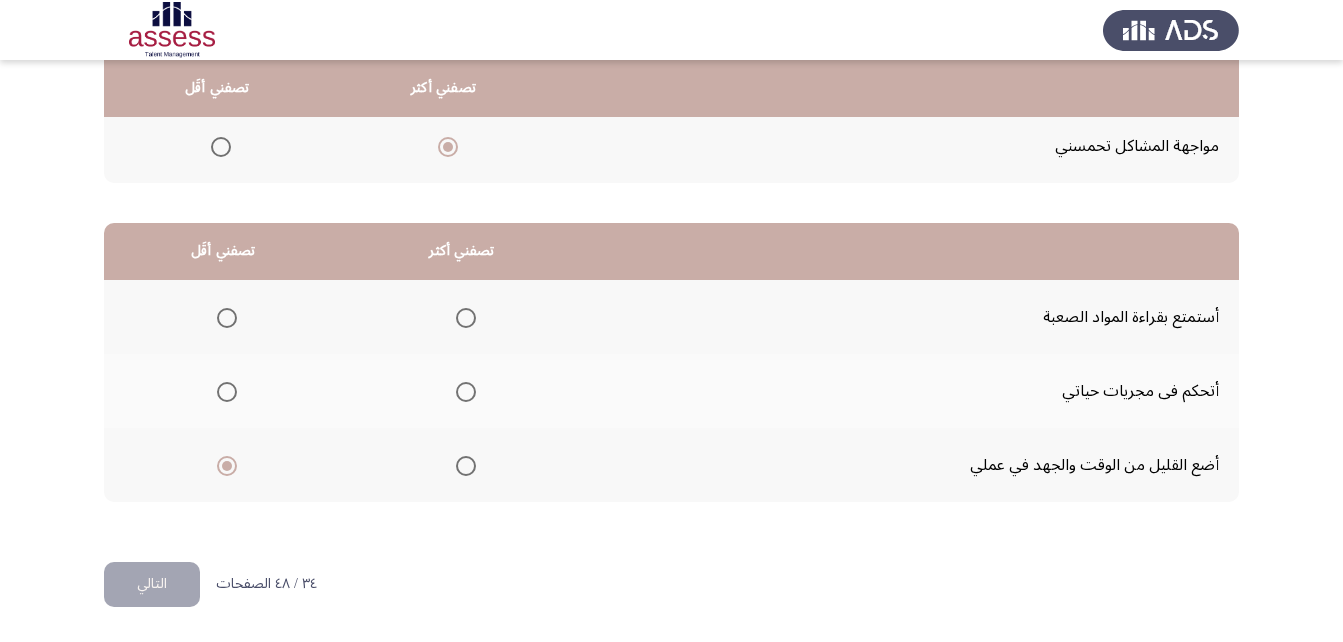 click at bounding box center [466, 318] 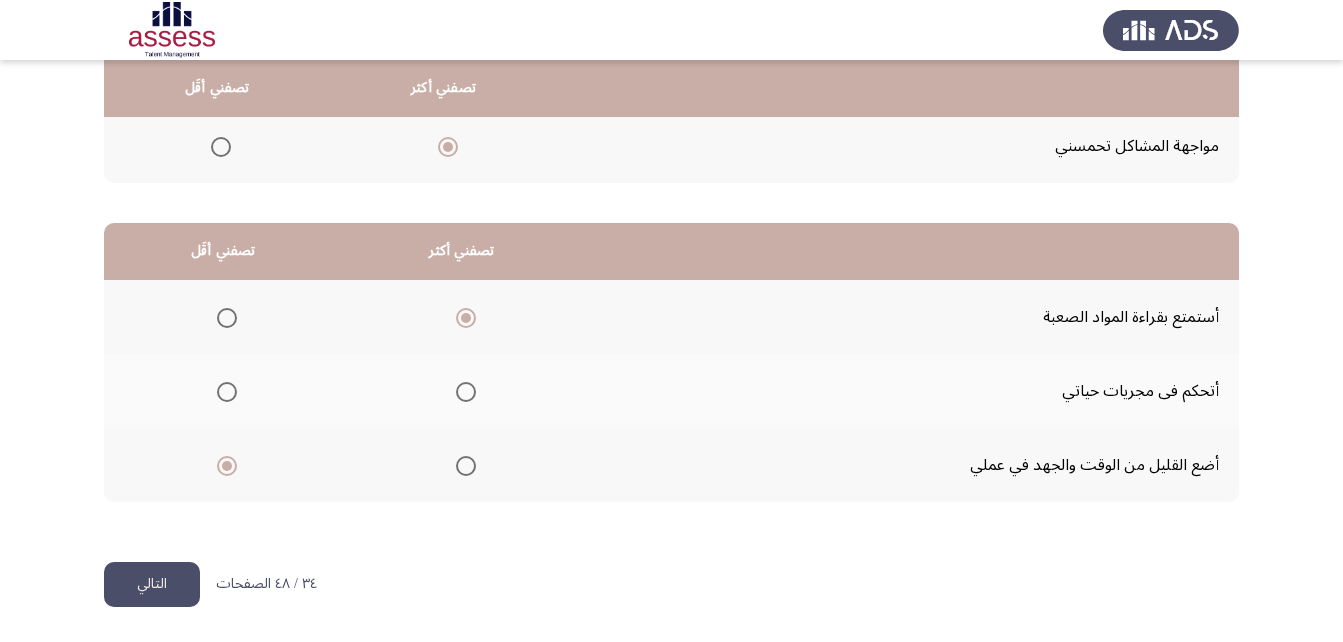 click on "التالي" 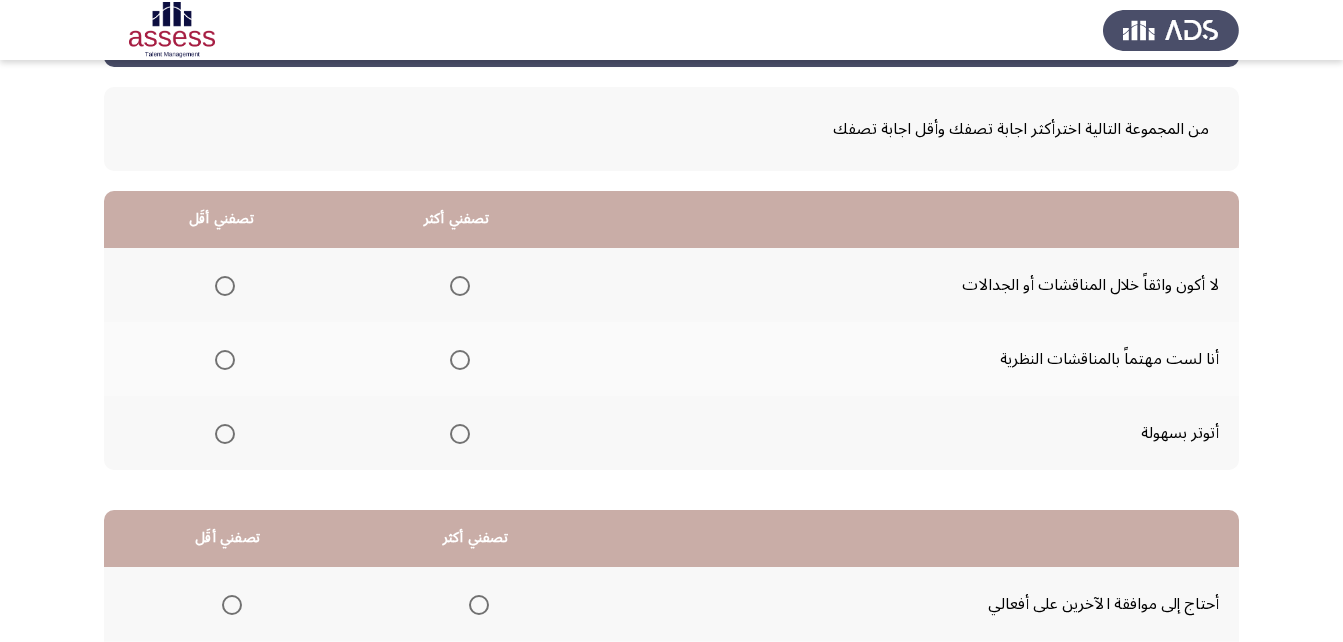 scroll, scrollTop: 70, scrollLeft: 0, axis: vertical 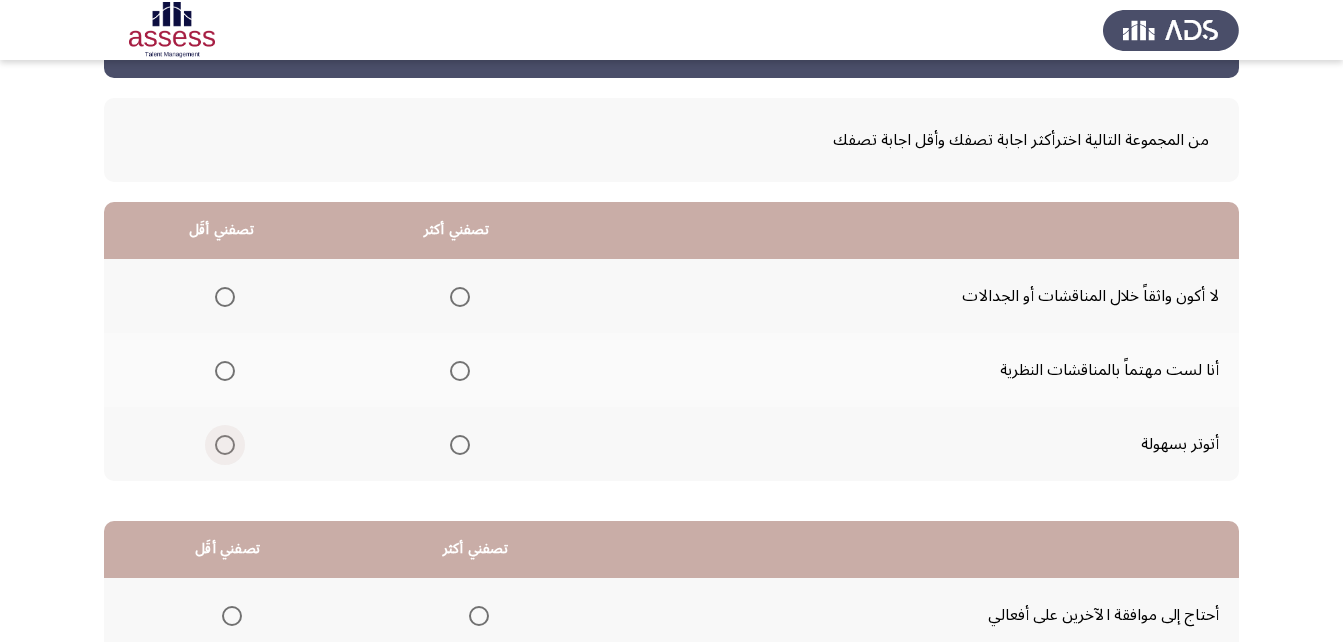 click at bounding box center [221, 445] 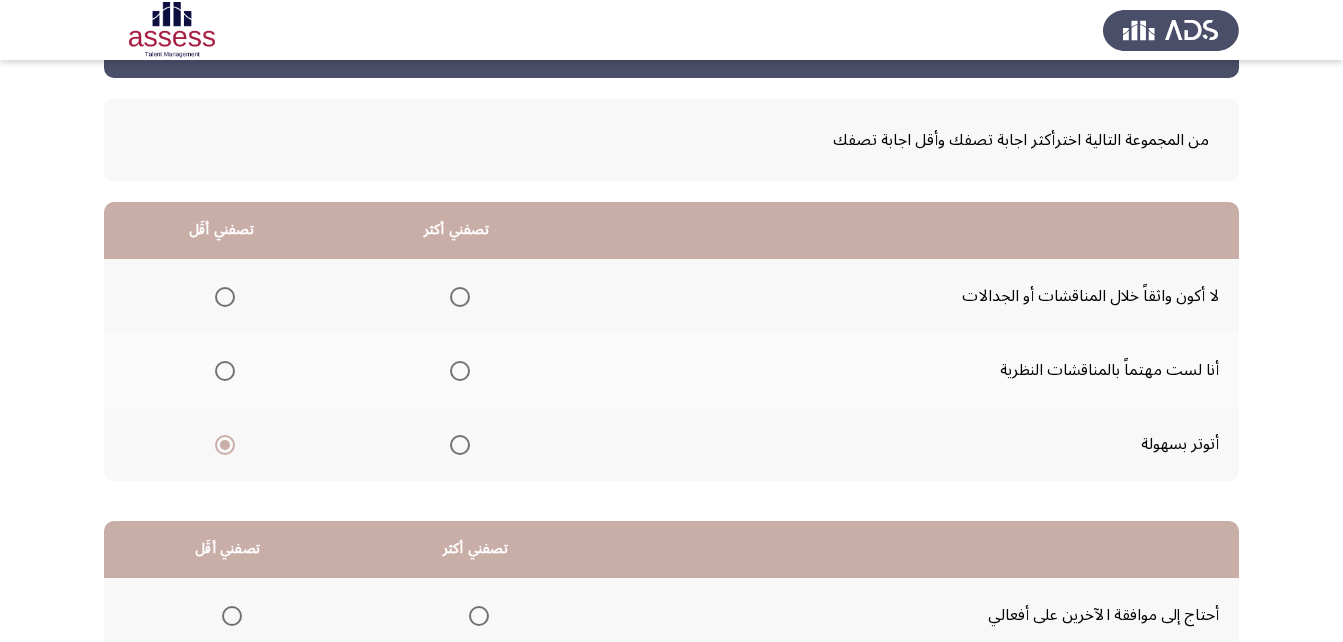 click at bounding box center [460, 297] 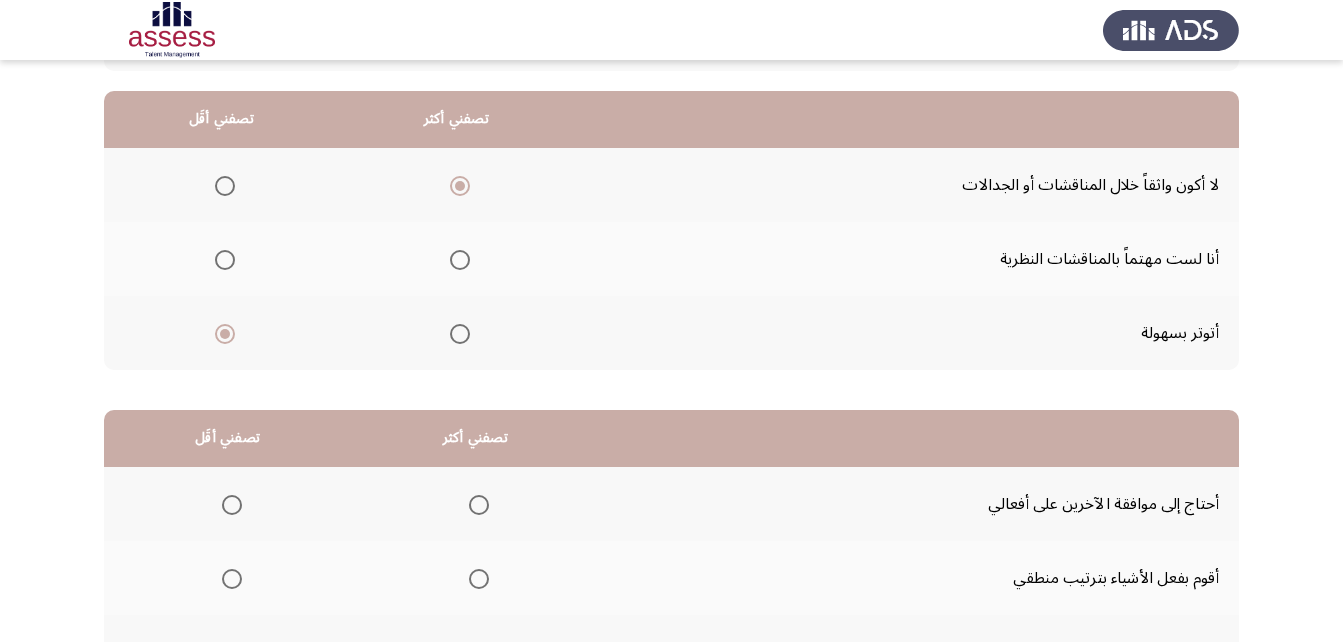 scroll, scrollTop: 173, scrollLeft: 0, axis: vertical 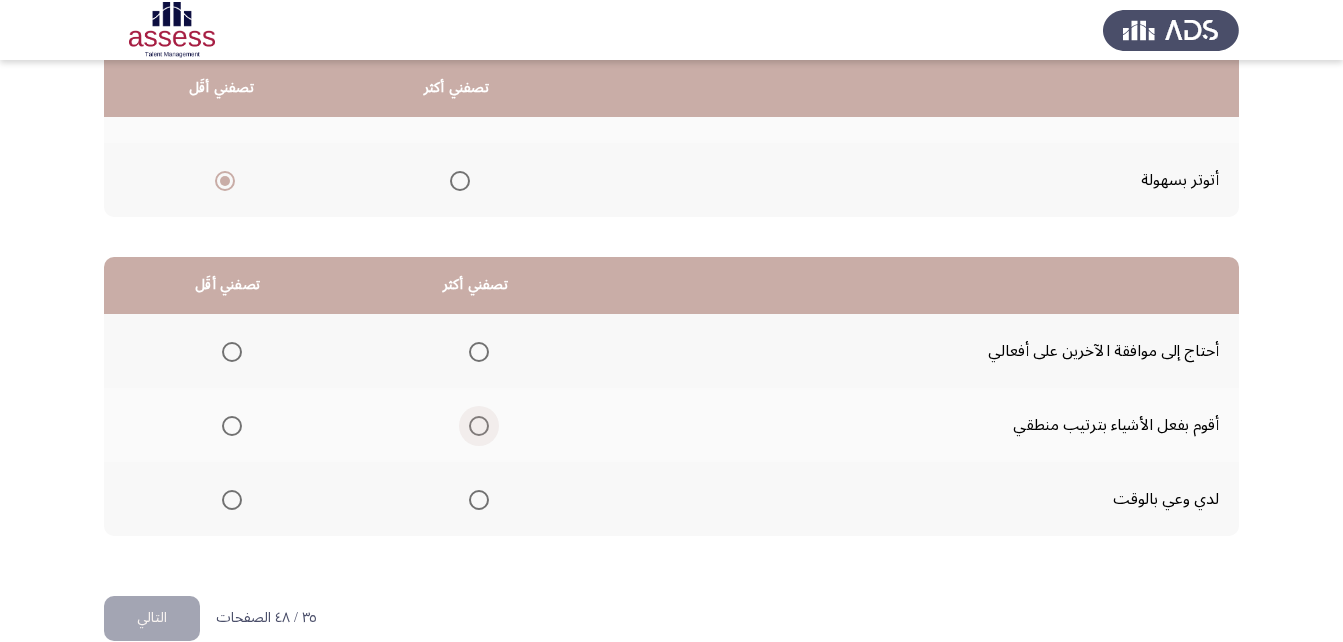 click at bounding box center [479, 426] 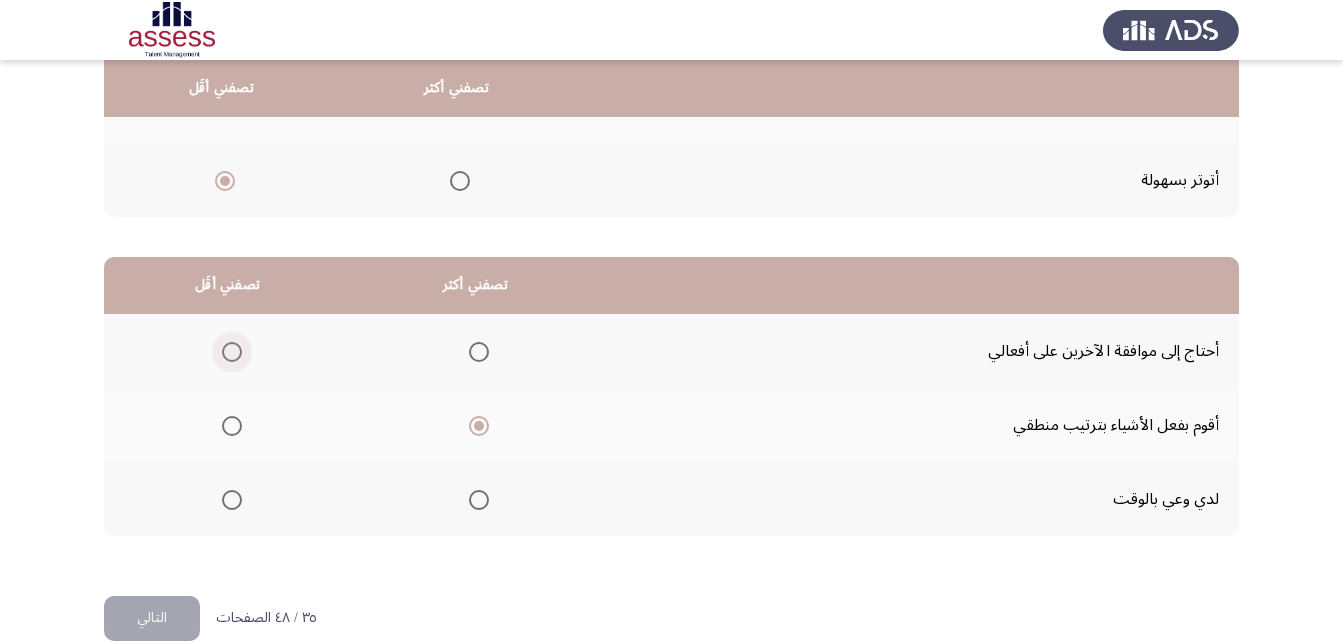 click at bounding box center (232, 352) 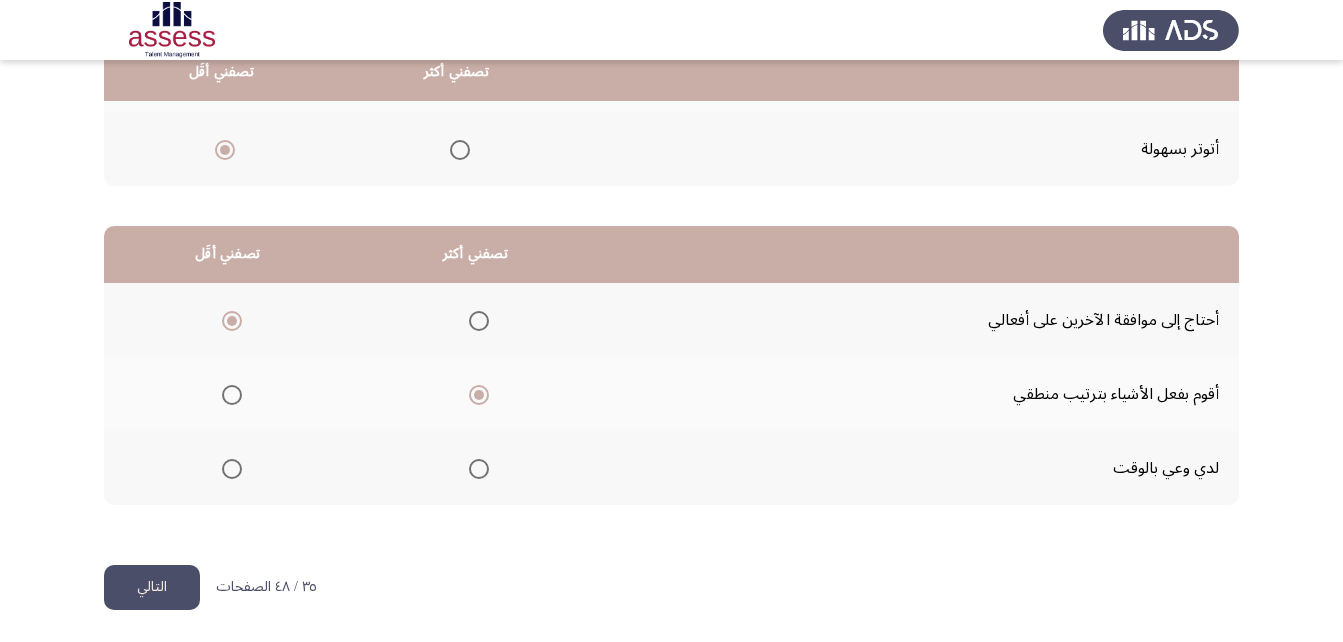 scroll, scrollTop: 366, scrollLeft: 0, axis: vertical 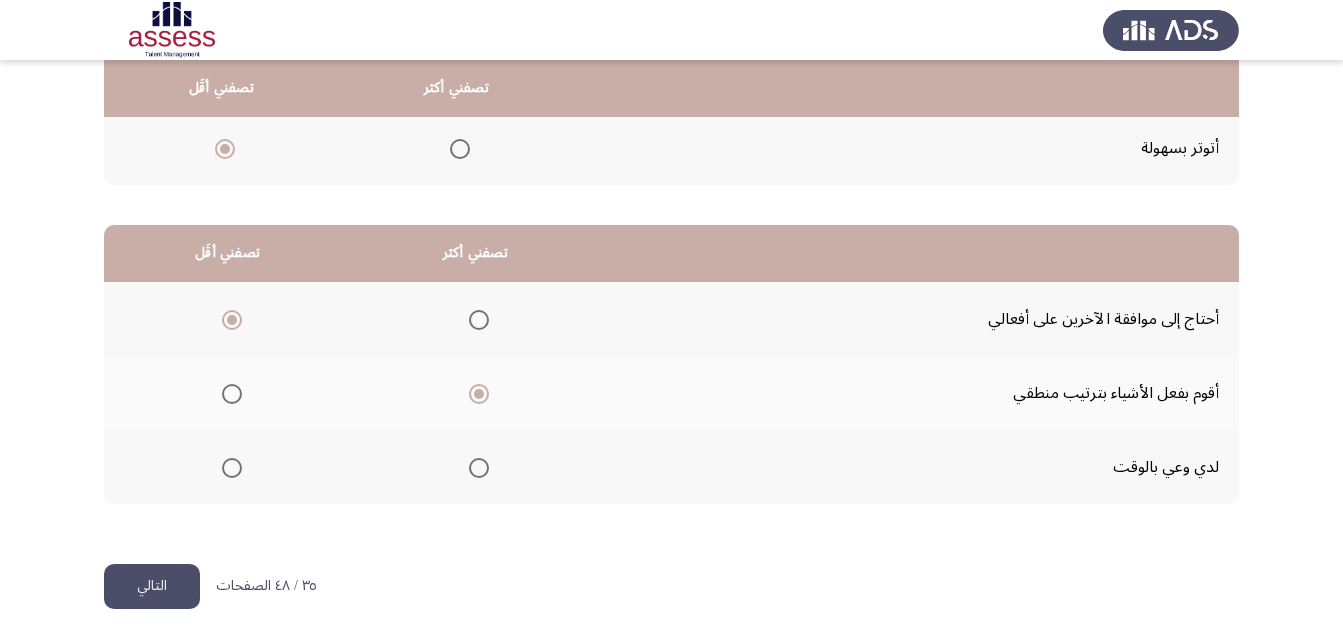 click on "التالي" 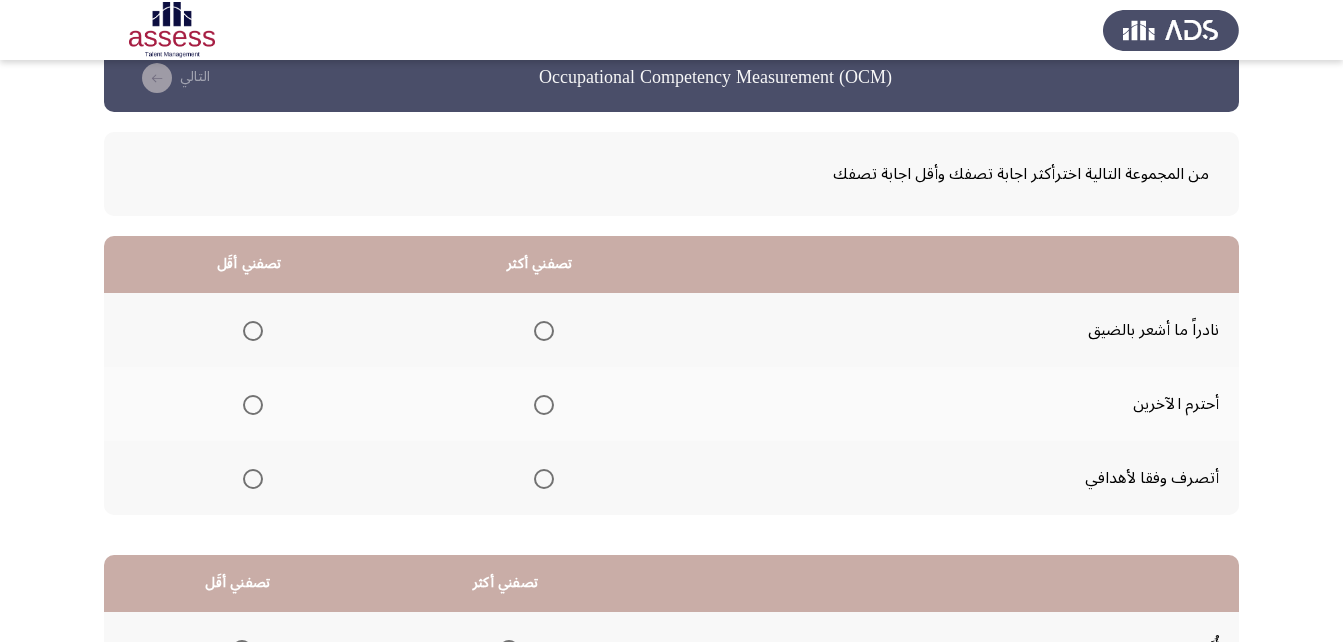 scroll, scrollTop: 31, scrollLeft: 0, axis: vertical 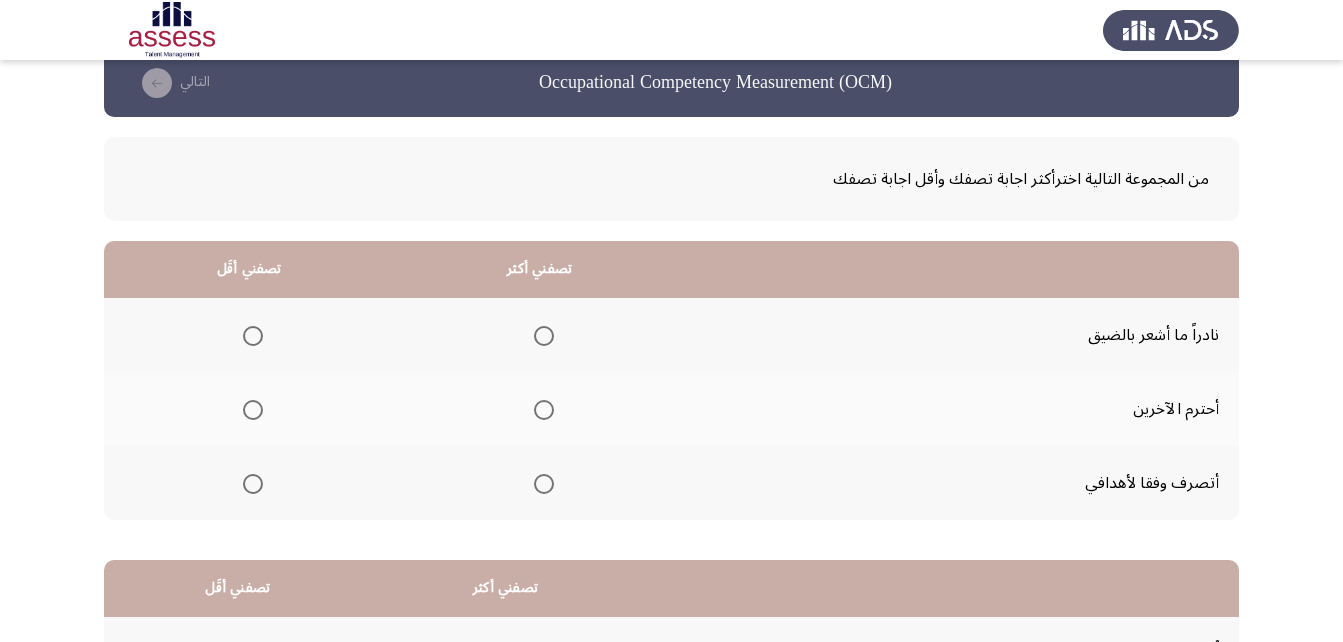 click at bounding box center [544, 410] 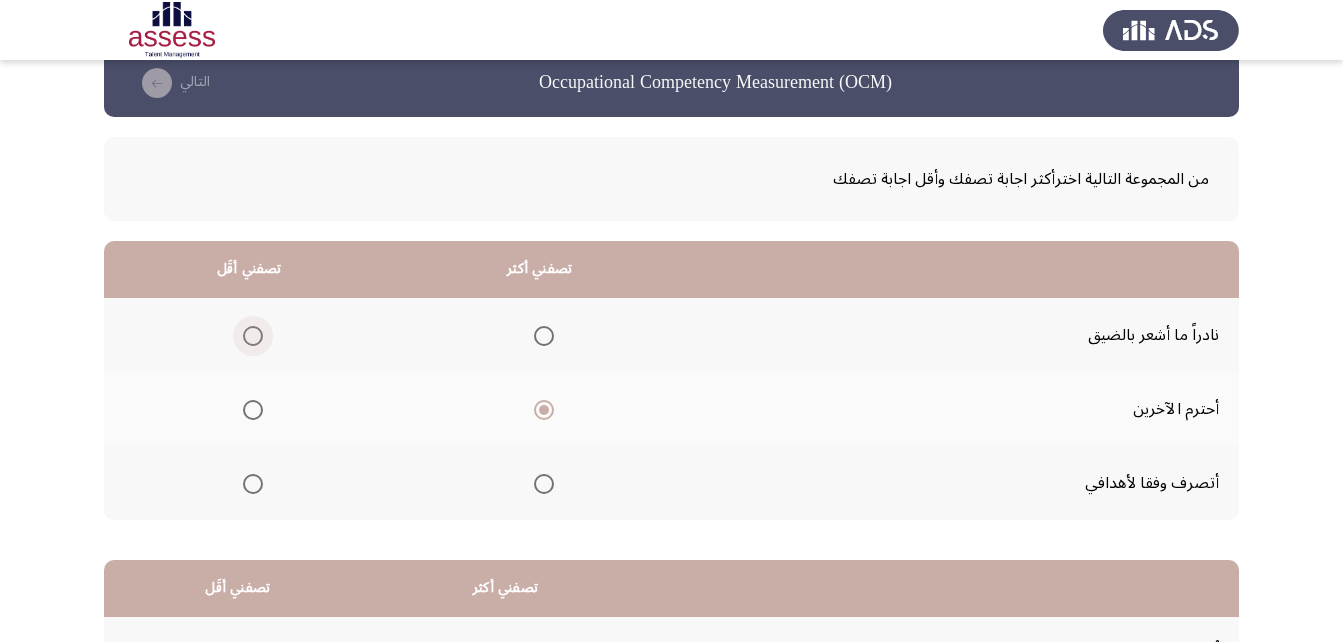 click at bounding box center (253, 336) 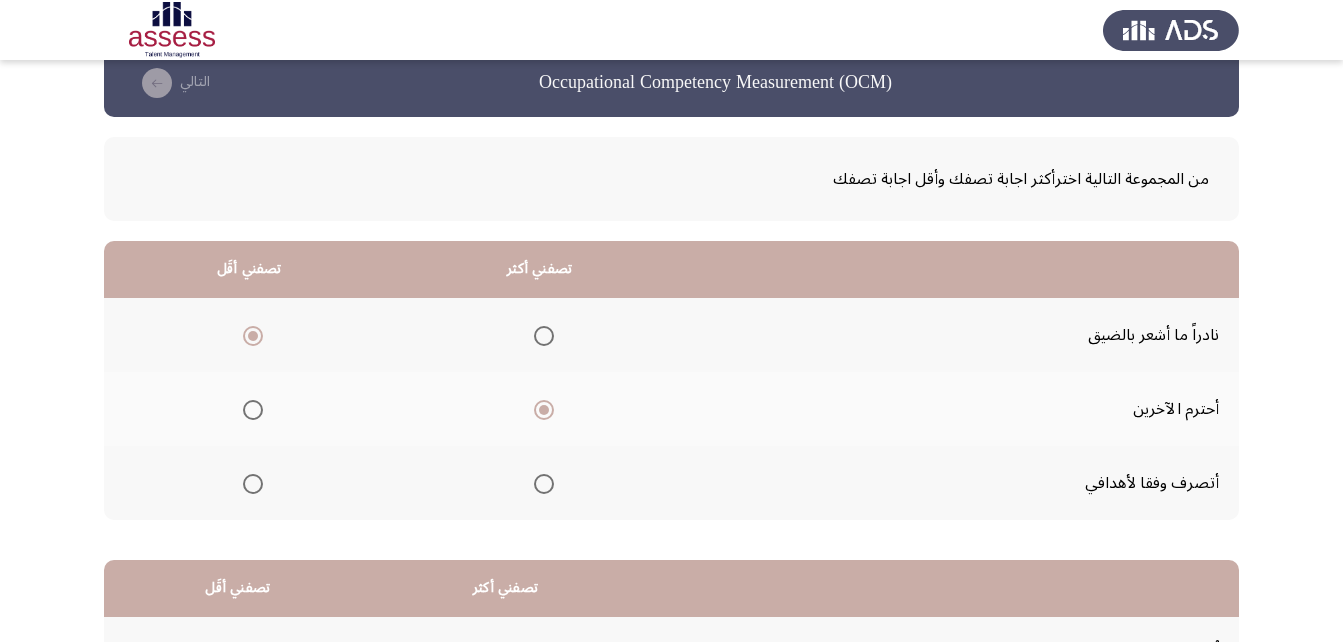 click at bounding box center (253, 484) 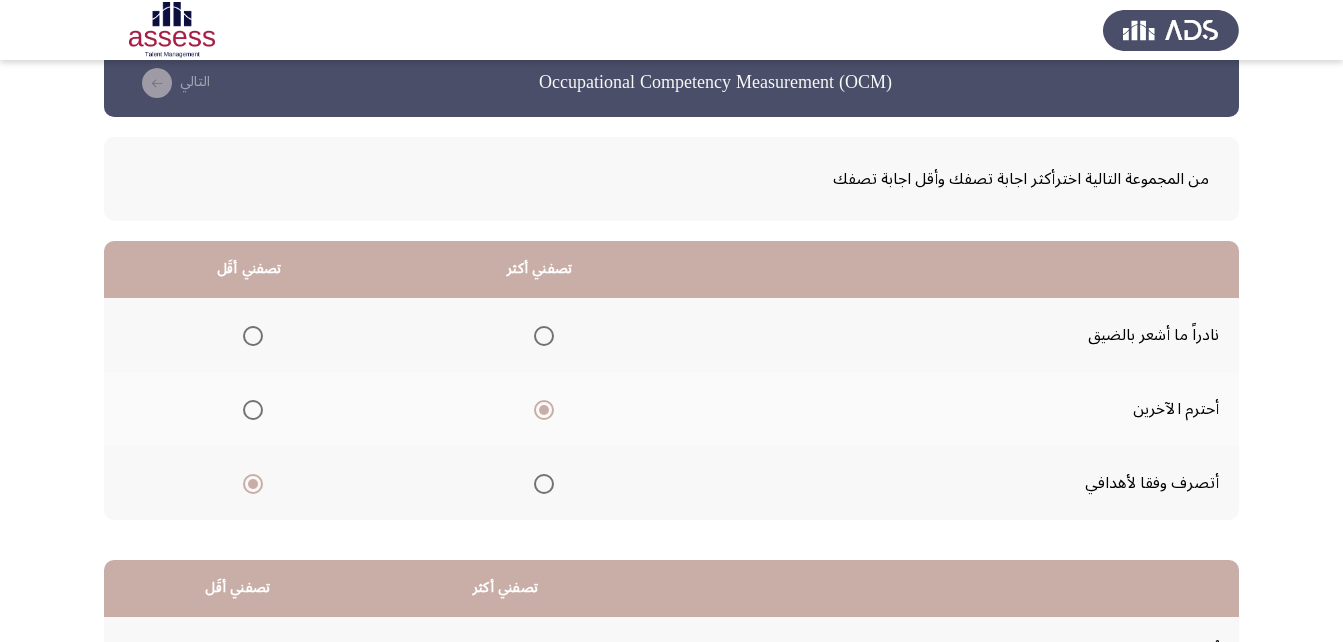 click at bounding box center [253, 336] 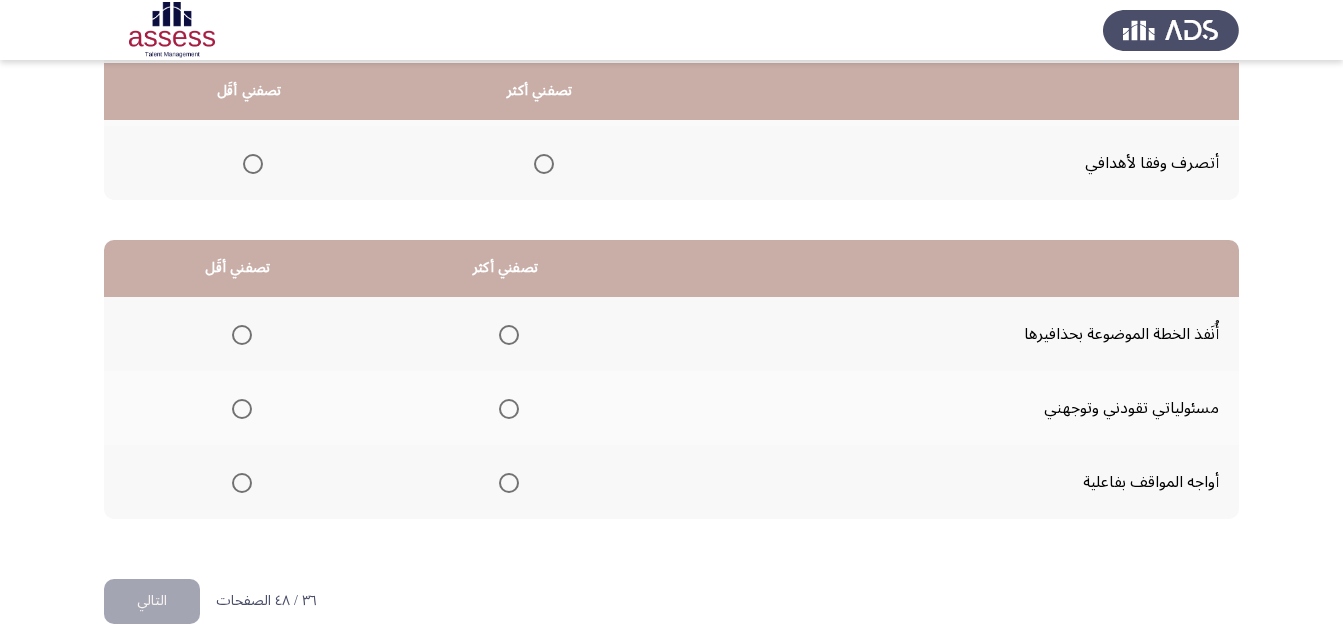 scroll, scrollTop: 354, scrollLeft: 0, axis: vertical 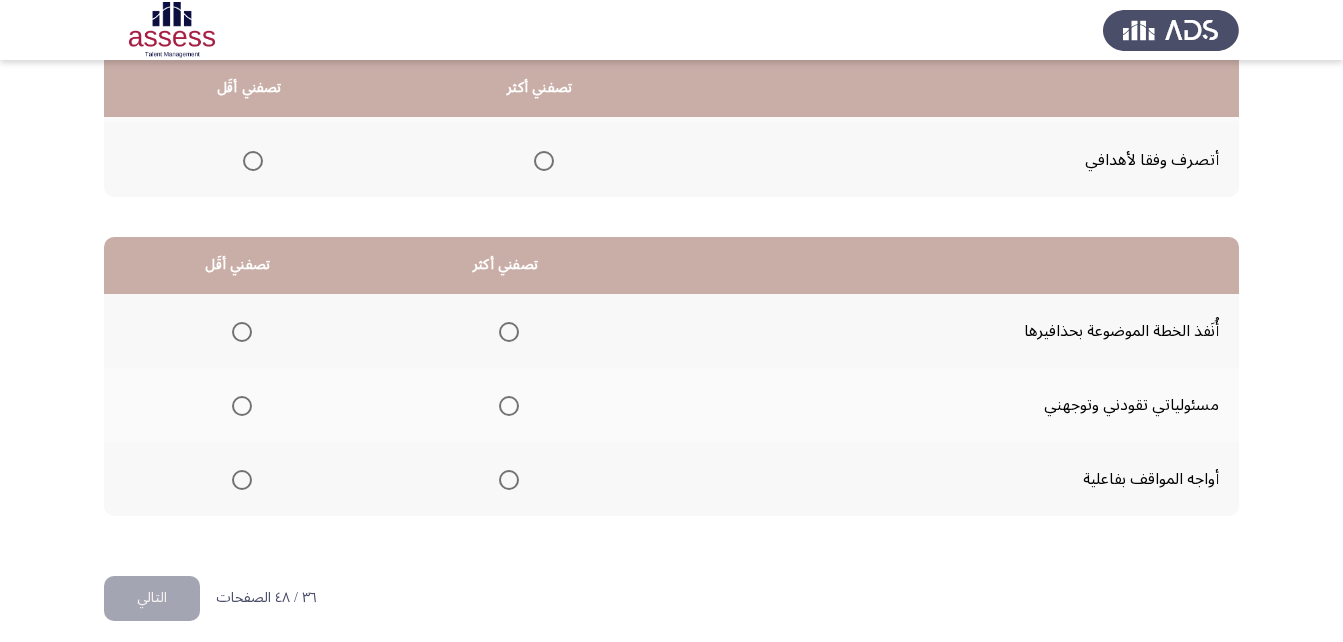 click 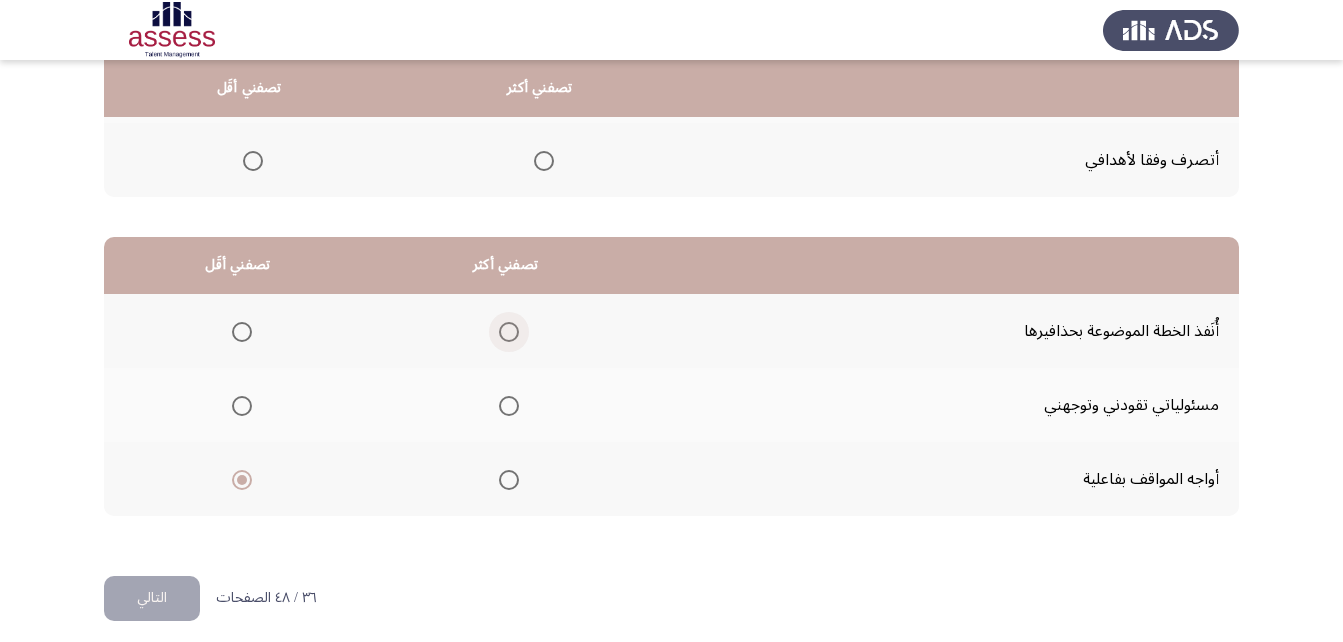 click at bounding box center [509, 332] 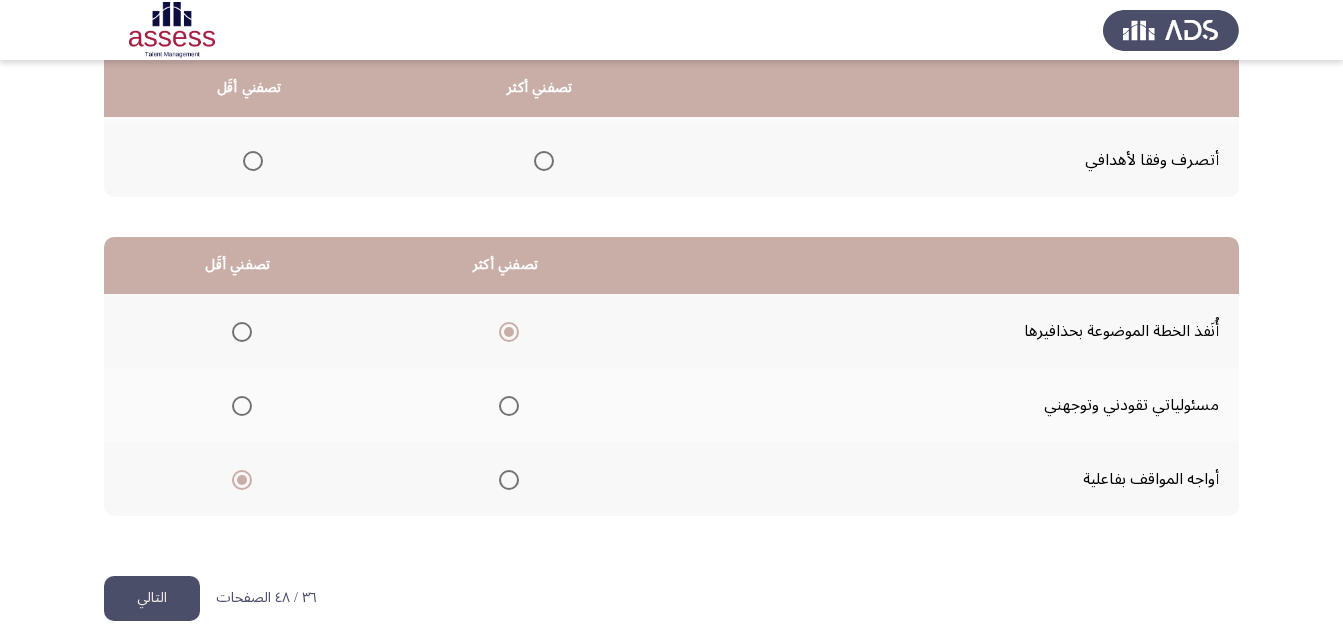 click on "التالي" 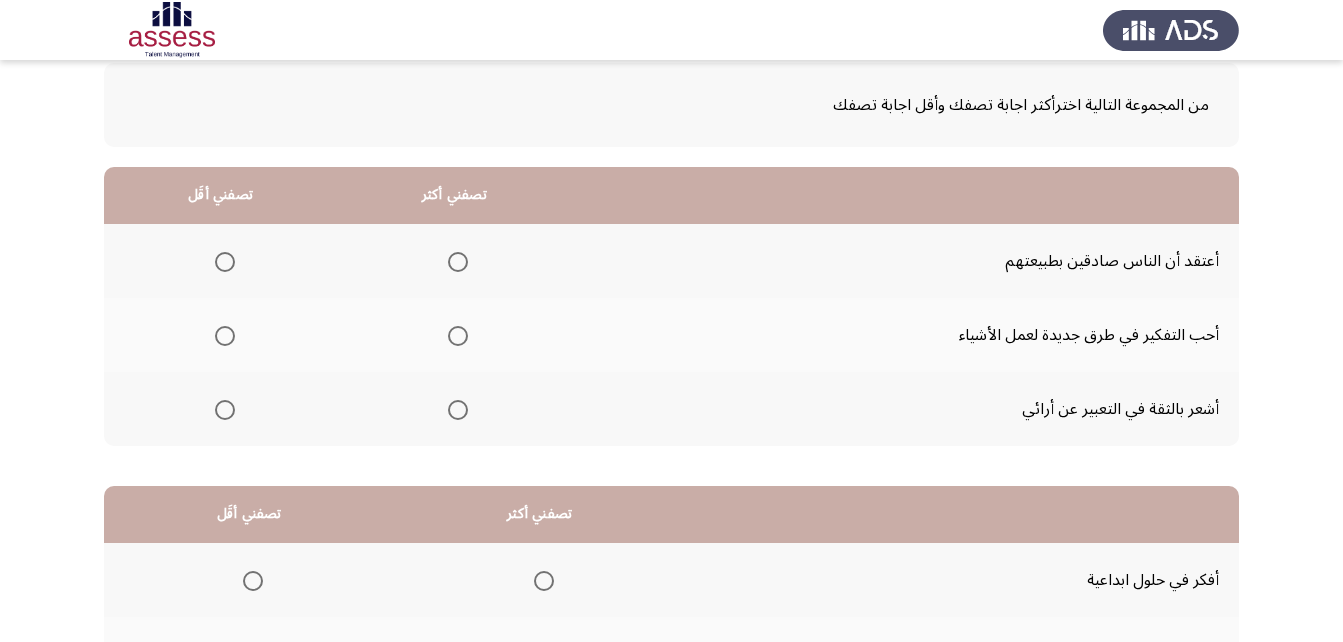 scroll, scrollTop: 103, scrollLeft: 0, axis: vertical 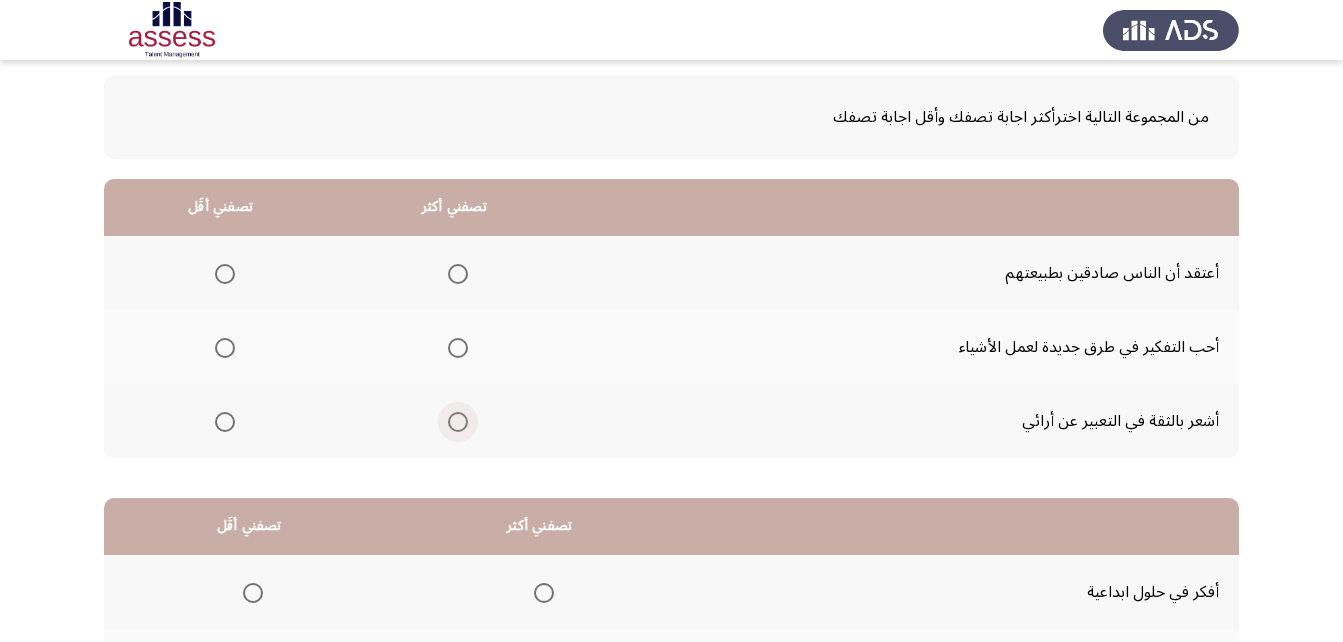 click at bounding box center [458, 422] 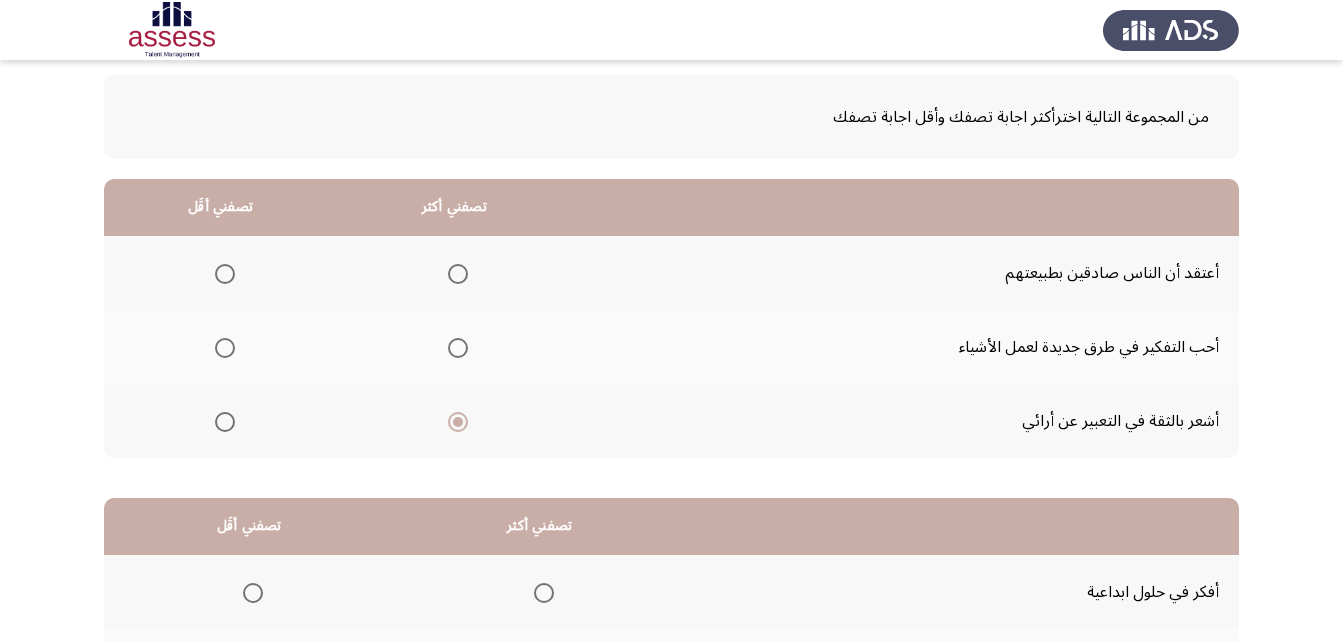 click at bounding box center [225, 274] 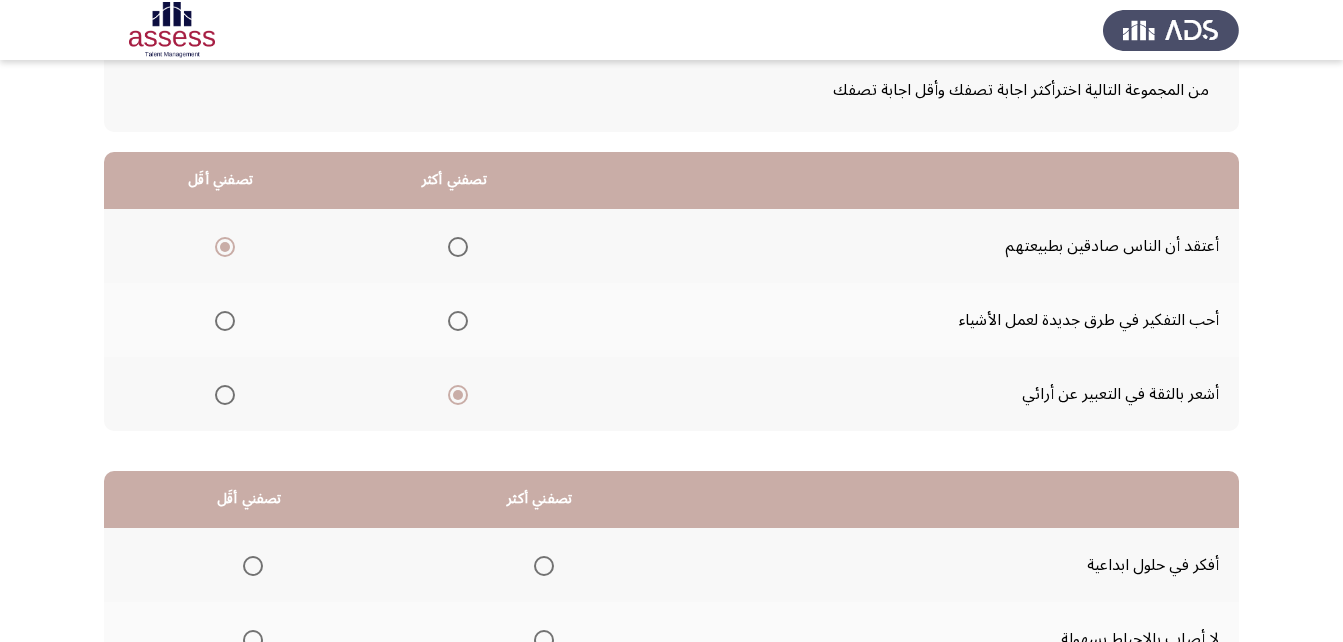 scroll, scrollTop: 124, scrollLeft: 0, axis: vertical 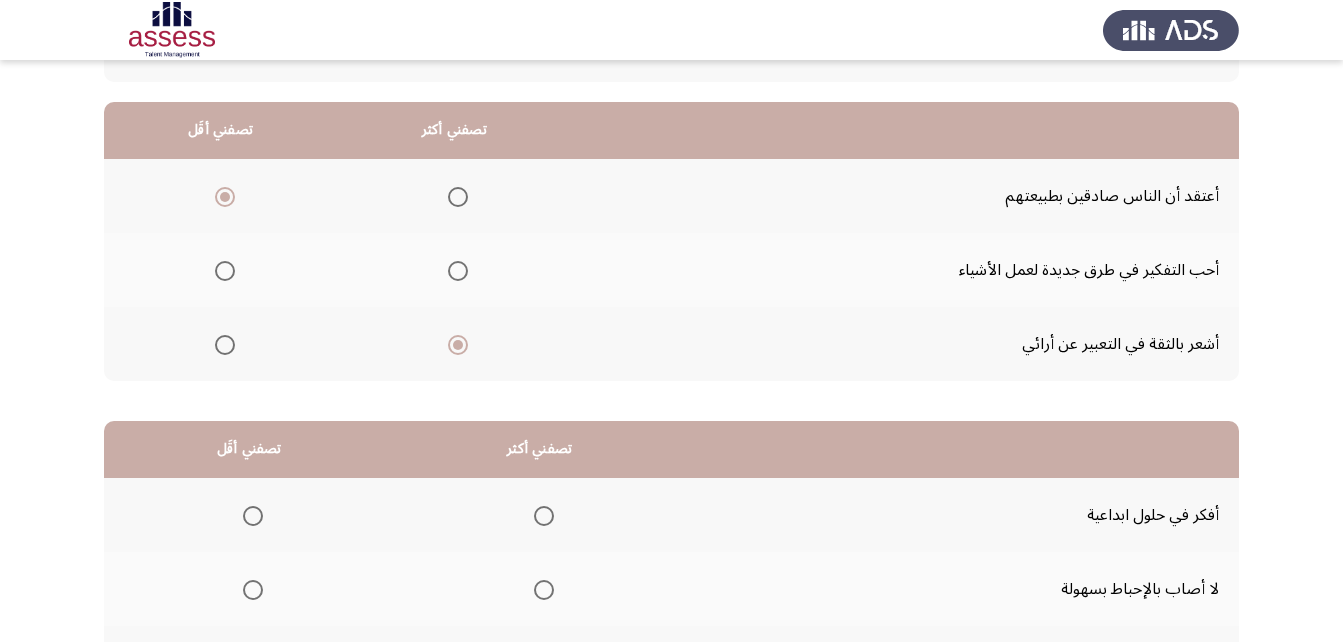 click on "Occupational Competency Measurement (OCM)   التالي  من المجموعة التالية اخترأكثر اجابة تصفك وأقل اجابة تصفك  تصفني أكثر   تصفني أقَل  أعتقد أن الناس صادقين بطبيعتهم     أحب التفكير في طرق جديدة لعمل الأشياء     أشعر بالثقة في التعبير عن أرائي      تصفني أكثر   تصفني أقَل  أفكر في حلول ابداعية     لا أصاب بالإحباط بسهولة     أُلقي النكات      ٣٧ / ٤٨ الصفحات   التالي" 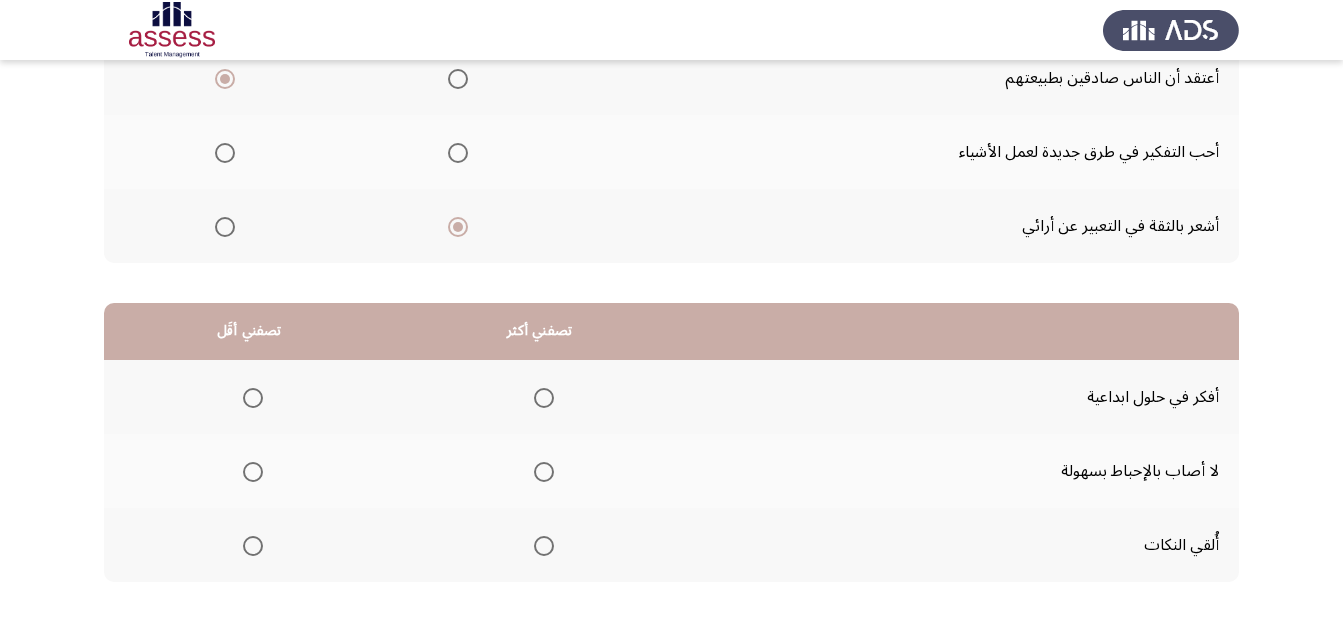 scroll, scrollTop: 368, scrollLeft: 0, axis: vertical 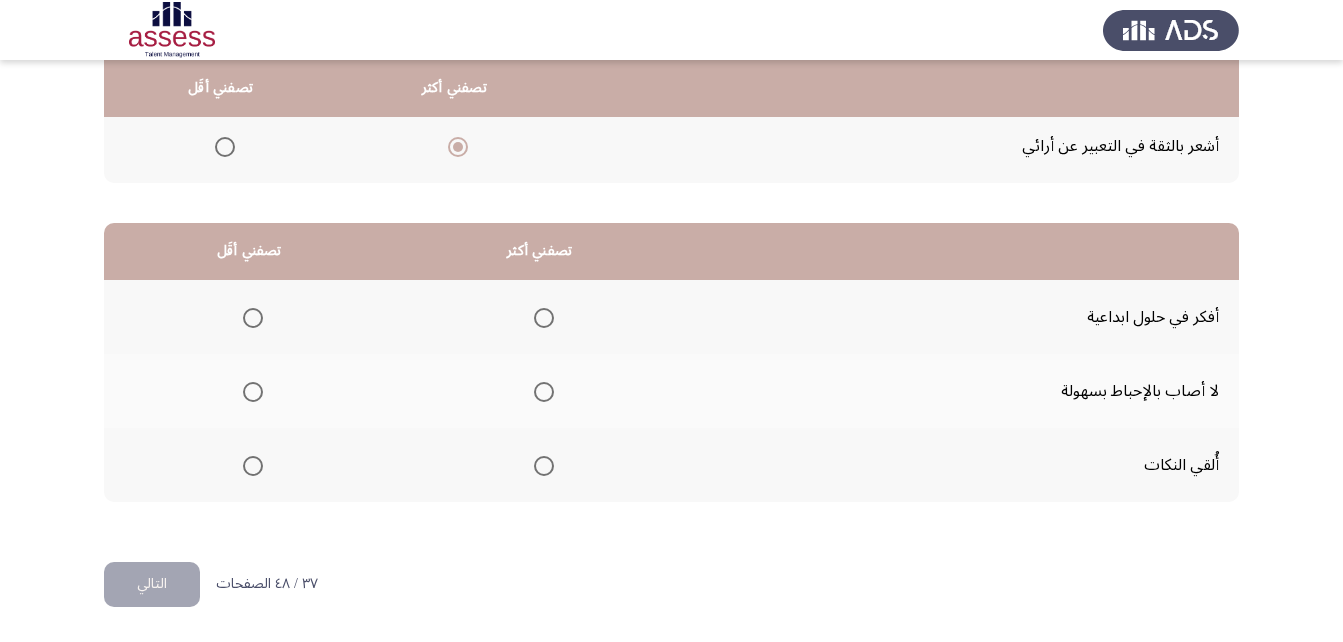 click at bounding box center (253, 466) 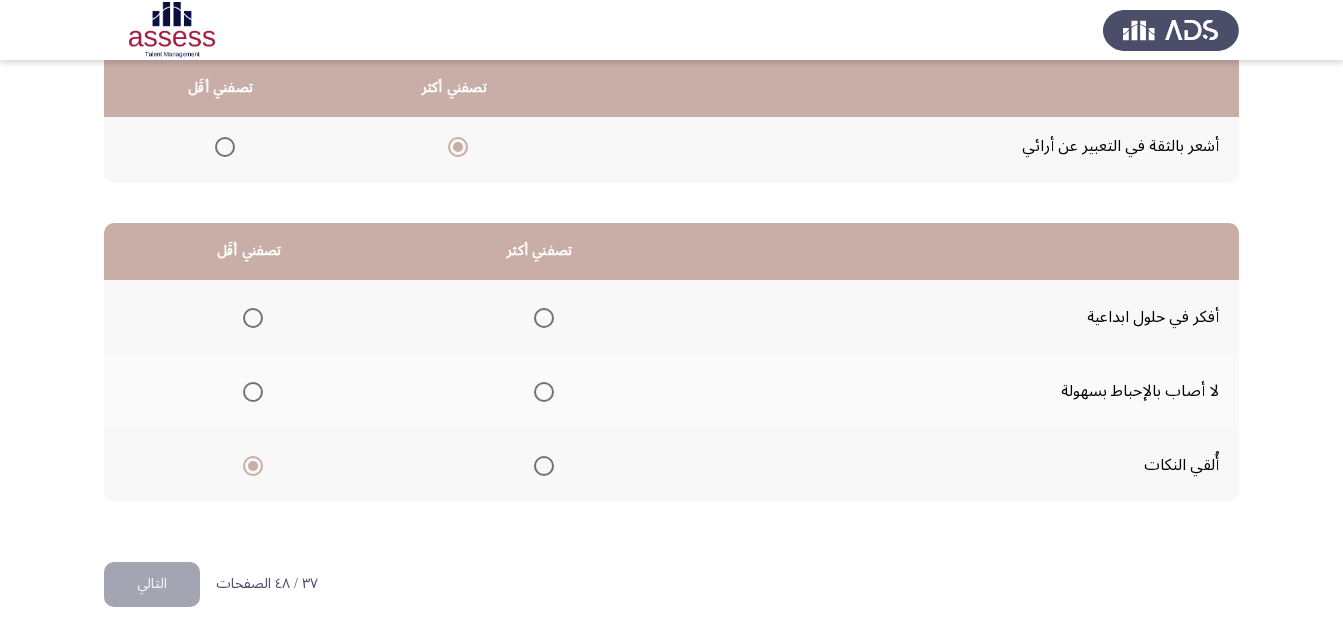 click at bounding box center (544, 318) 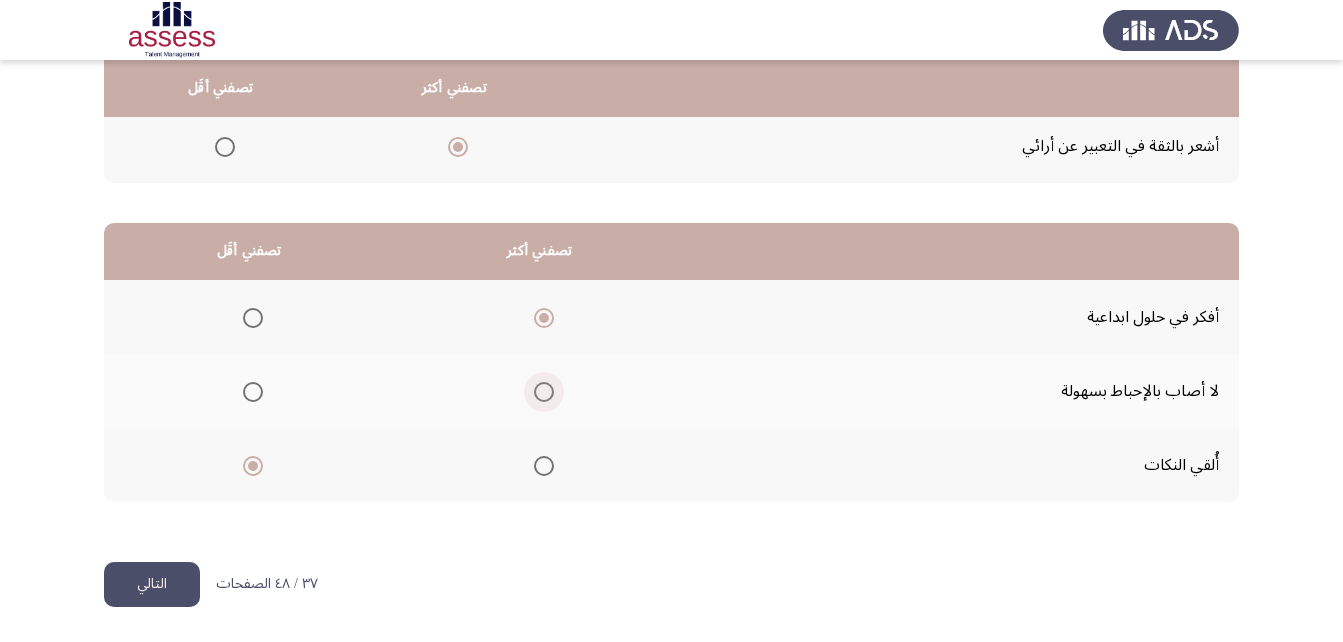 click at bounding box center [544, 392] 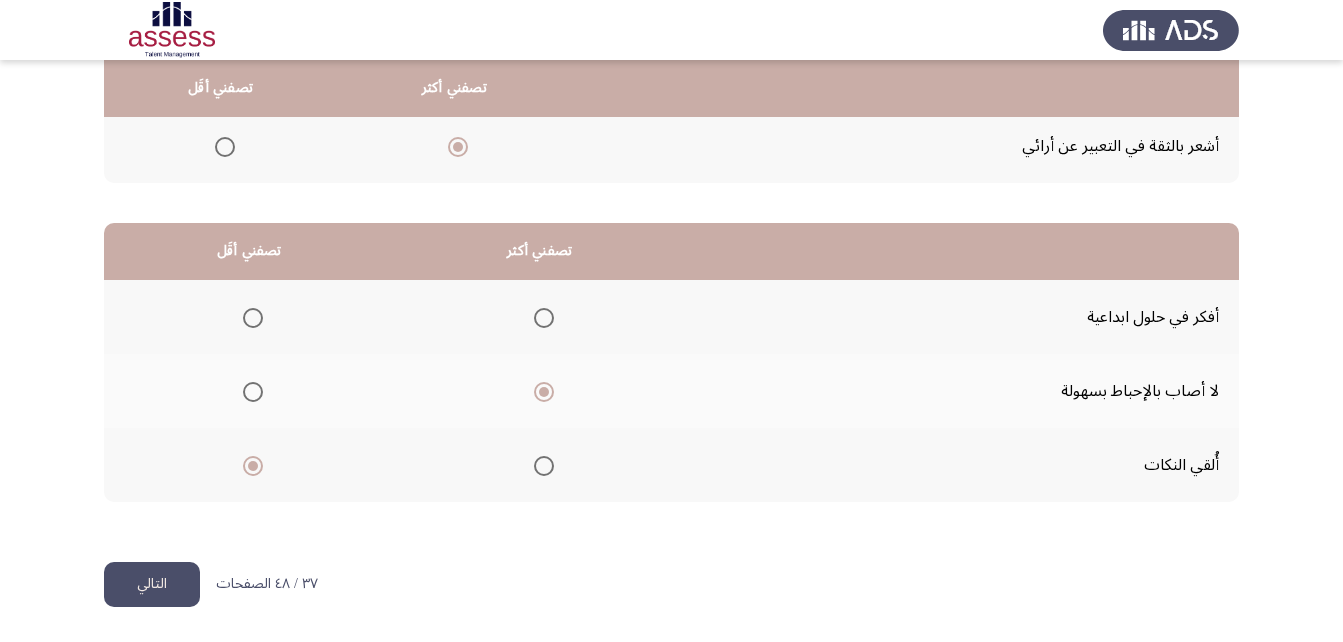 click on "التالي" 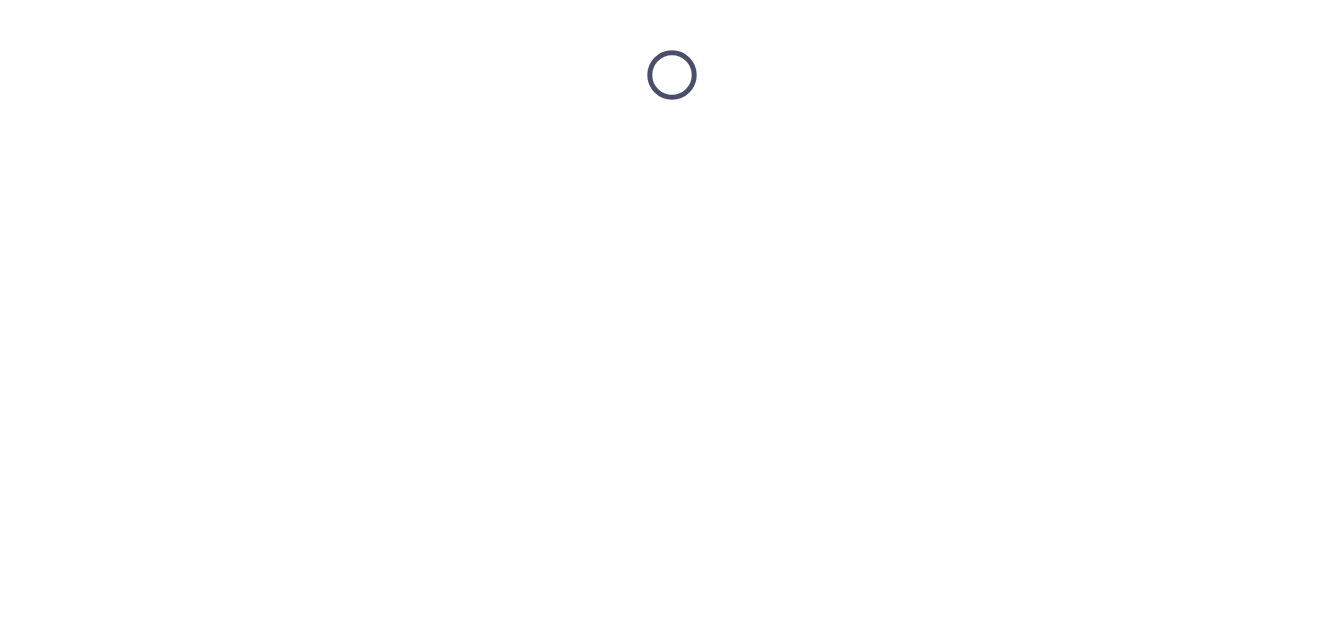 scroll, scrollTop: 0, scrollLeft: 0, axis: both 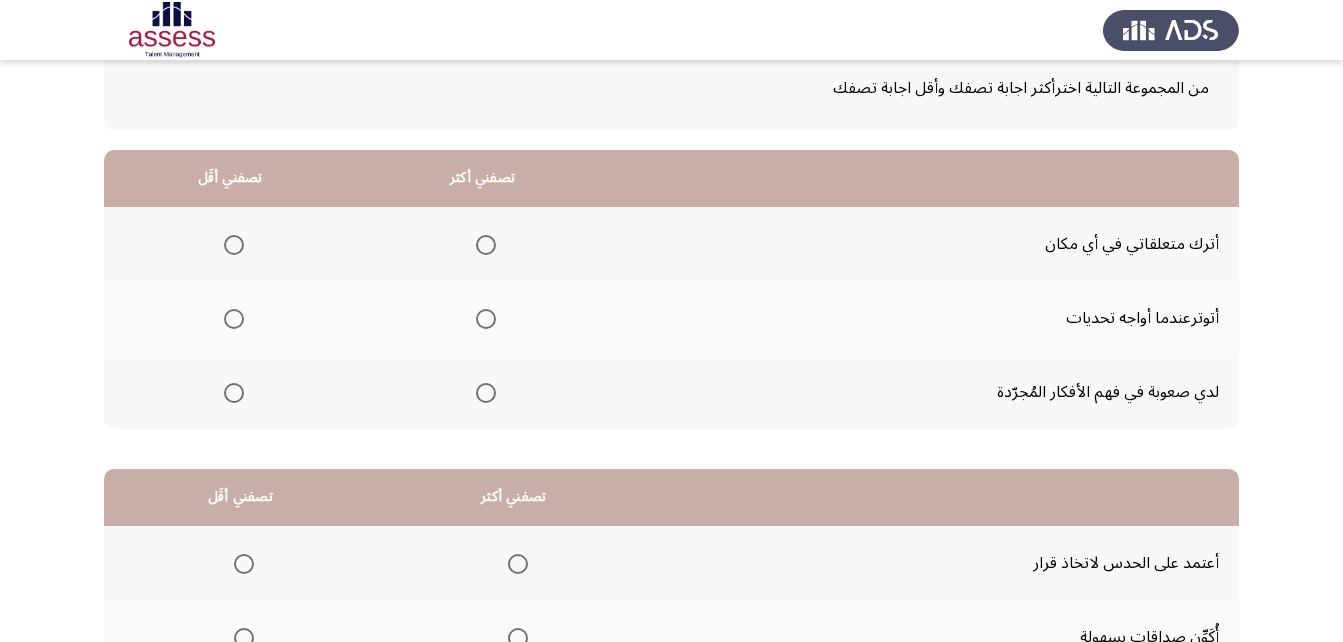 click at bounding box center [486, 393] 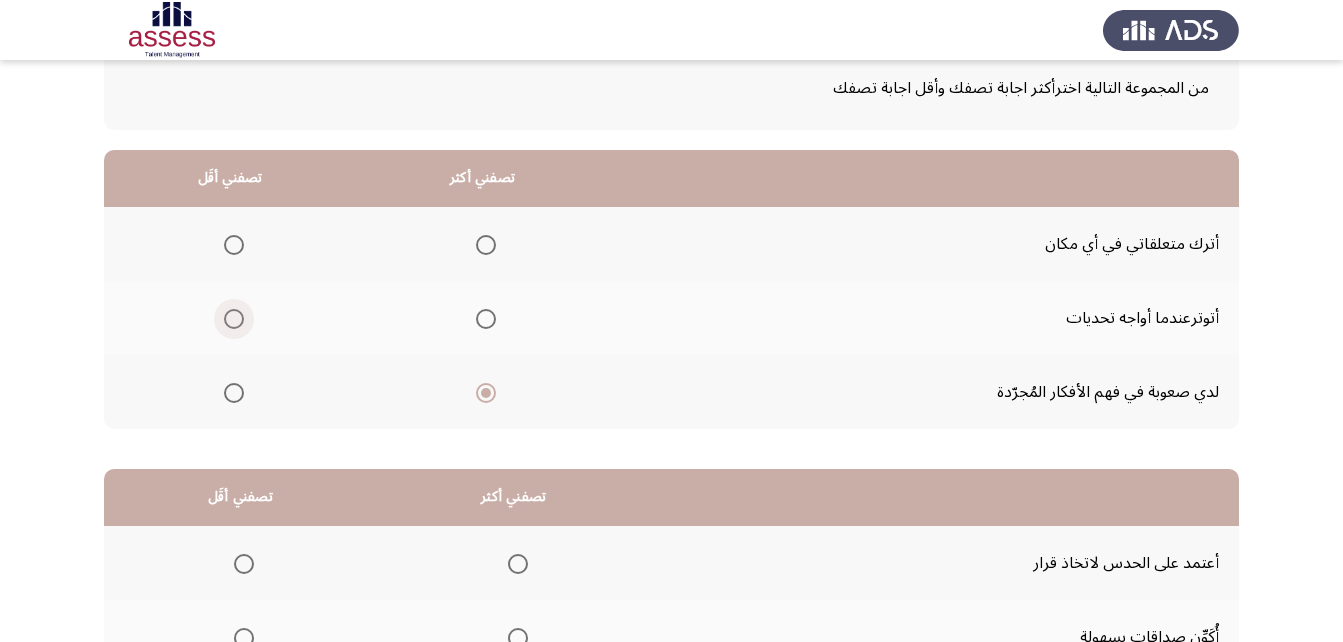 click at bounding box center (234, 319) 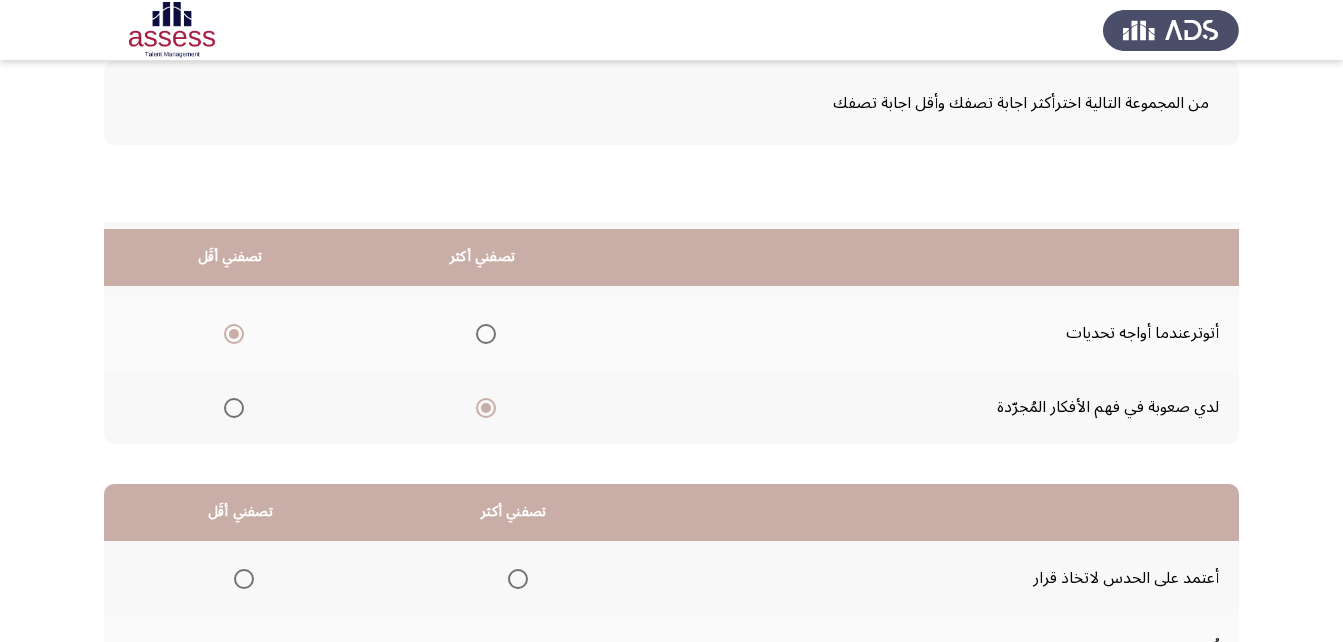 scroll, scrollTop: 368, scrollLeft: 0, axis: vertical 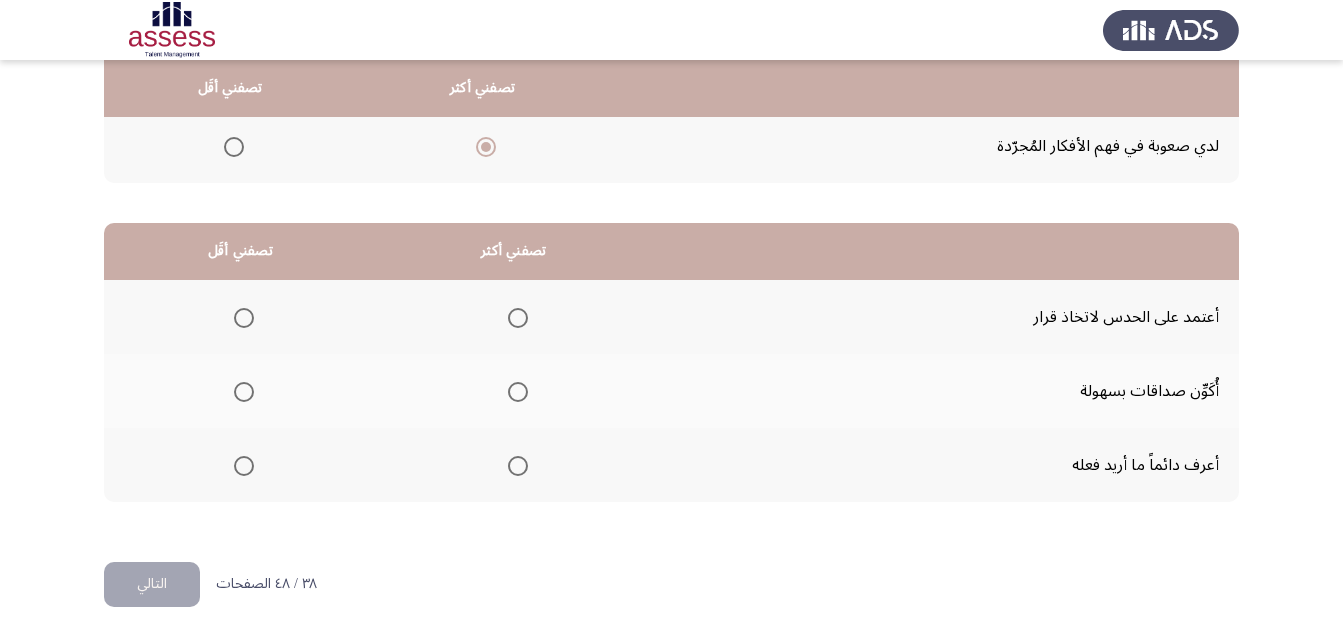 click at bounding box center (518, 392) 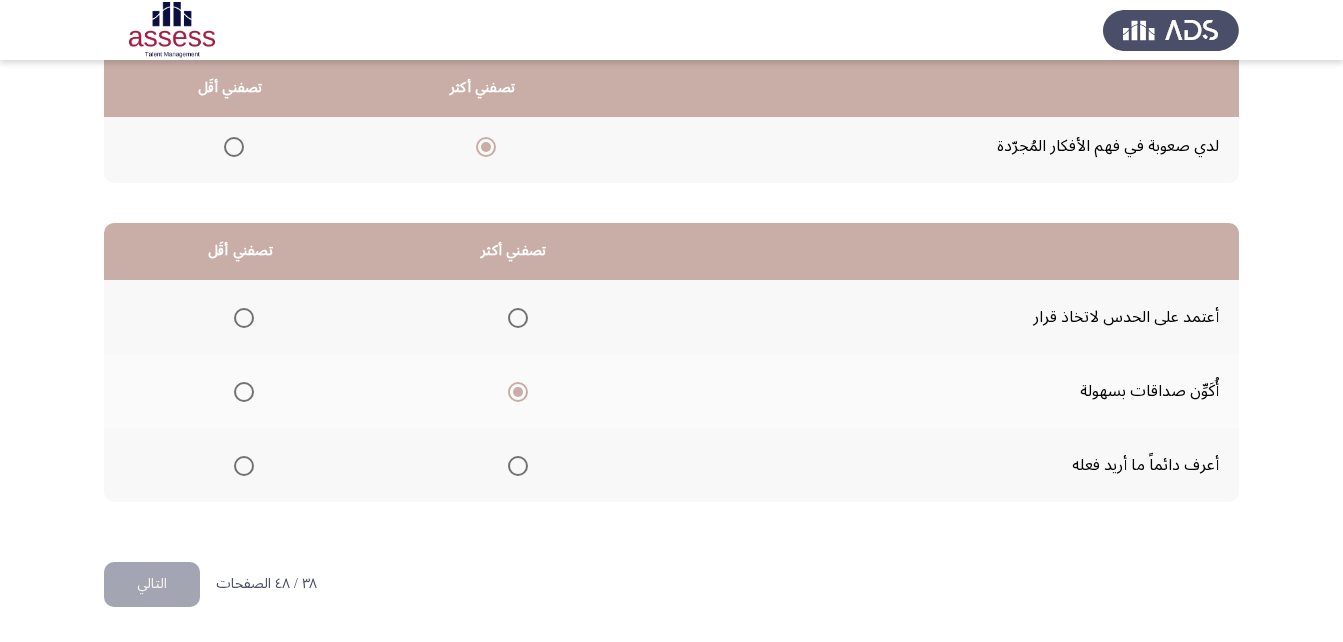 click at bounding box center [244, 318] 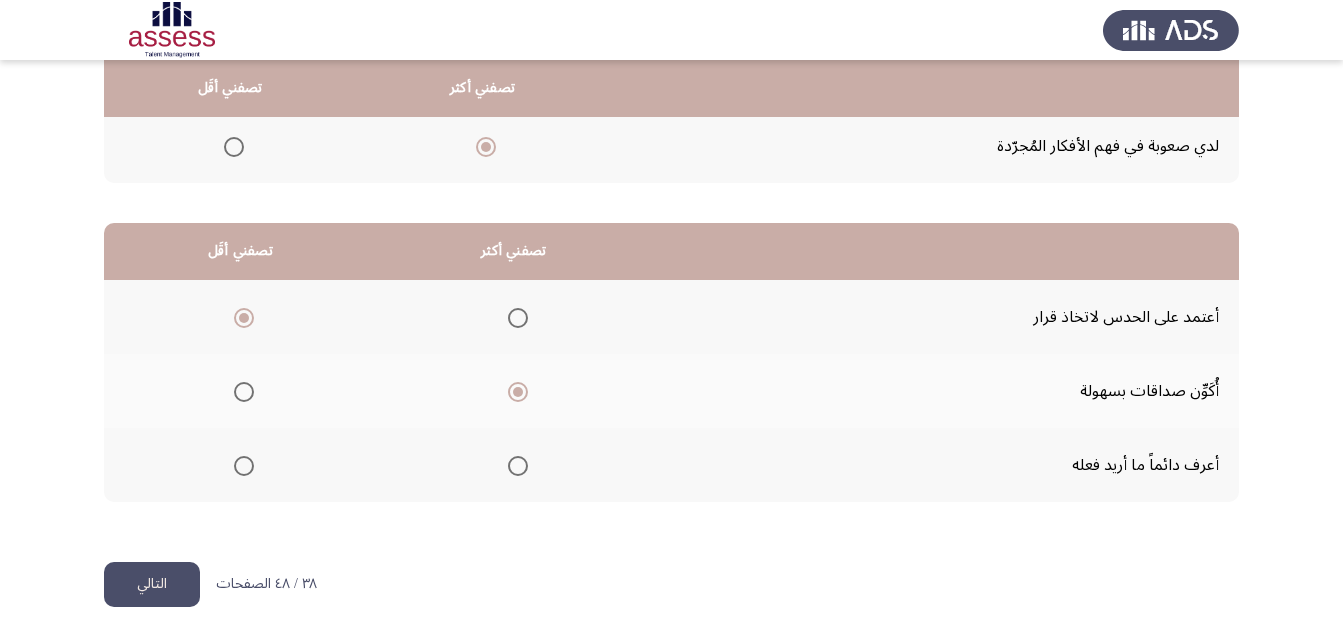 click on "التالي" 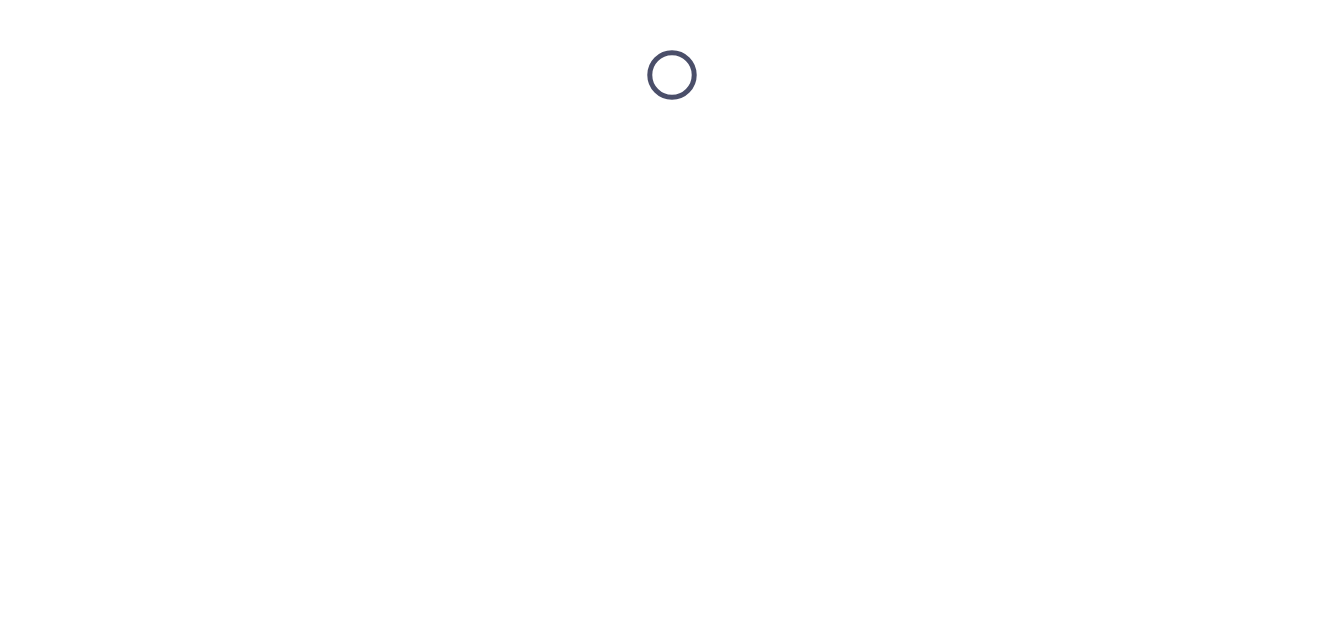 scroll, scrollTop: 0, scrollLeft: 0, axis: both 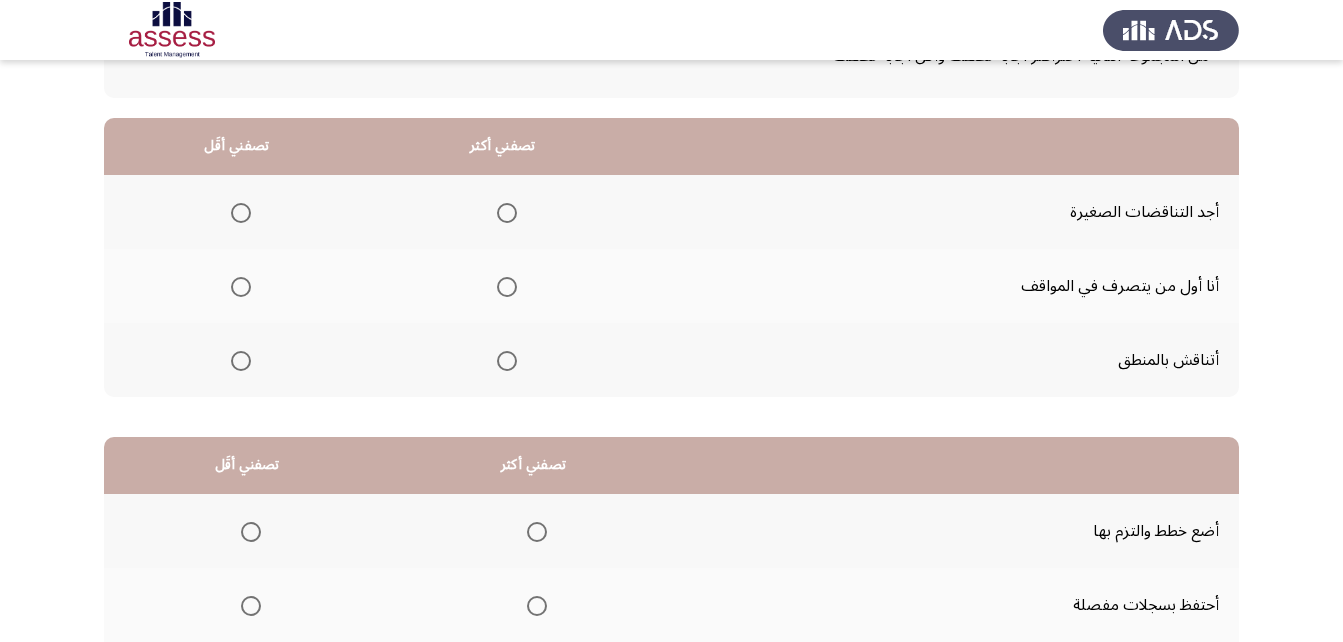 click at bounding box center (507, 287) 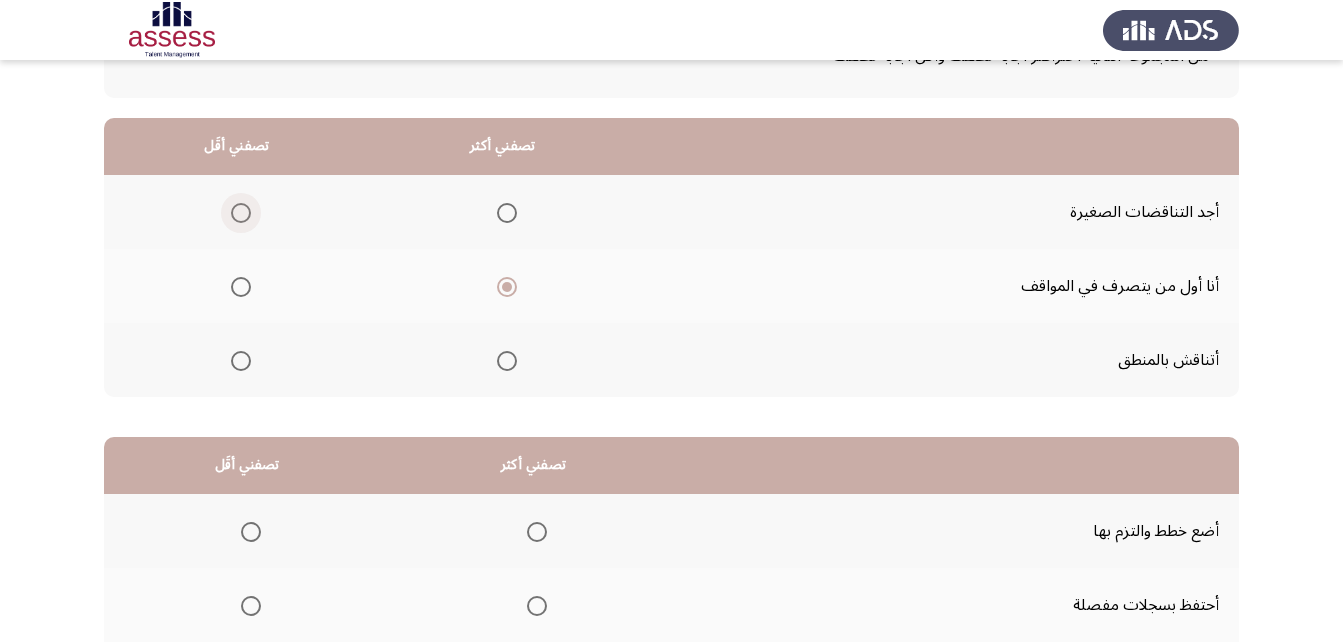 click at bounding box center [241, 213] 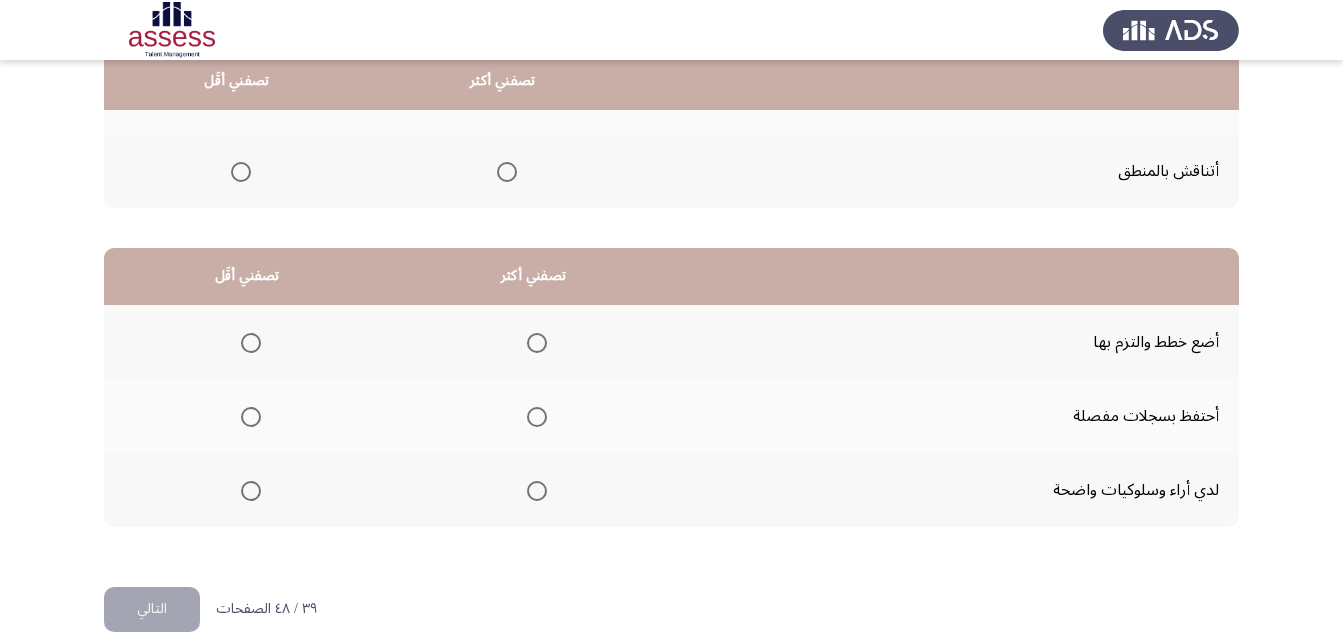 scroll, scrollTop: 354, scrollLeft: 0, axis: vertical 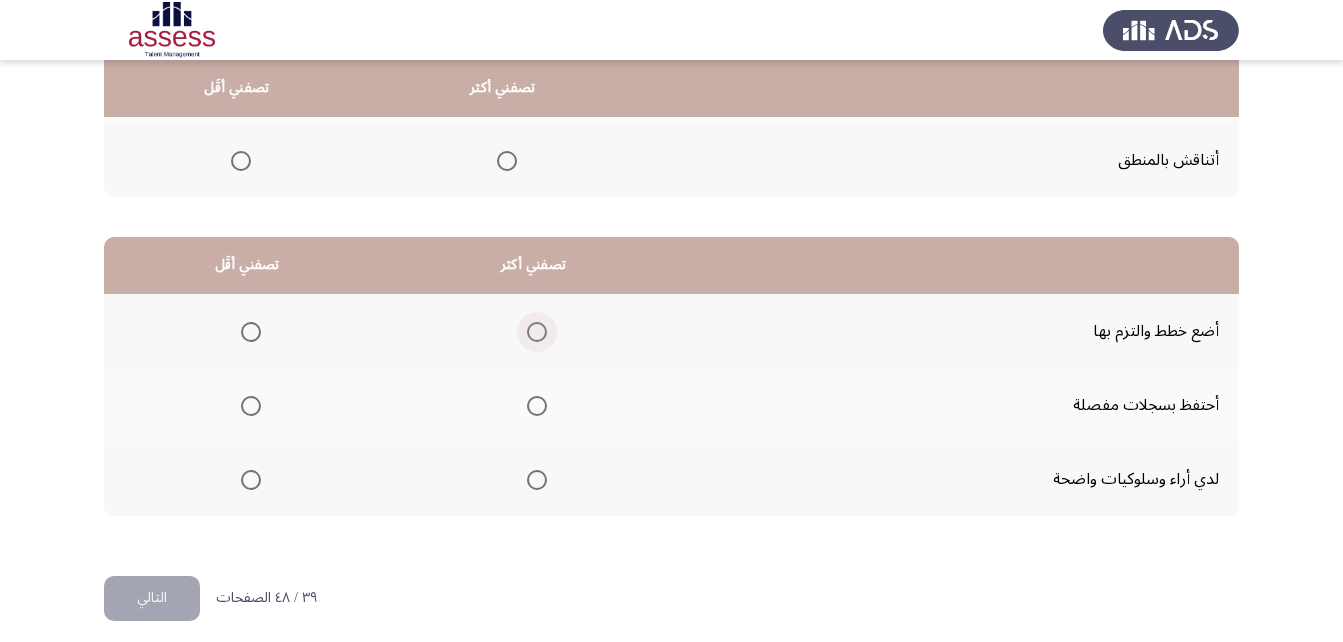 click at bounding box center [537, 332] 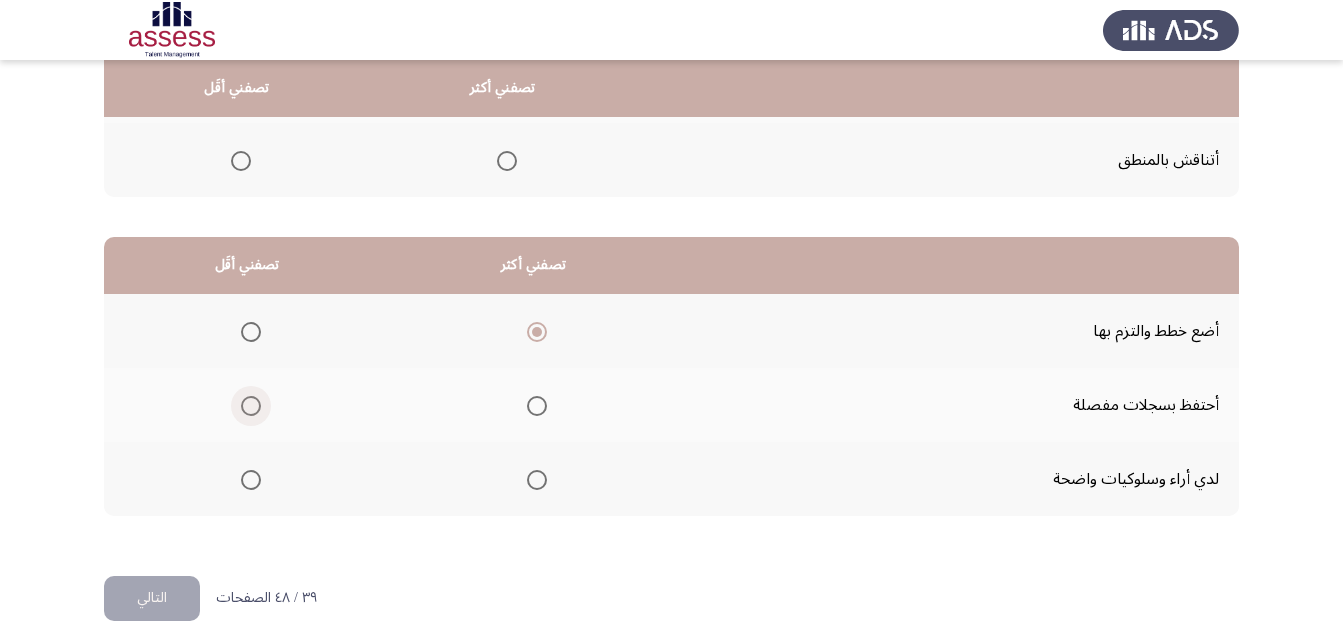 click at bounding box center (251, 406) 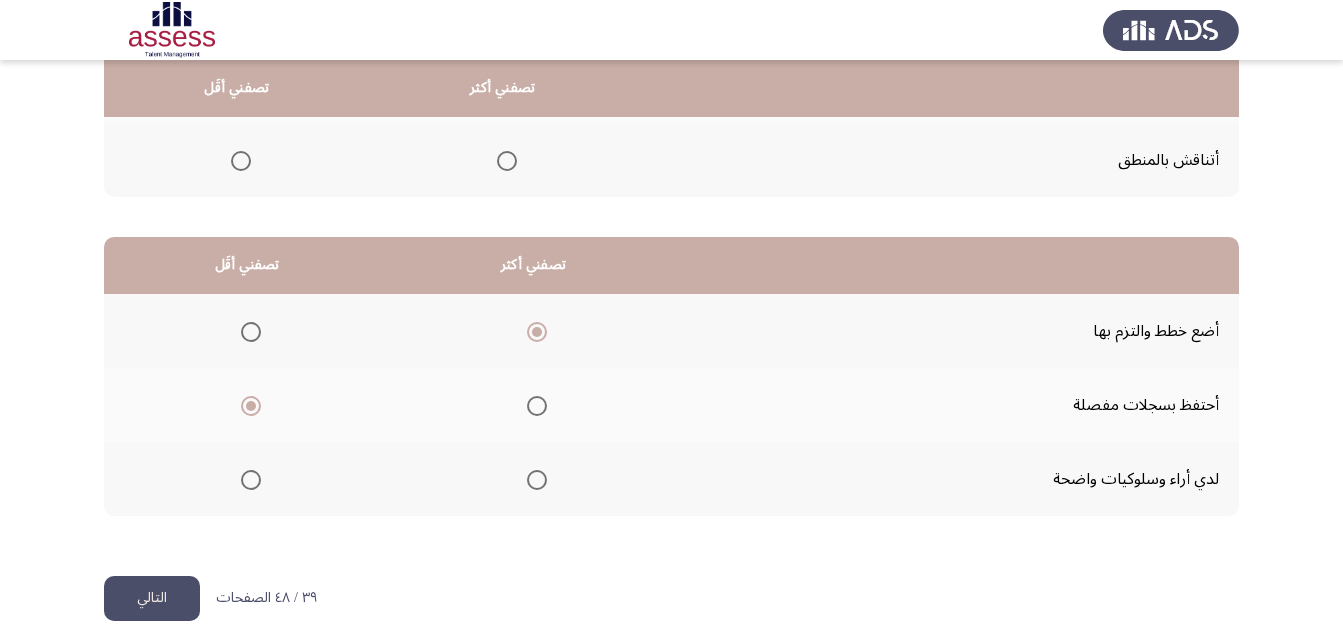 click on "التالي" 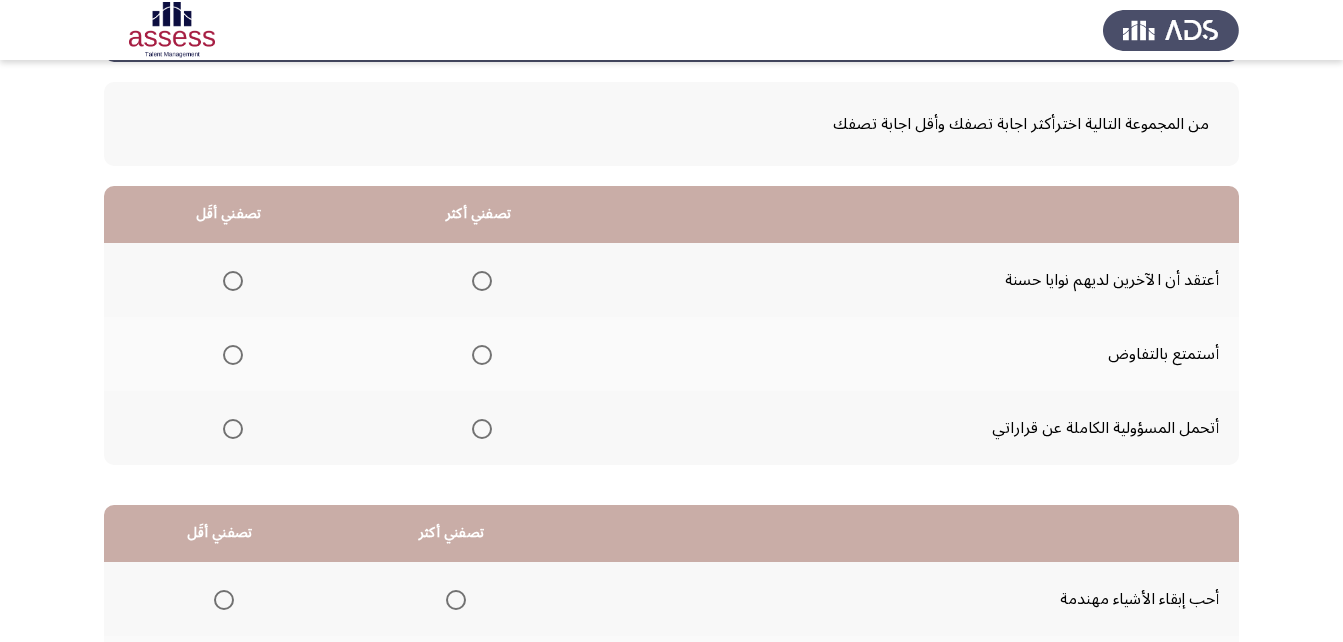 scroll, scrollTop: 95, scrollLeft: 0, axis: vertical 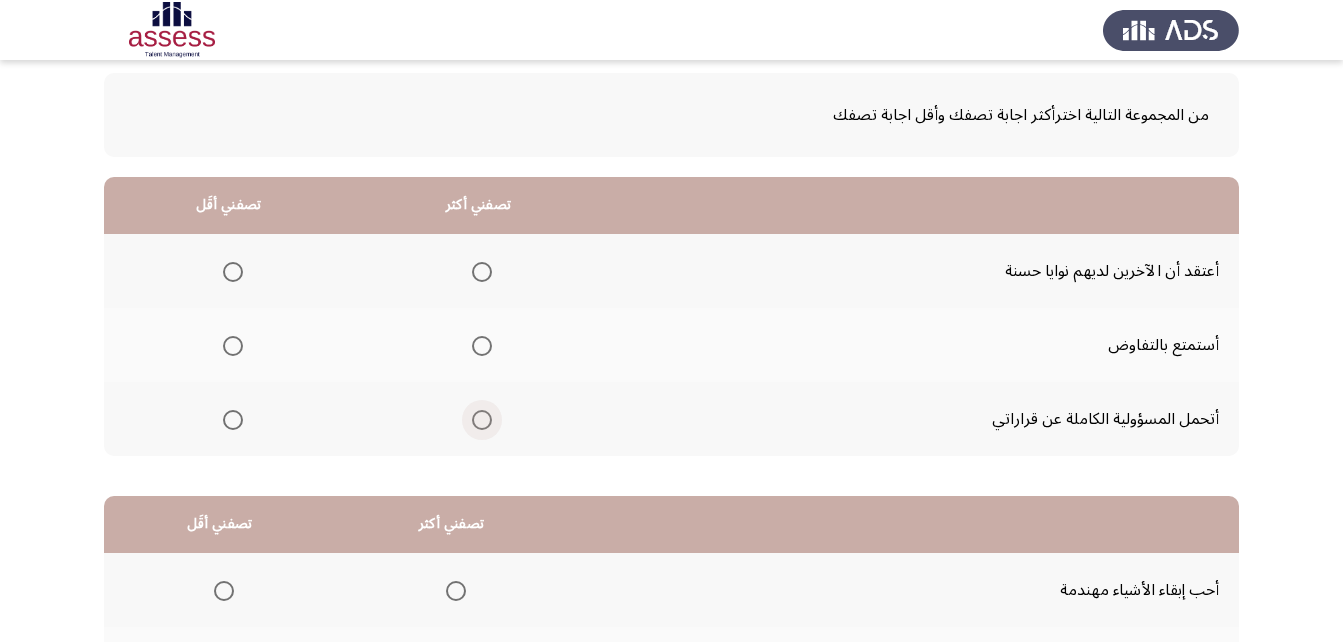 click at bounding box center [482, 420] 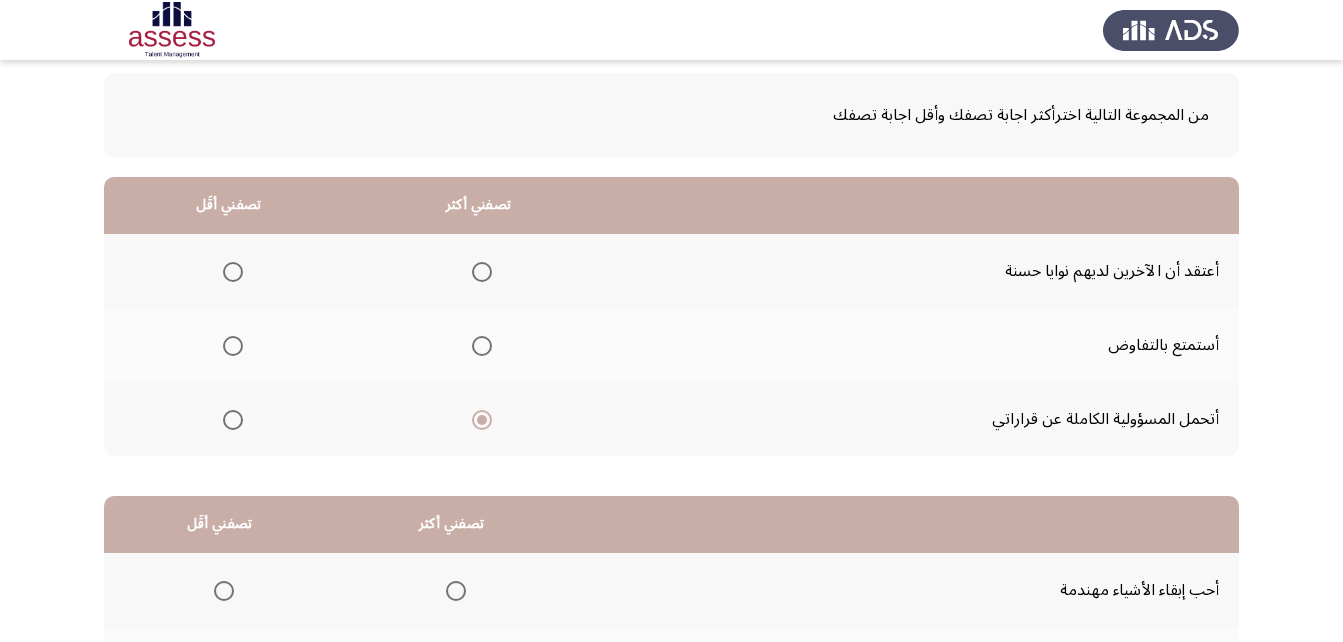 click at bounding box center (229, 346) 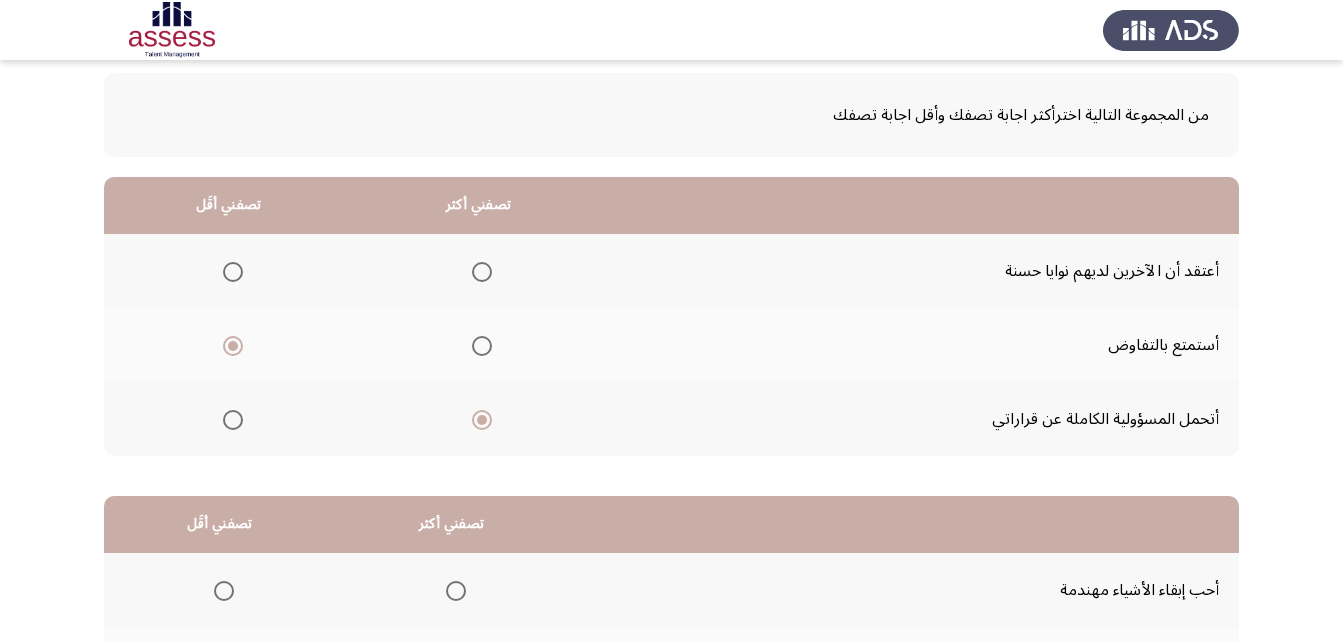 click at bounding box center [233, 272] 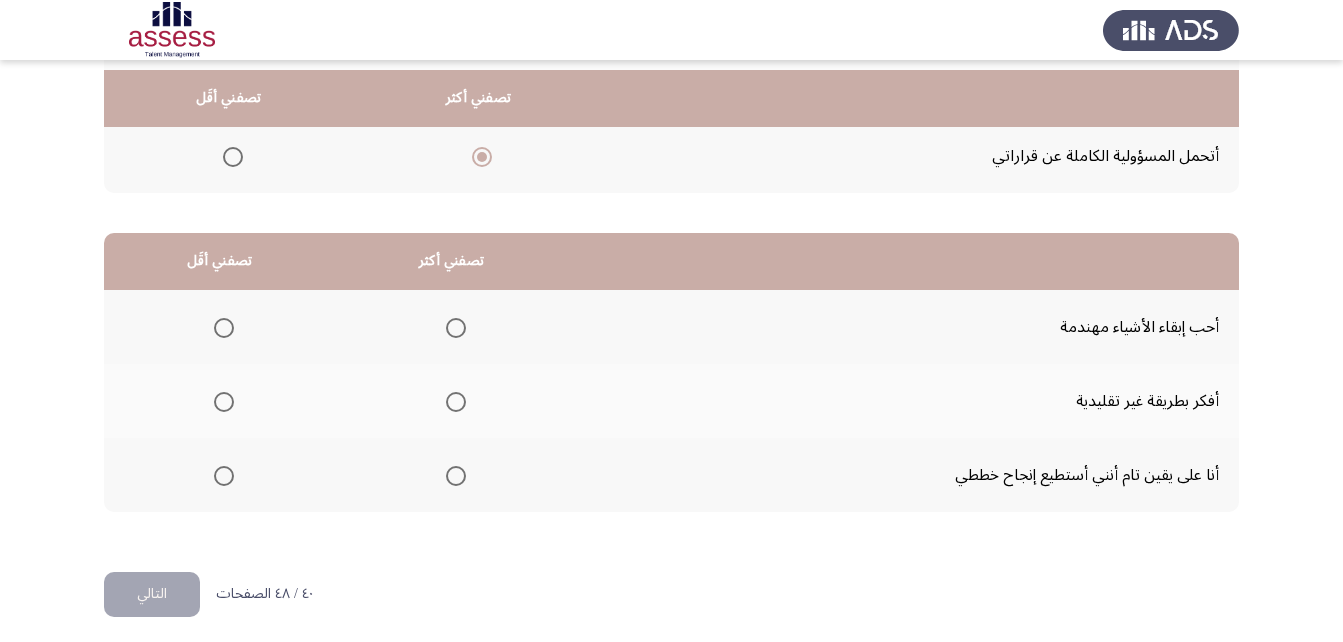 scroll, scrollTop: 368, scrollLeft: 0, axis: vertical 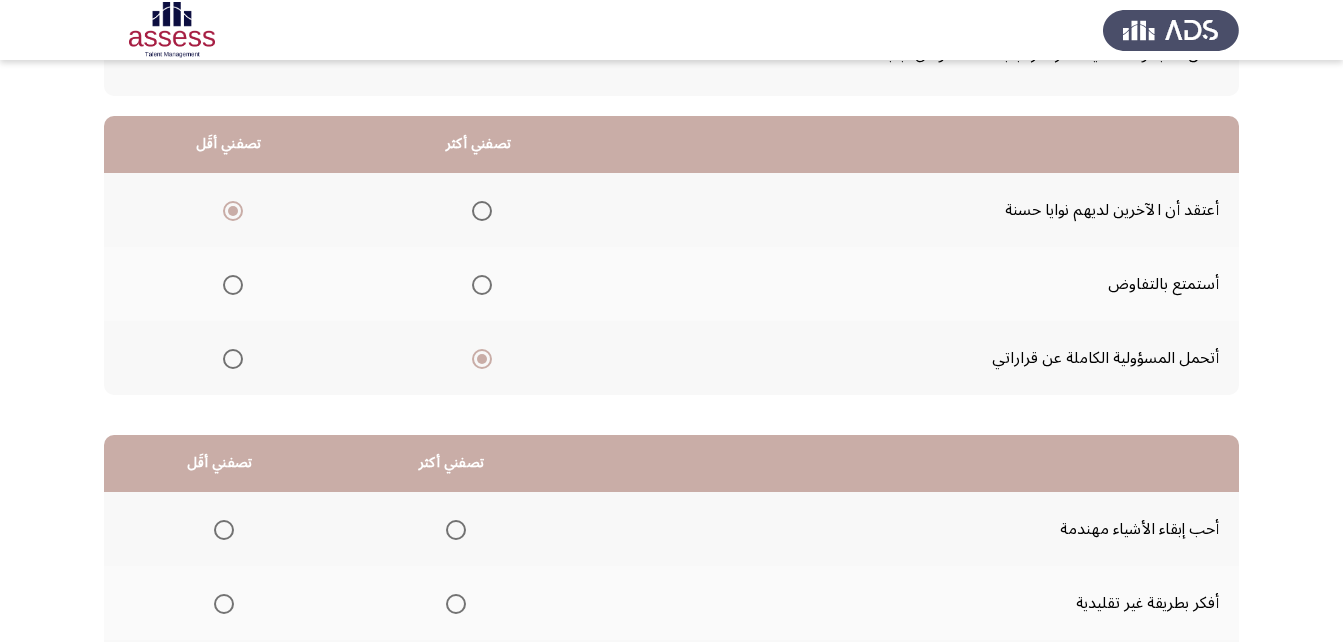 click at bounding box center [233, 285] 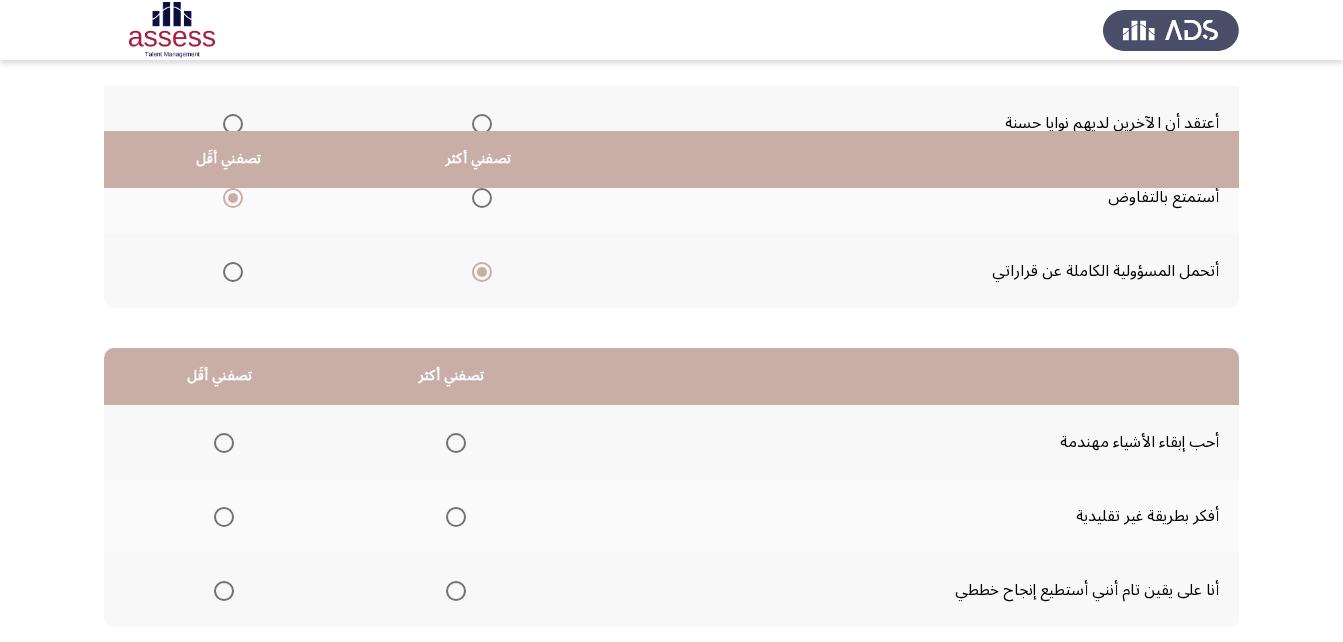 scroll, scrollTop: 368, scrollLeft: 0, axis: vertical 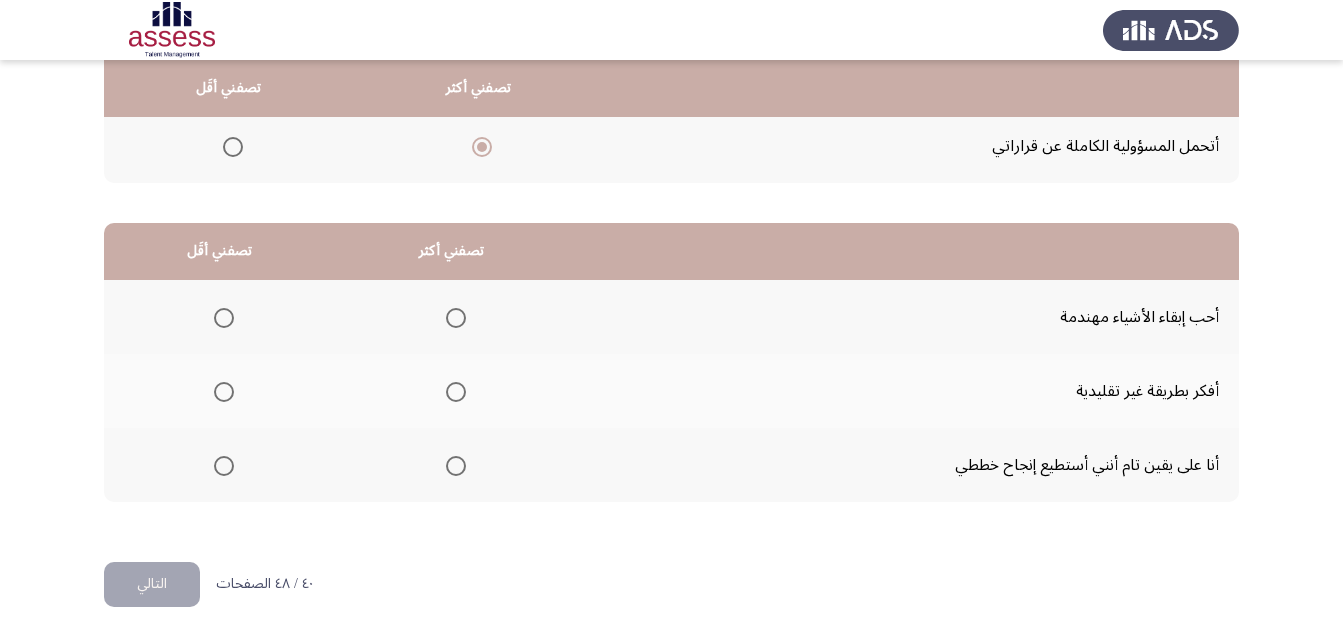 click at bounding box center [456, 318] 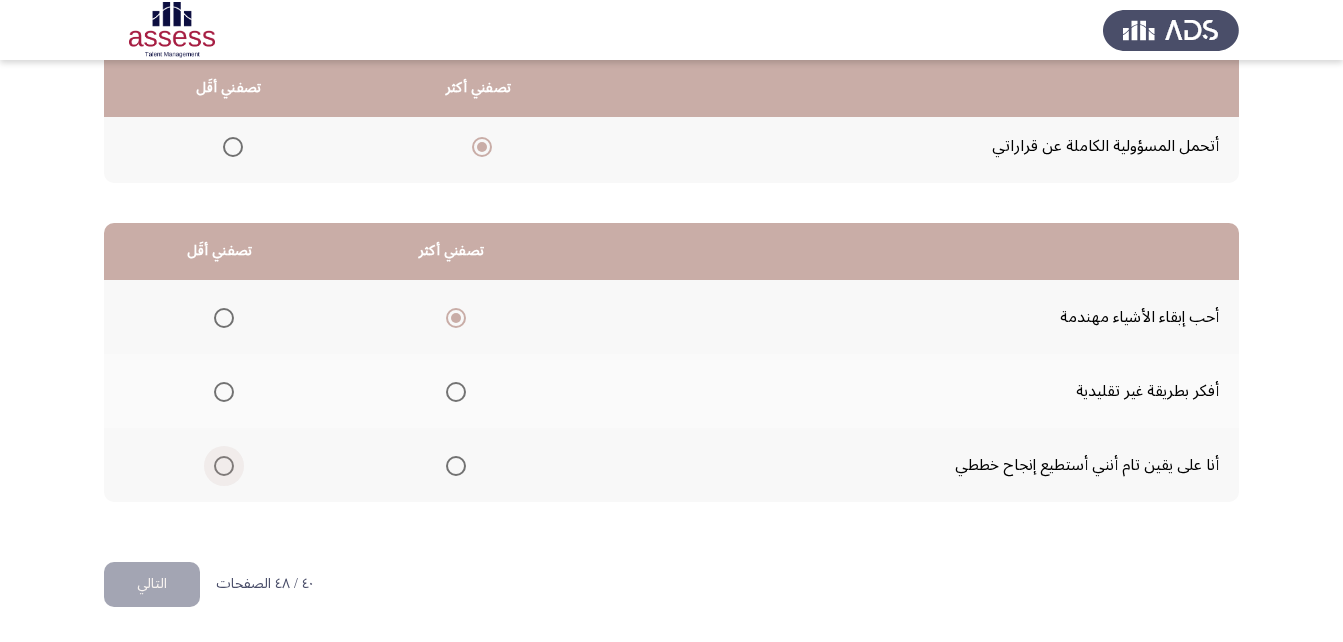 click at bounding box center (224, 466) 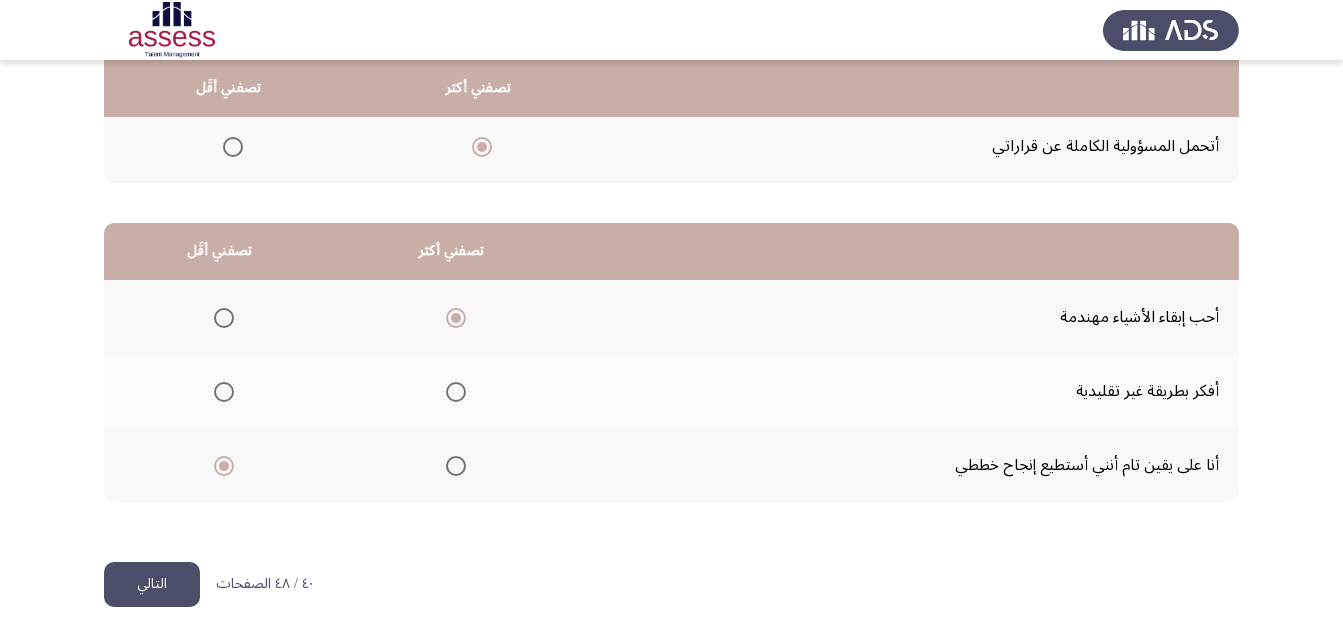 click on "التالي" 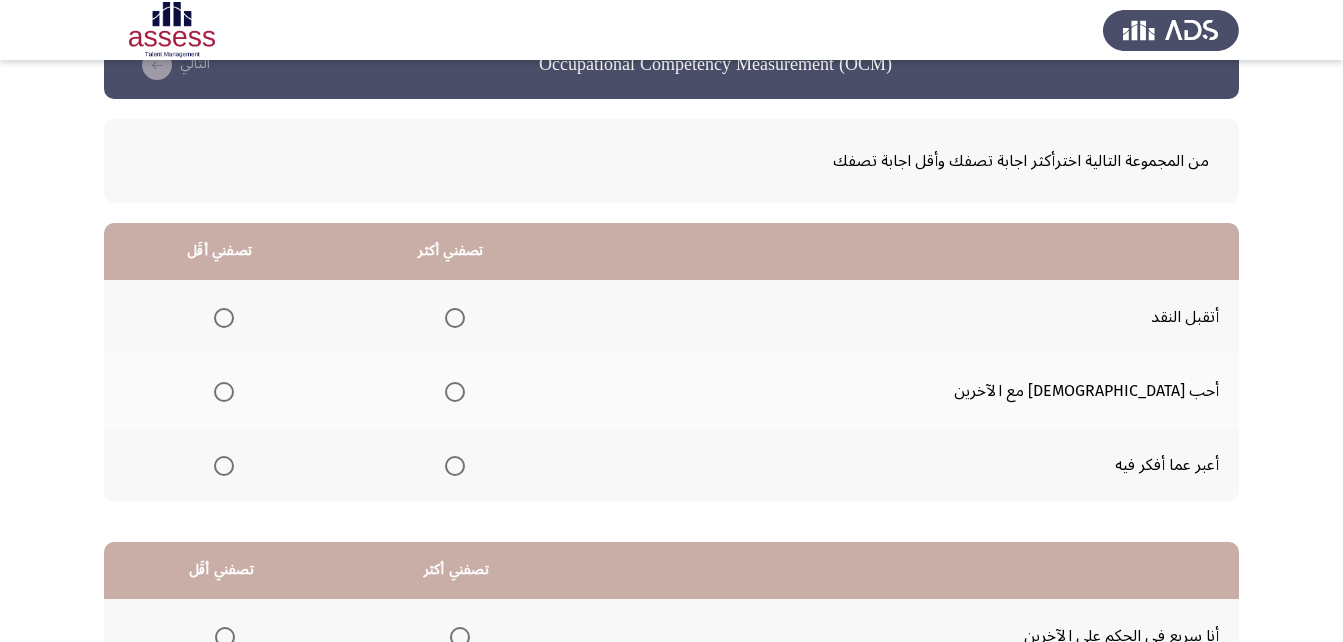 scroll, scrollTop: 75, scrollLeft: 0, axis: vertical 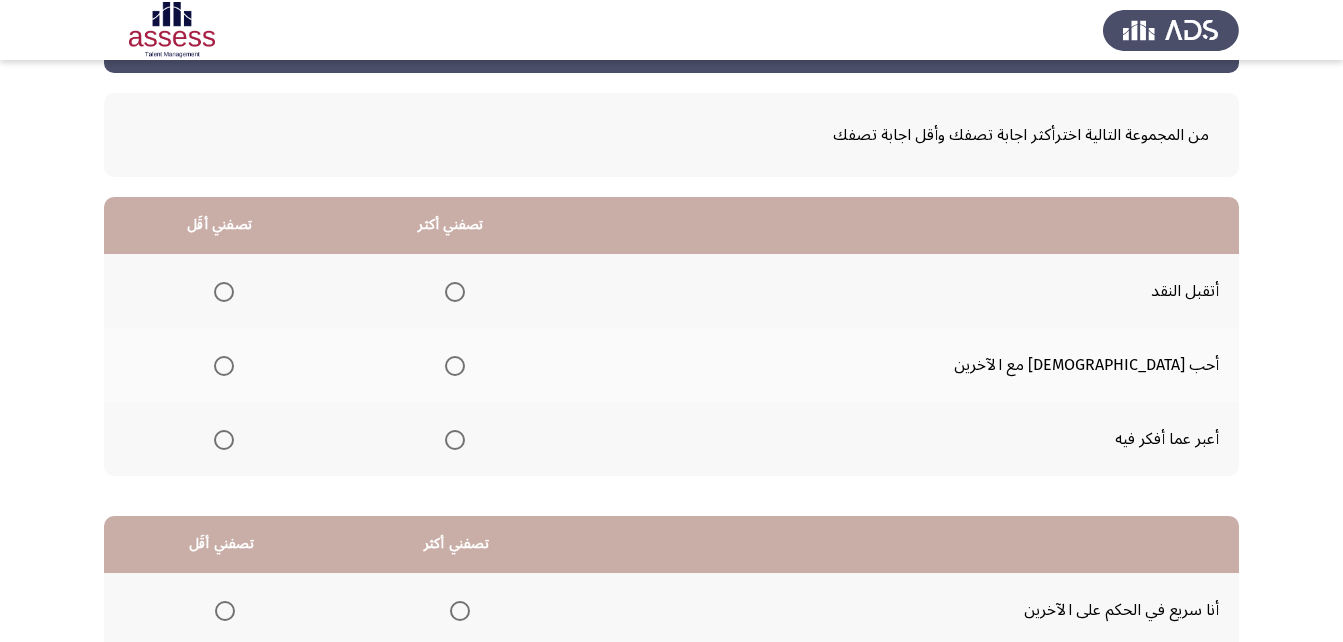 click at bounding box center (455, 366) 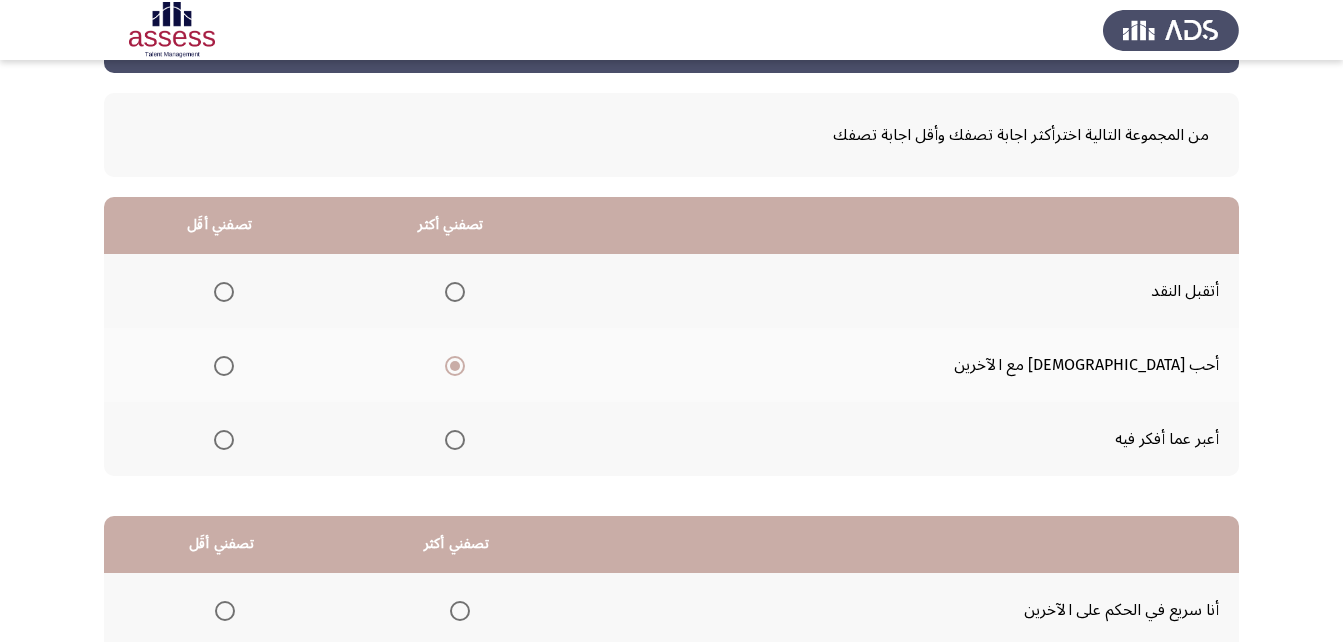 click at bounding box center (224, 440) 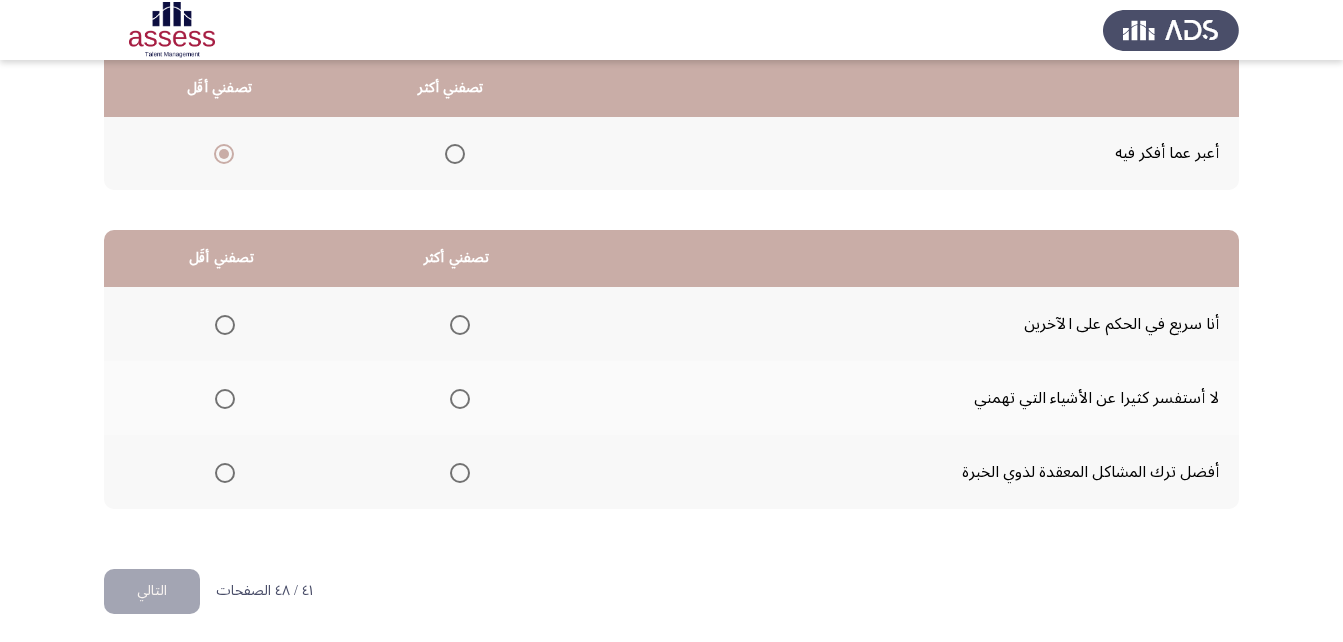 scroll, scrollTop: 363, scrollLeft: 0, axis: vertical 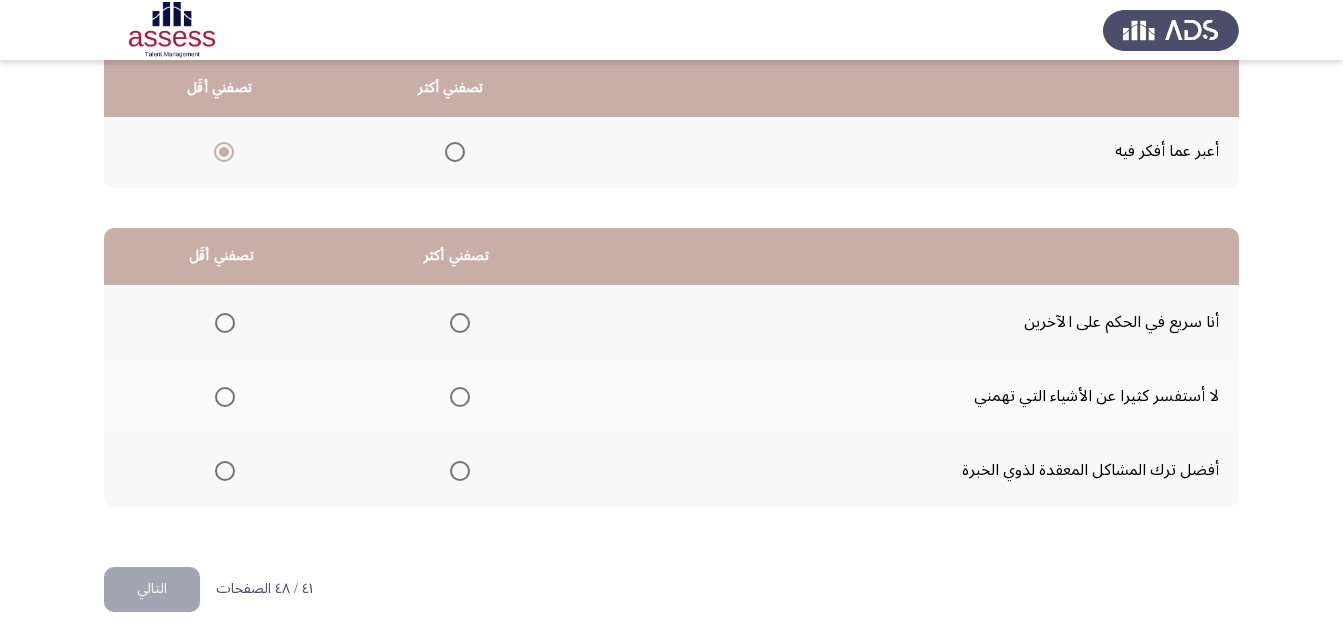 click 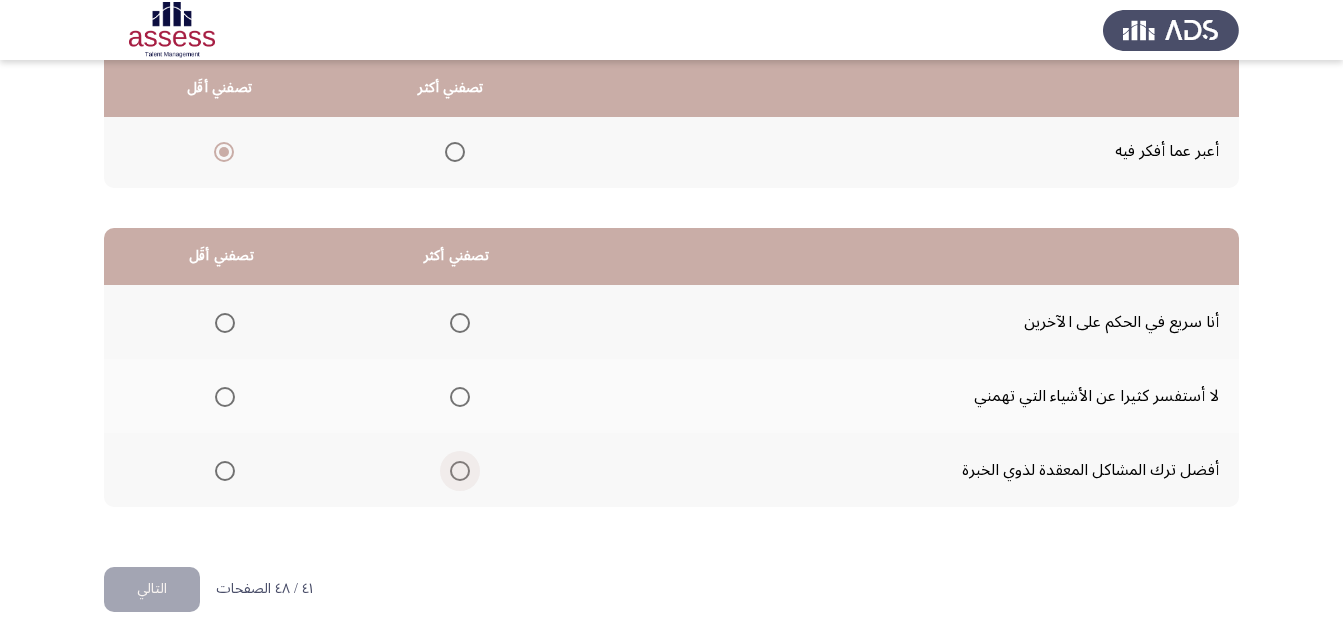 click at bounding box center [460, 471] 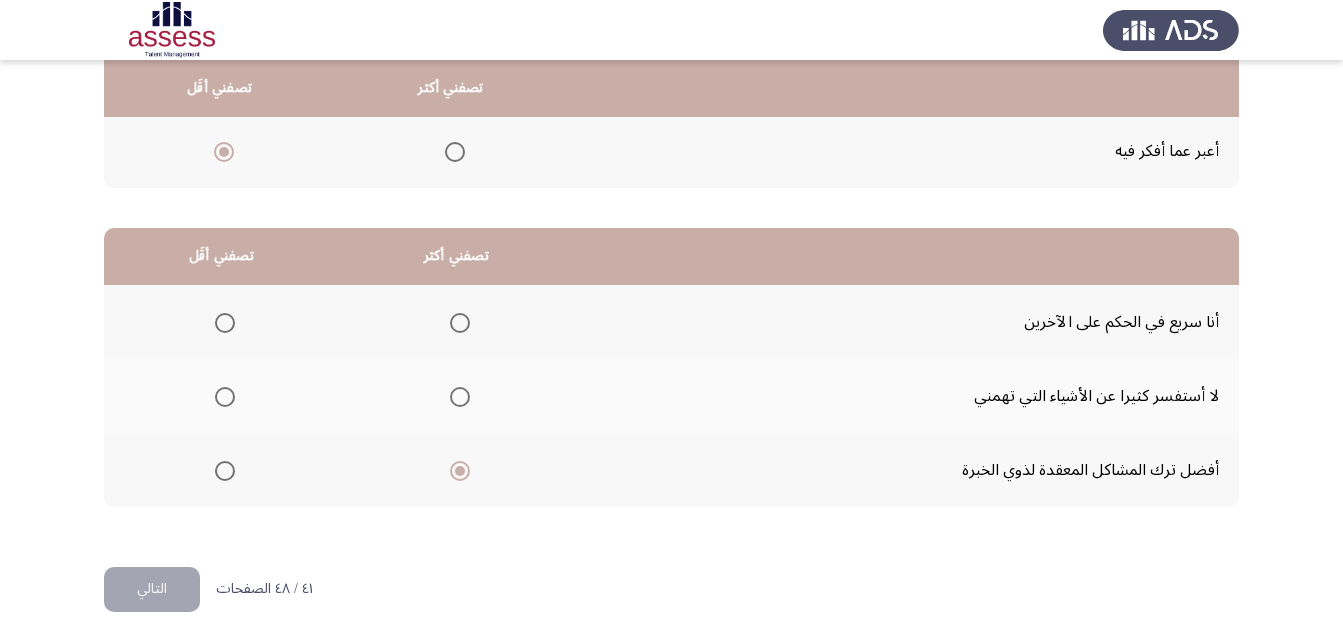 click at bounding box center [225, 323] 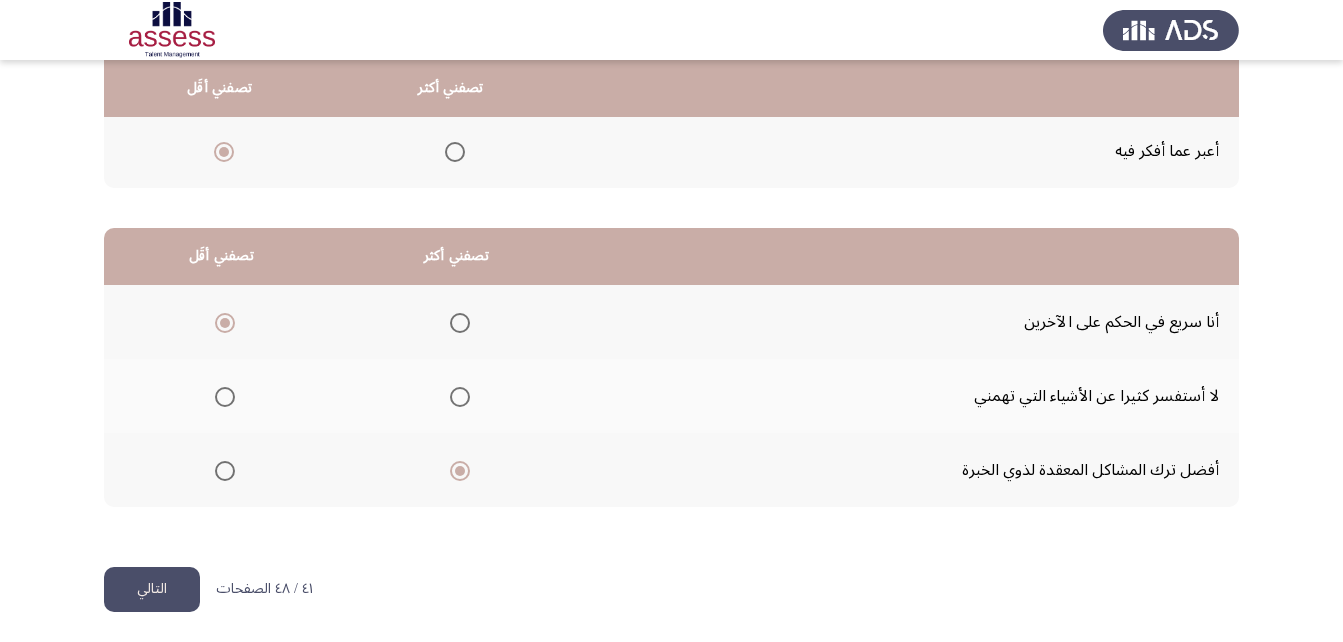 click on "التالي" 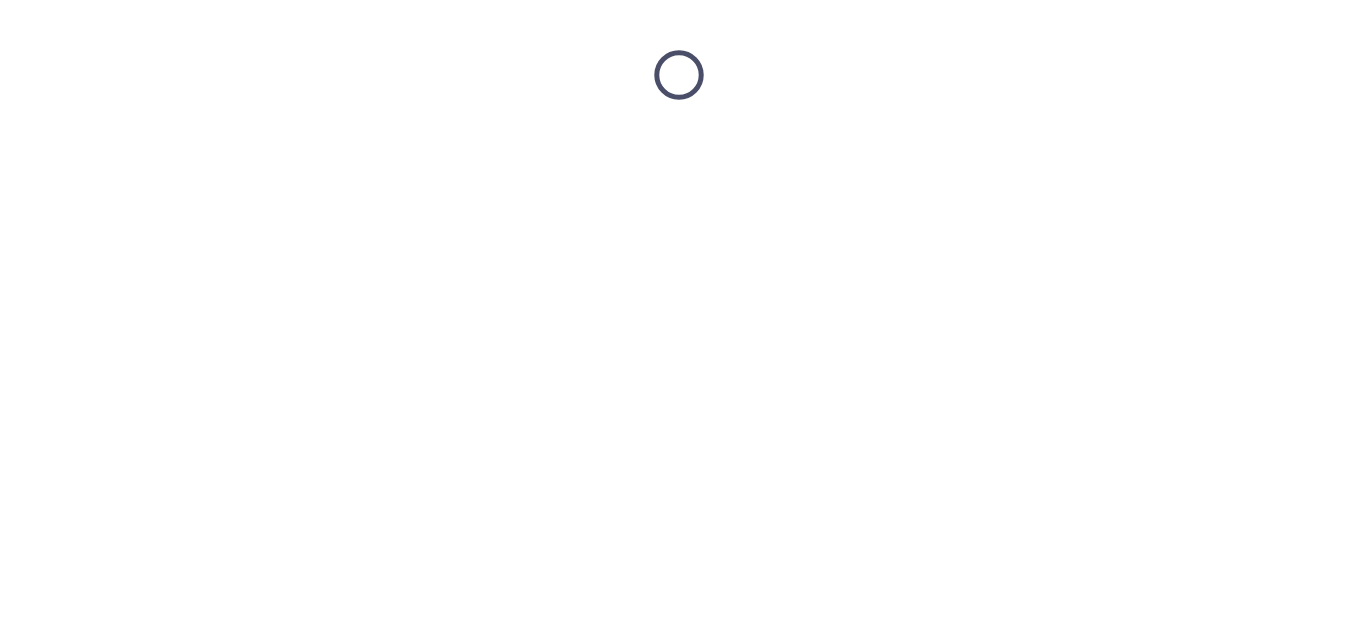 click at bounding box center (679, 75) 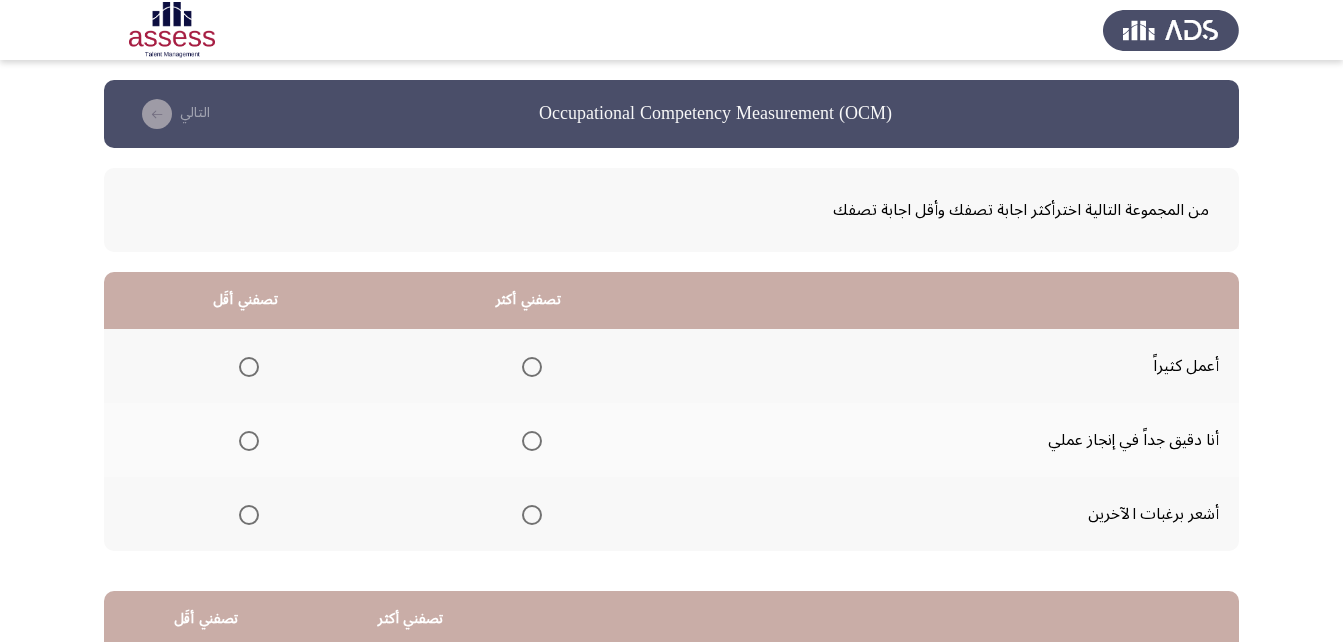 click on "Occupational Competency Measurement (OCM)   التالي  من المجموعة التالية اخترأكثر اجابة تصفك وأقل اجابة تصفك  تصفني أكثر   تصفني أقَل  أعمل كثيراً     أنا دقيق جداً في إنجاز عملي     أشعر برغبات الآخرين      تصفني أكثر   تصفني أقَل  قد أرغب في تطوير نظام لتخزين السجلات في المكتب     أبدأ في المهام على الفور     أحب إصلاح الأمور      ٤٢ / ٤٨ الصفحات   التالي
WAITING" at bounding box center [671, 505] 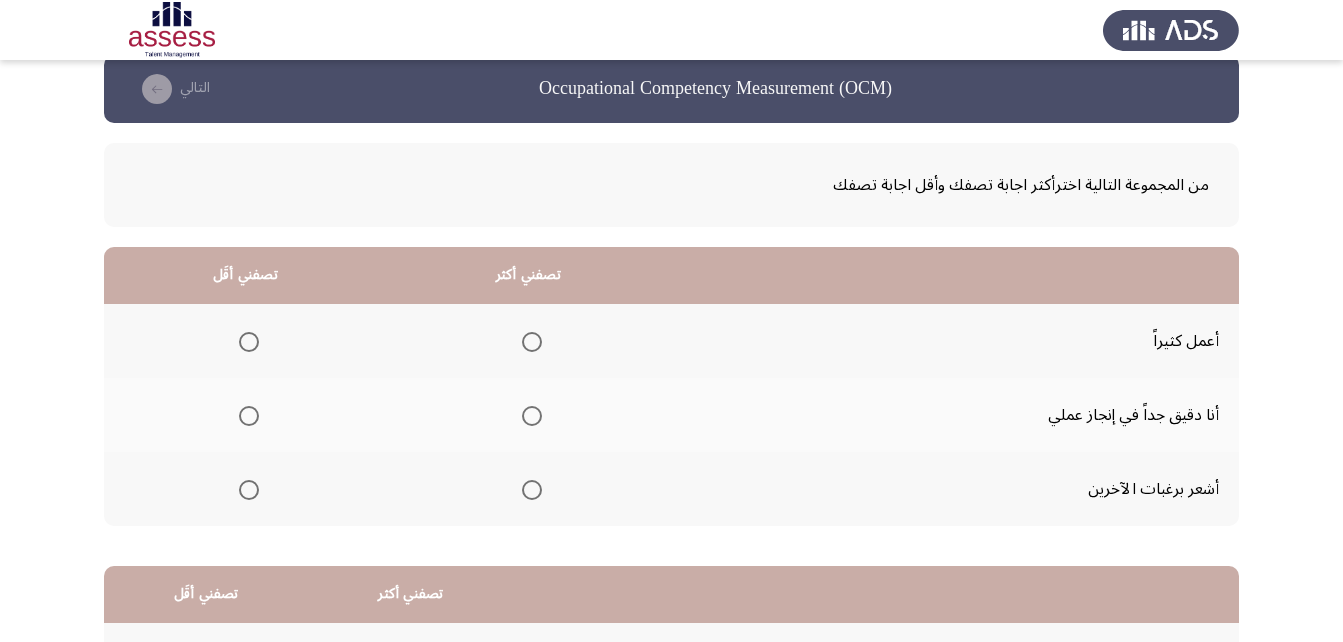 scroll, scrollTop: 32, scrollLeft: 0, axis: vertical 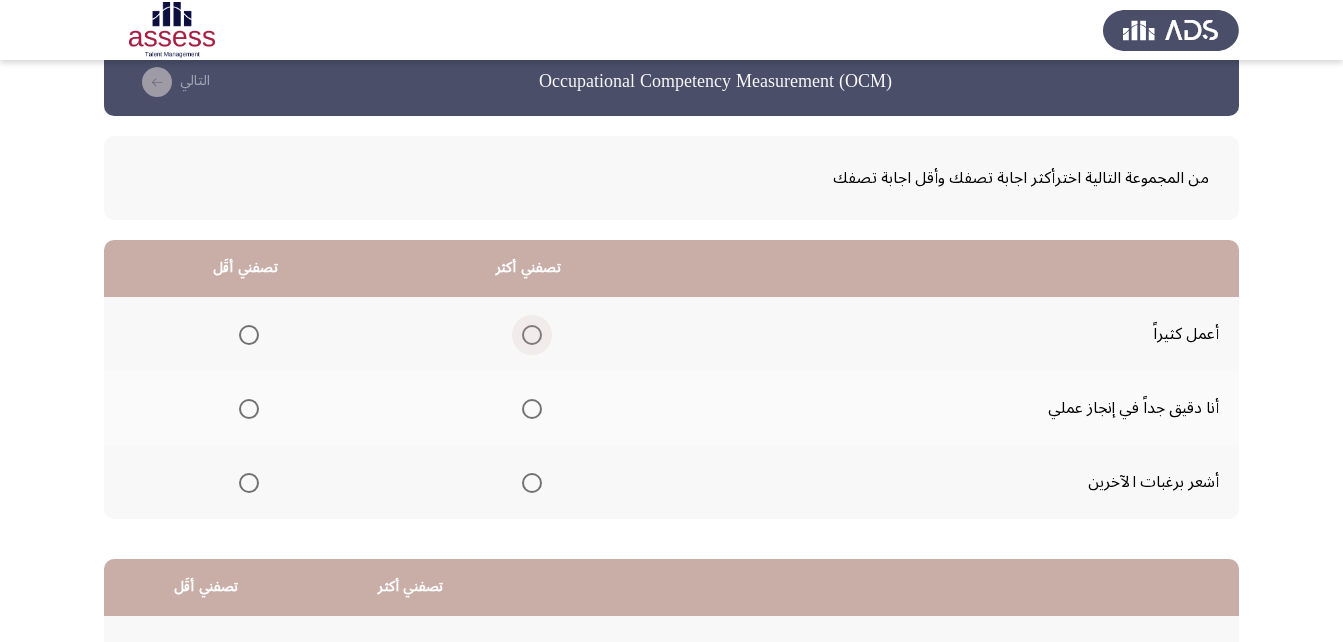 click at bounding box center (532, 335) 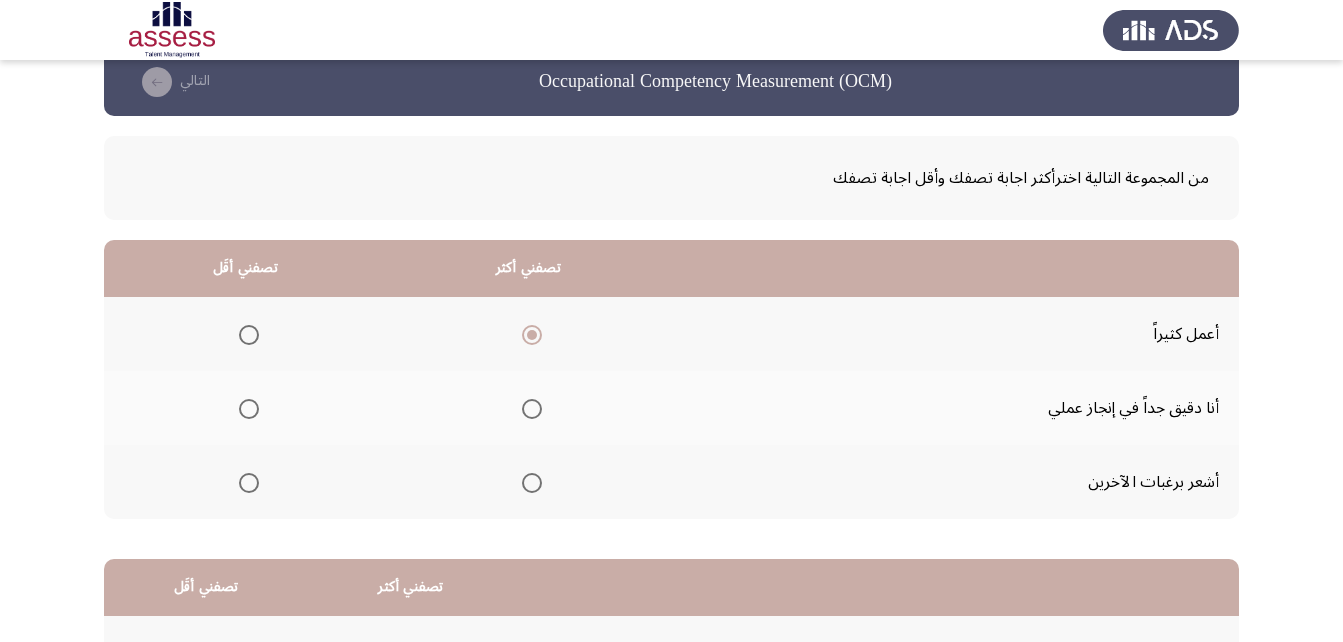 click at bounding box center (532, 409) 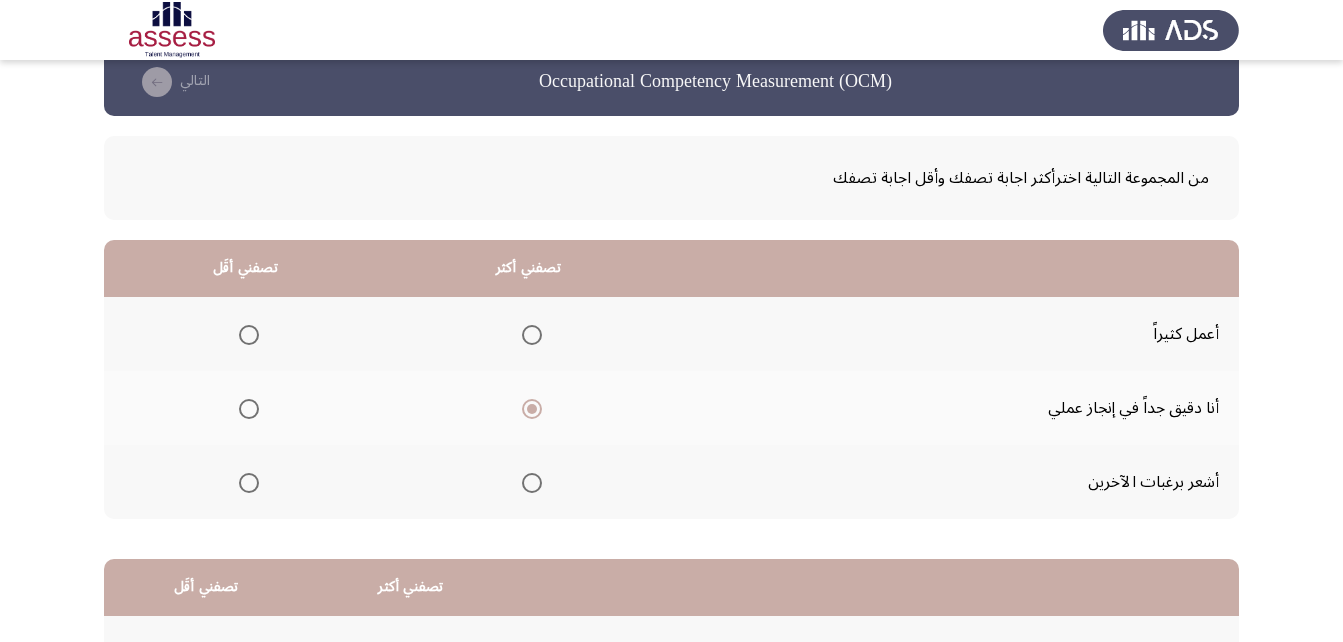 click at bounding box center [249, 483] 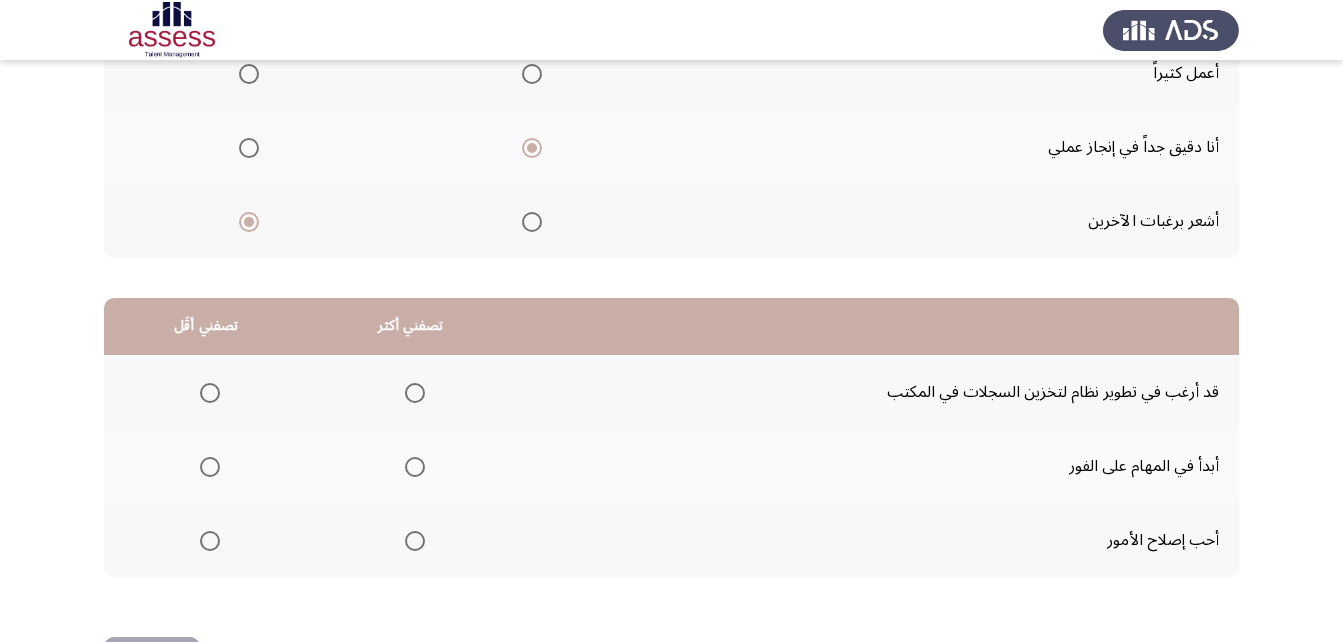 scroll, scrollTop: 368, scrollLeft: 0, axis: vertical 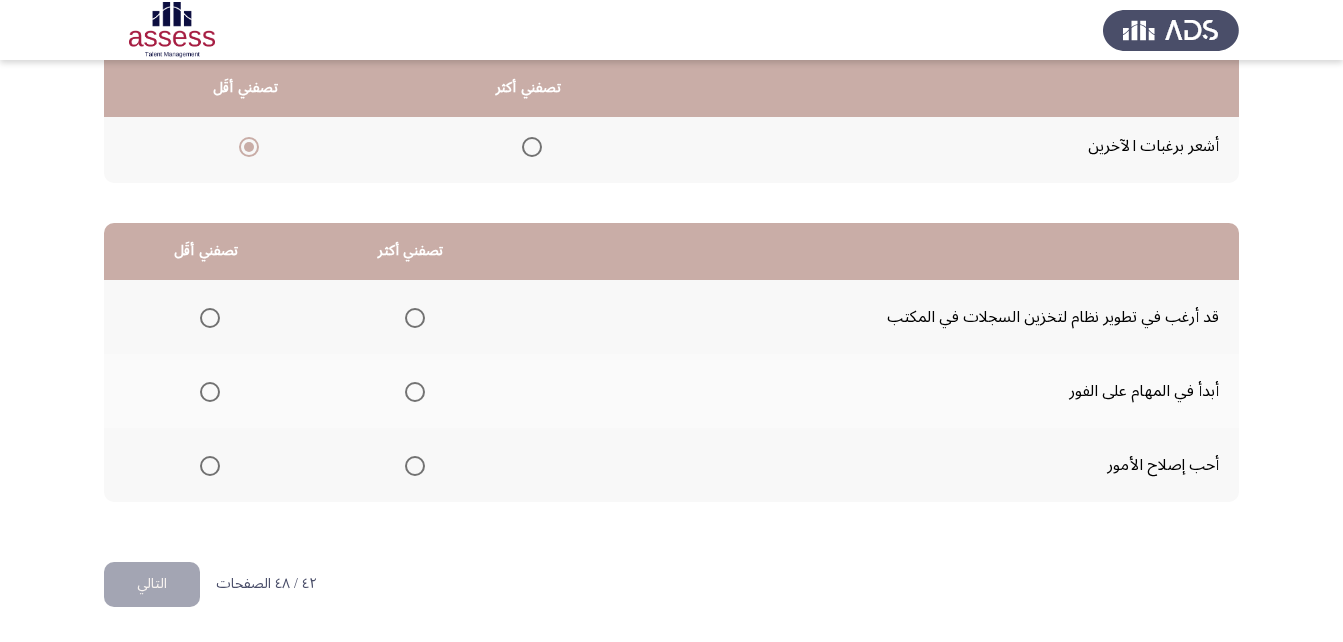 click at bounding box center (415, 392) 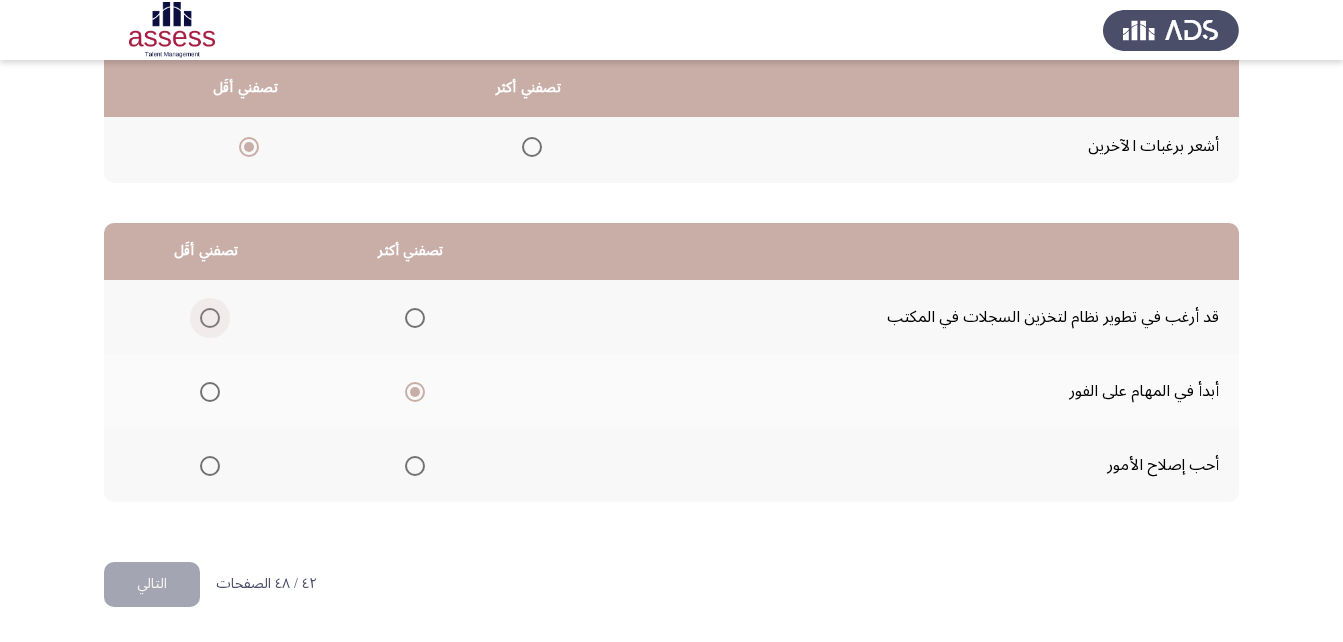 click at bounding box center [210, 318] 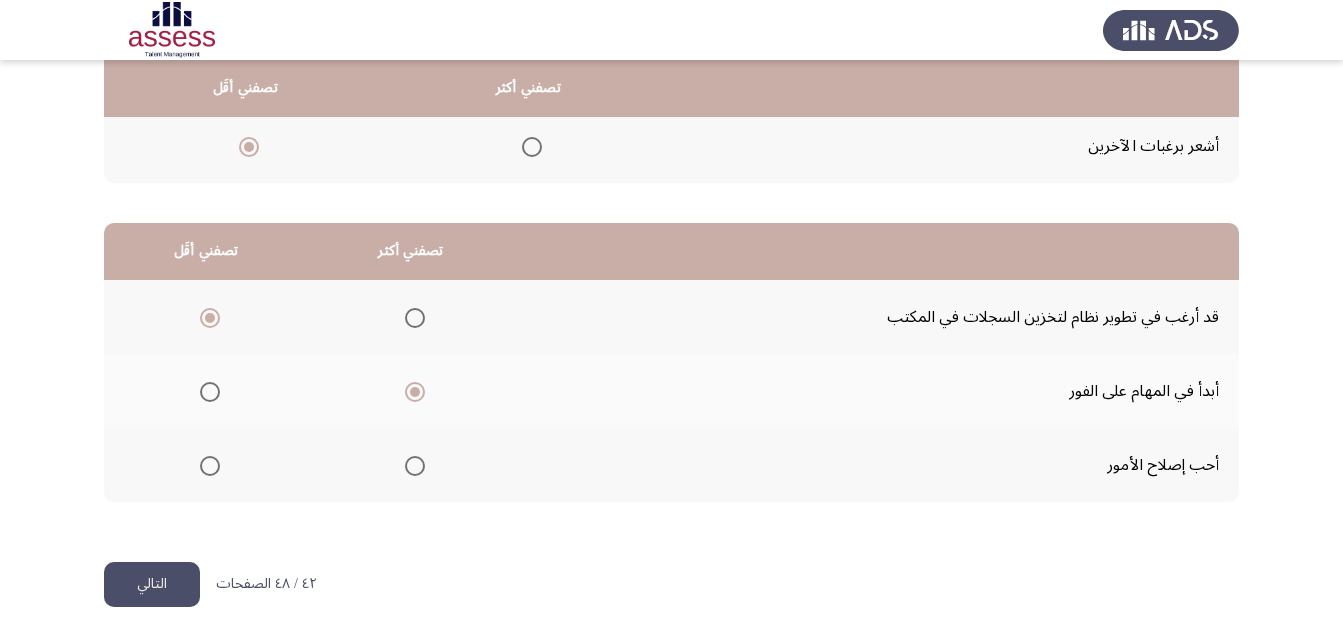 click on "التالي" 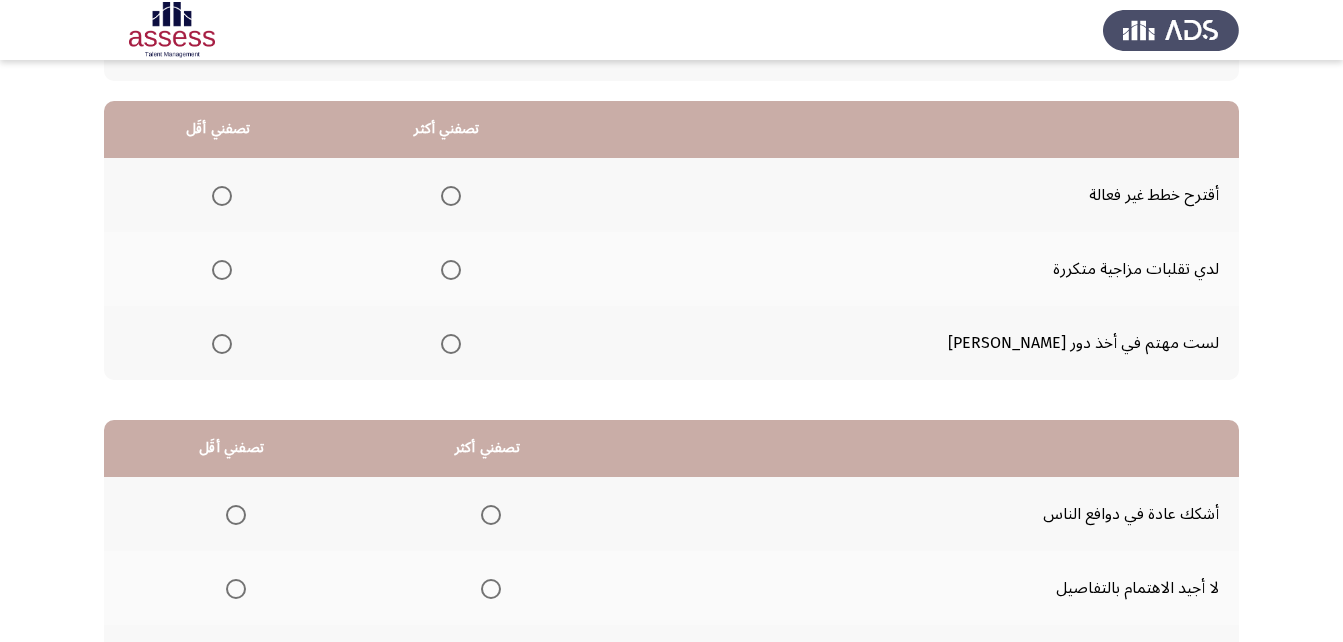 scroll, scrollTop: 178, scrollLeft: 0, axis: vertical 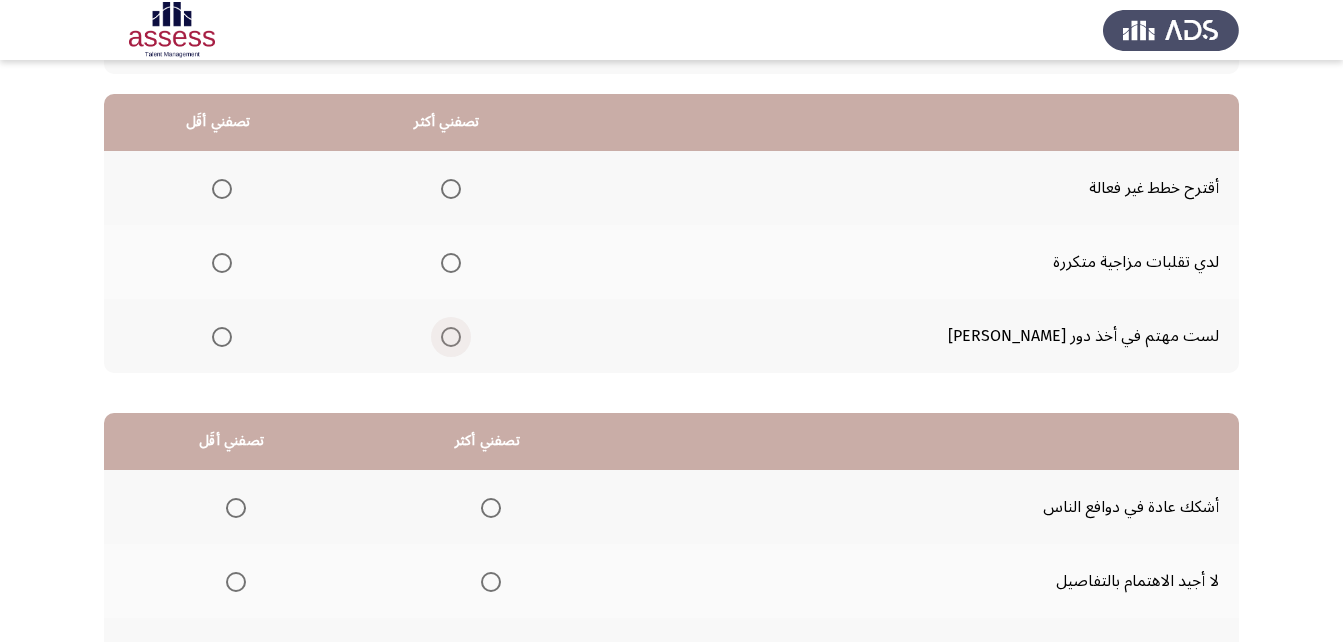 click at bounding box center [451, 337] 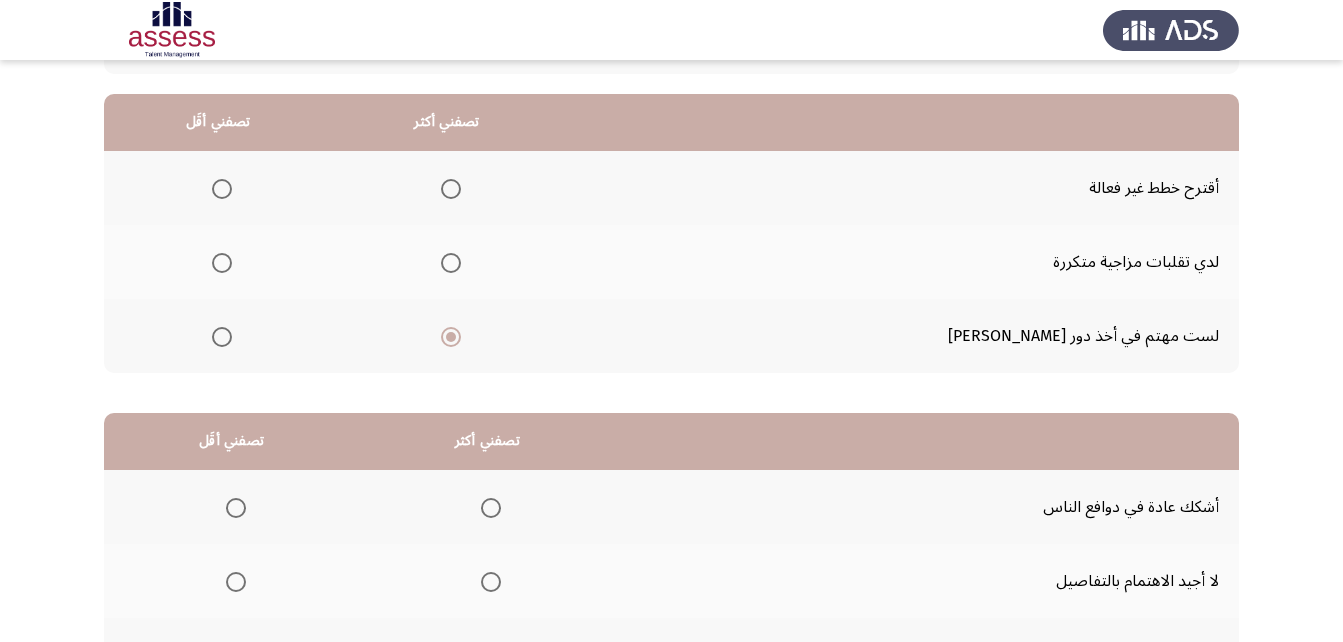 click at bounding box center (222, 189) 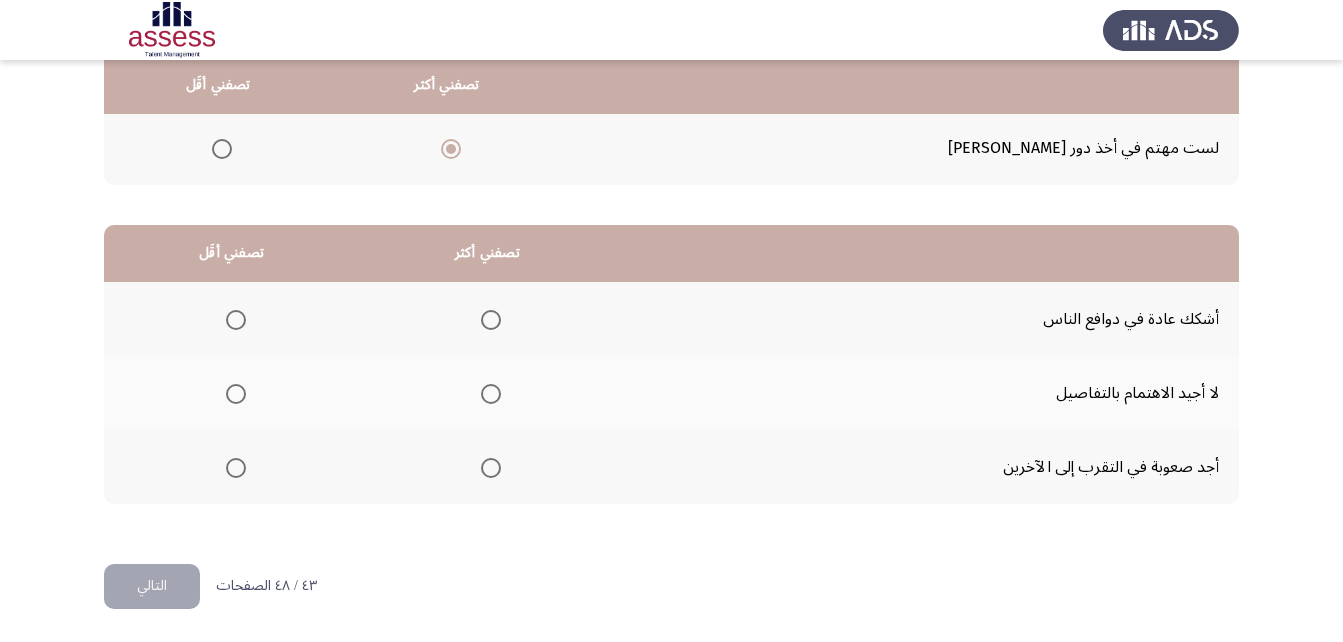 scroll, scrollTop: 368, scrollLeft: 0, axis: vertical 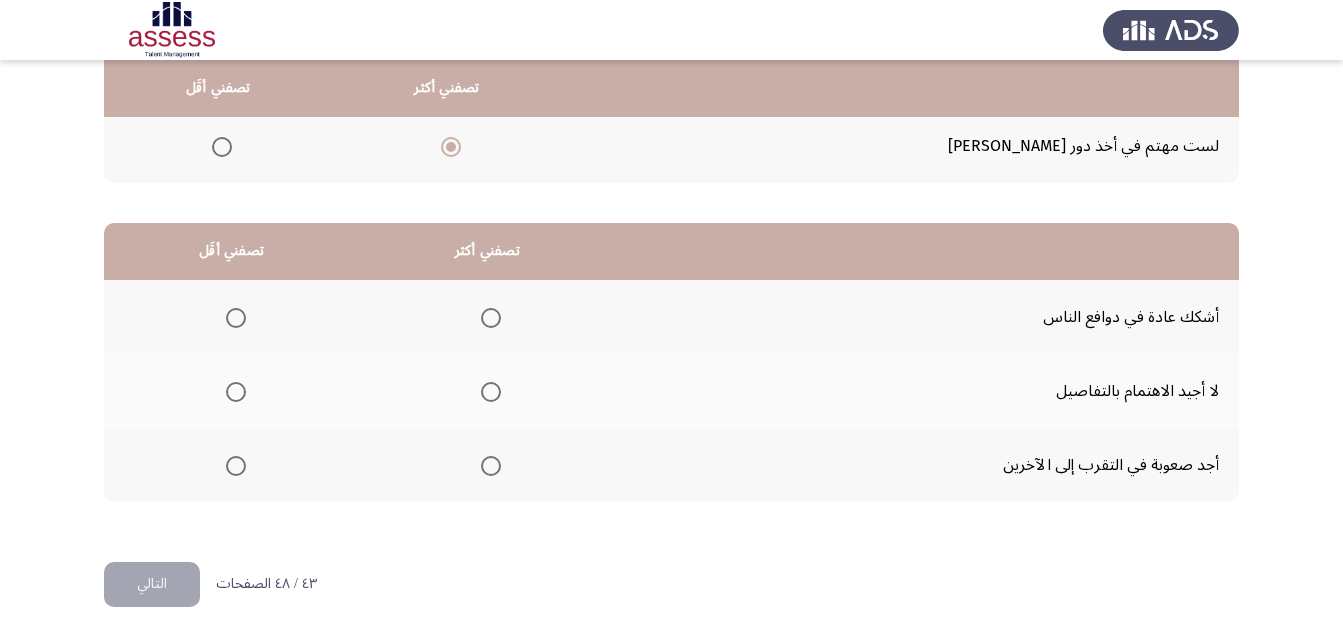 click at bounding box center (236, 466) 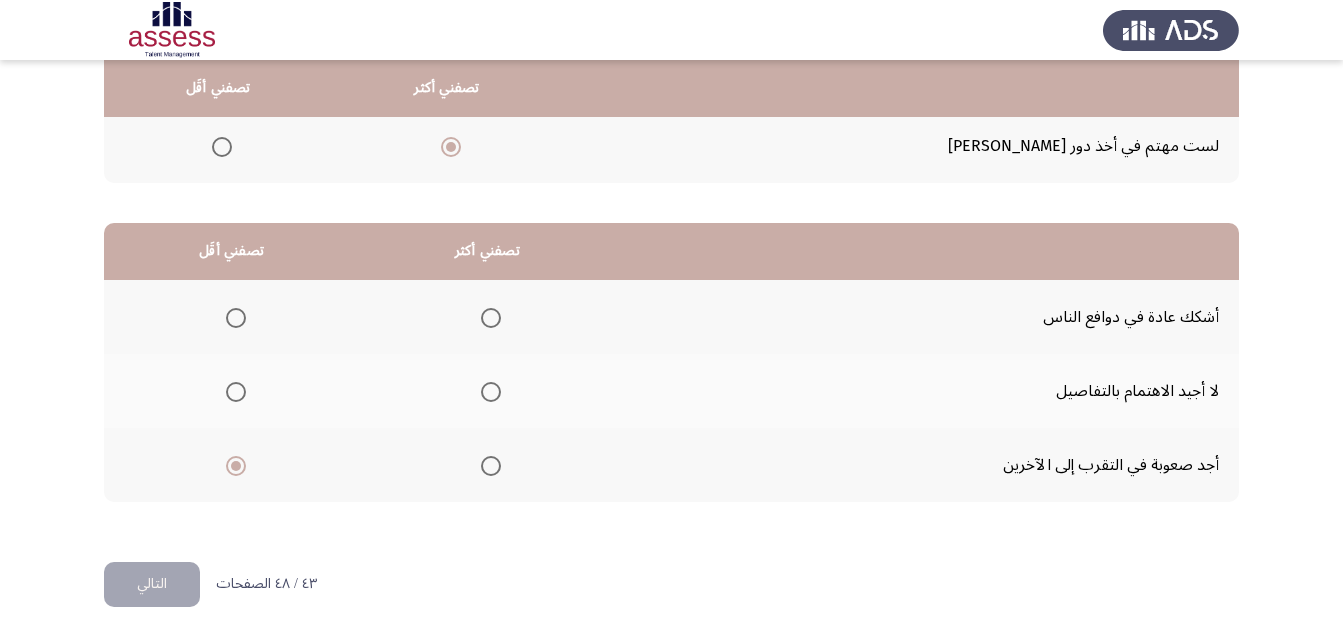click at bounding box center (236, 392) 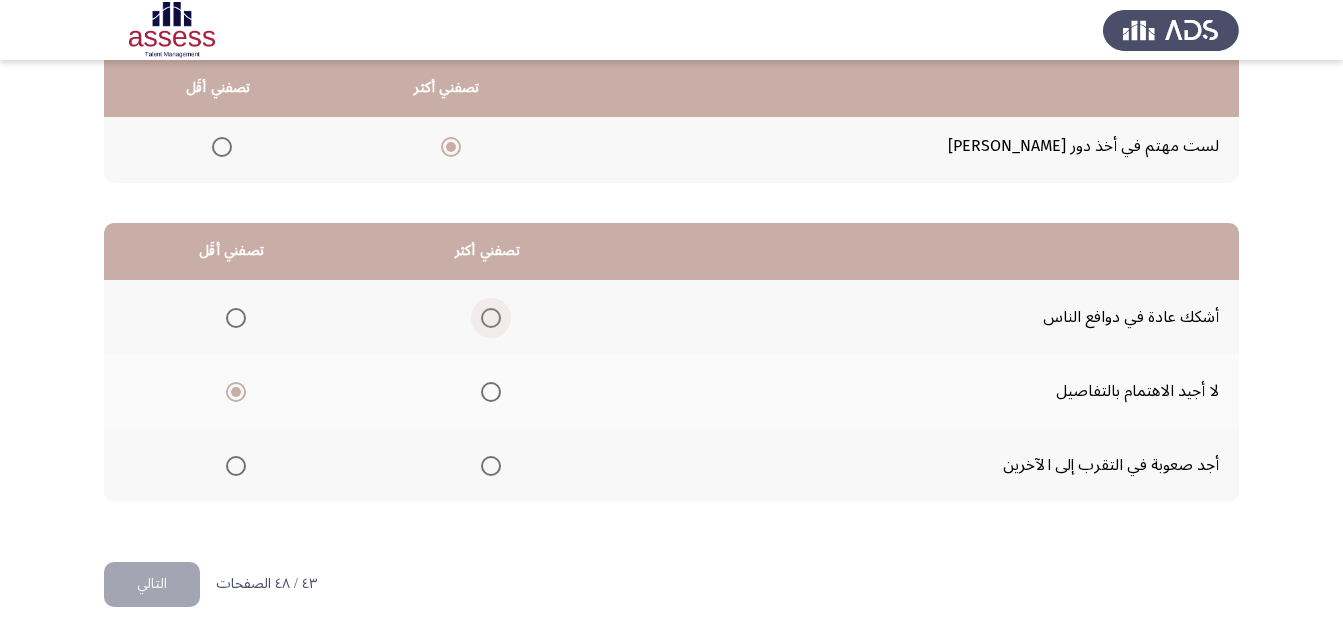 click at bounding box center [491, 318] 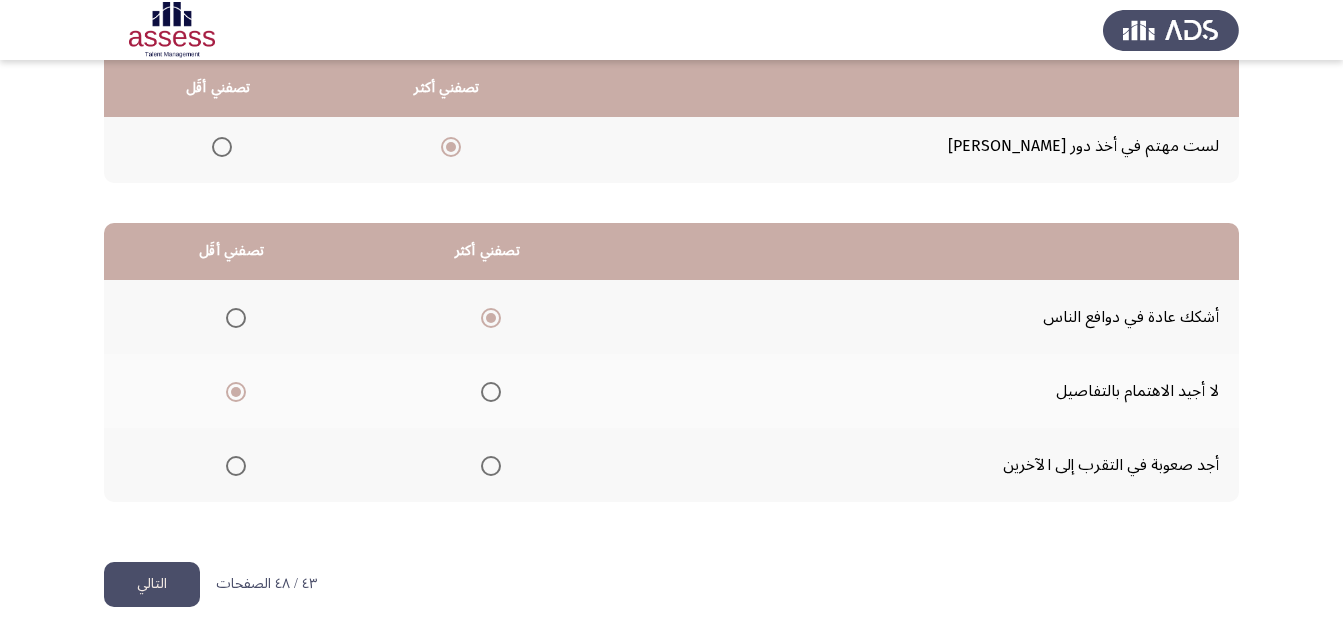 click on "التالي" 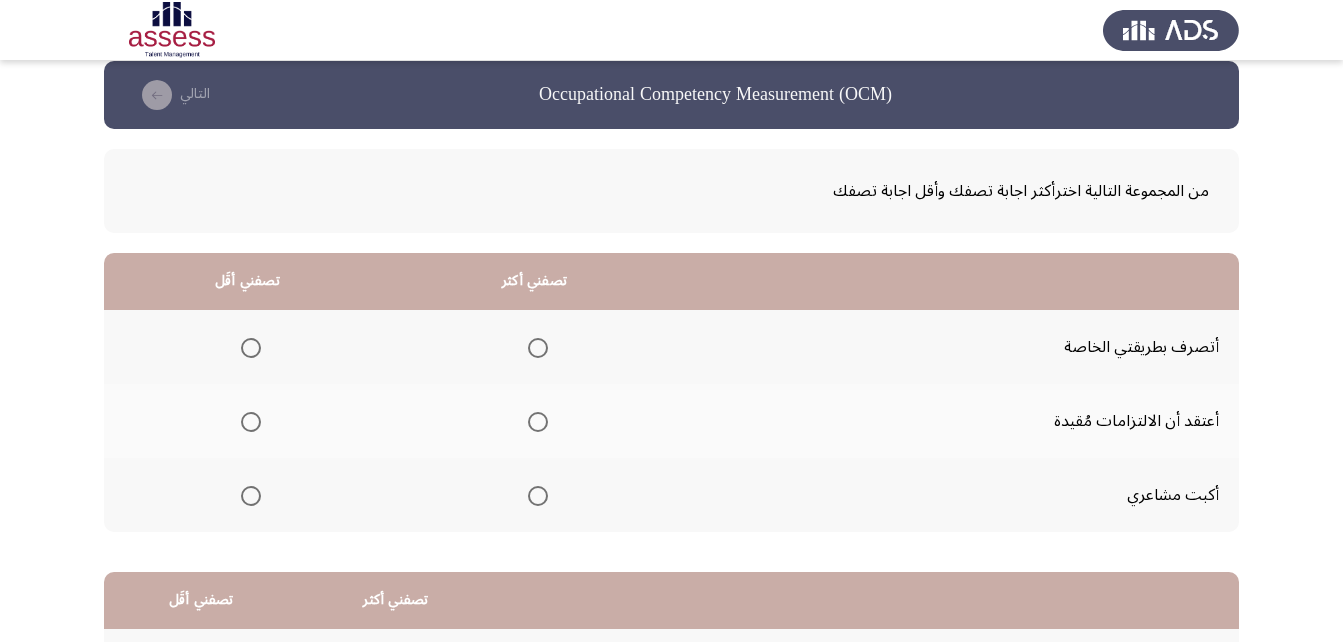scroll, scrollTop: 37, scrollLeft: 0, axis: vertical 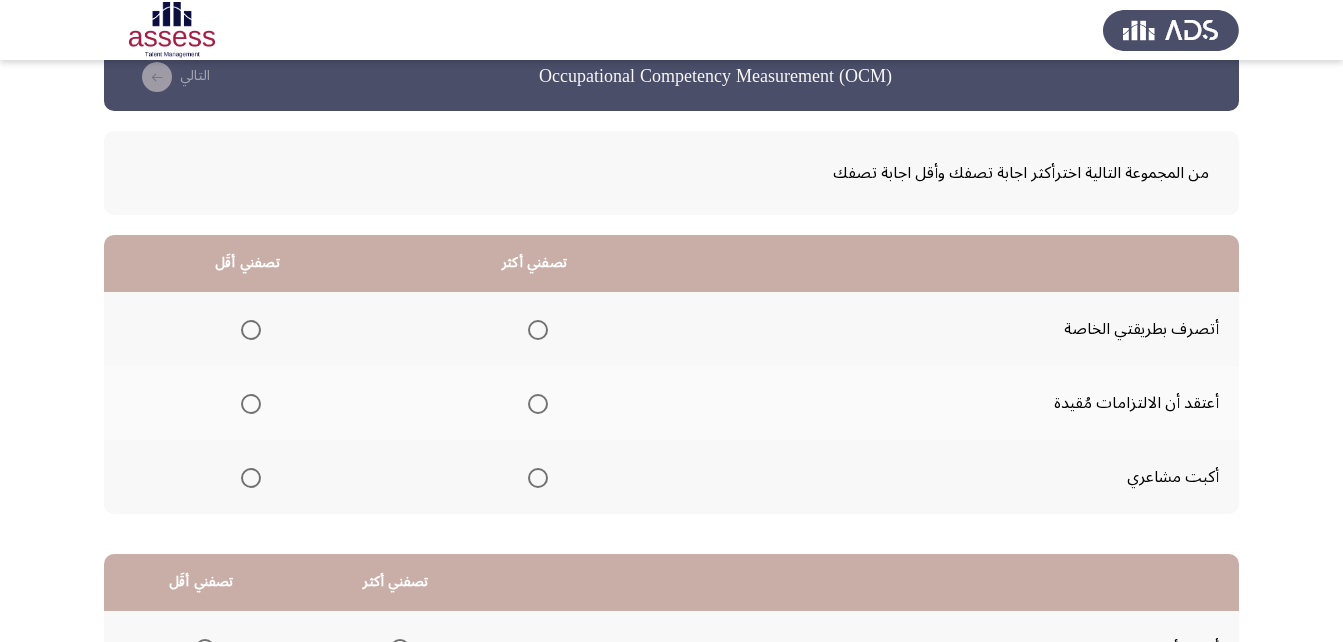click at bounding box center (538, 404) 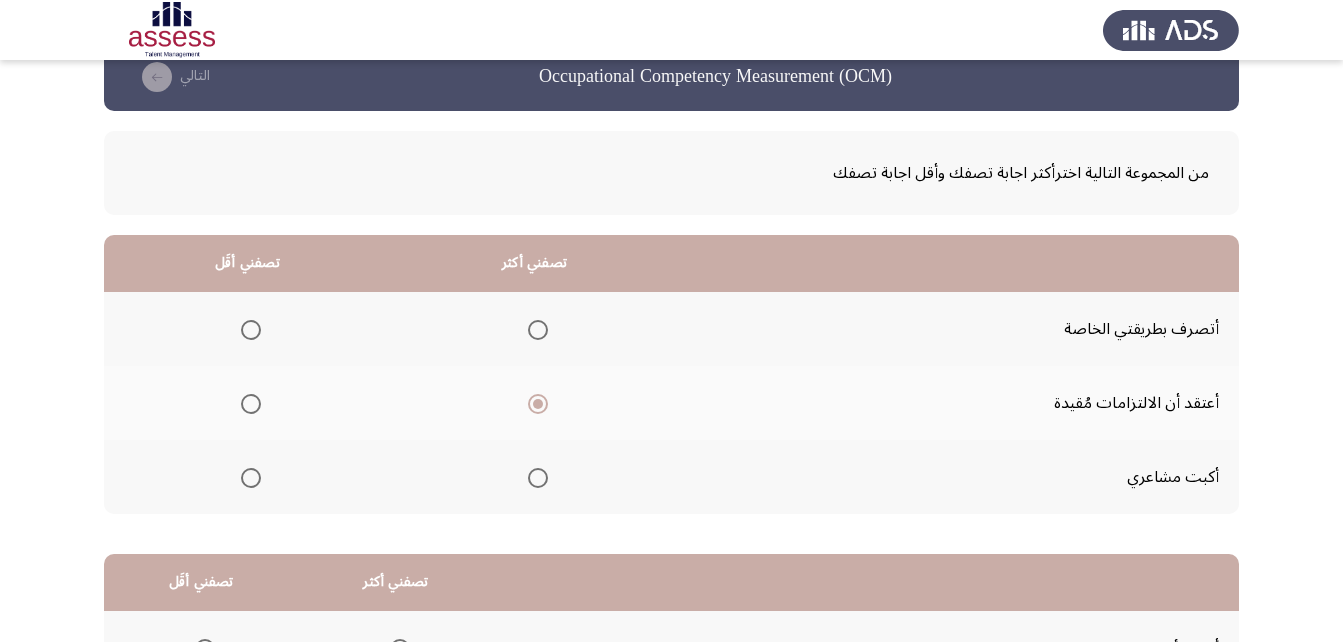 click at bounding box center [247, 329] 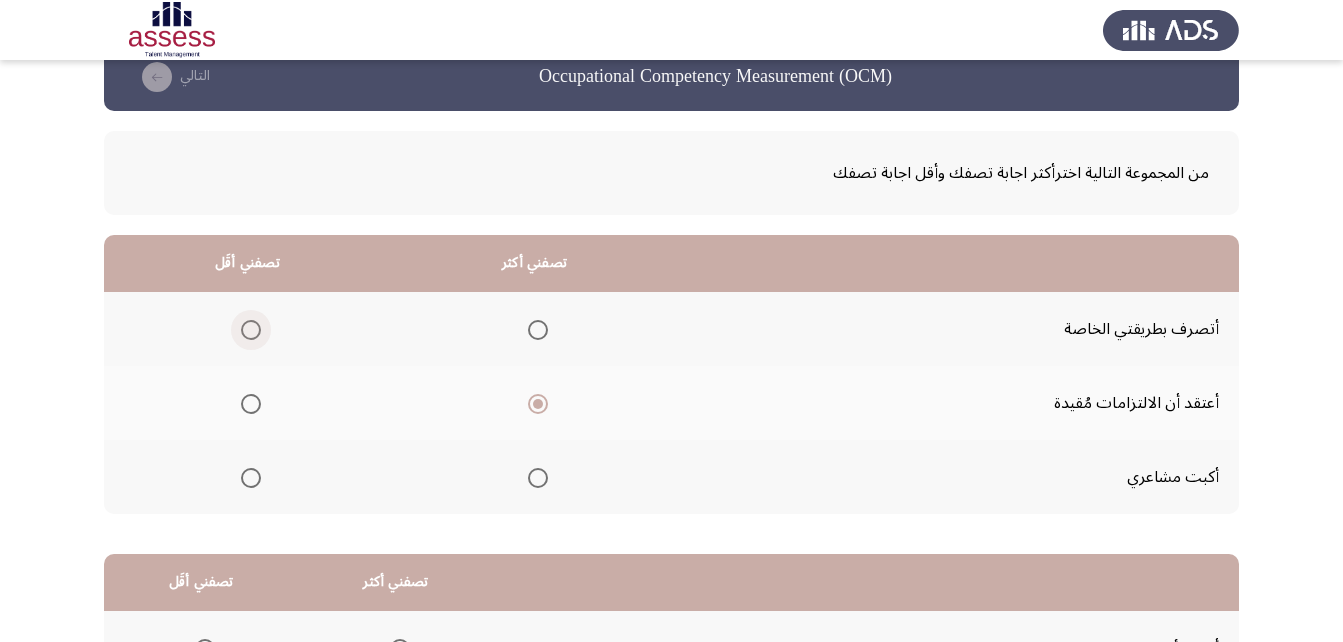 click at bounding box center (251, 330) 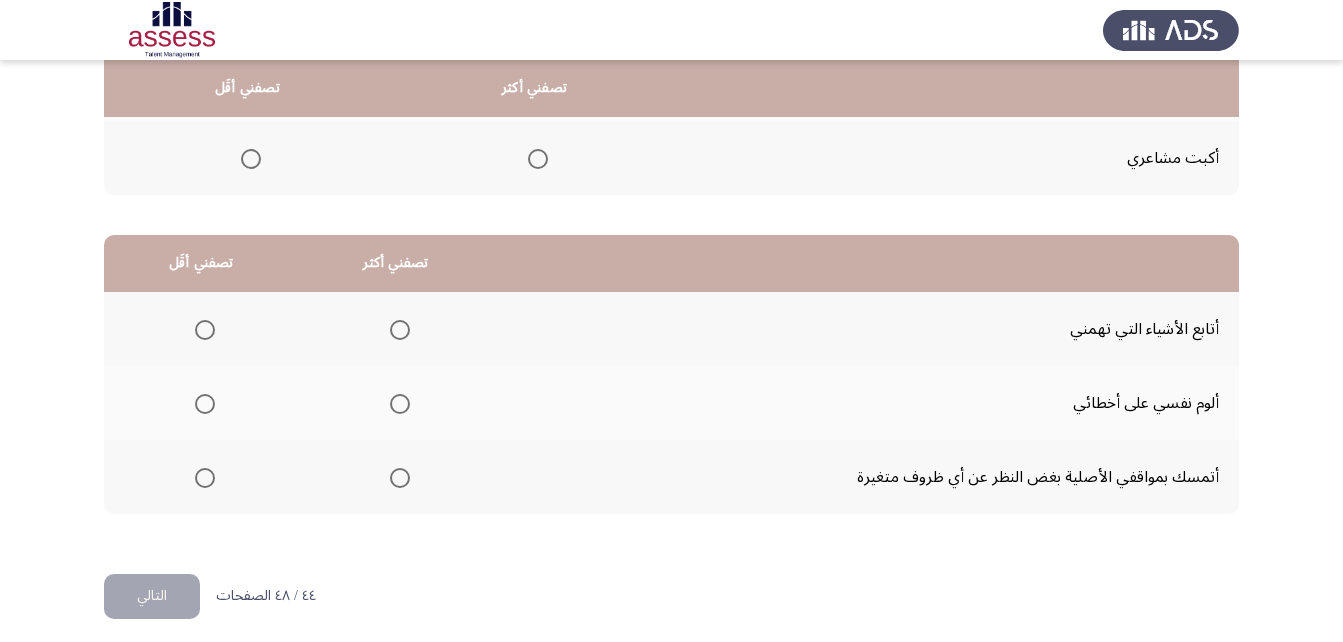scroll, scrollTop: 368, scrollLeft: 0, axis: vertical 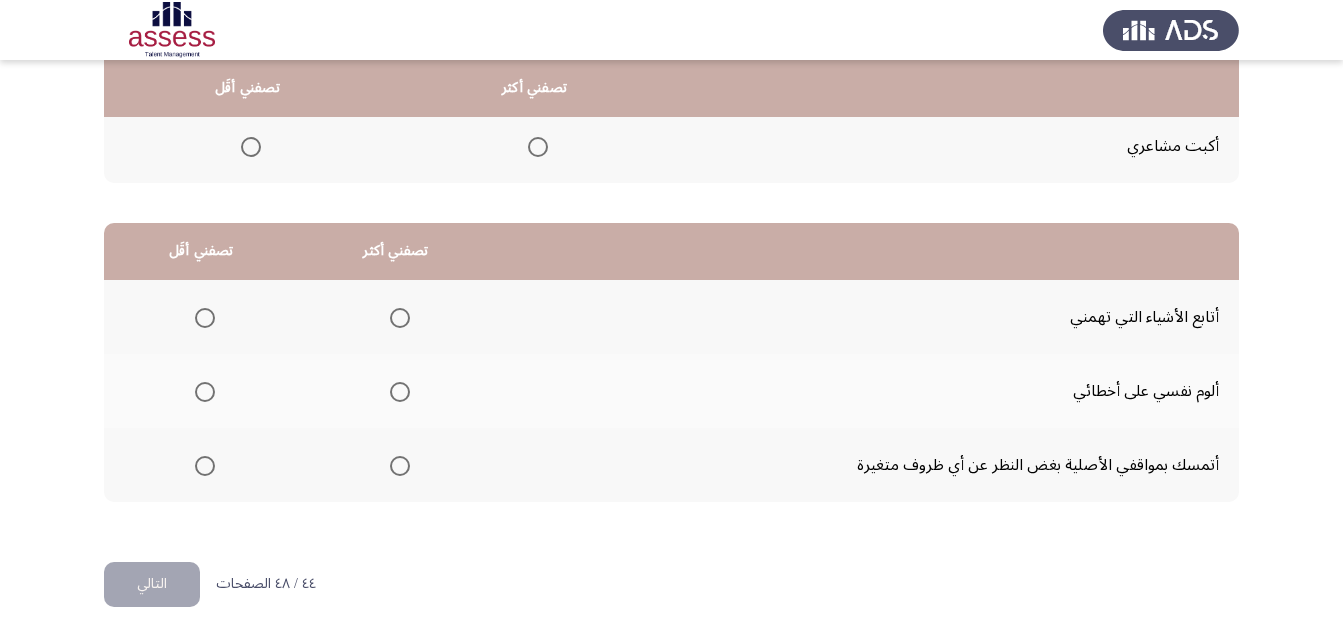 click 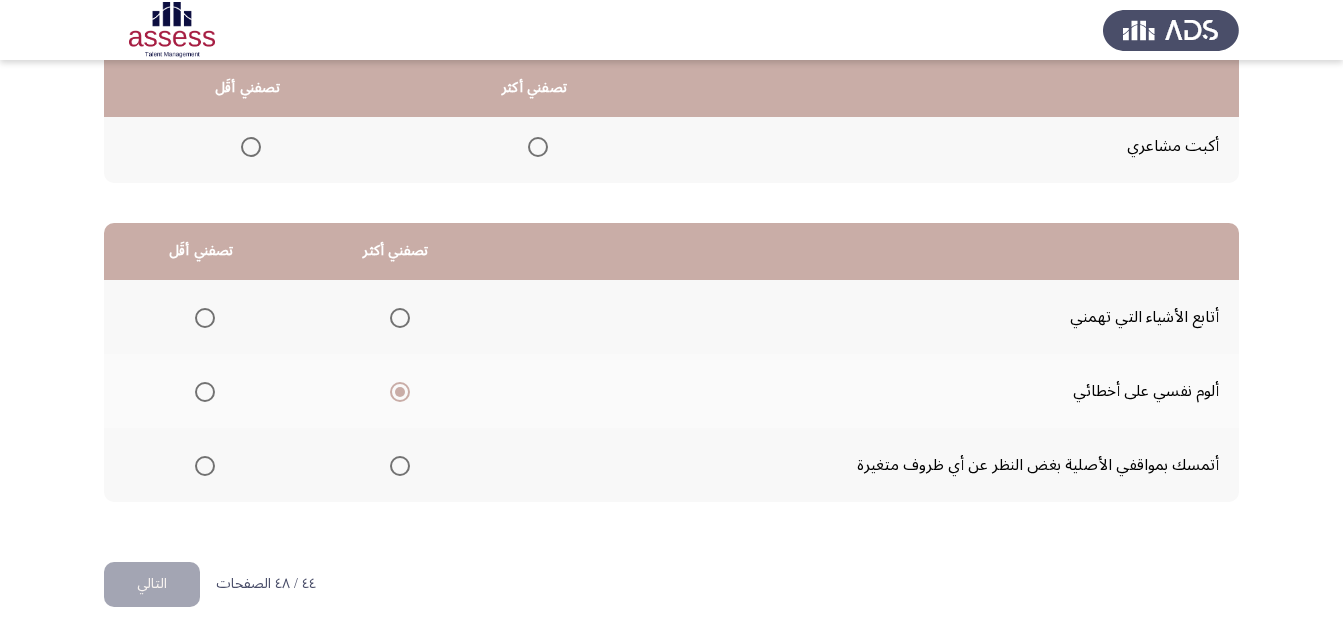 click at bounding box center [205, 466] 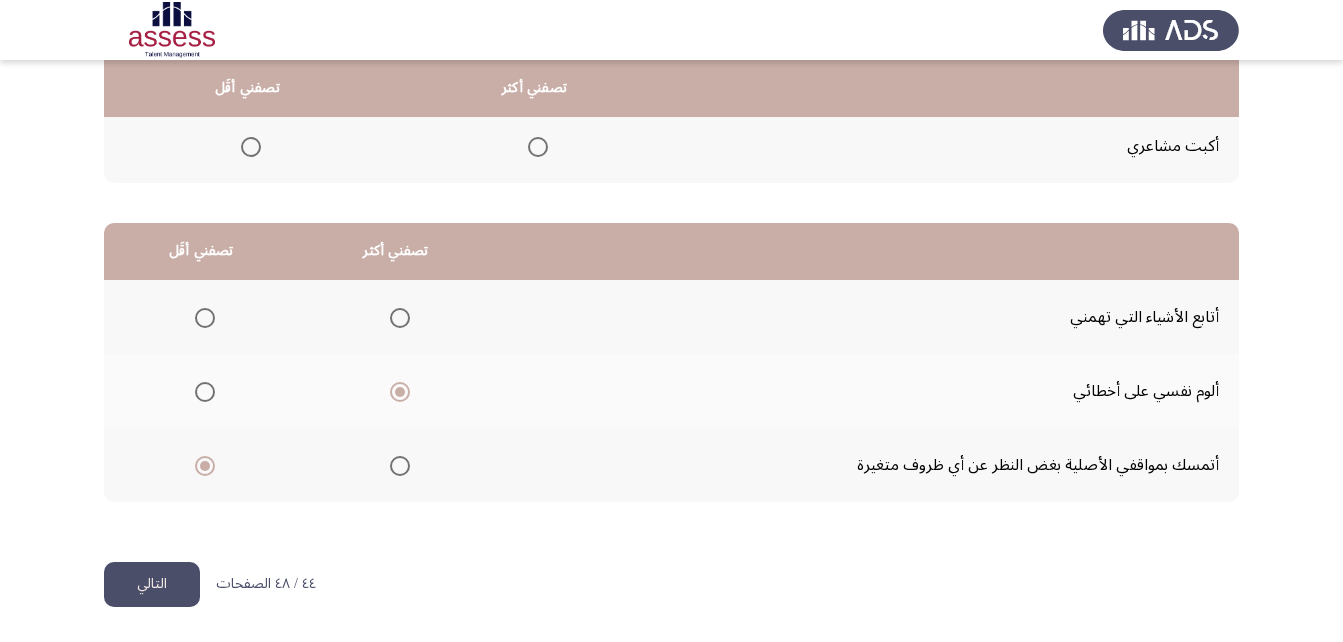 click on "التالي" 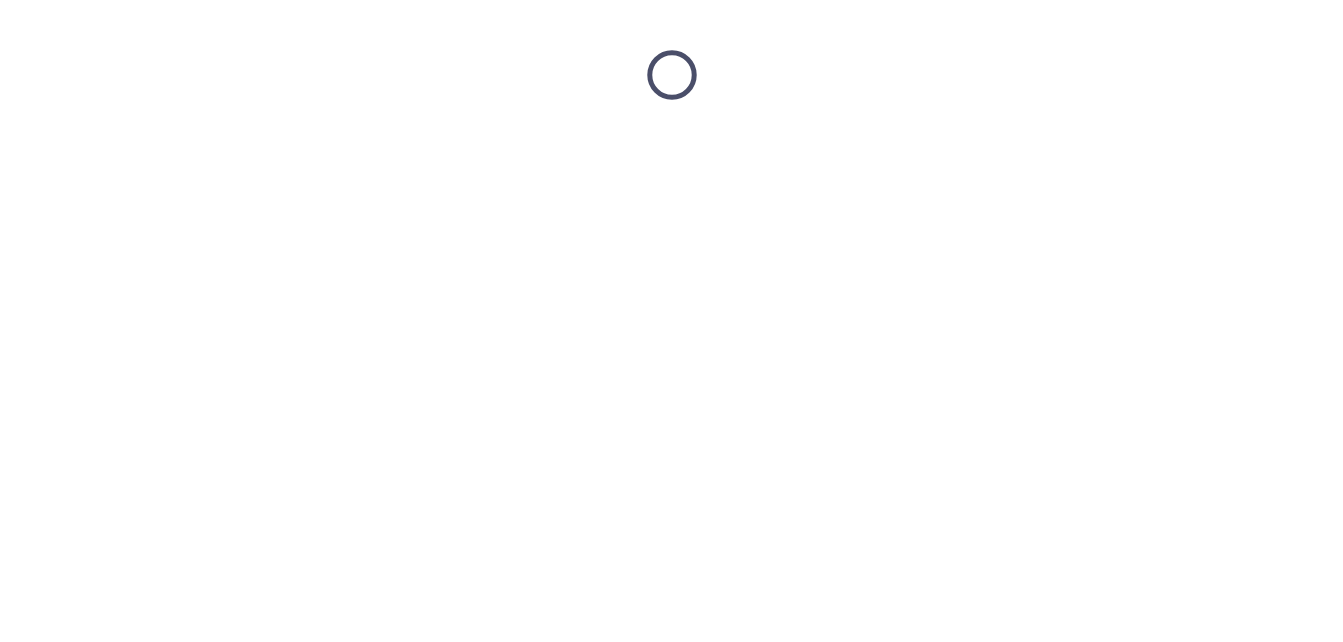 scroll, scrollTop: 0, scrollLeft: 0, axis: both 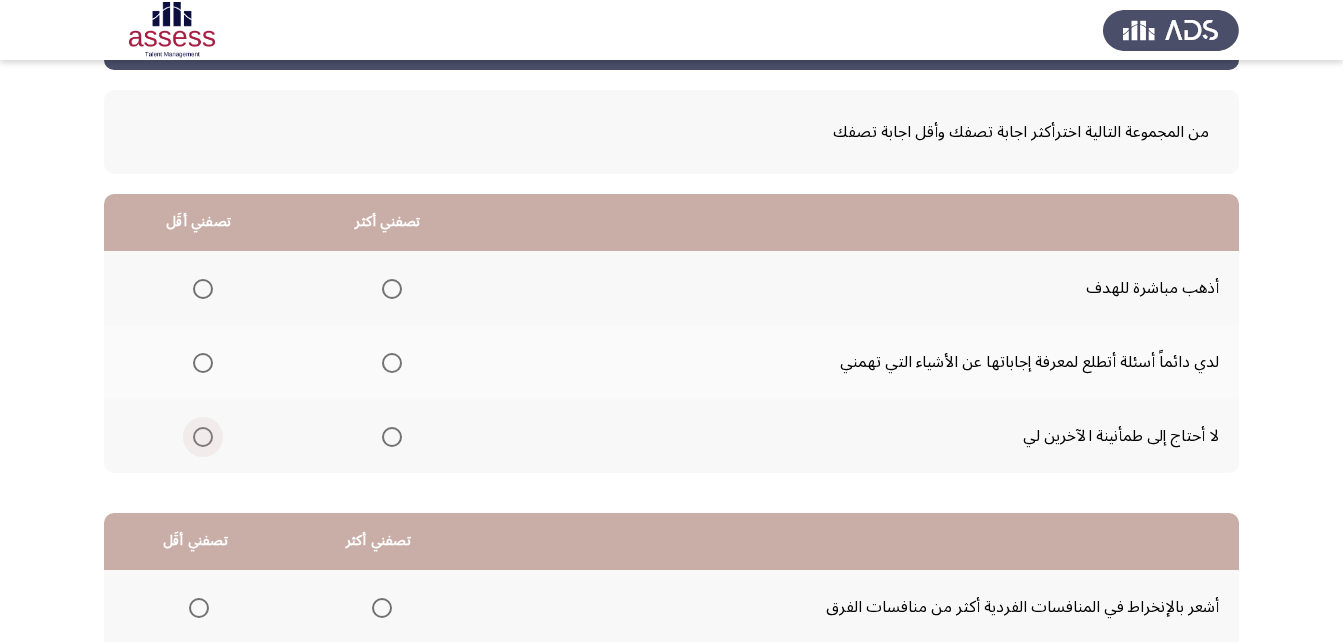 click at bounding box center (203, 437) 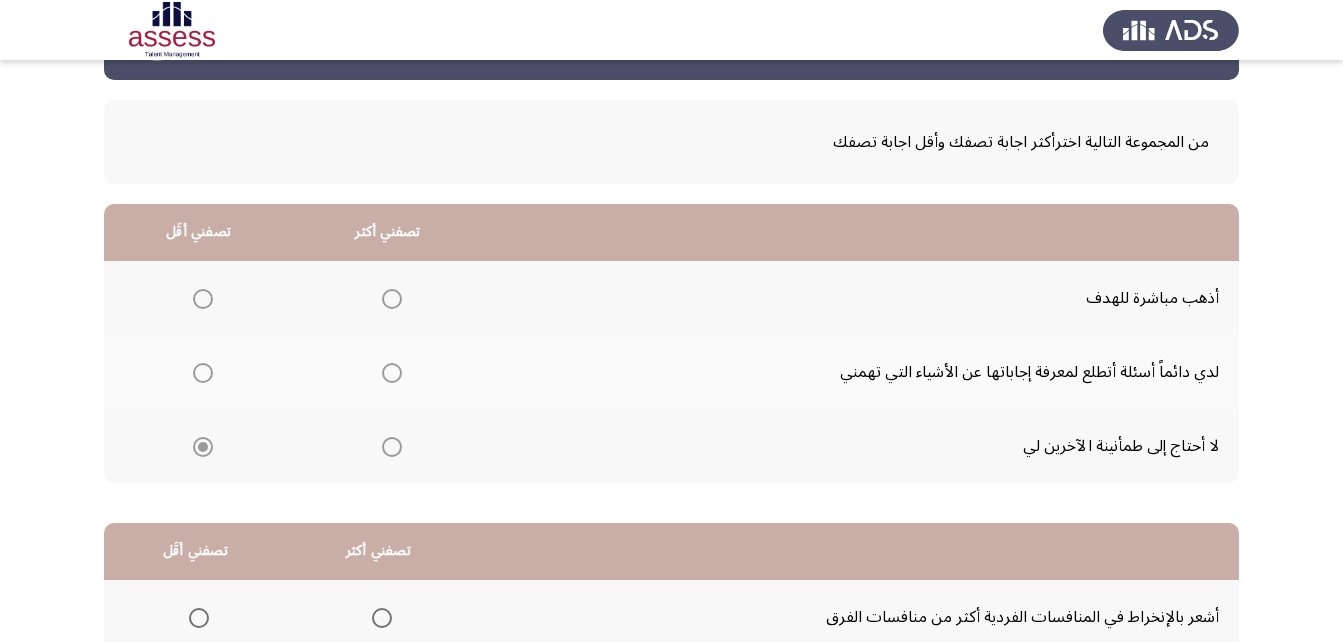 scroll, scrollTop: 46, scrollLeft: 0, axis: vertical 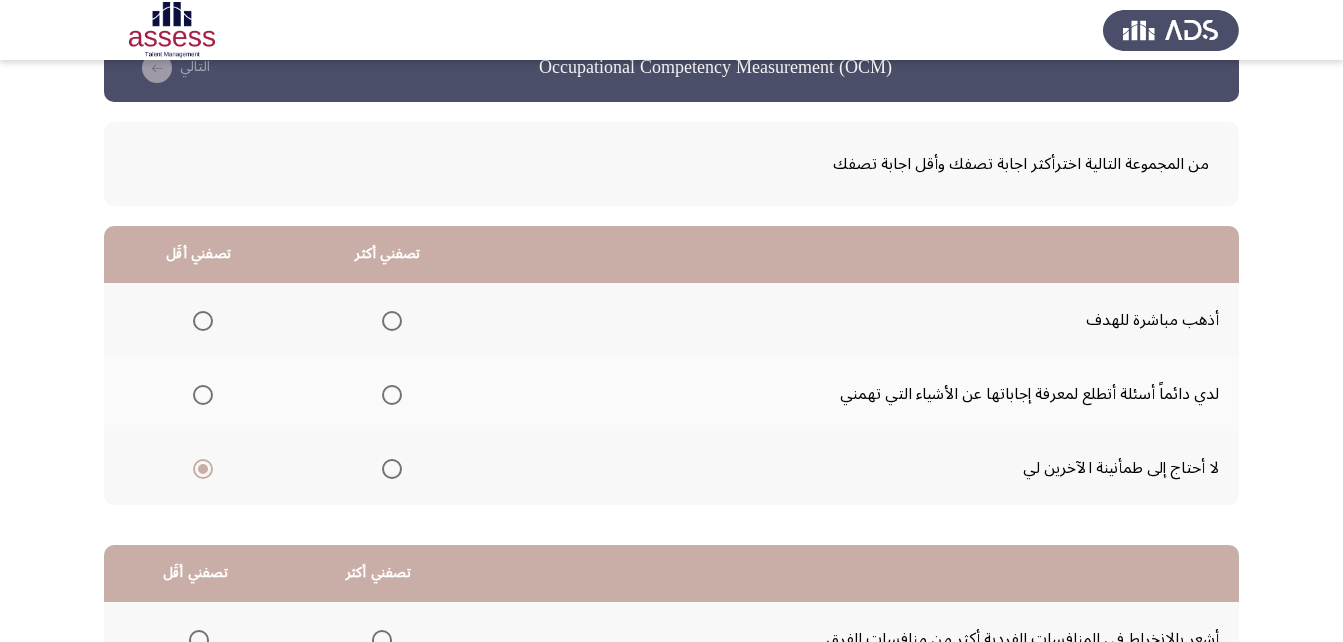 drag, startPoint x: 410, startPoint y: 322, endPoint x: 391, endPoint y: 322, distance: 19 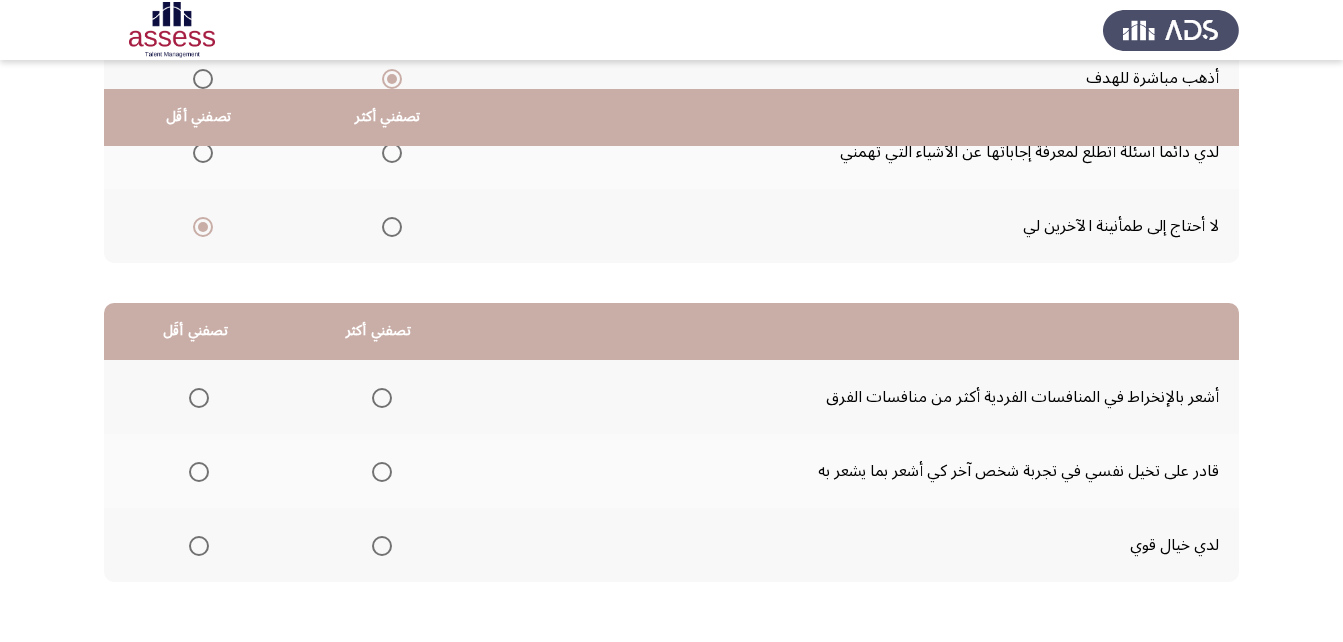 scroll, scrollTop: 319, scrollLeft: 0, axis: vertical 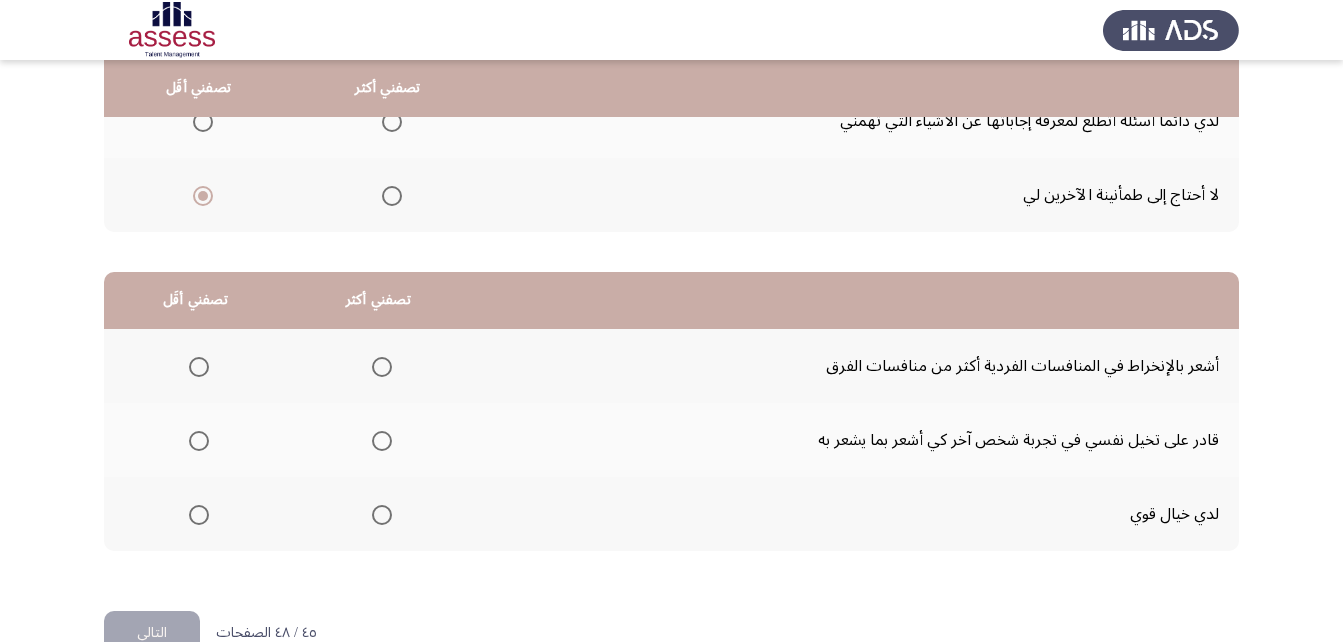 click at bounding box center (199, 367) 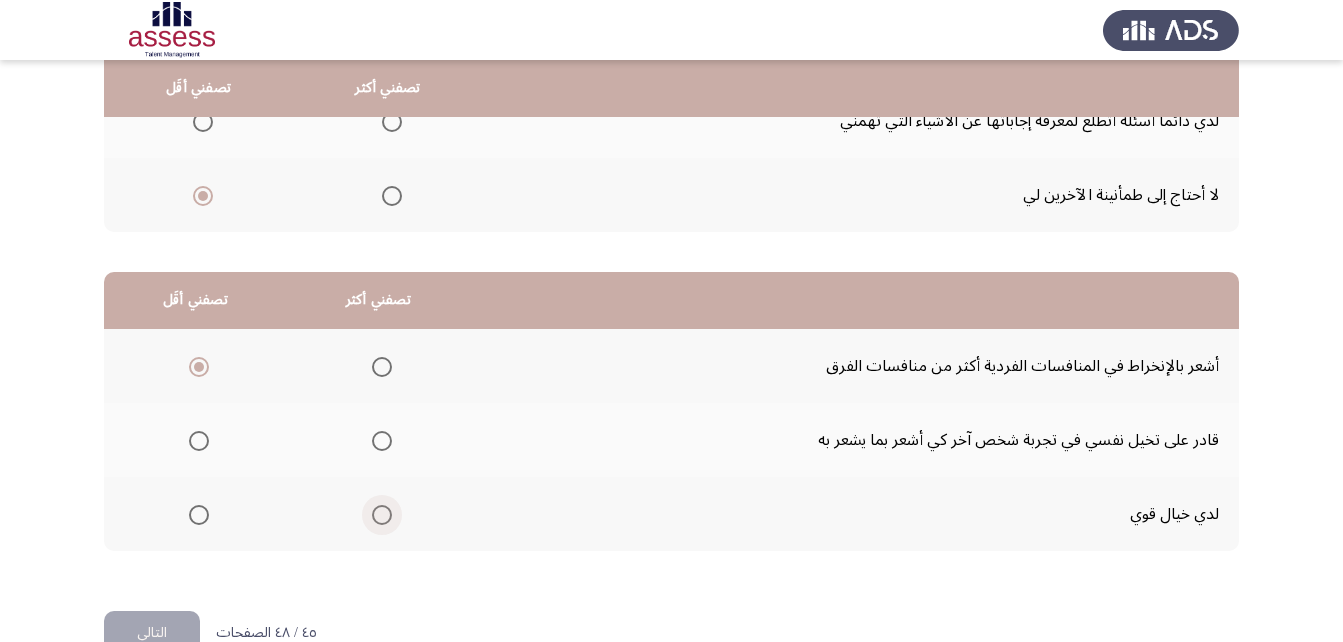 click at bounding box center (382, 515) 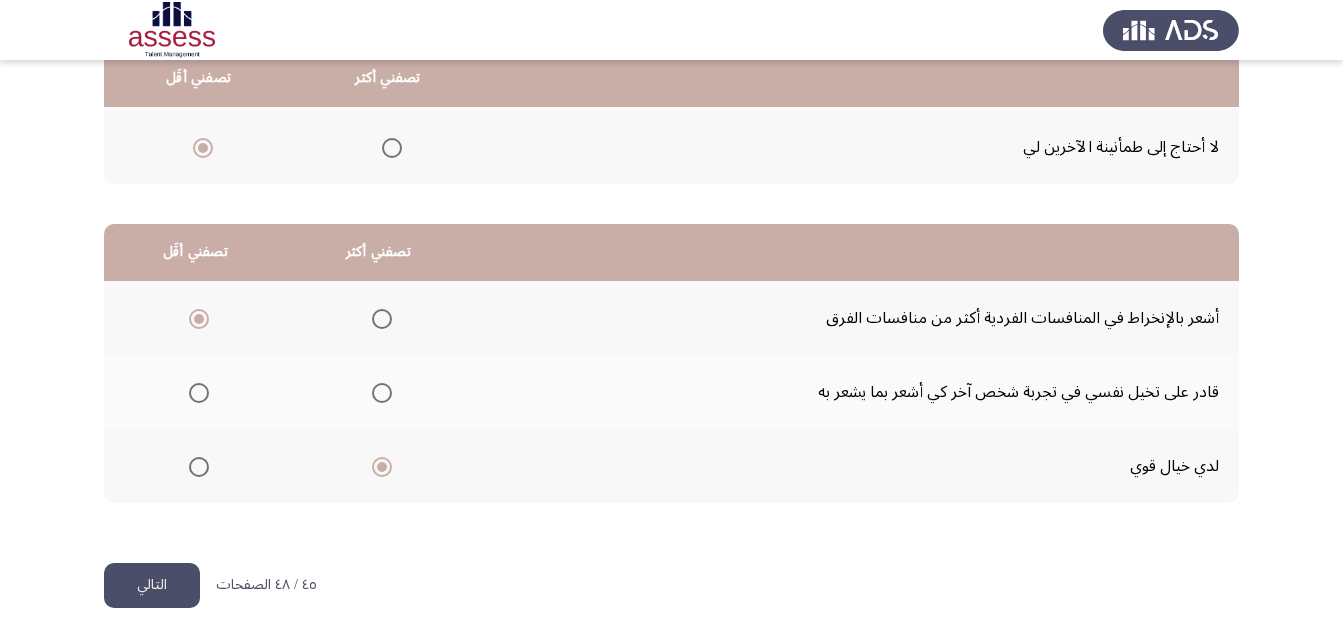 scroll, scrollTop: 368, scrollLeft: 0, axis: vertical 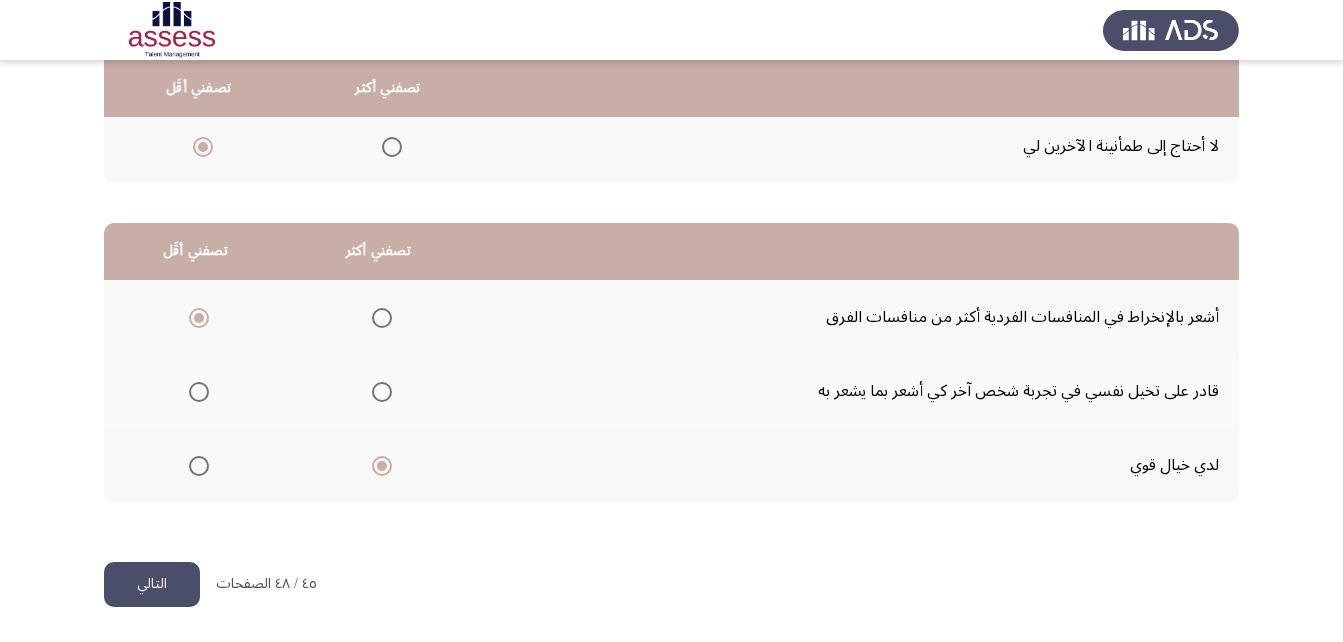 click on "التالي" 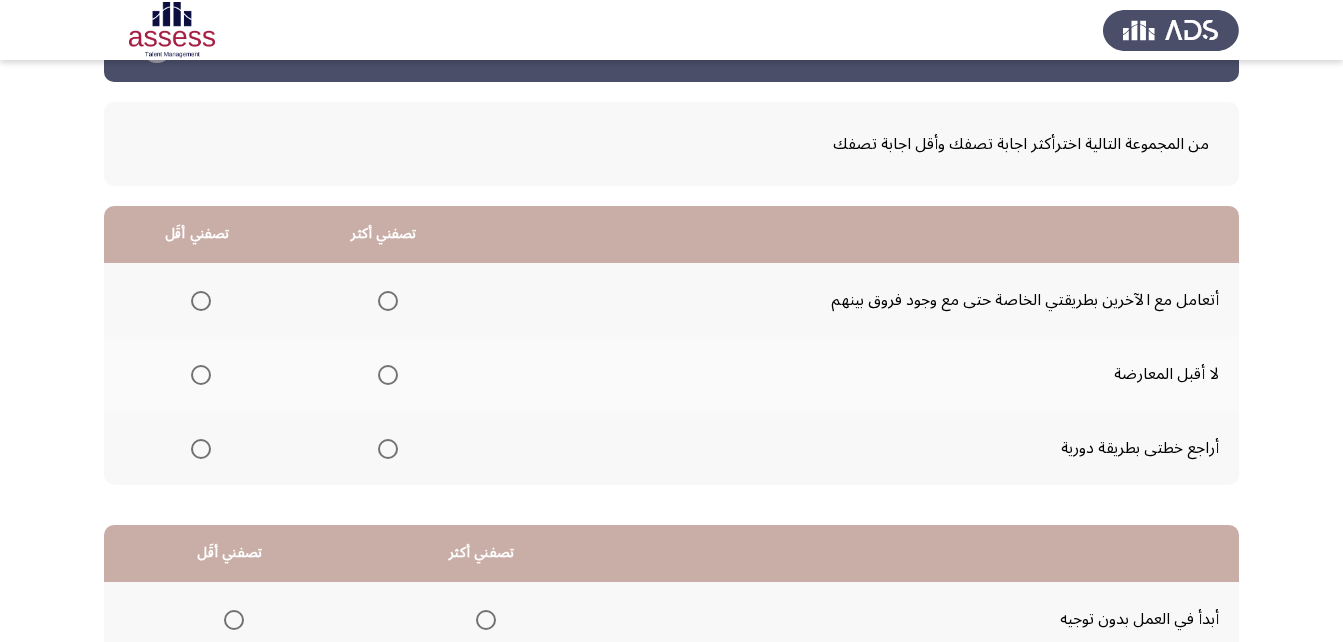 scroll, scrollTop: 100, scrollLeft: 0, axis: vertical 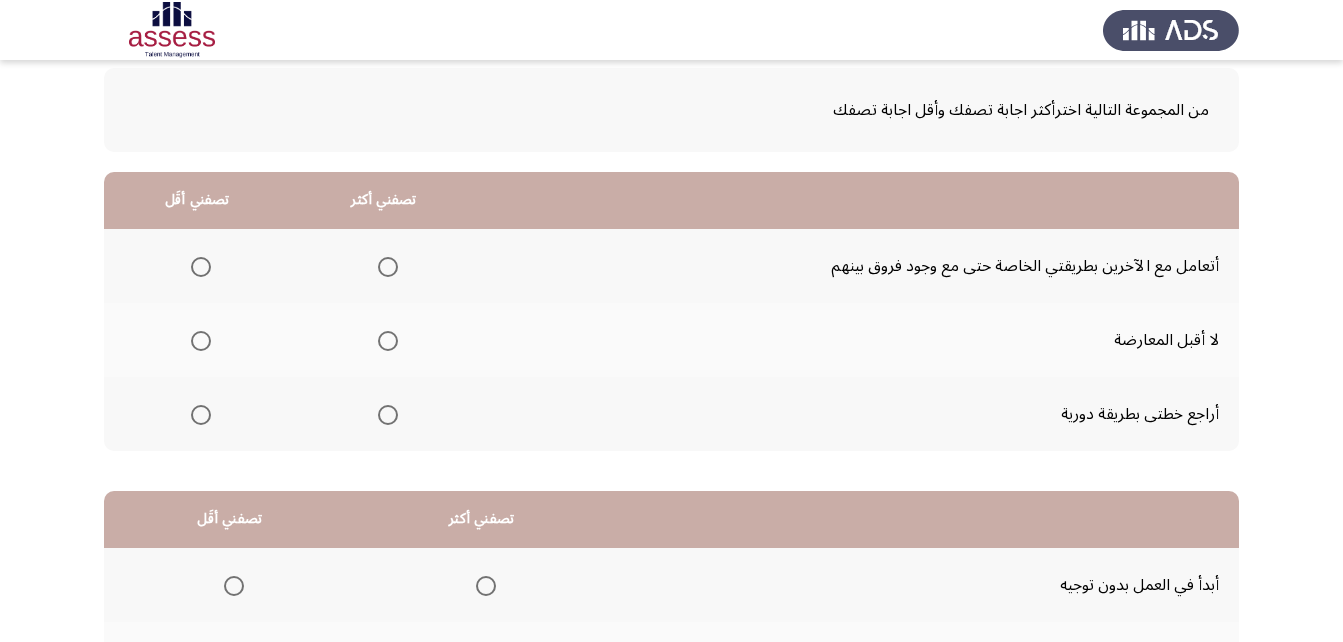 click at bounding box center (388, 415) 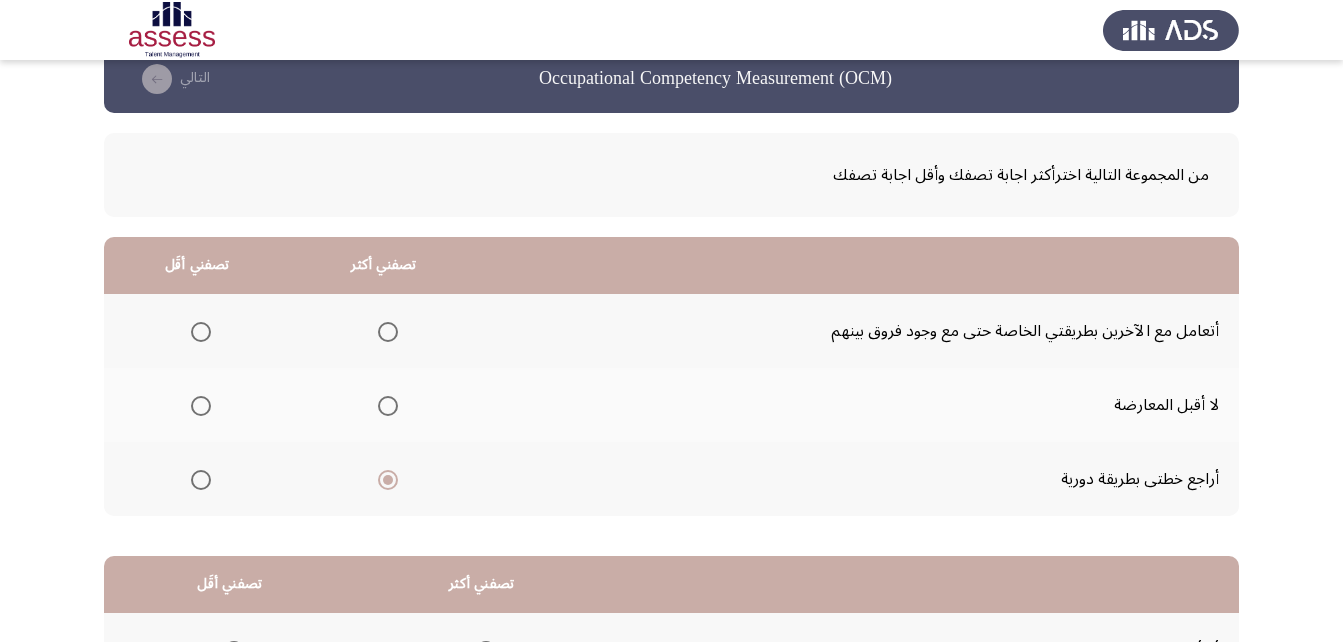 scroll, scrollTop: 0, scrollLeft: 0, axis: both 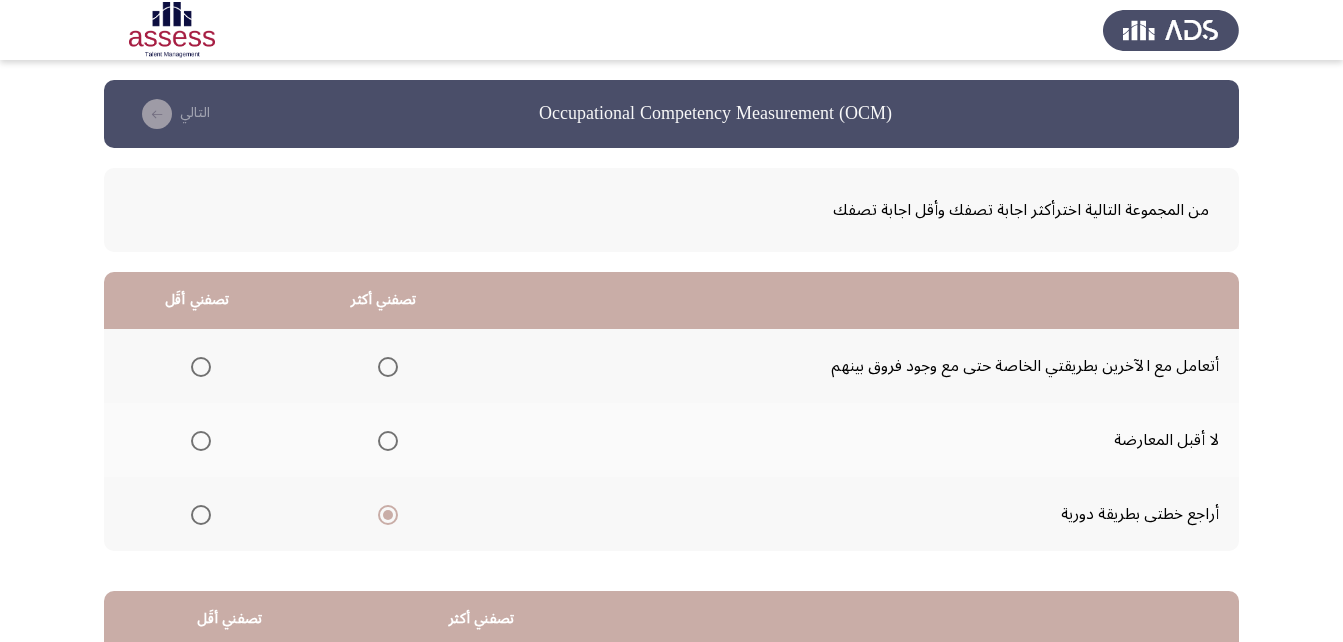 click at bounding box center (201, 367) 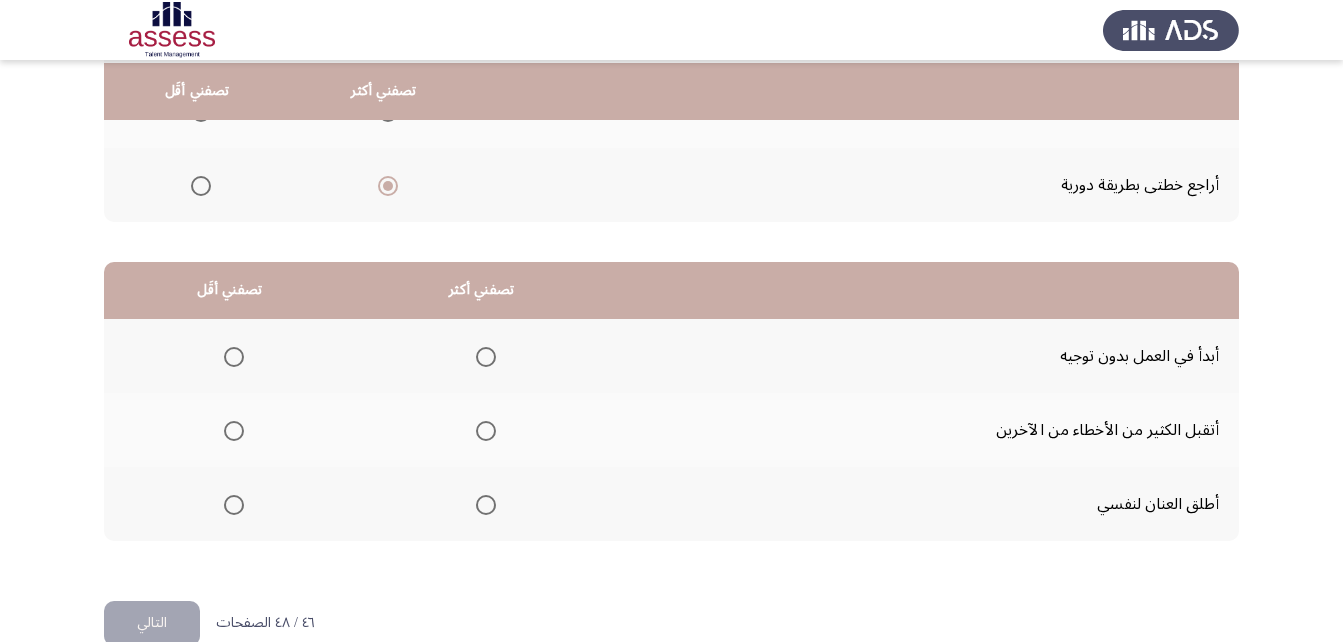 scroll, scrollTop: 349, scrollLeft: 0, axis: vertical 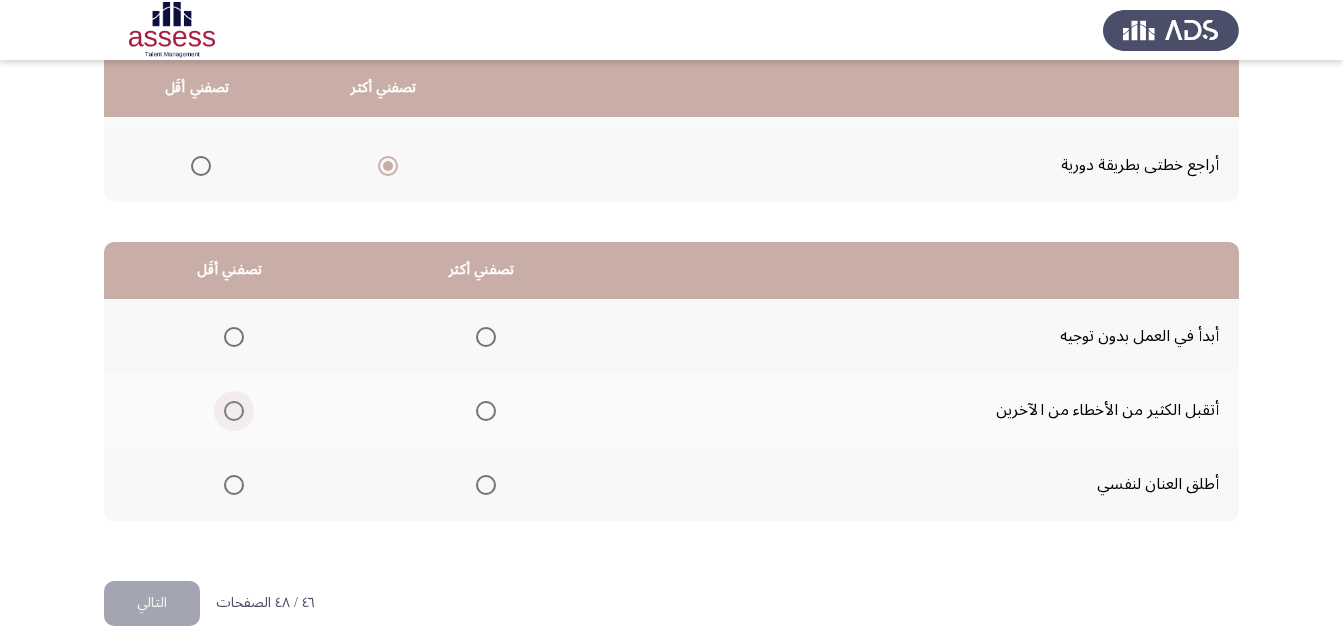 click at bounding box center [234, 411] 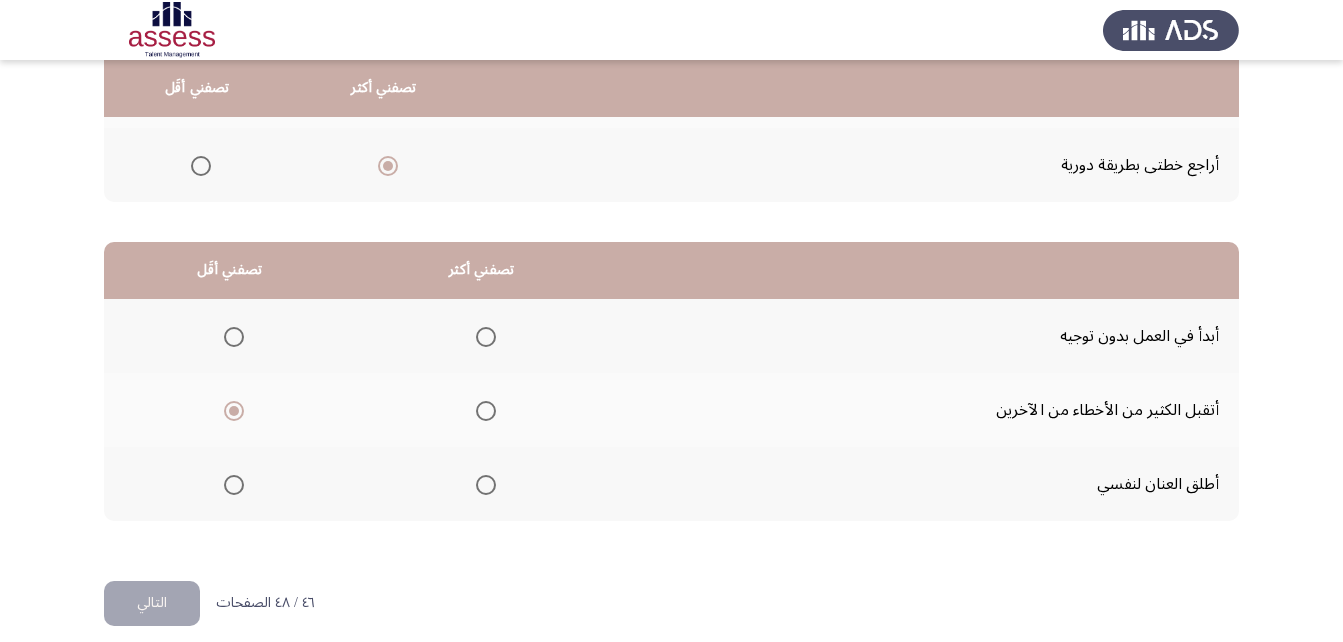 click at bounding box center (486, 485) 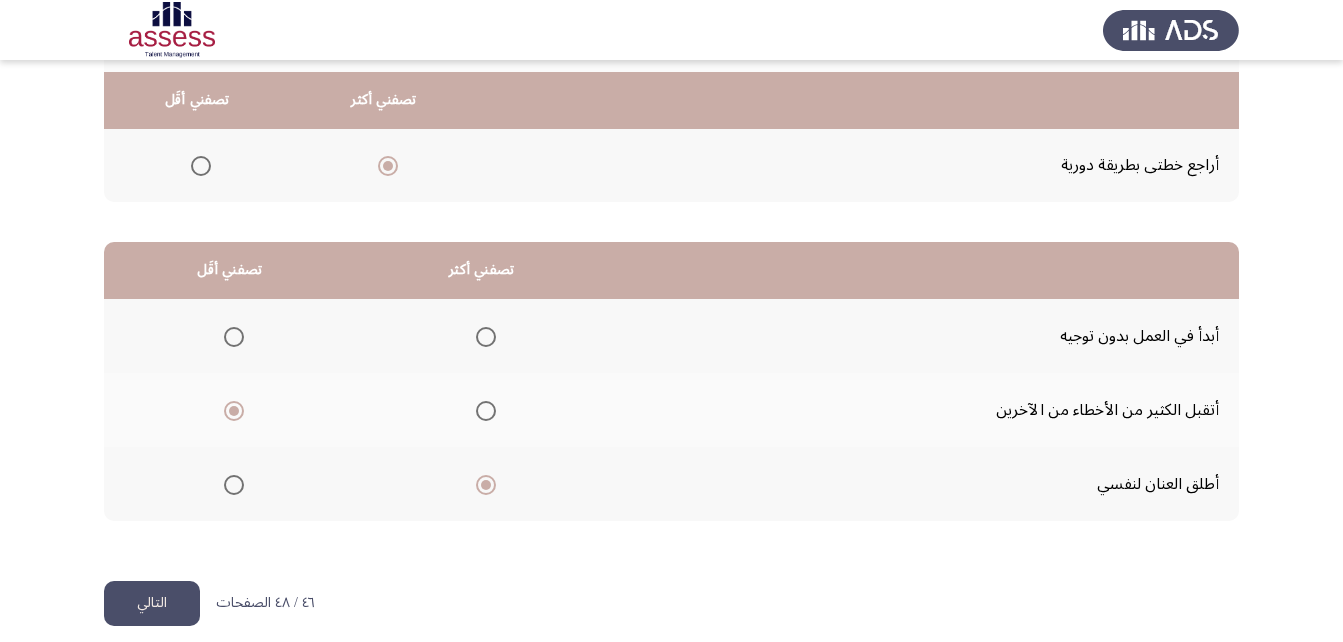 scroll, scrollTop: 368, scrollLeft: 0, axis: vertical 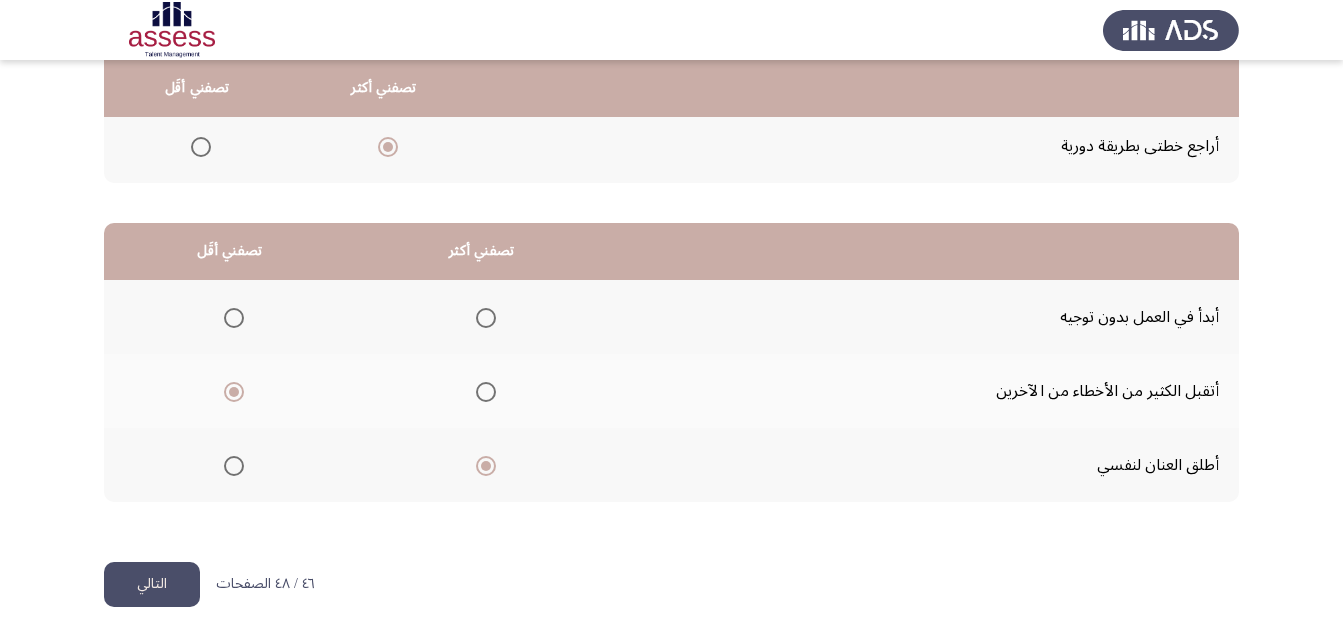 click on "التالي" 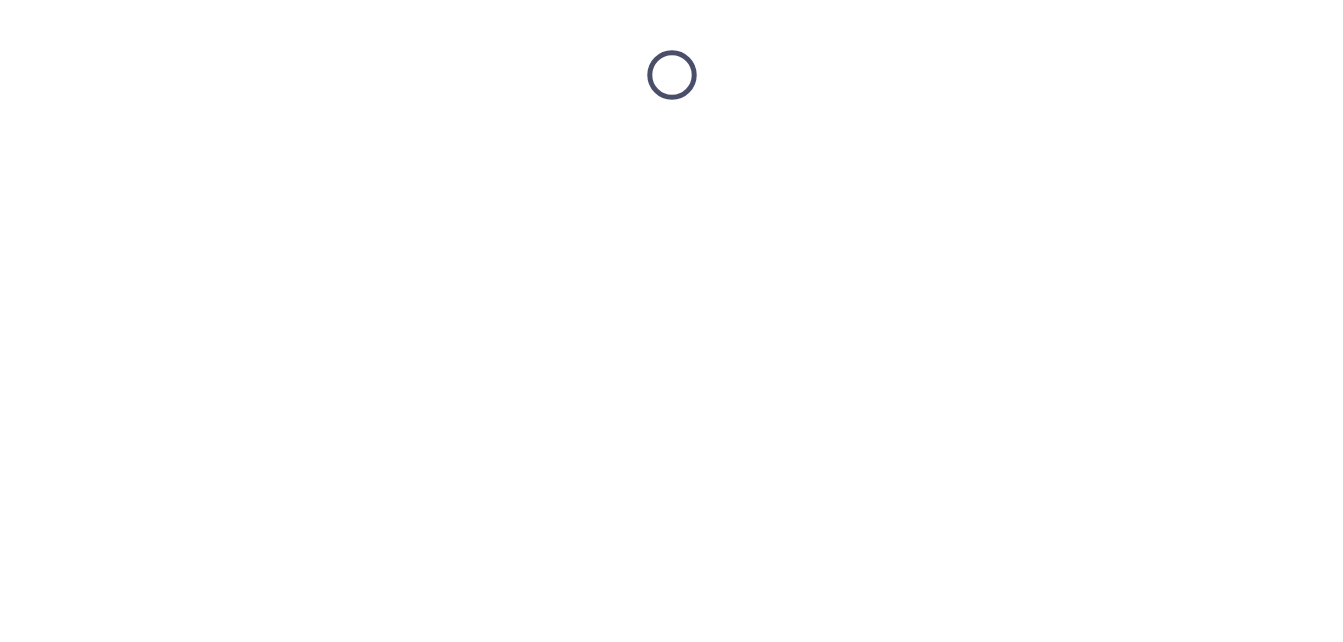 scroll, scrollTop: 0, scrollLeft: 0, axis: both 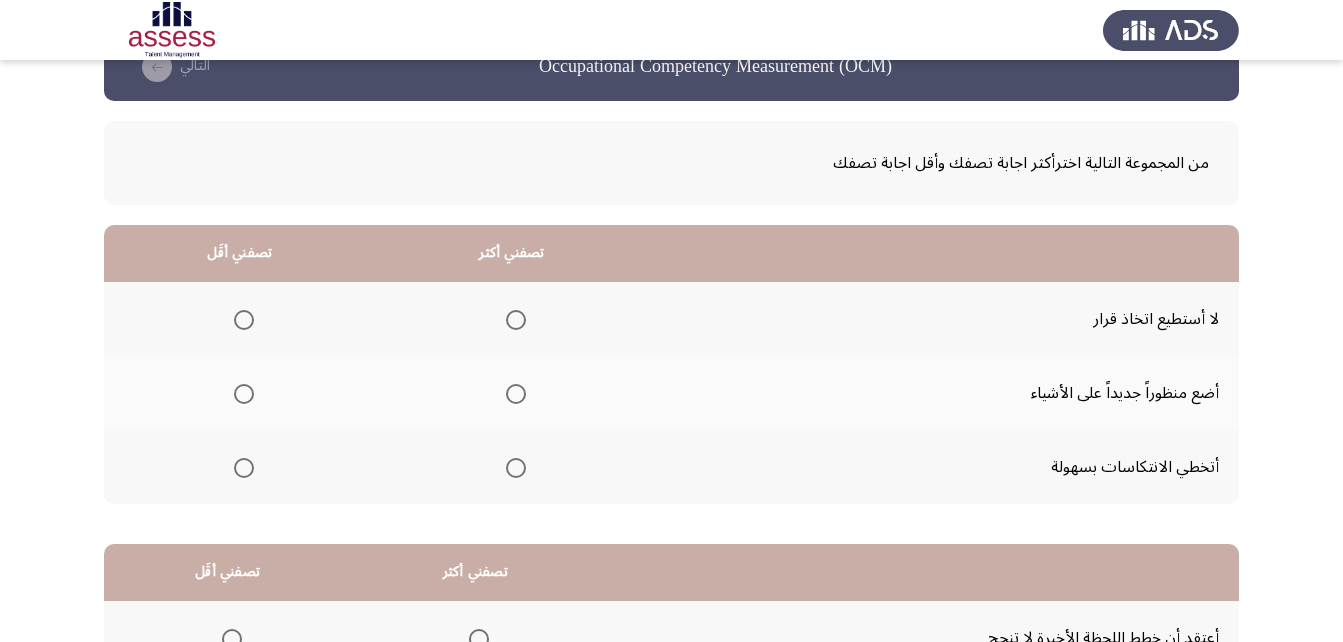 click at bounding box center (516, 468) 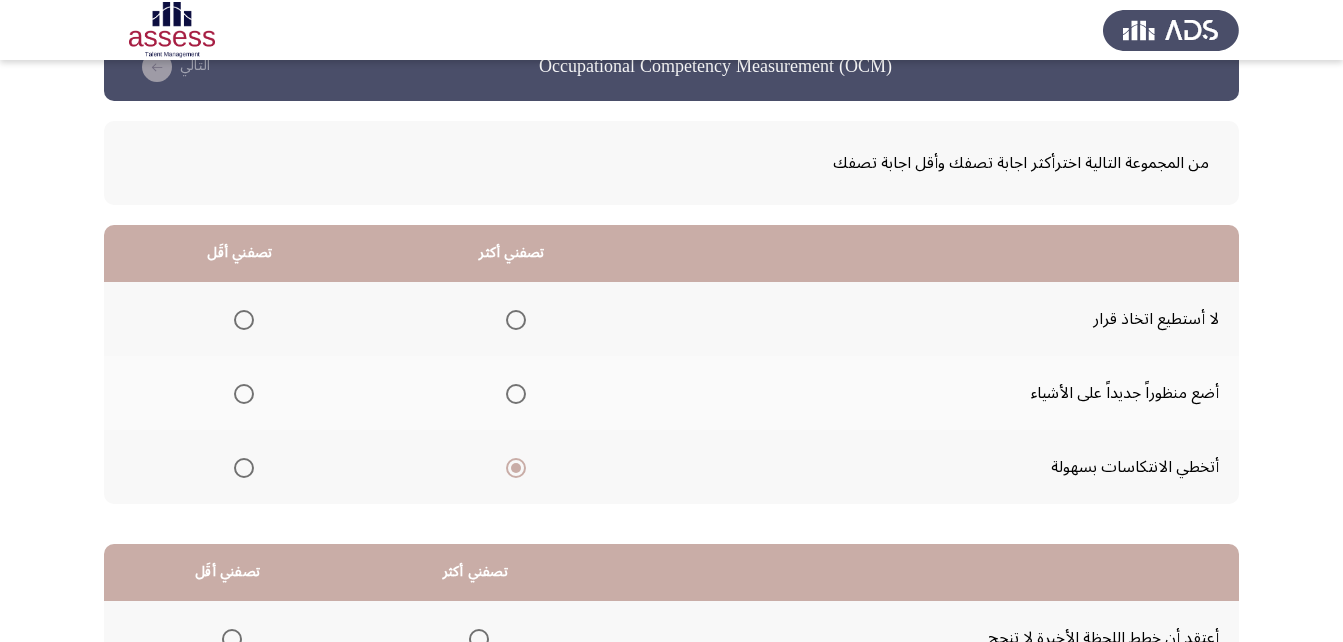 click at bounding box center (244, 320) 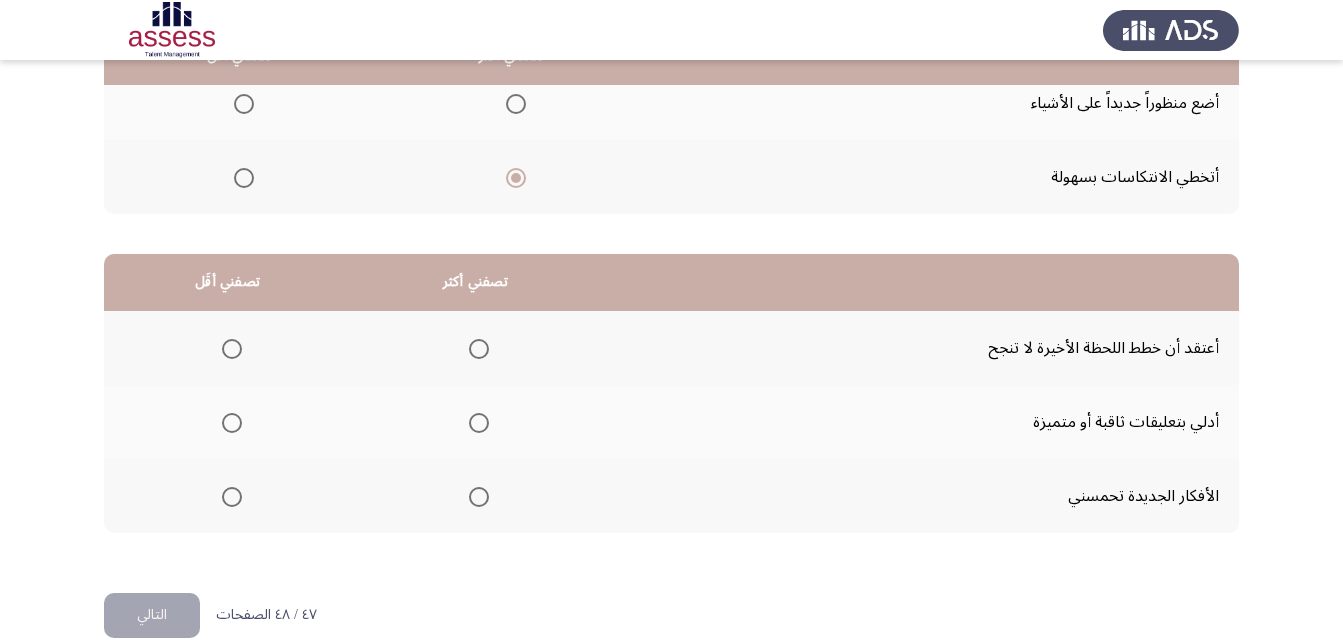 scroll, scrollTop: 344, scrollLeft: 0, axis: vertical 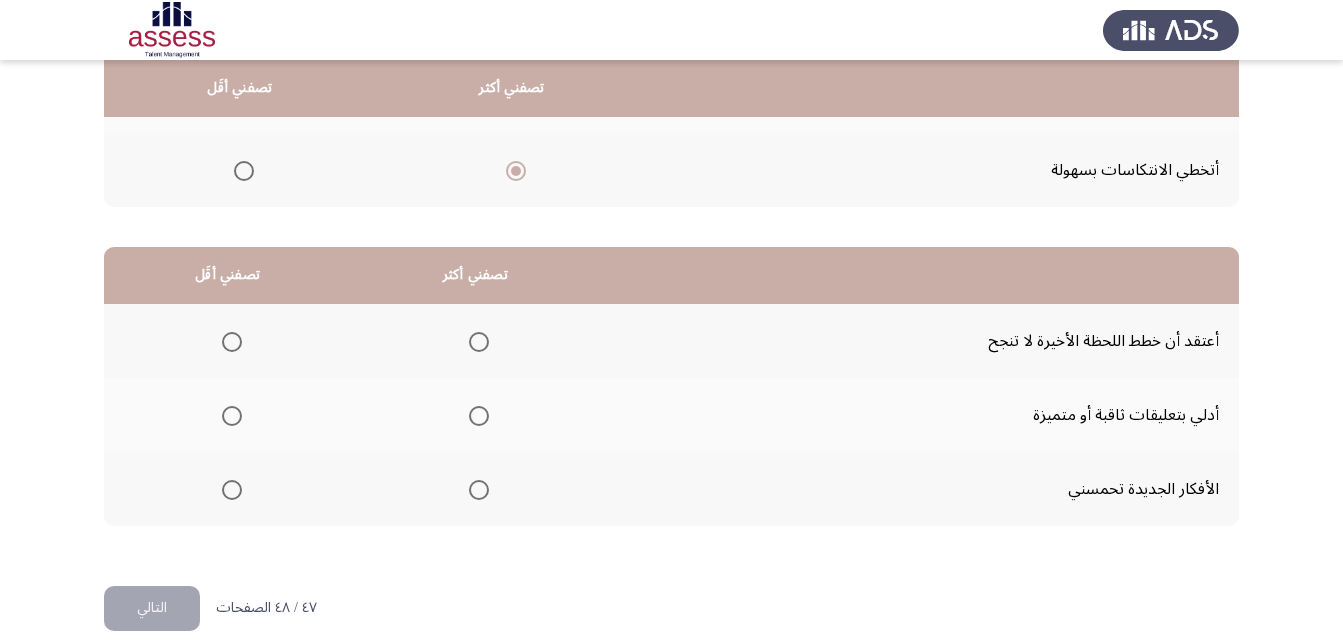 click at bounding box center [479, 416] 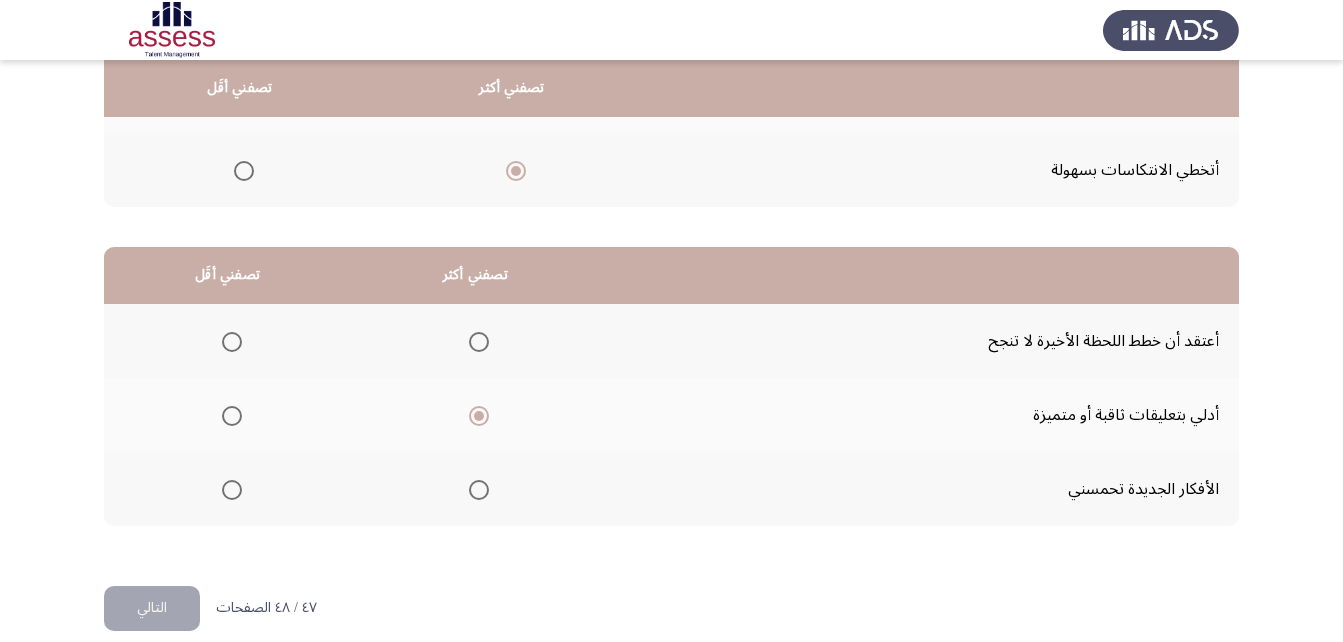click at bounding box center [232, 342] 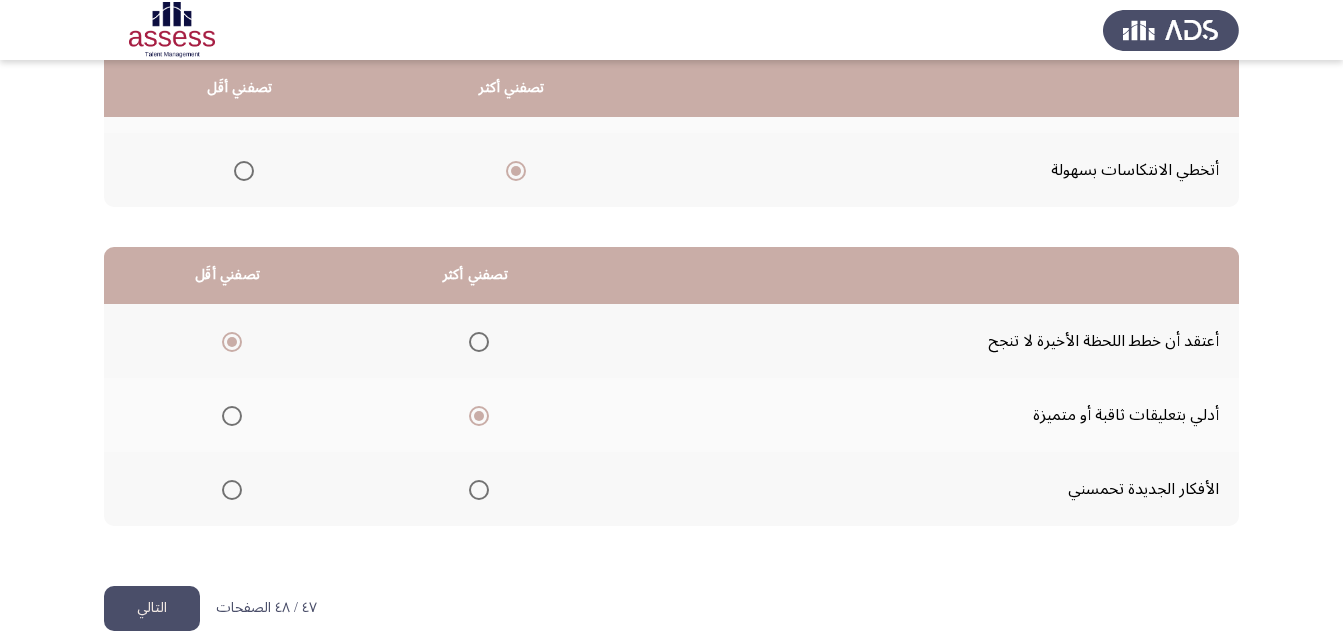 click on "التالي" 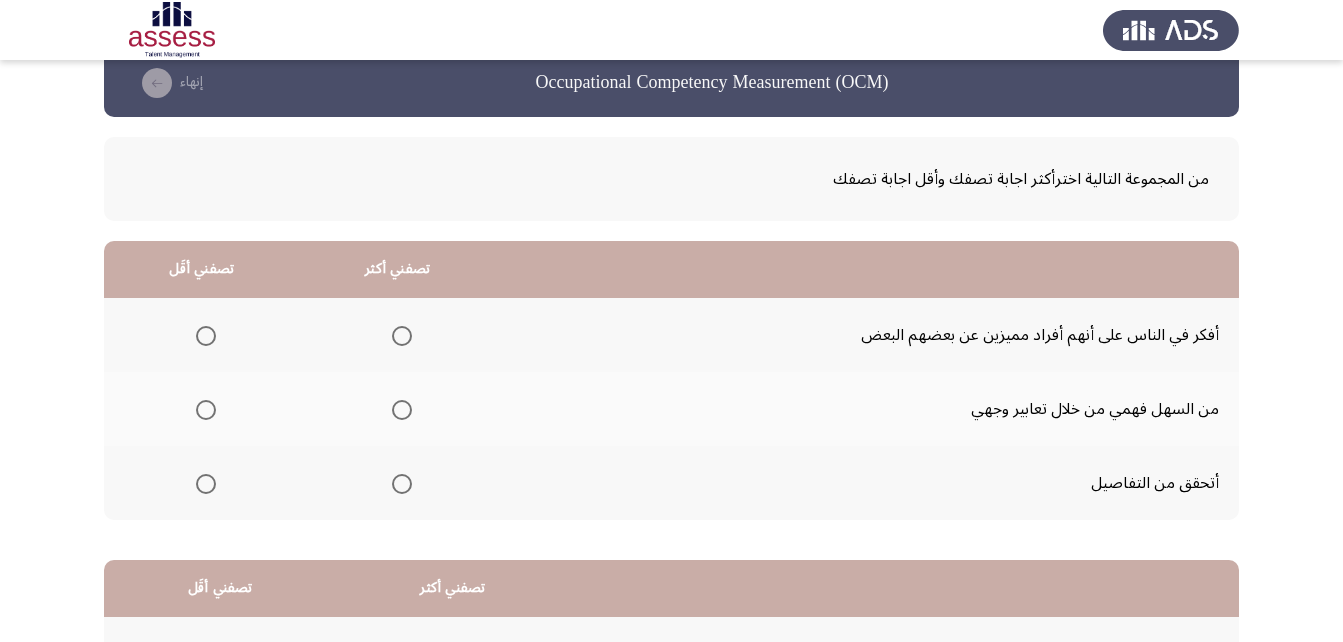scroll, scrollTop: 107, scrollLeft: 0, axis: vertical 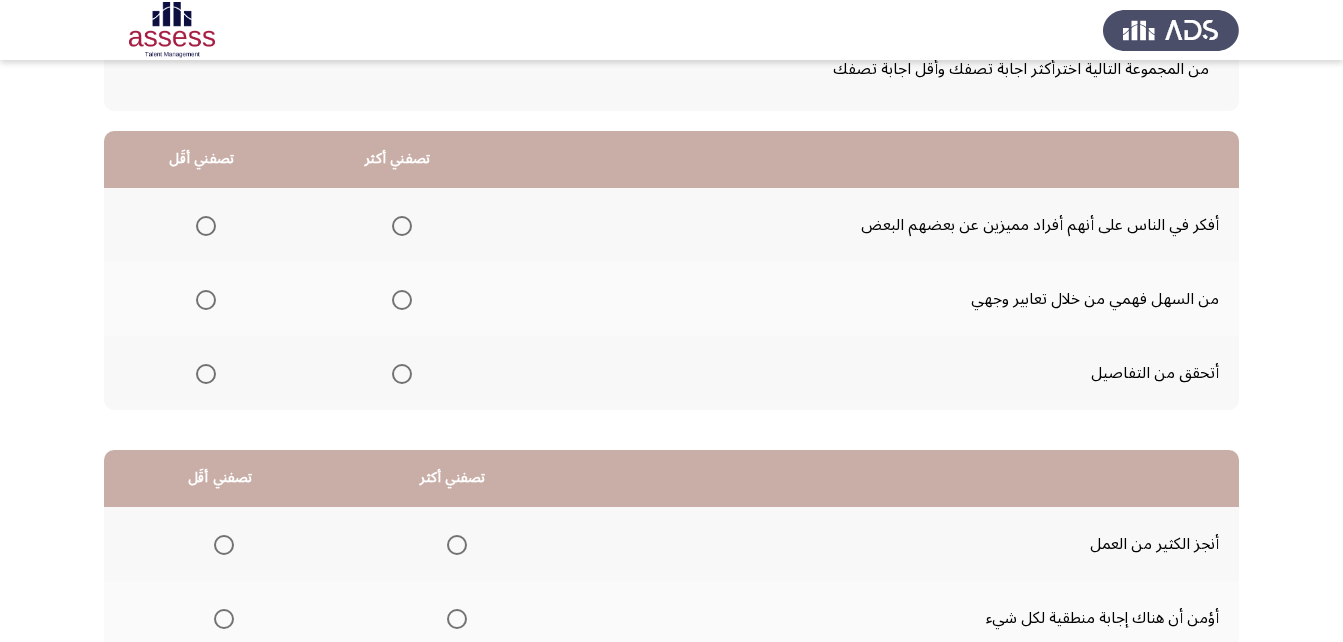 click at bounding box center [402, 374] 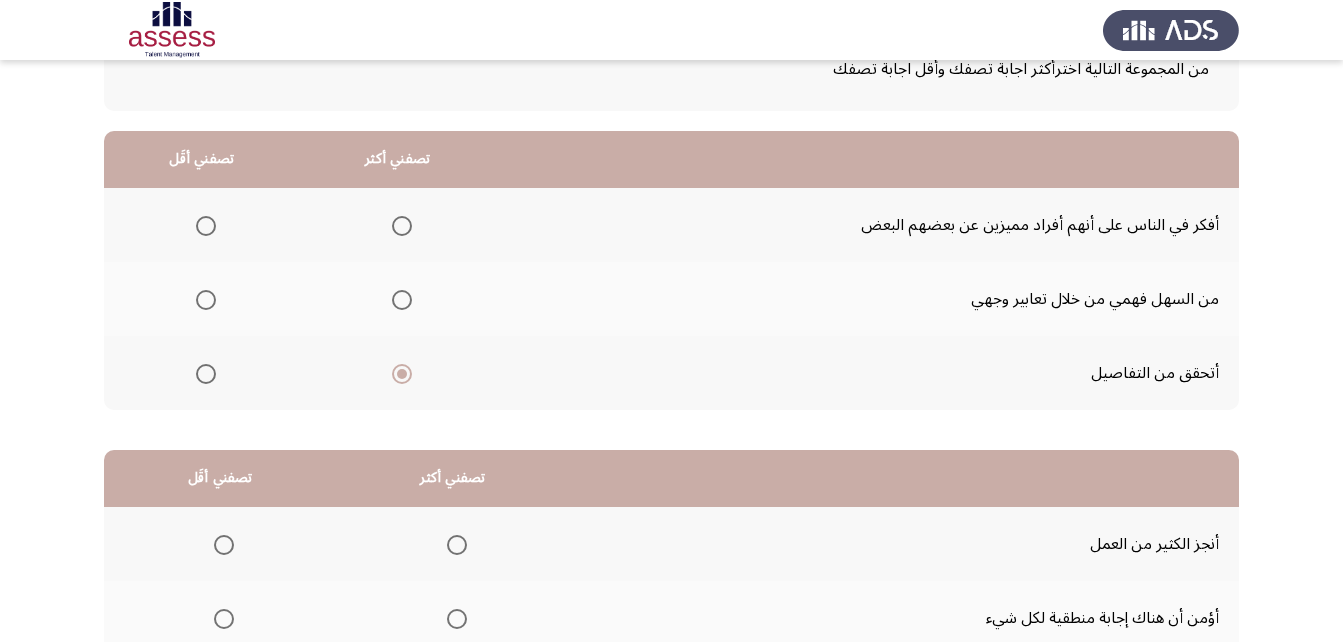 click at bounding box center (206, 300) 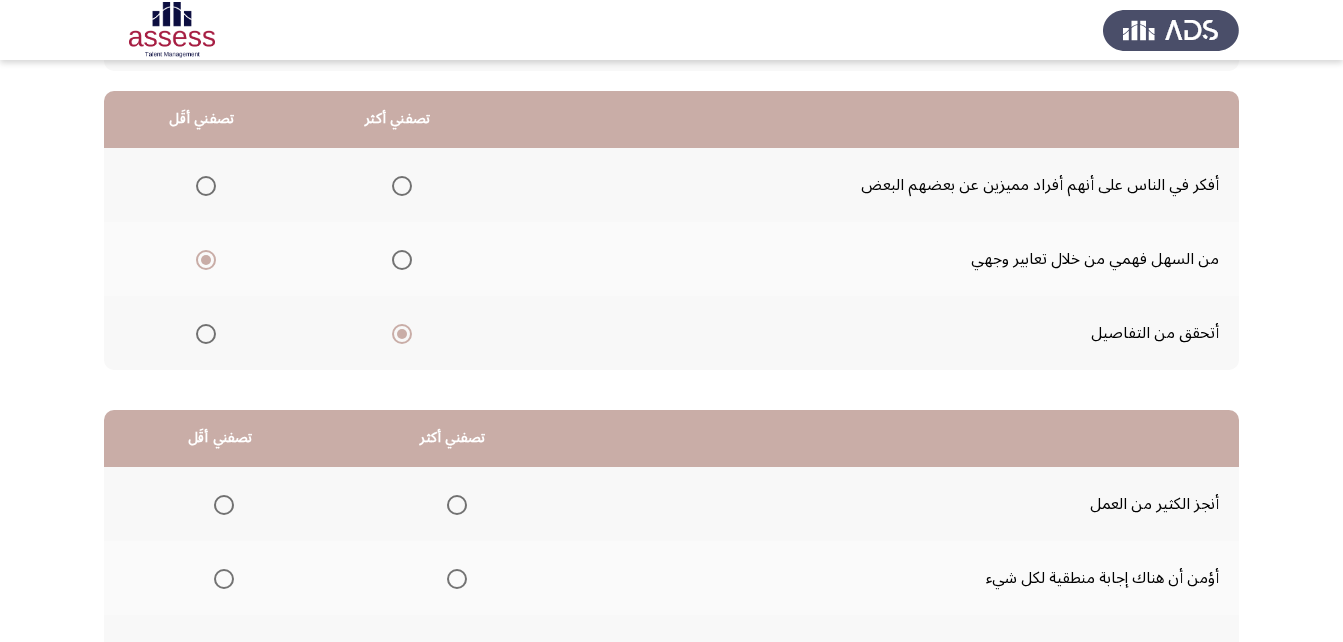 scroll, scrollTop: 368, scrollLeft: 0, axis: vertical 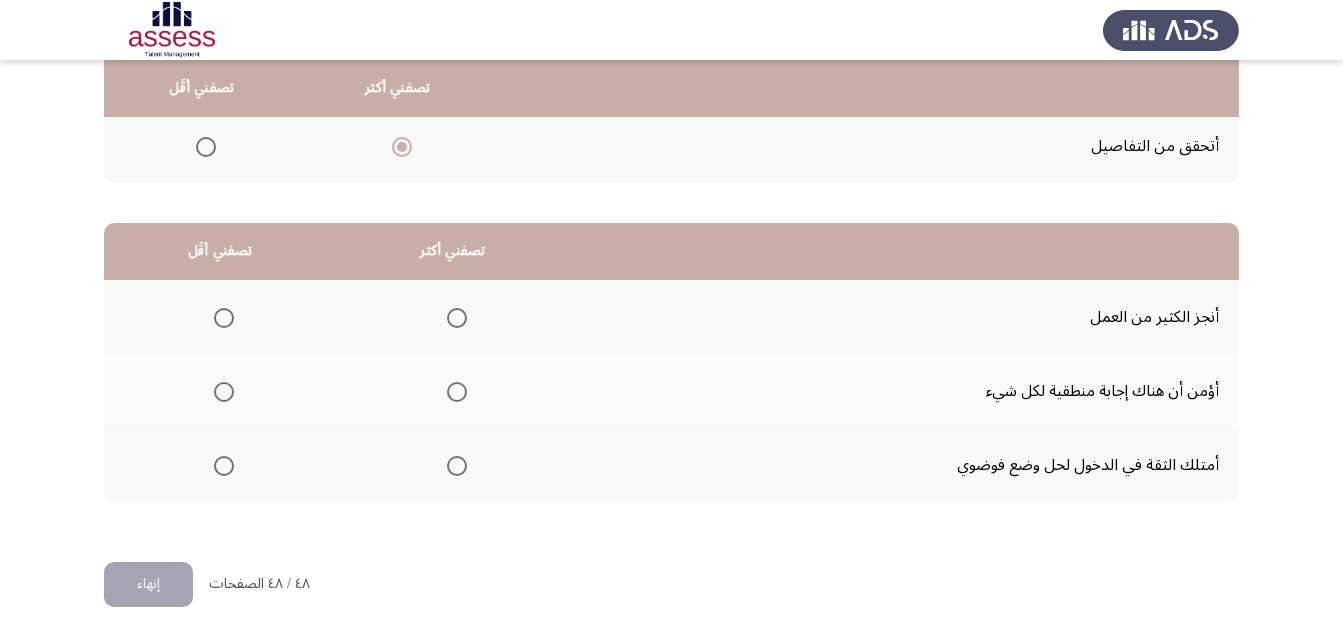 click at bounding box center [457, 318] 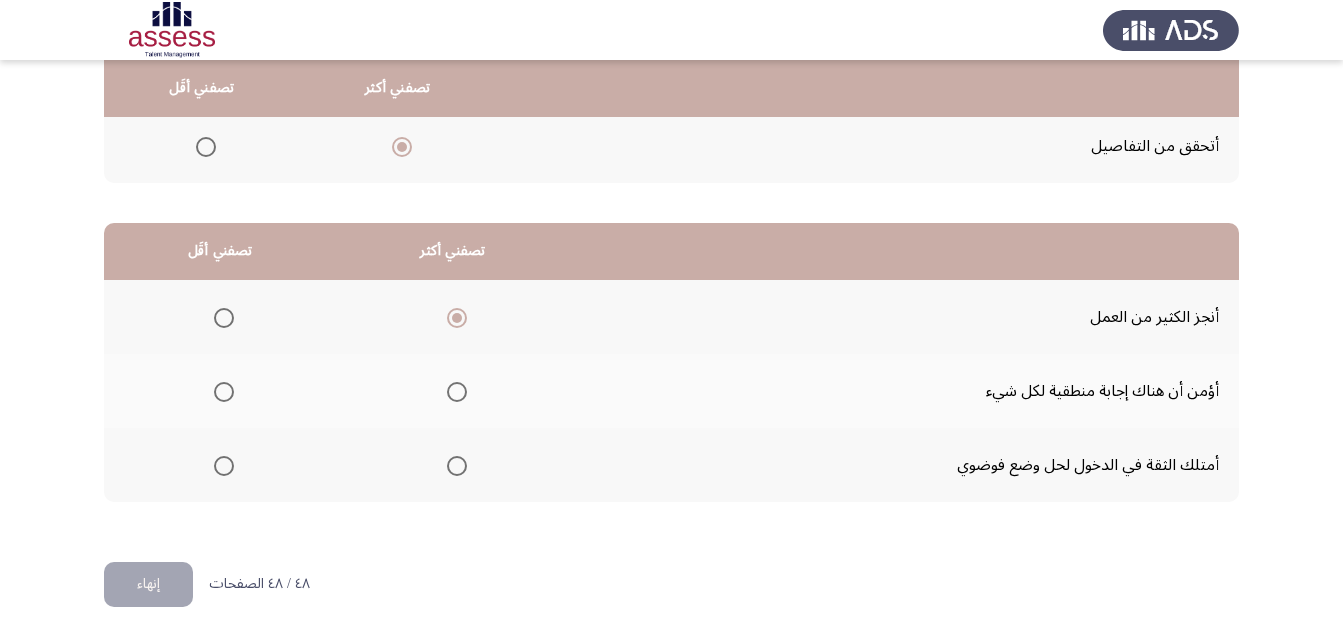 click 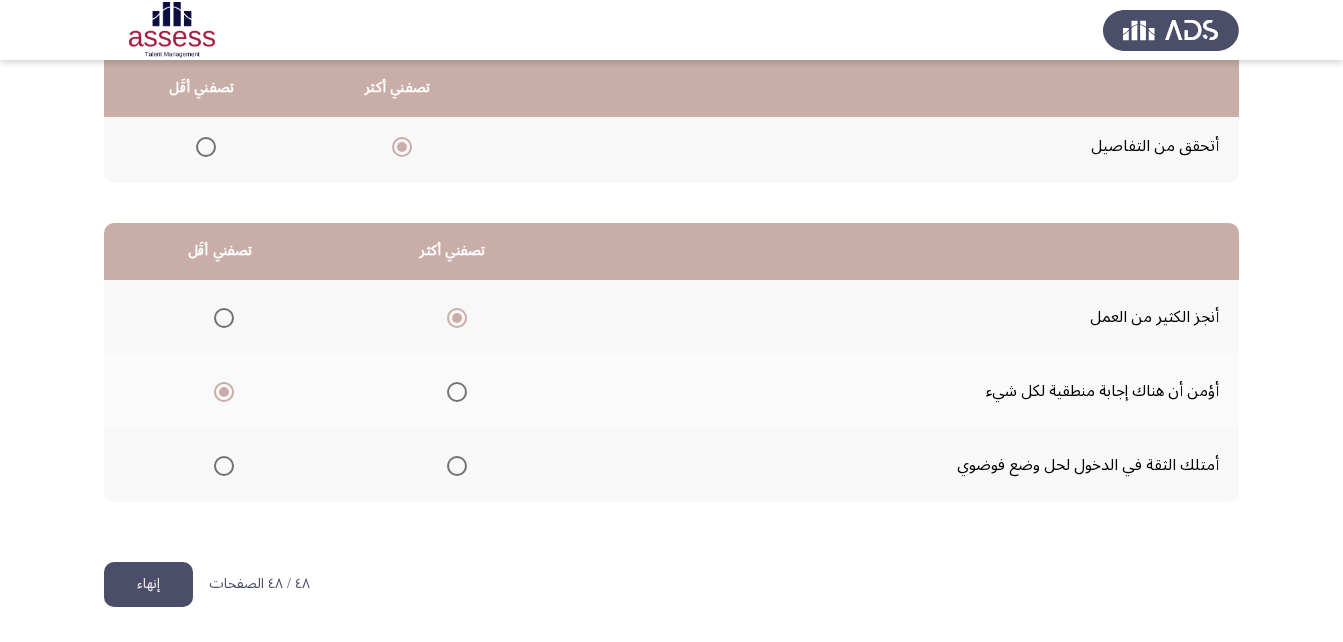 click on "إنهاء" 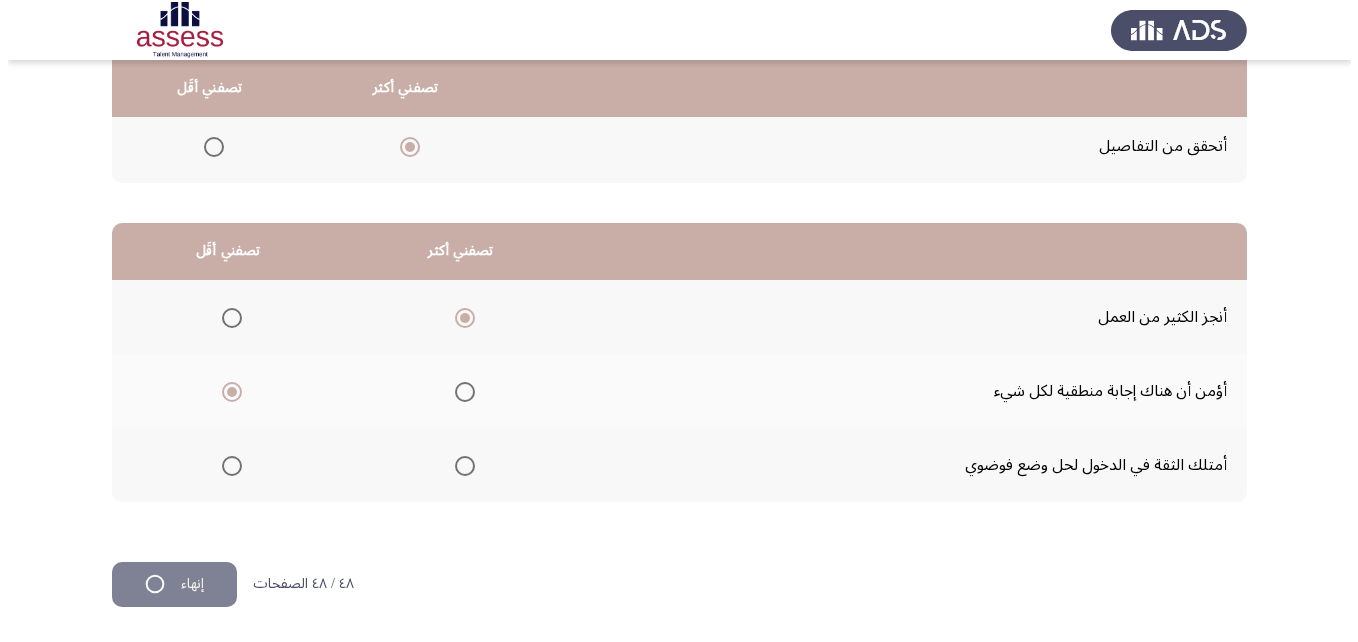 scroll, scrollTop: 0, scrollLeft: 0, axis: both 